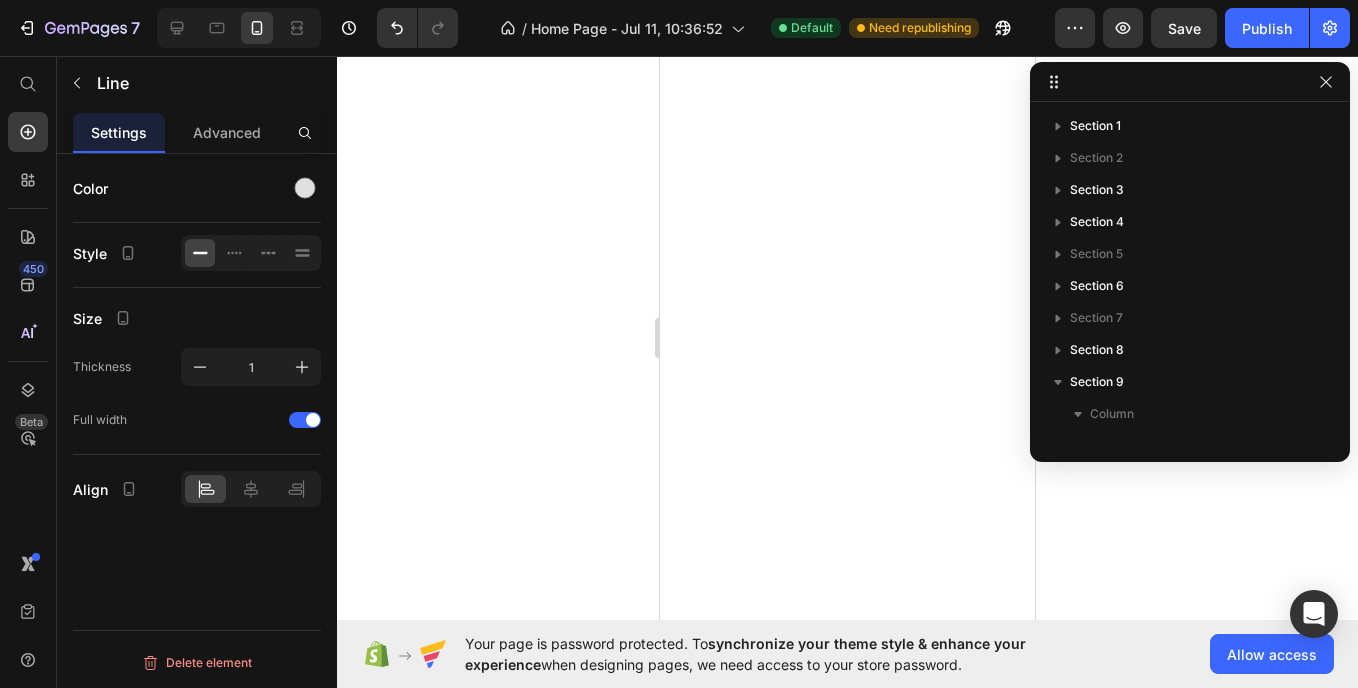 scroll, scrollTop: 0, scrollLeft: 0, axis: both 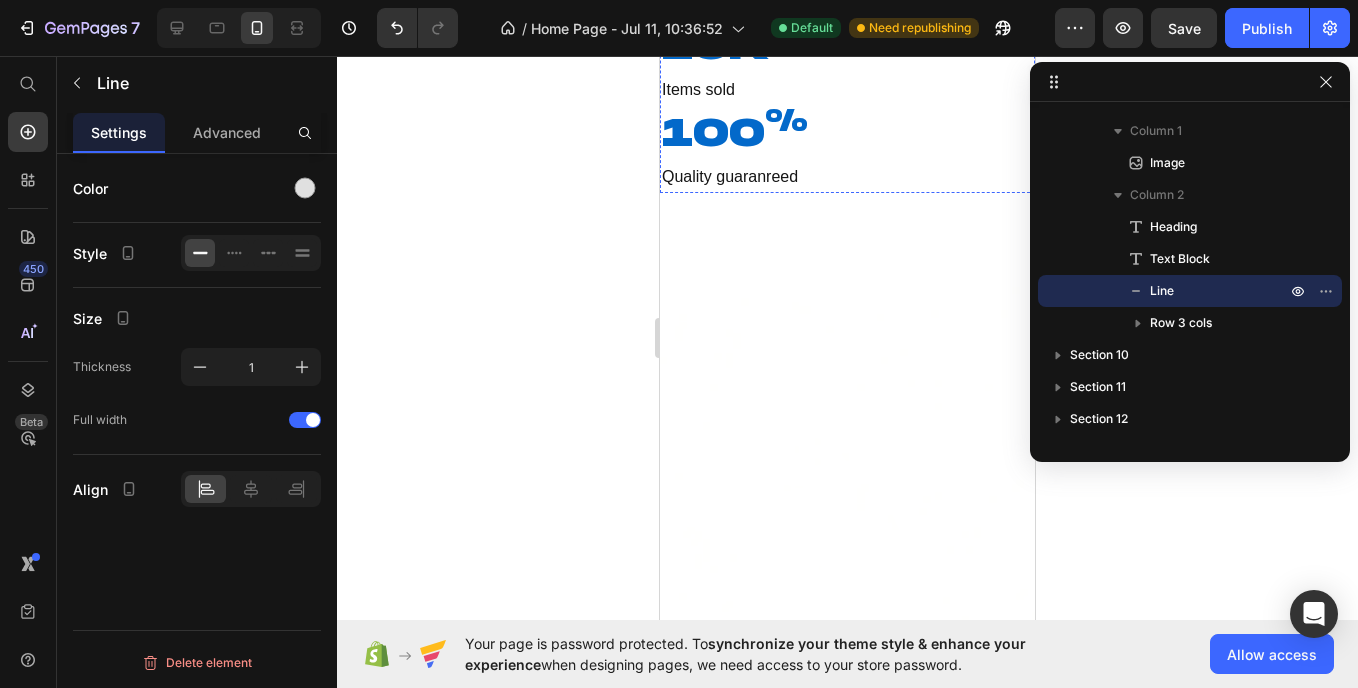 click on "30%" at bounding box center [726, -41] 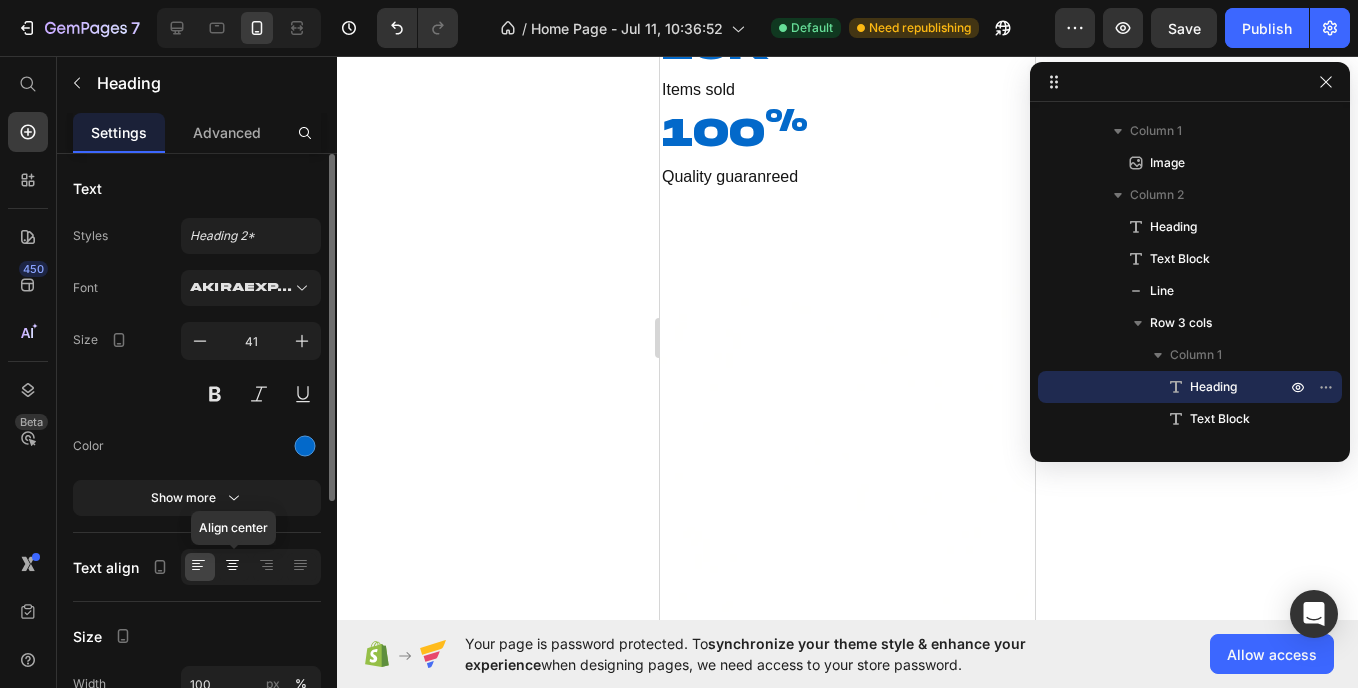 click 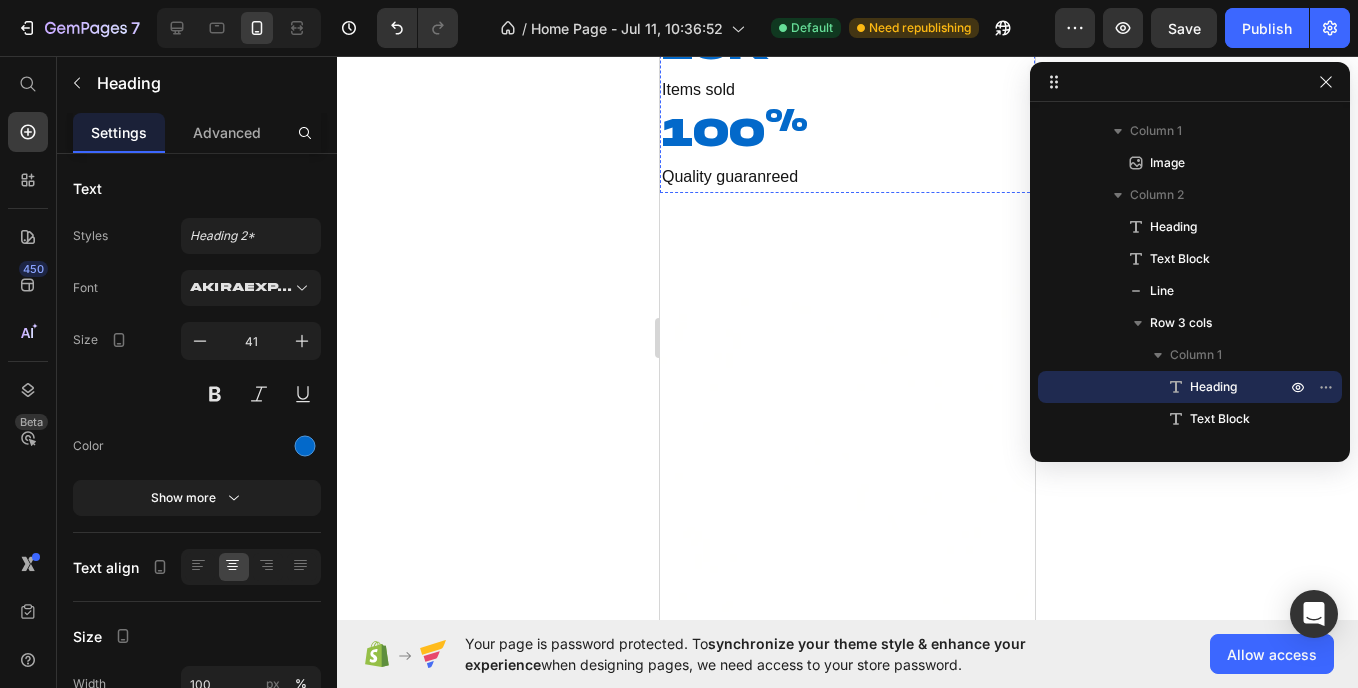 click on "Increase in repeat customers" at bounding box center [847, 2] 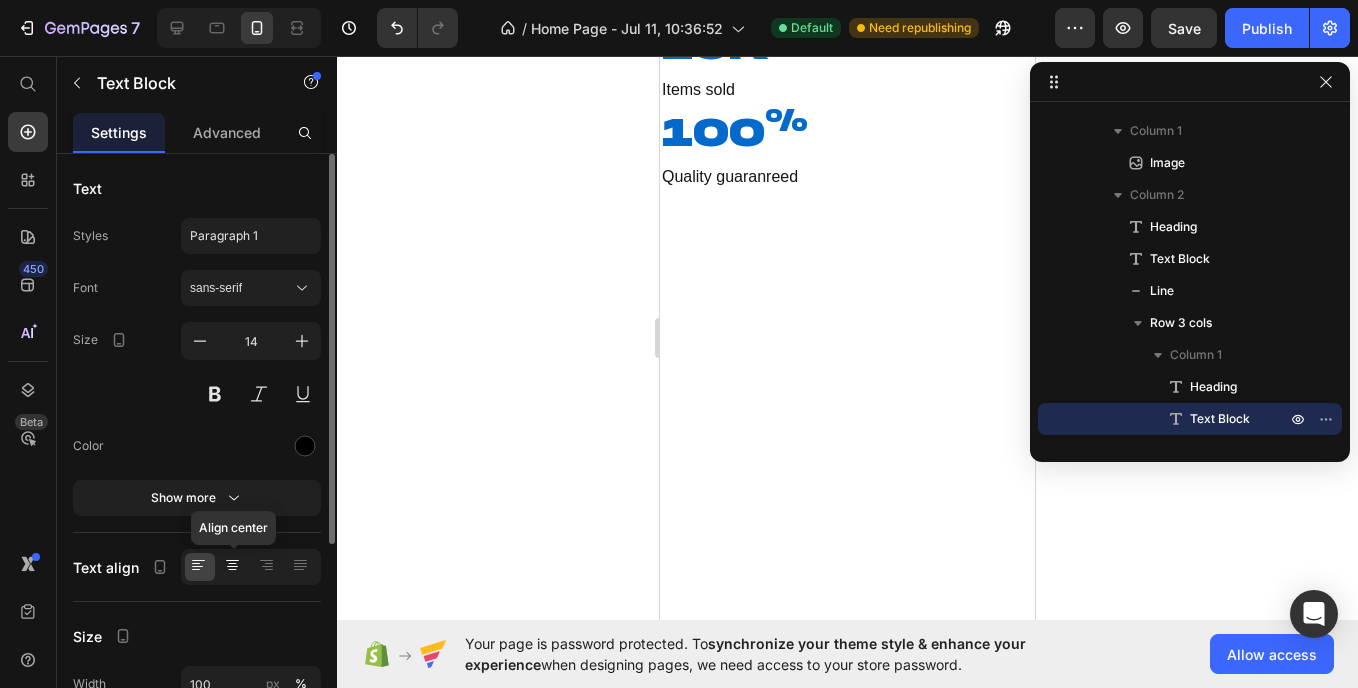 click 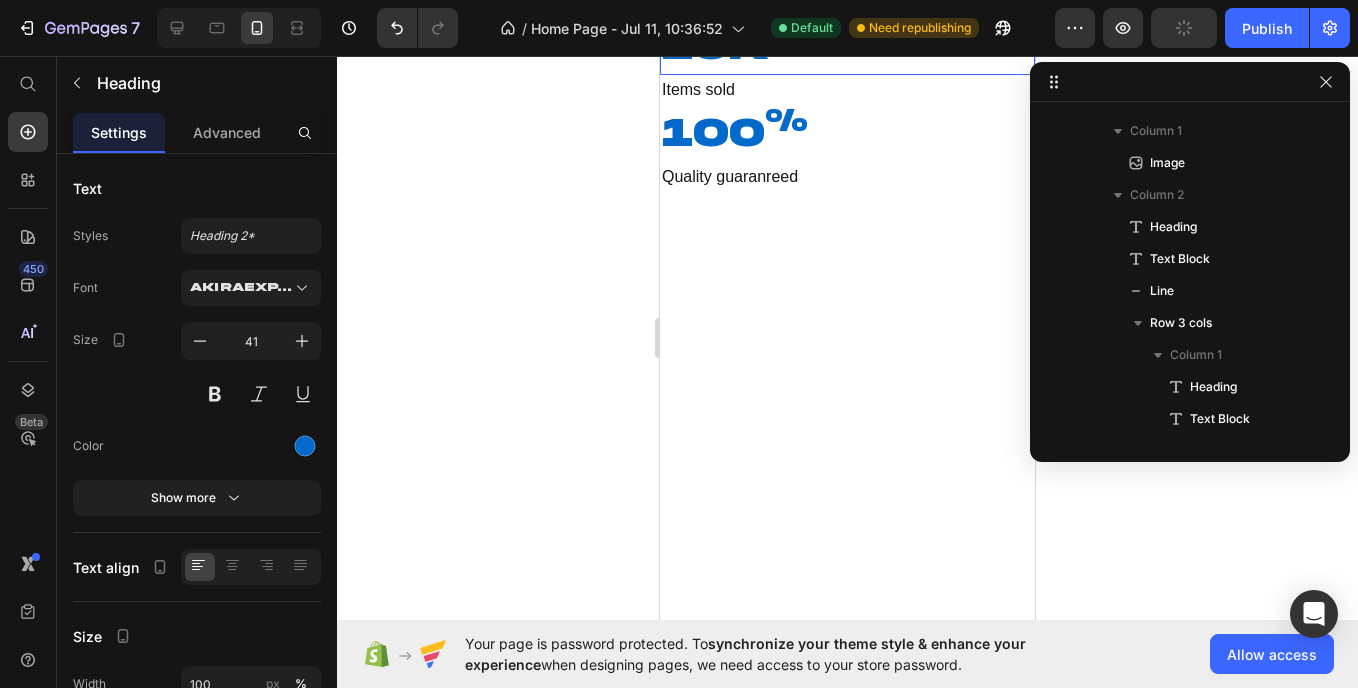click on "10k +" at bounding box center (847, 46) 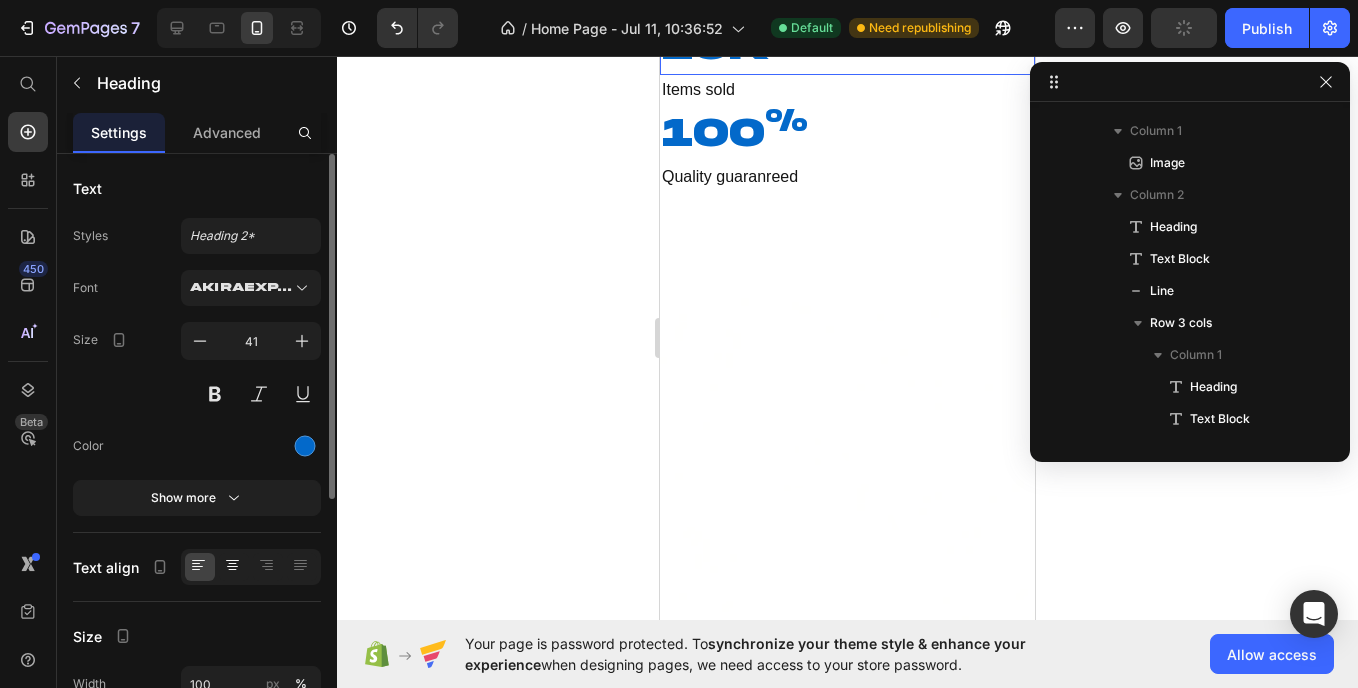 scroll, scrollTop: 603, scrollLeft: 0, axis: vertical 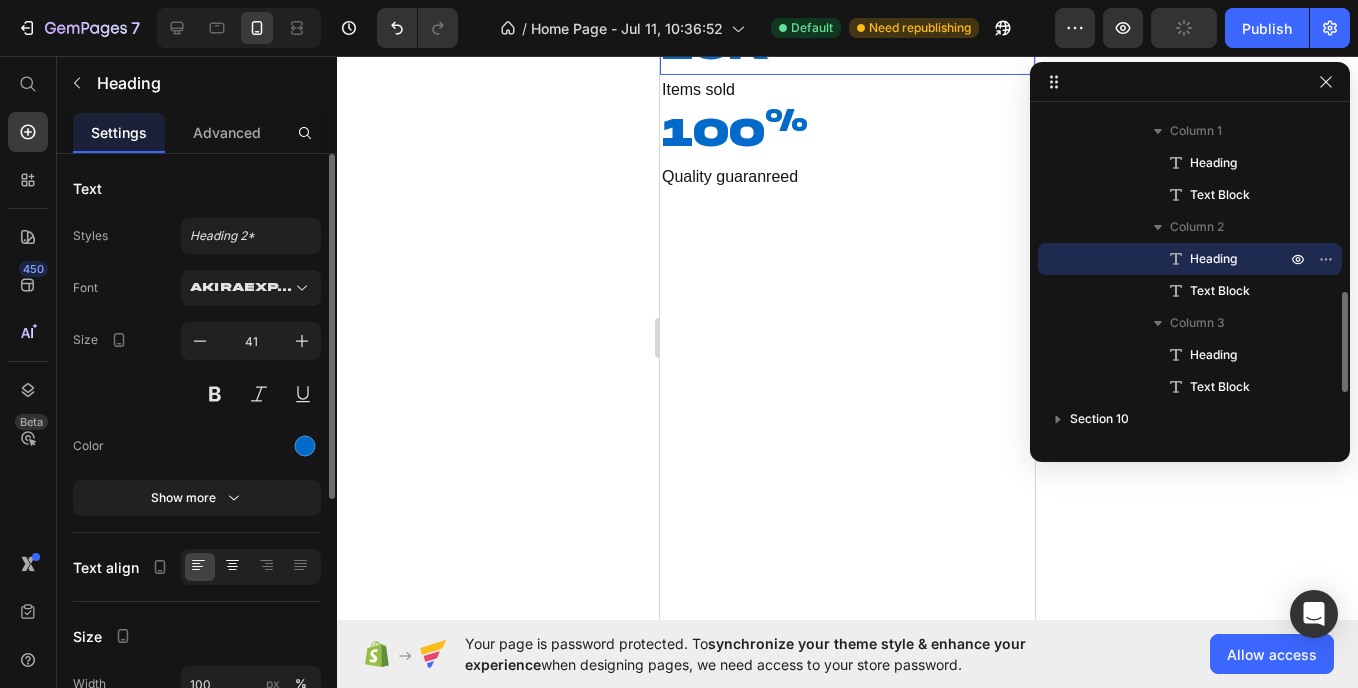 click 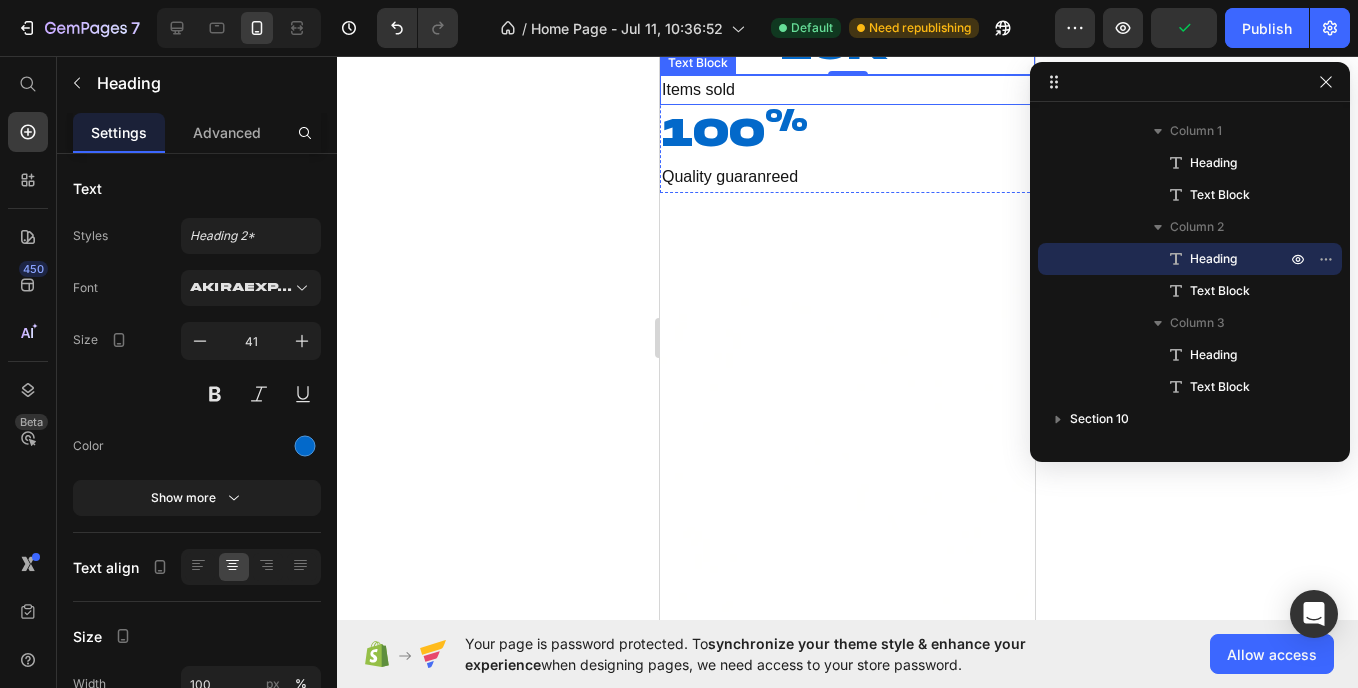 click on "Items sold" at bounding box center (698, 89) 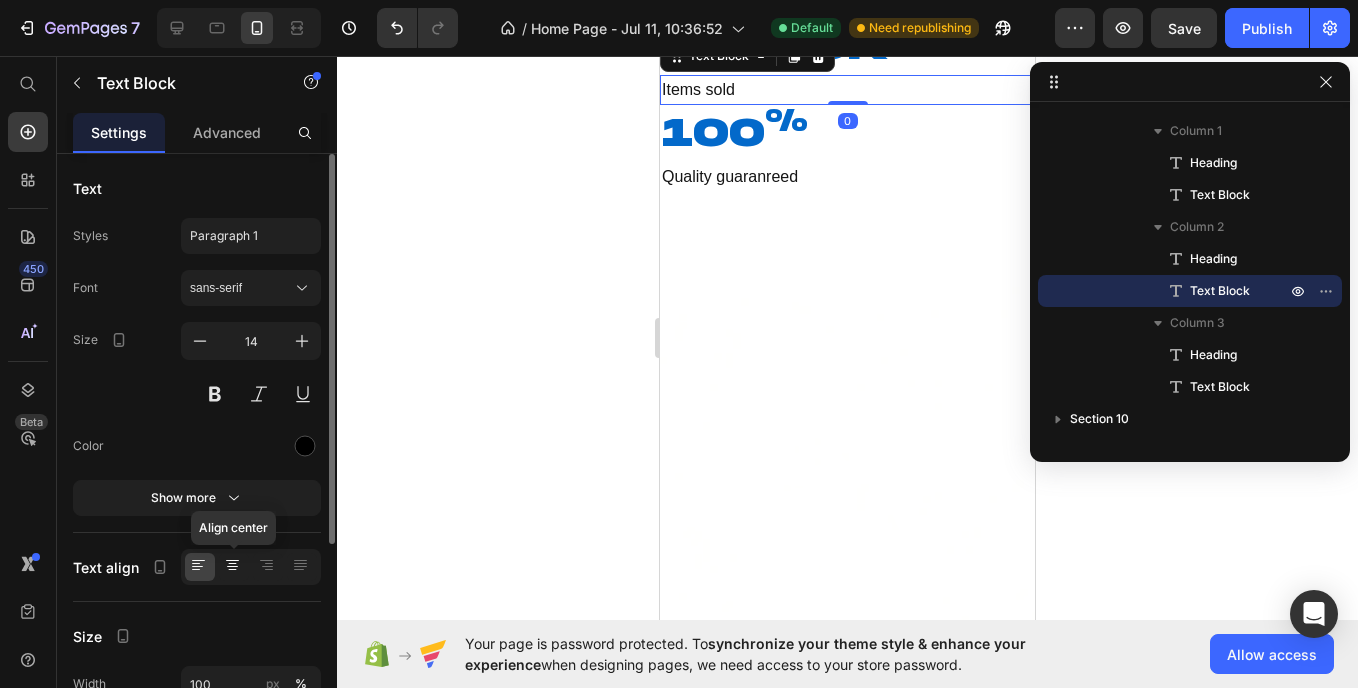 click 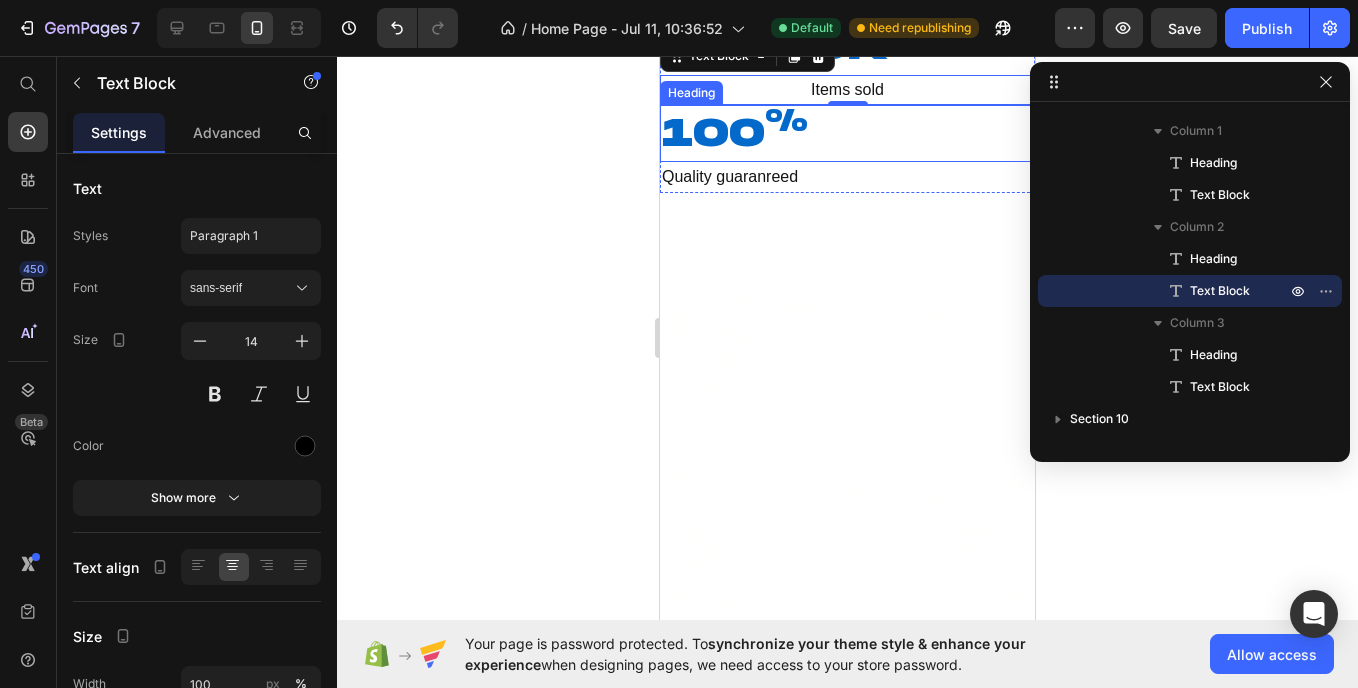 click on "100 %" at bounding box center [847, 133] 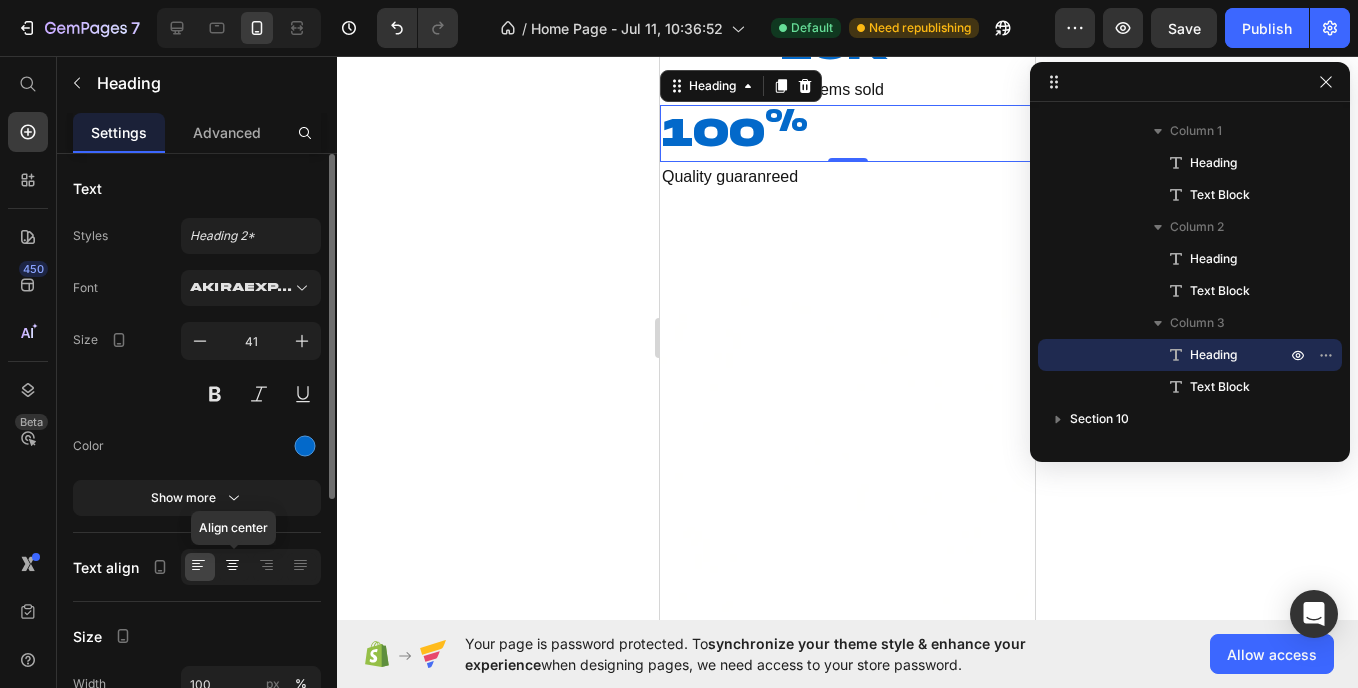 click 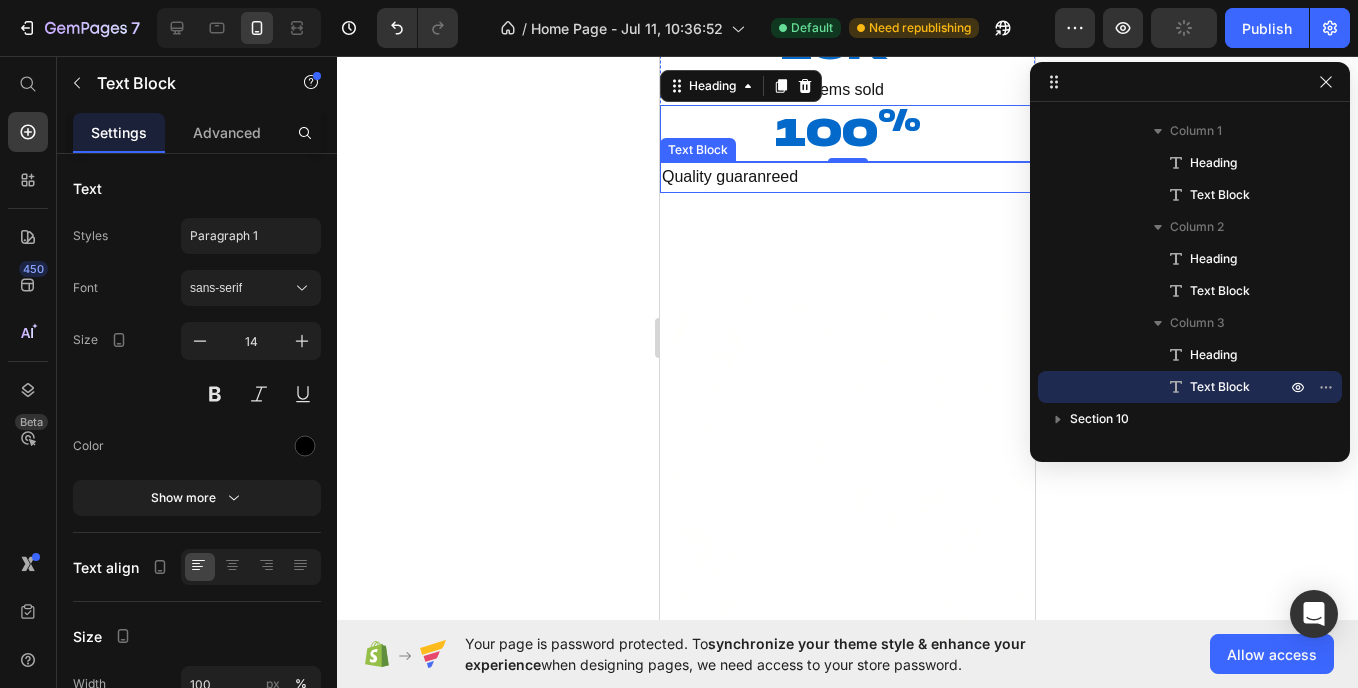 click on "Quality guaranreed" at bounding box center (847, 177) 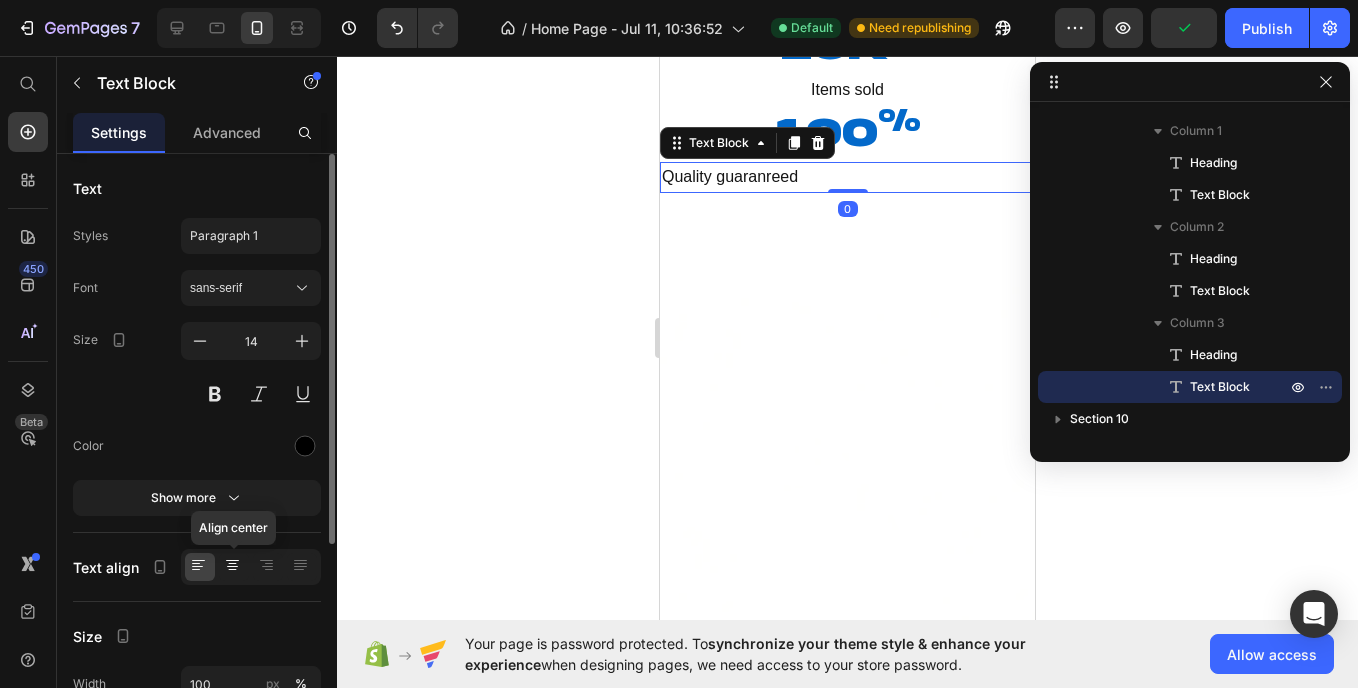 click 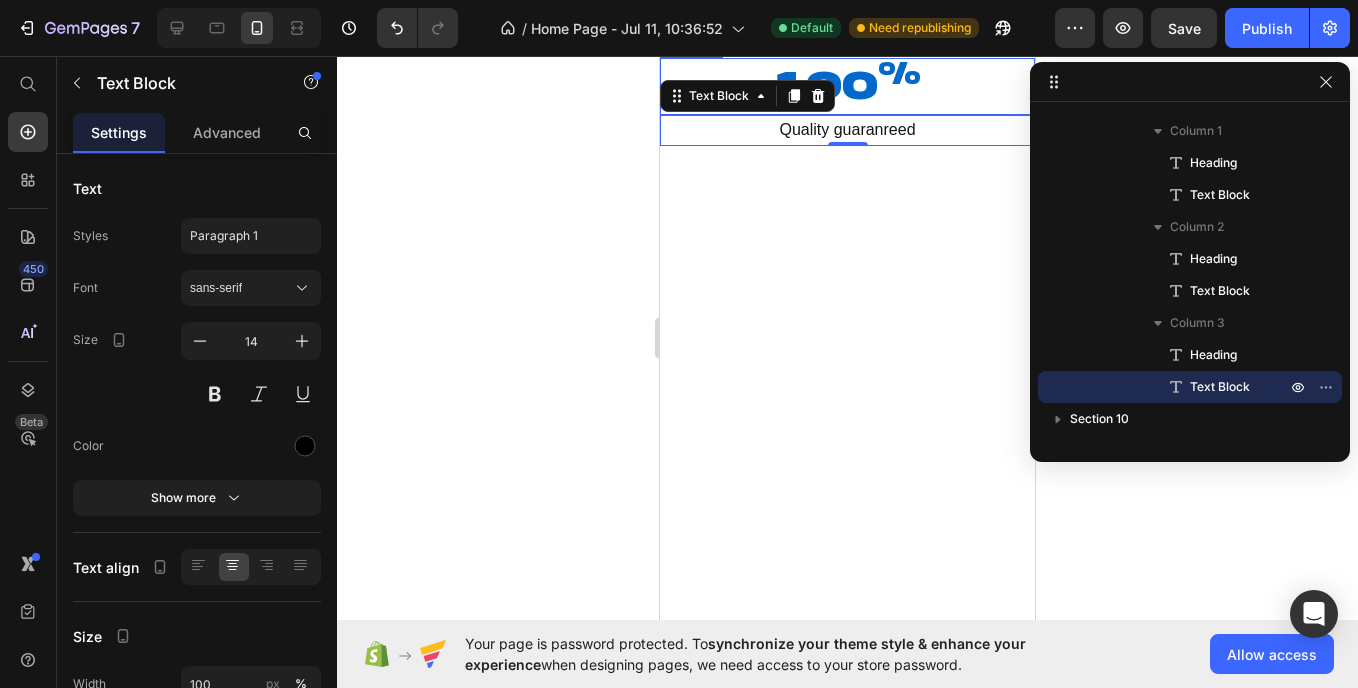 scroll, scrollTop: 3206, scrollLeft: 0, axis: vertical 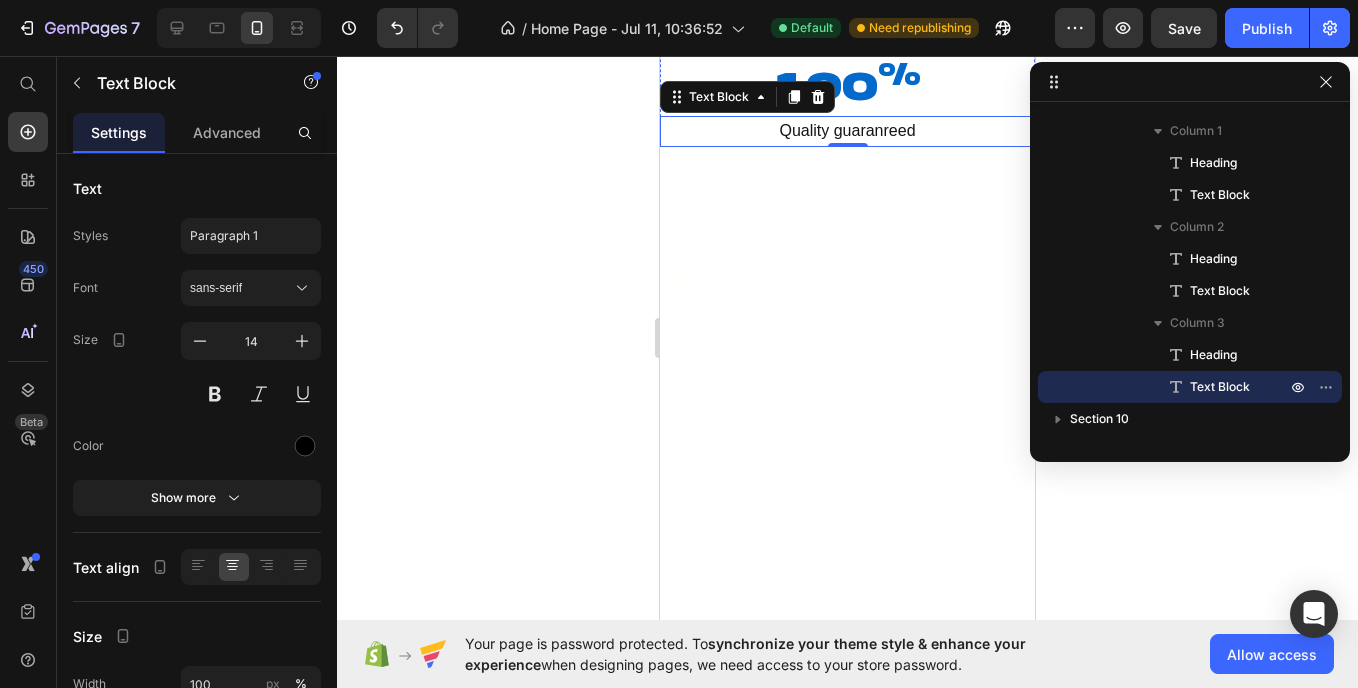 click on "30%" at bounding box center (847, -87) 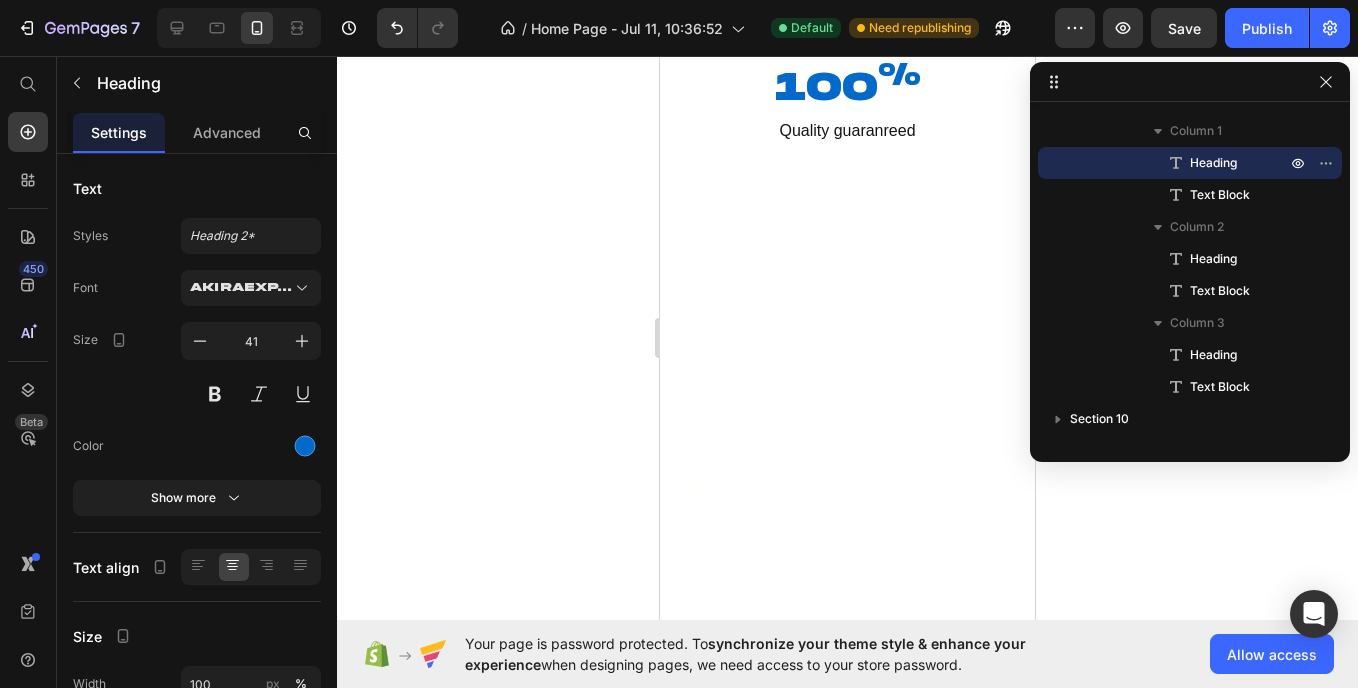 click on "30%" at bounding box center (847, -87) 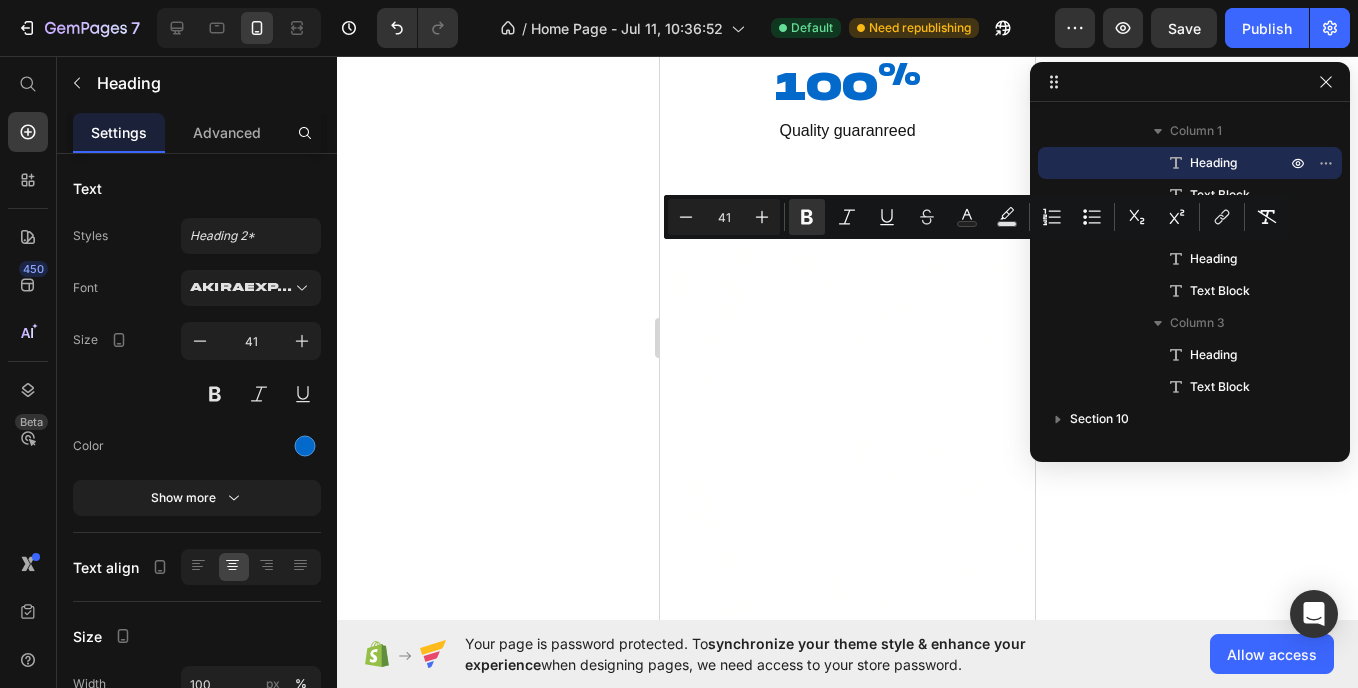 click on "30%" at bounding box center (847, -87) 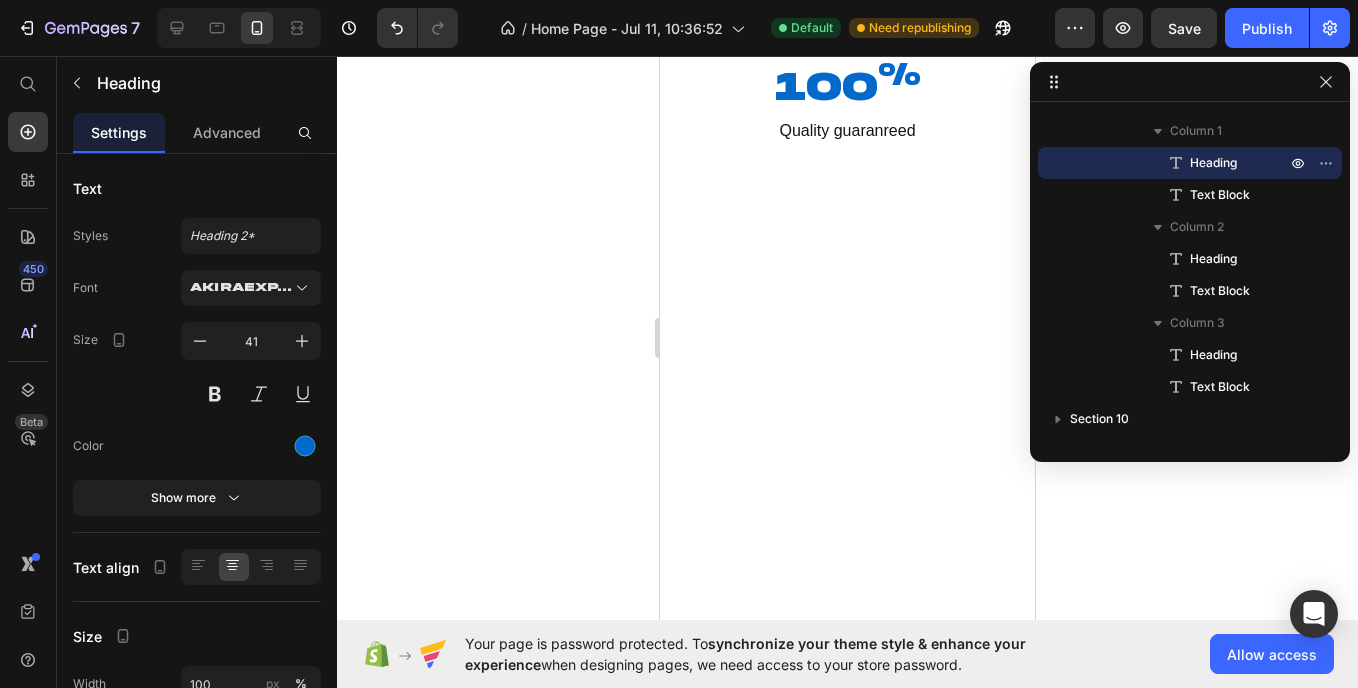 click on "30%" at bounding box center [847, -87] 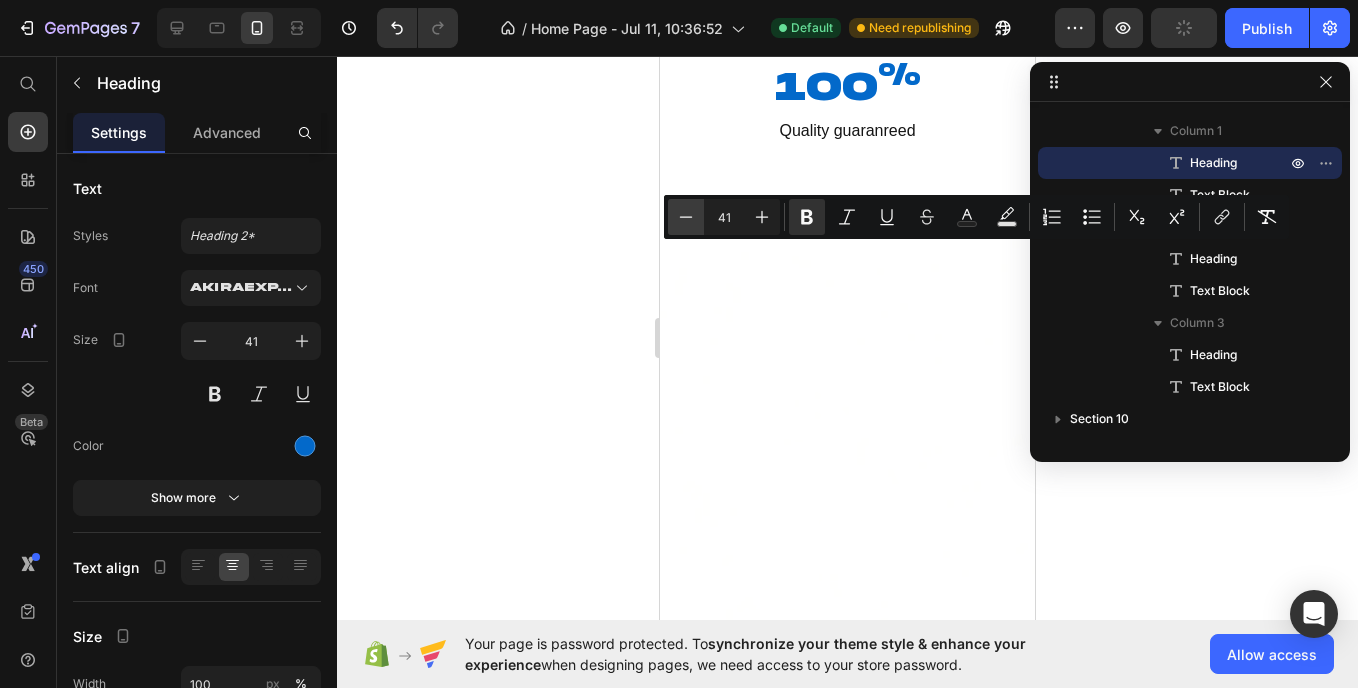 click 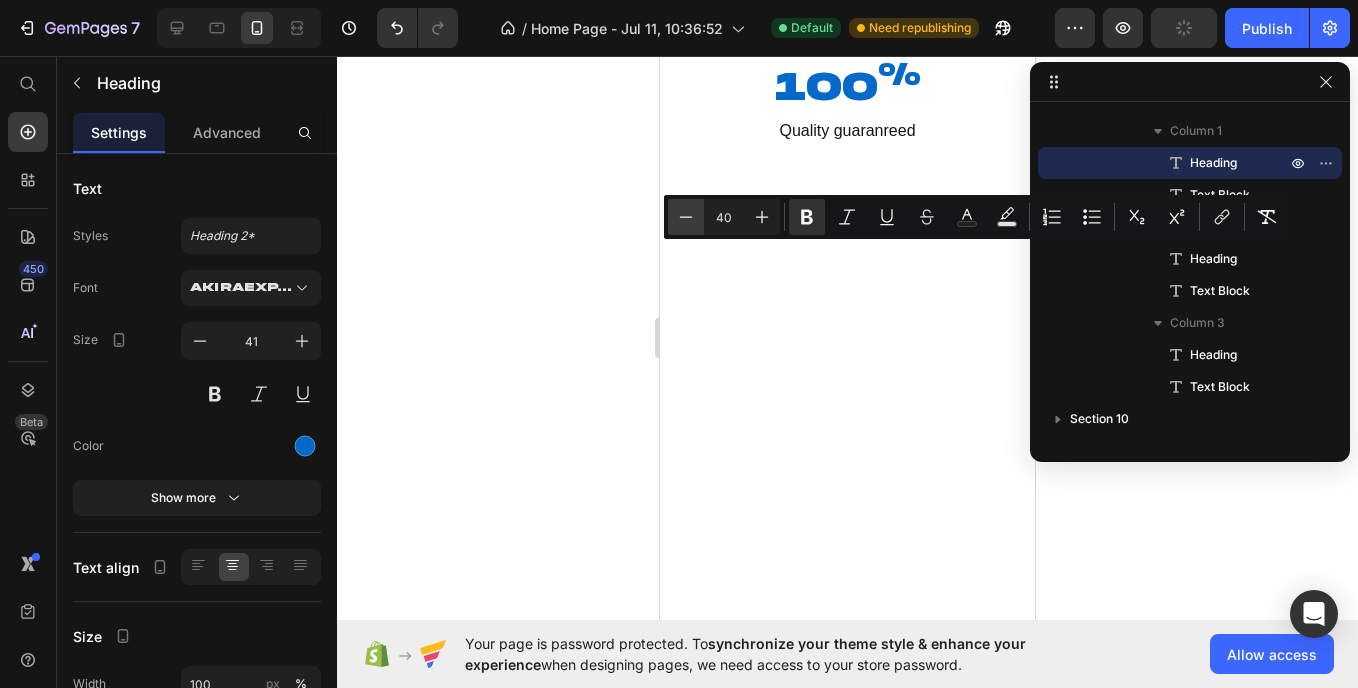 click 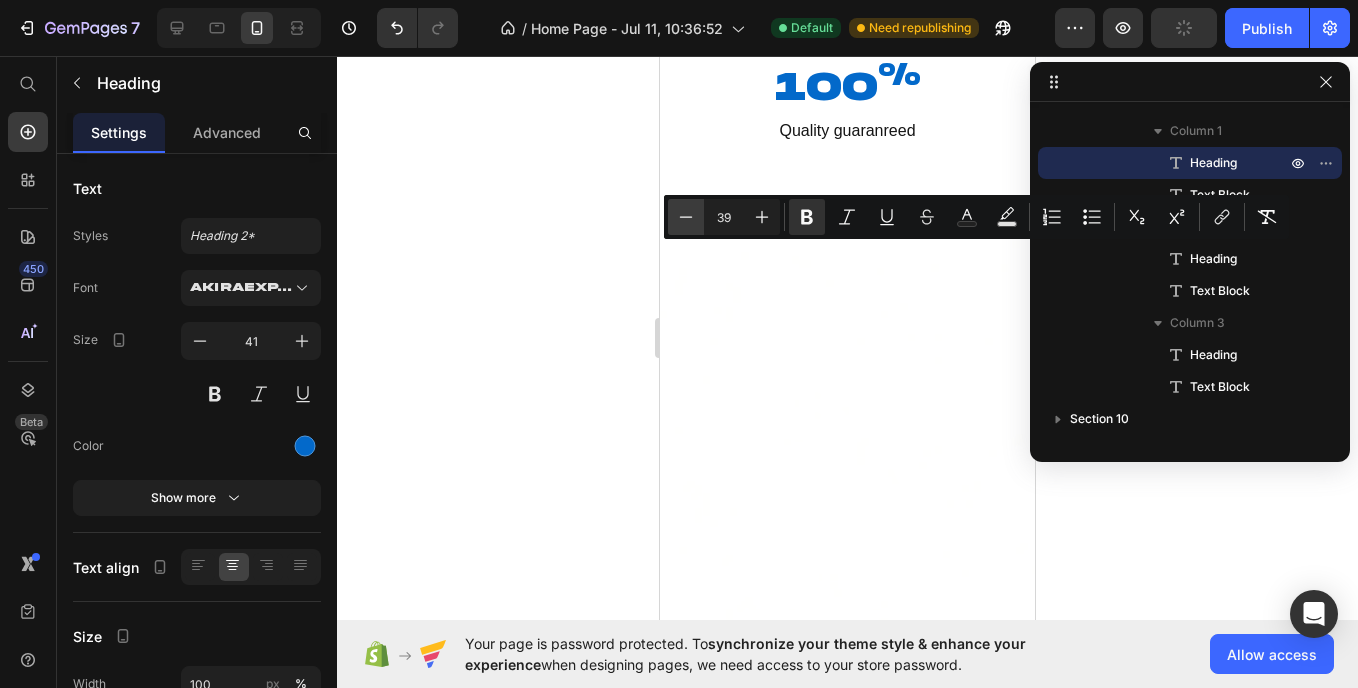 click 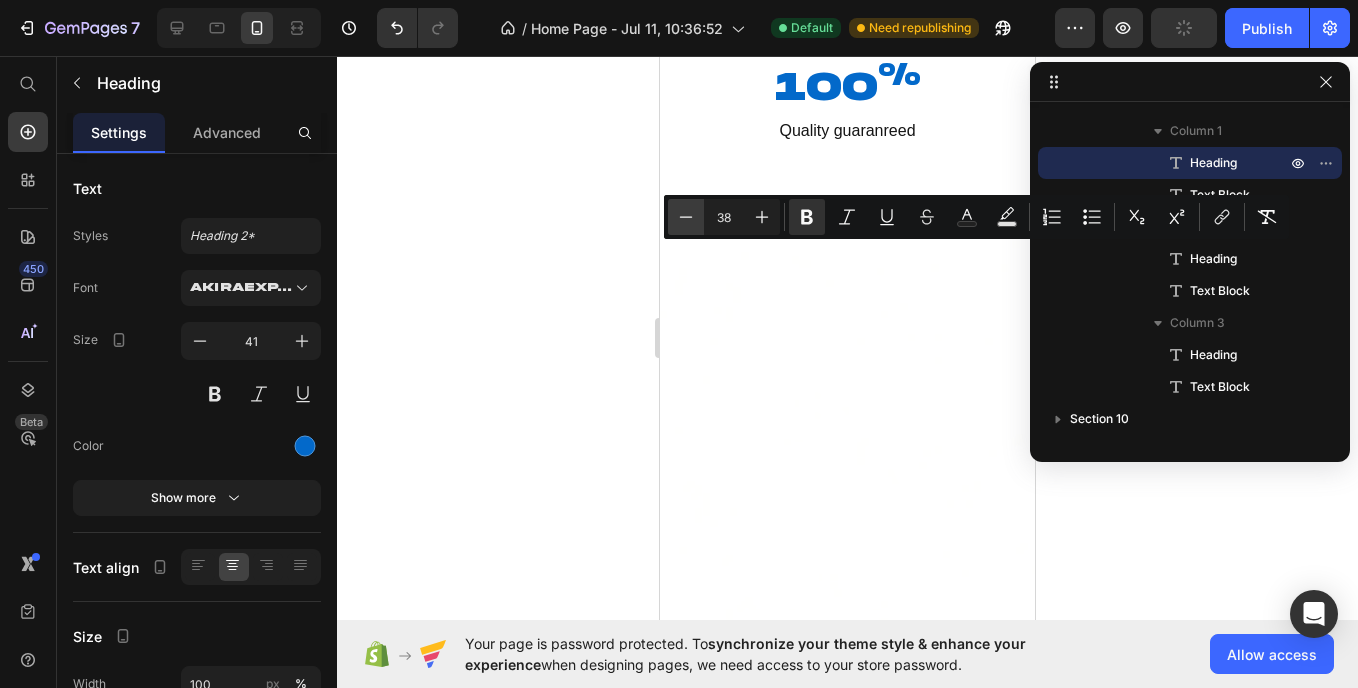 click 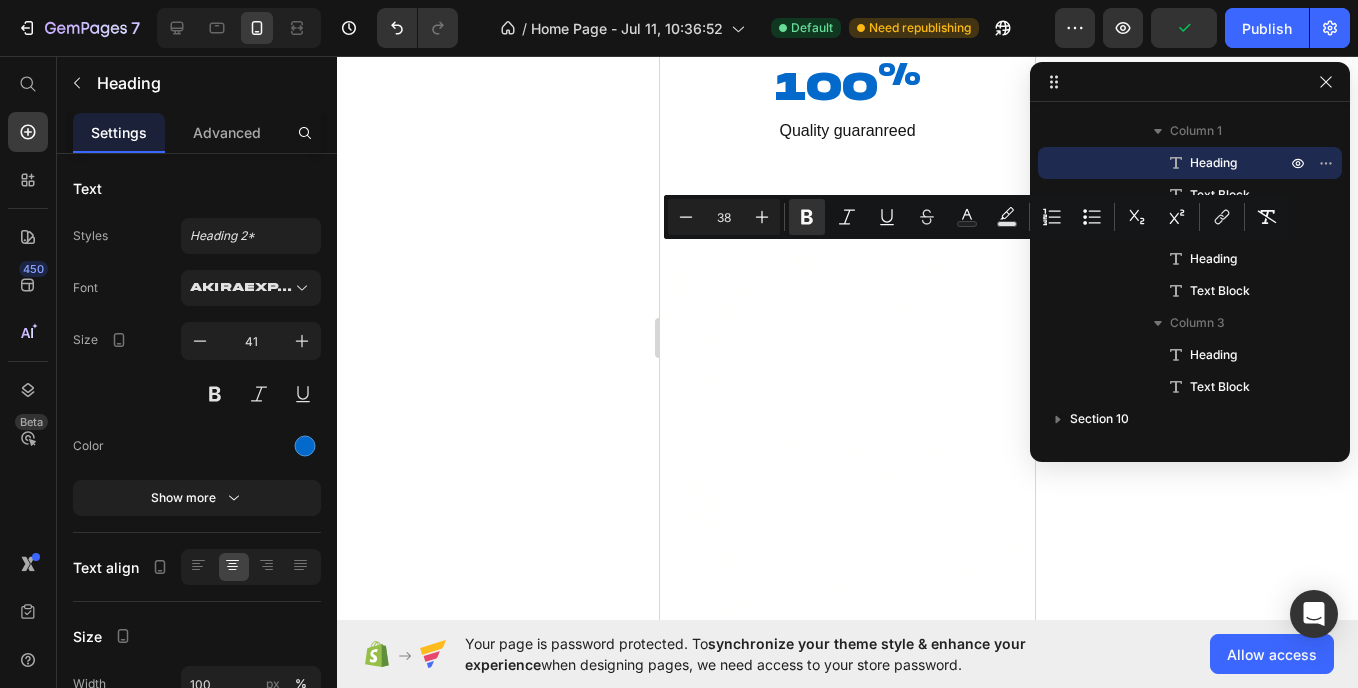 type on "37" 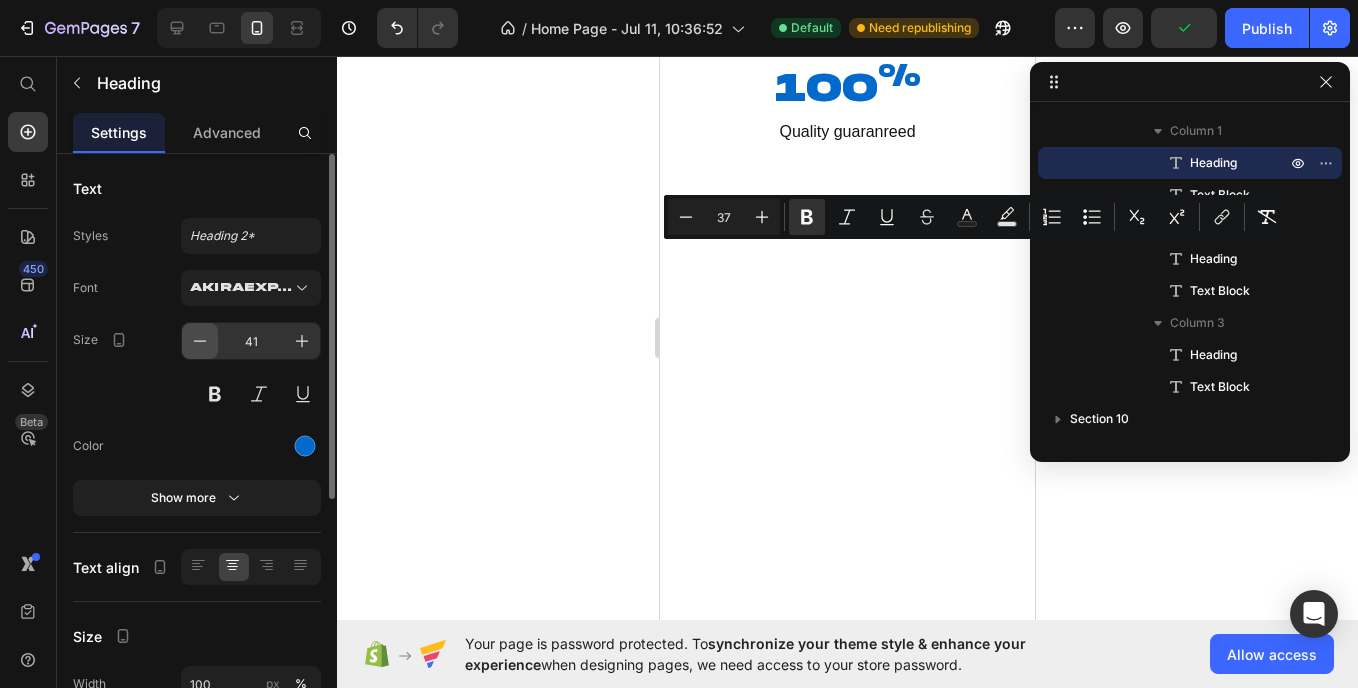click at bounding box center [200, 341] 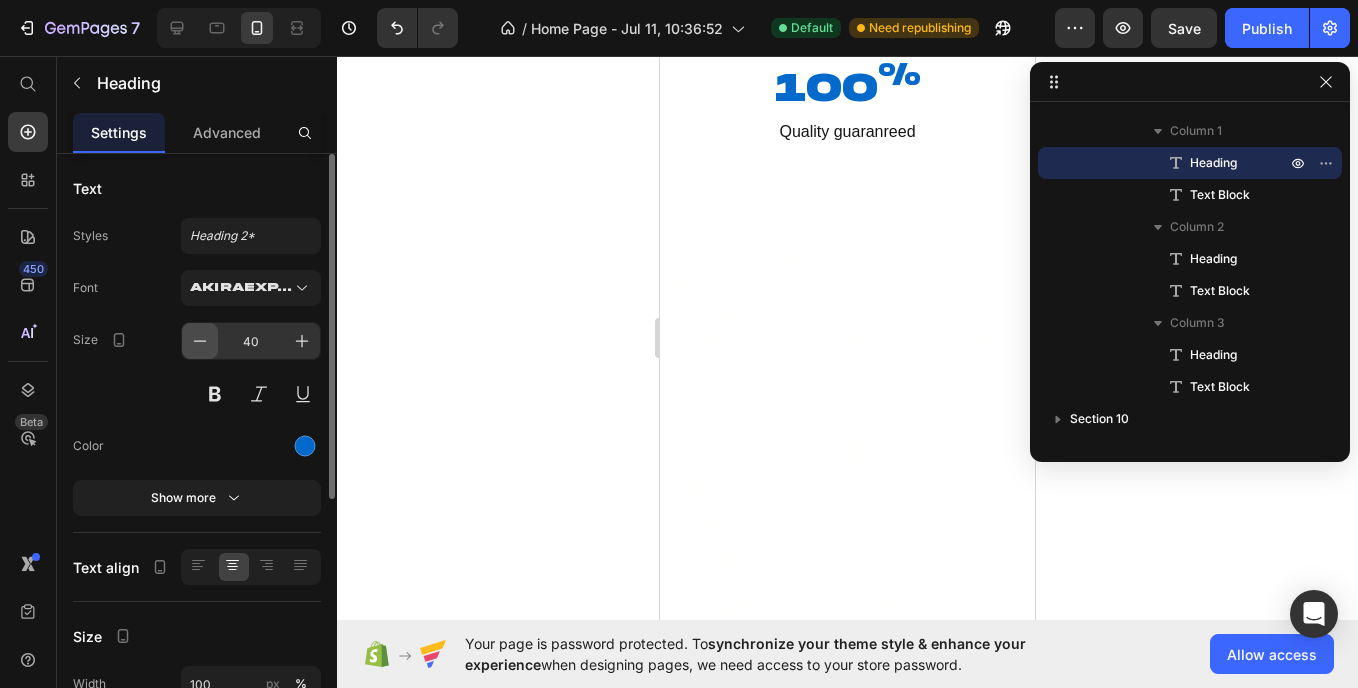 click at bounding box center (200, 341) 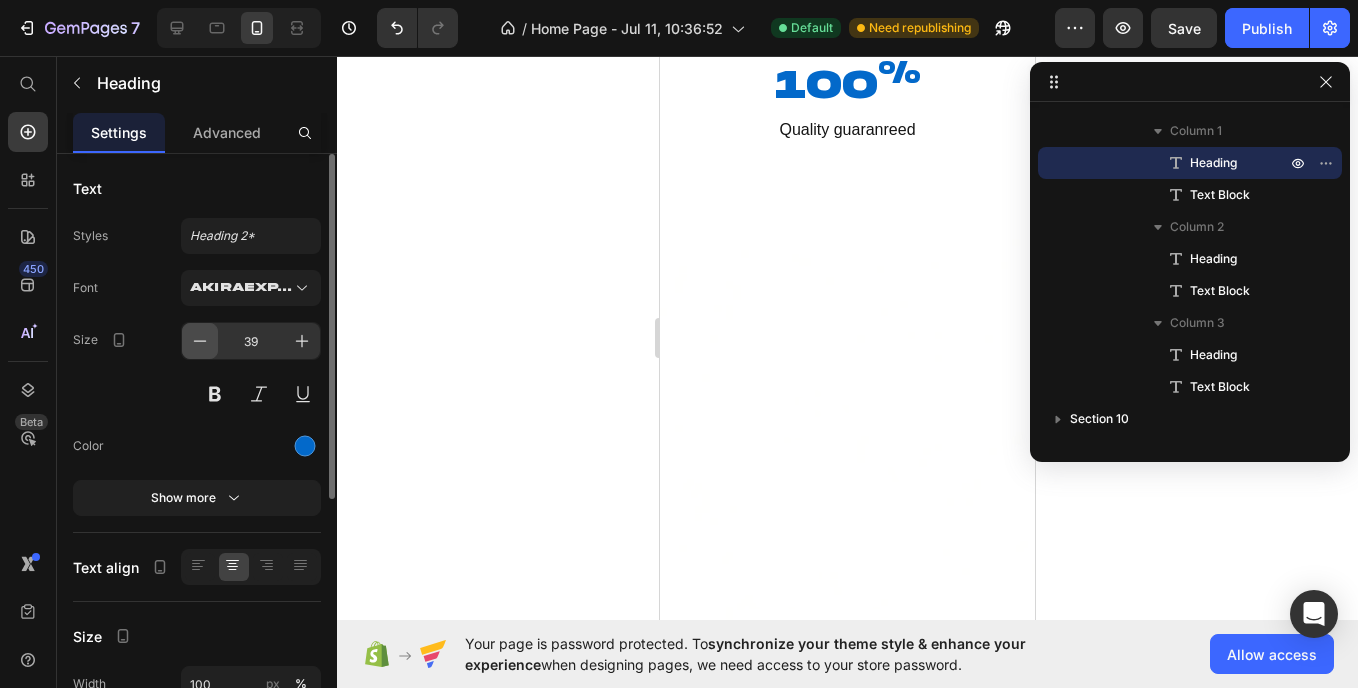 click at bounding box center [200, 341] 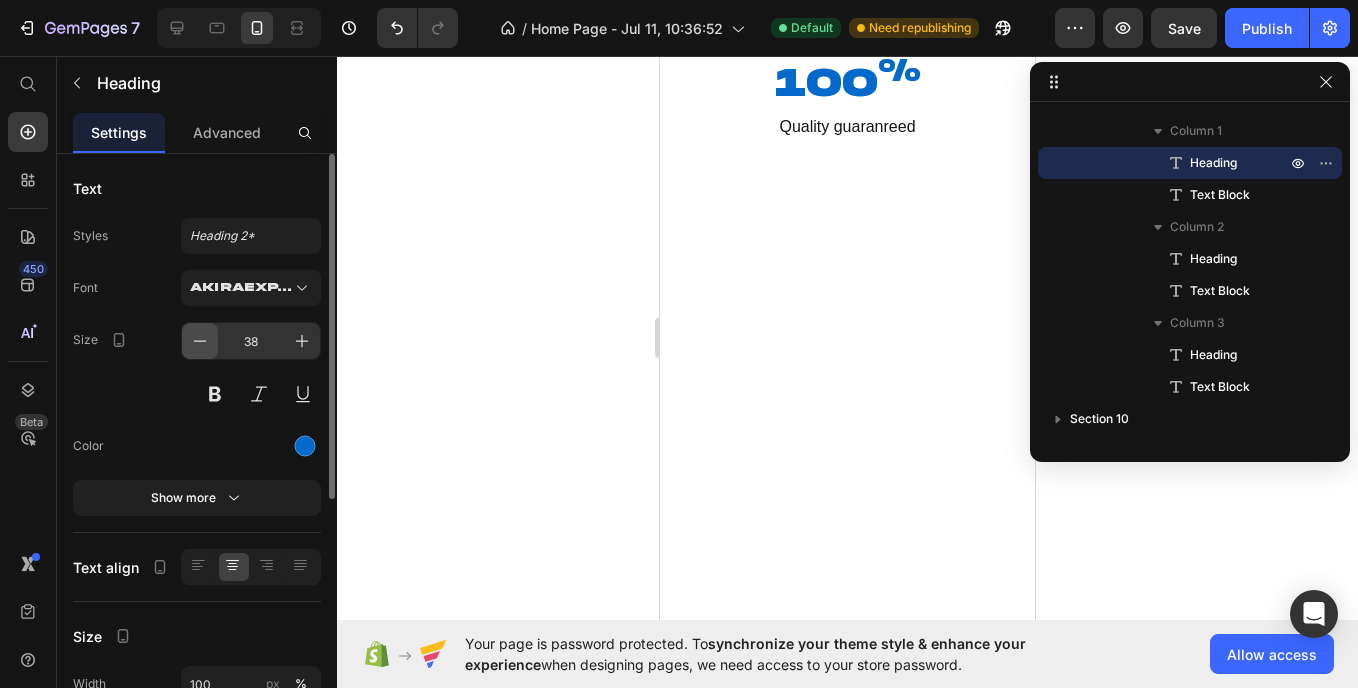 click at bounding box center (200, 341) 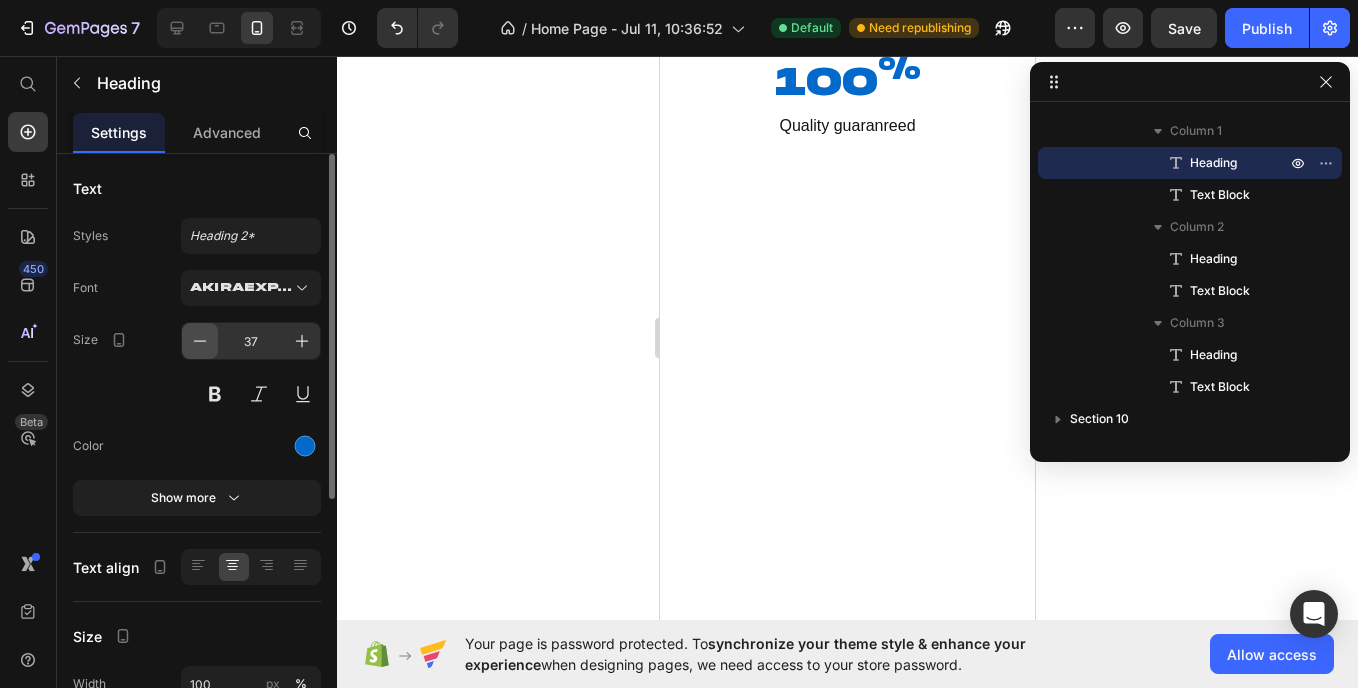 click 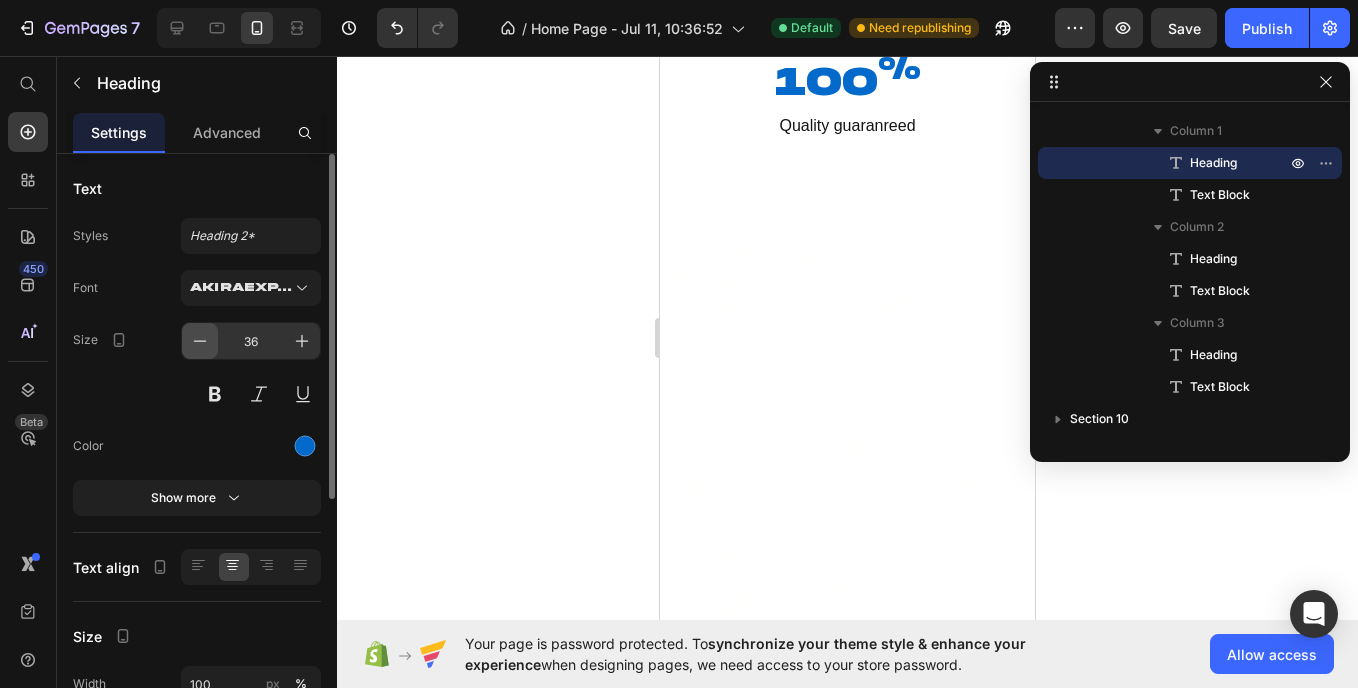 click 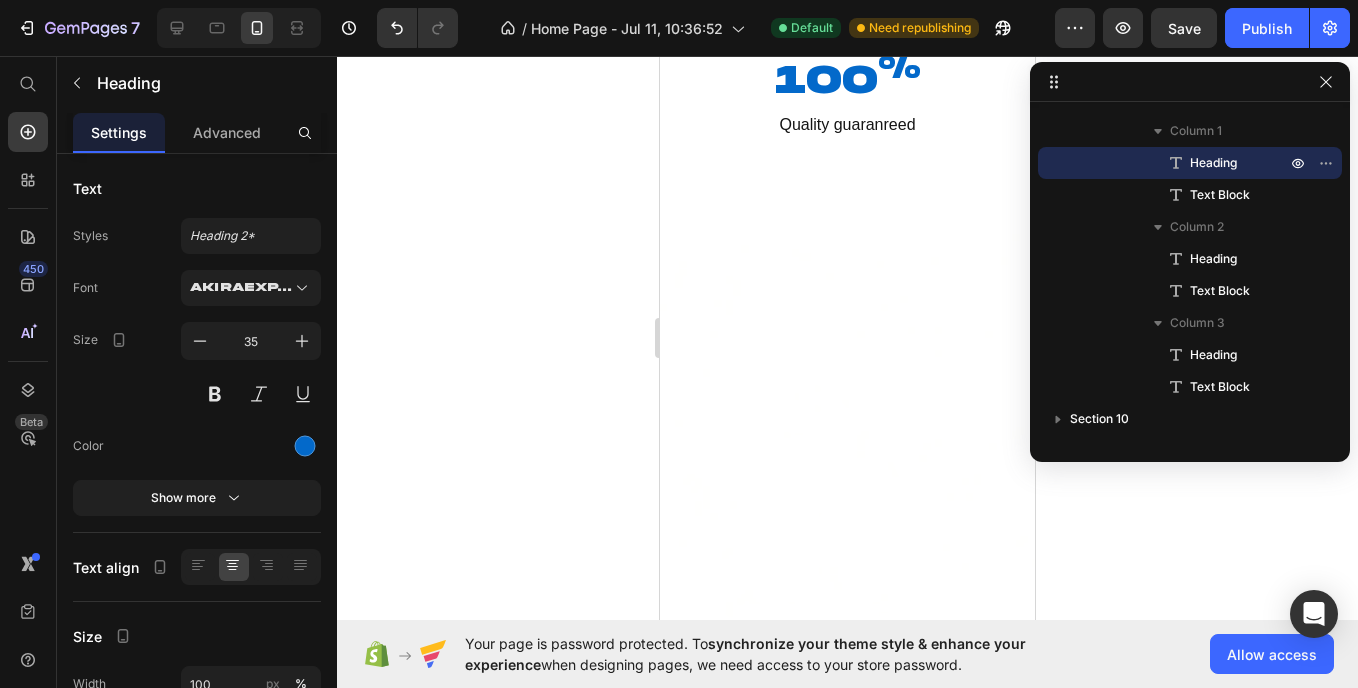 click on "30%" at bounding box center [848, -91] 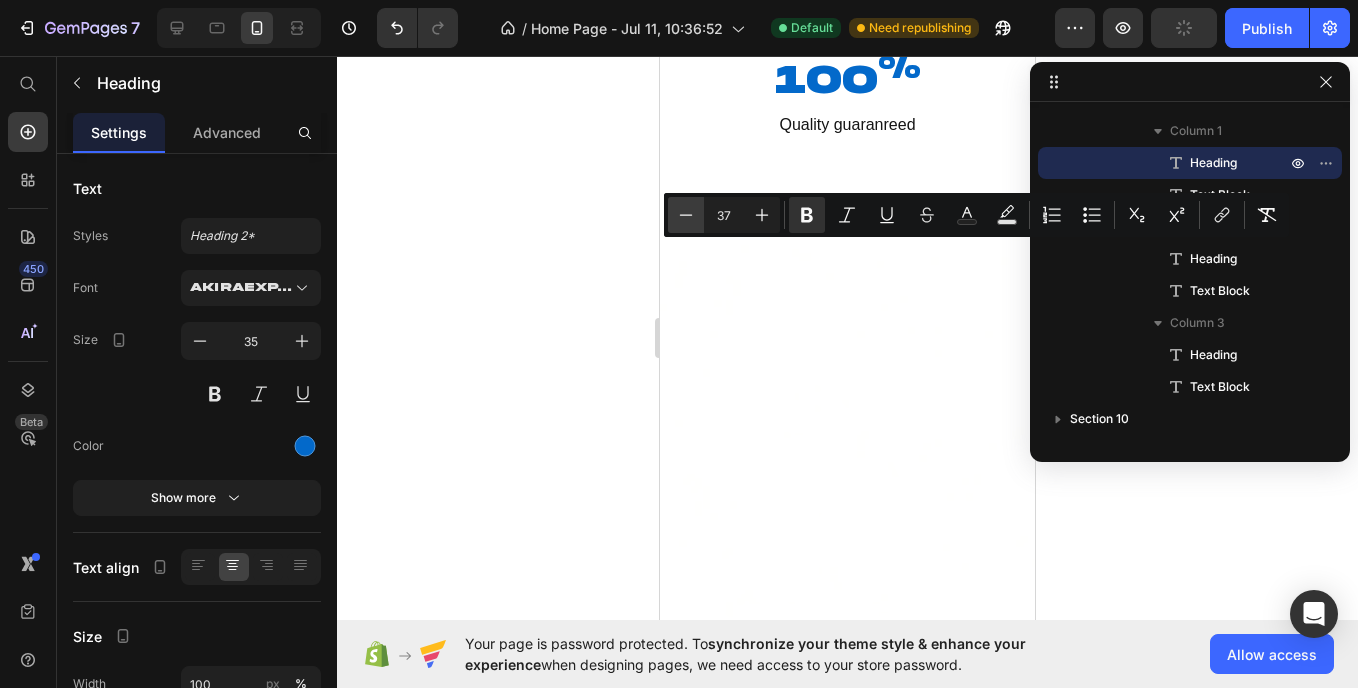 click 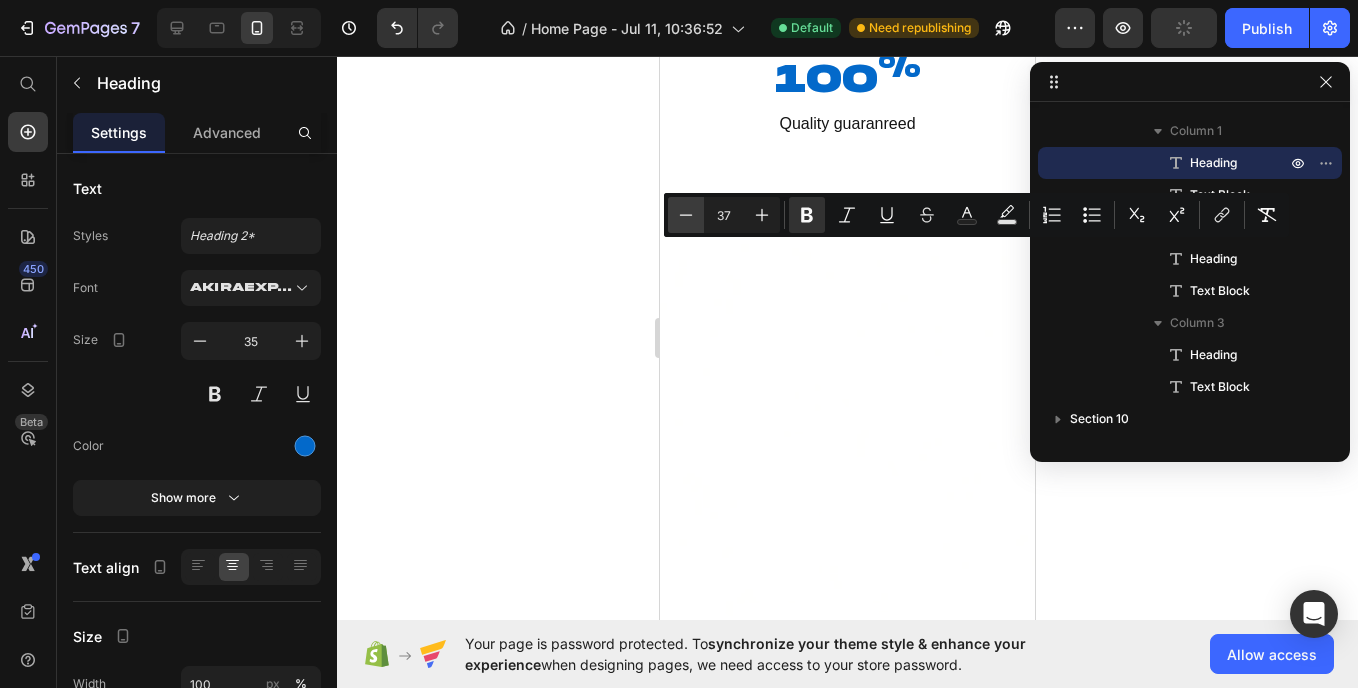click 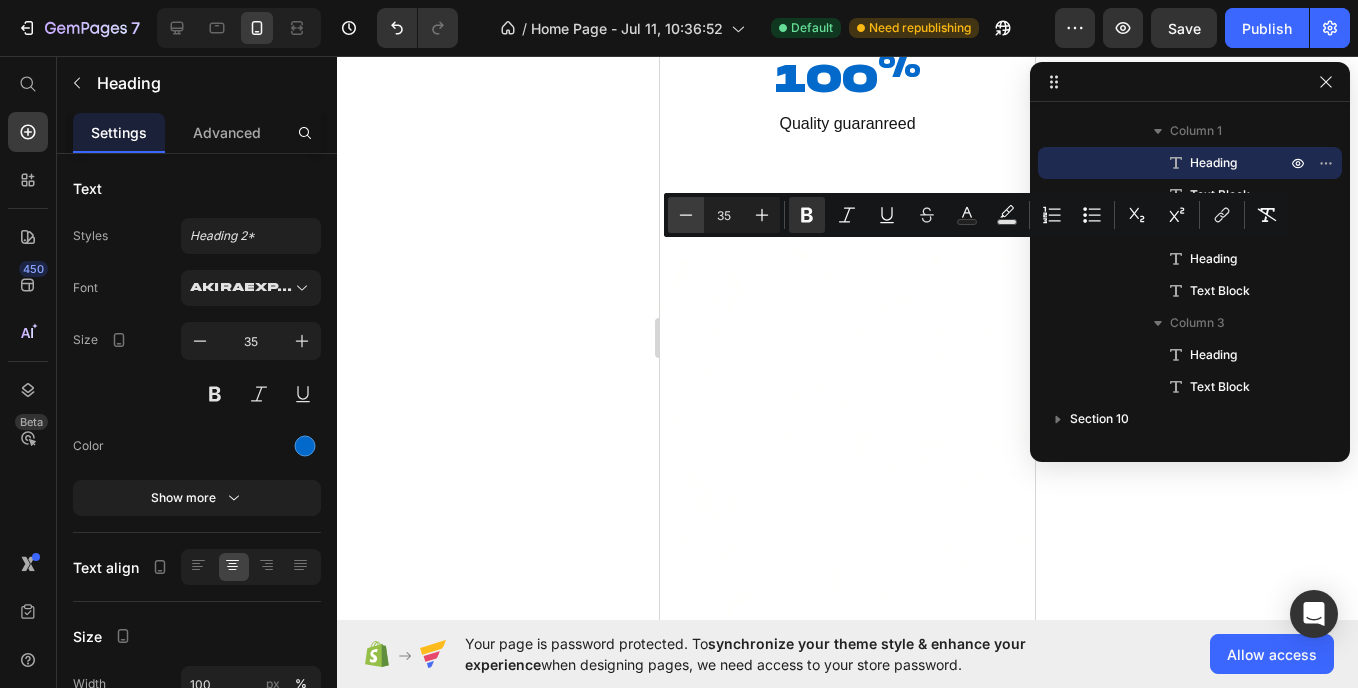 click 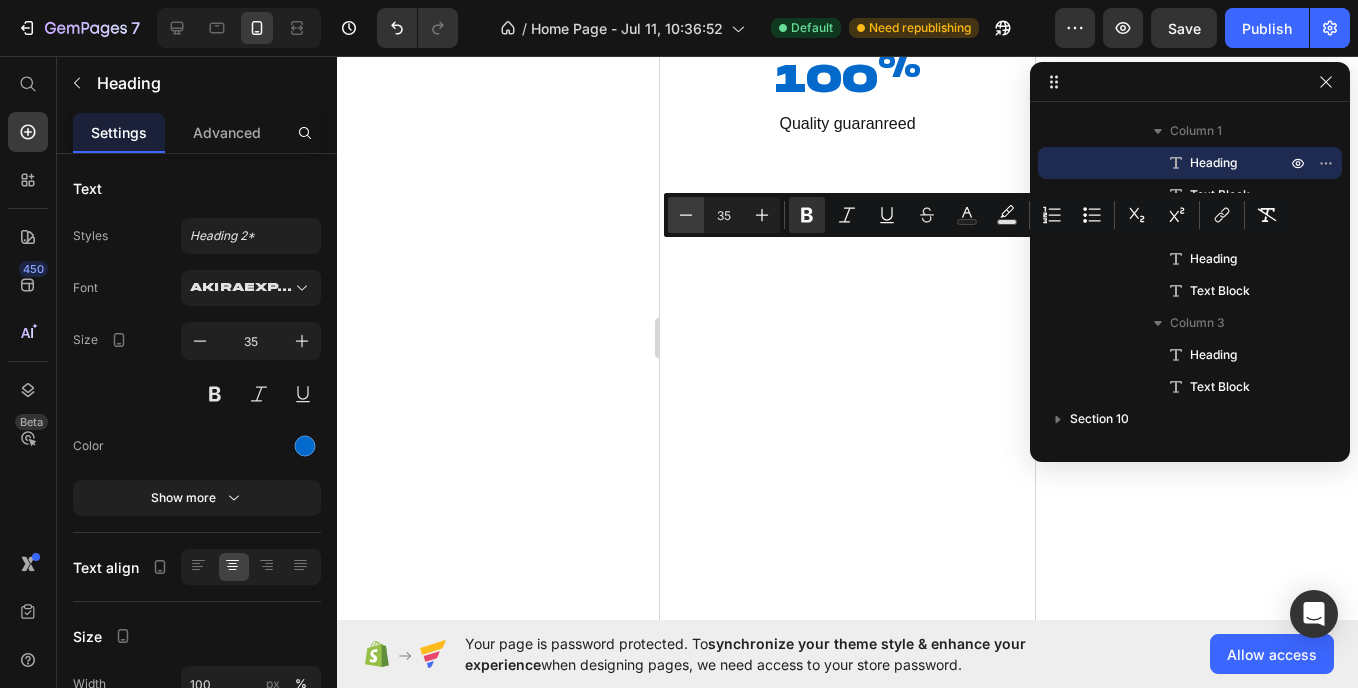 type on "34" 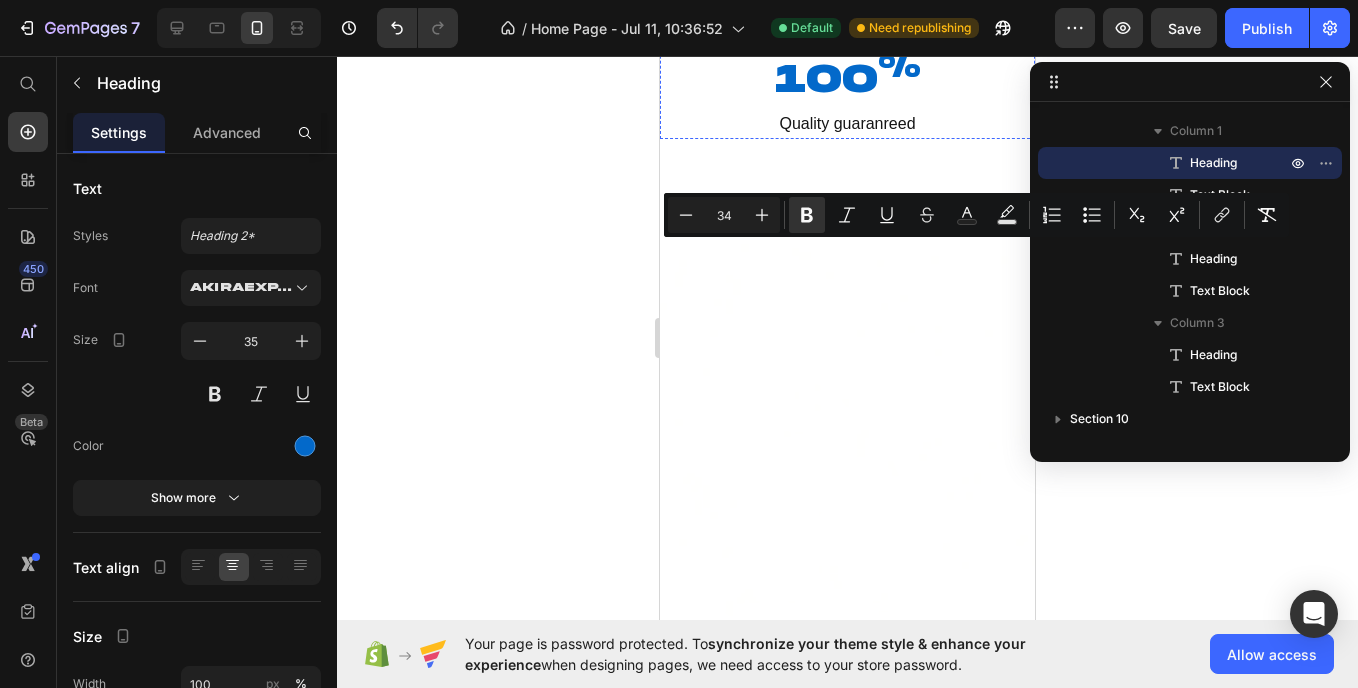 click on "10k +" at bounding box center (847, -8) 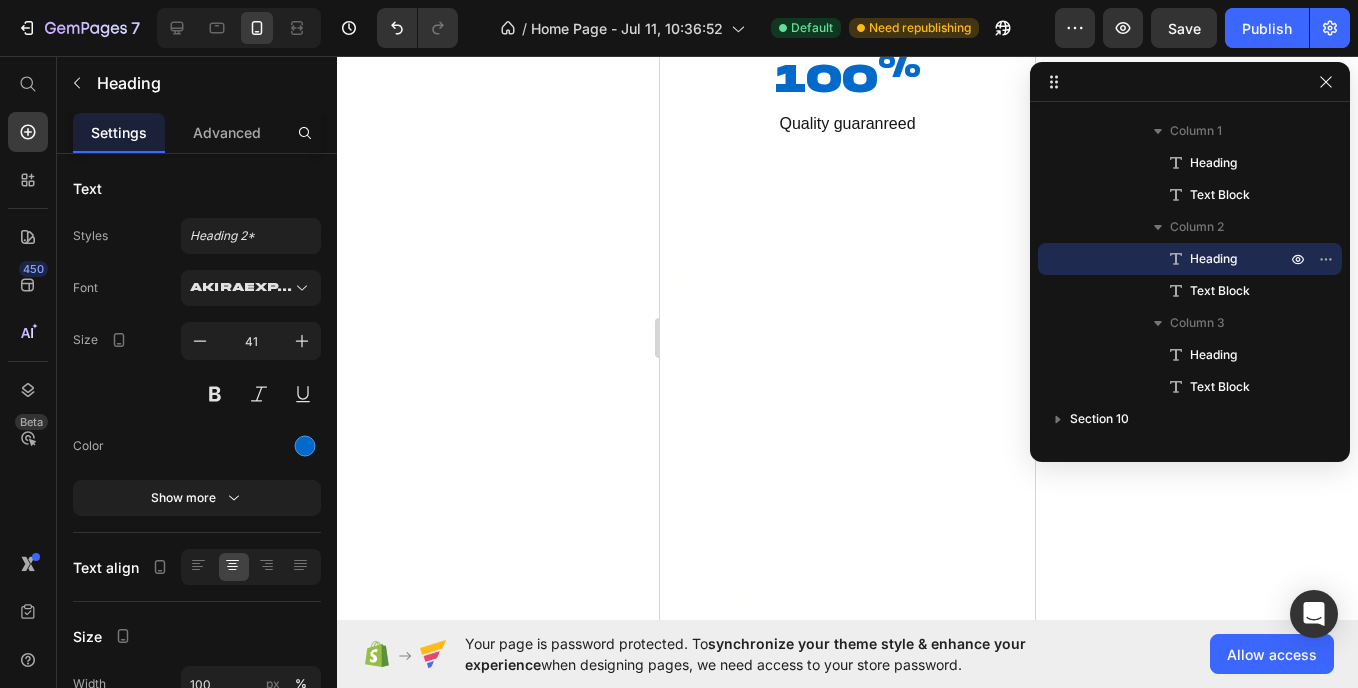 click on "10k +" at bounding box center (847, -8) 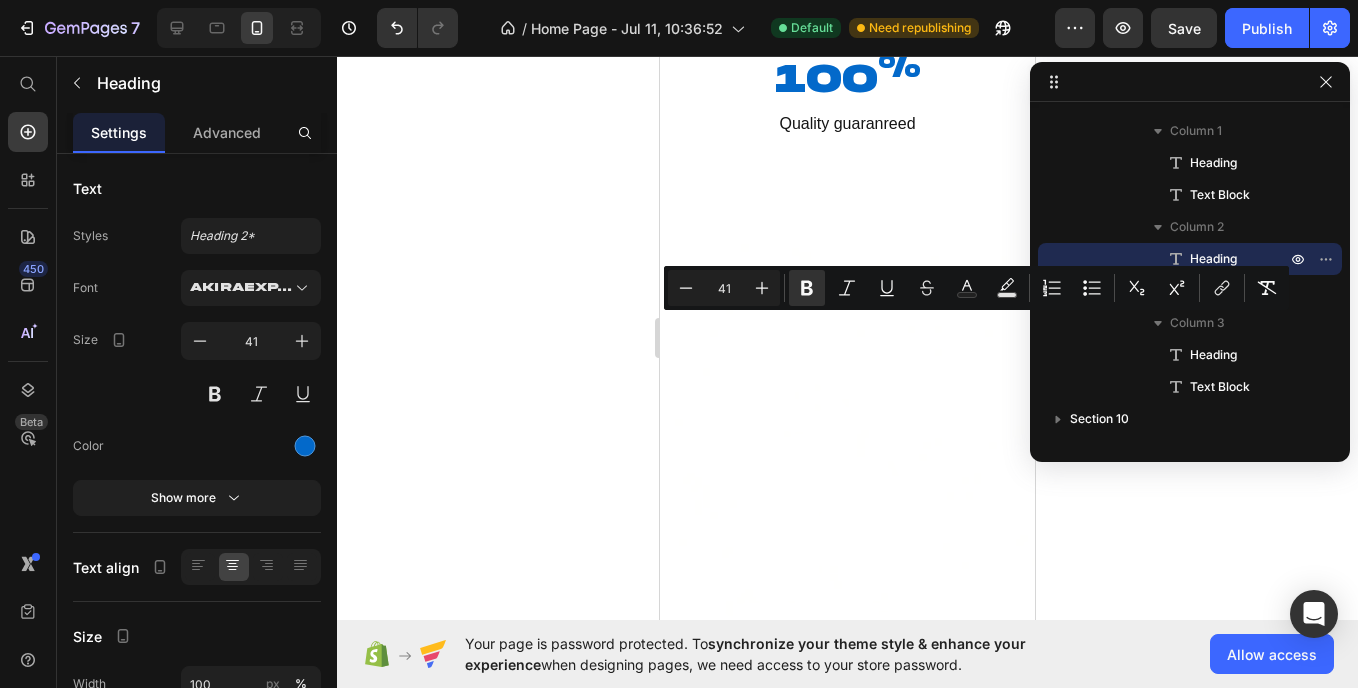 click on "41" at bounding box center [724, 288] 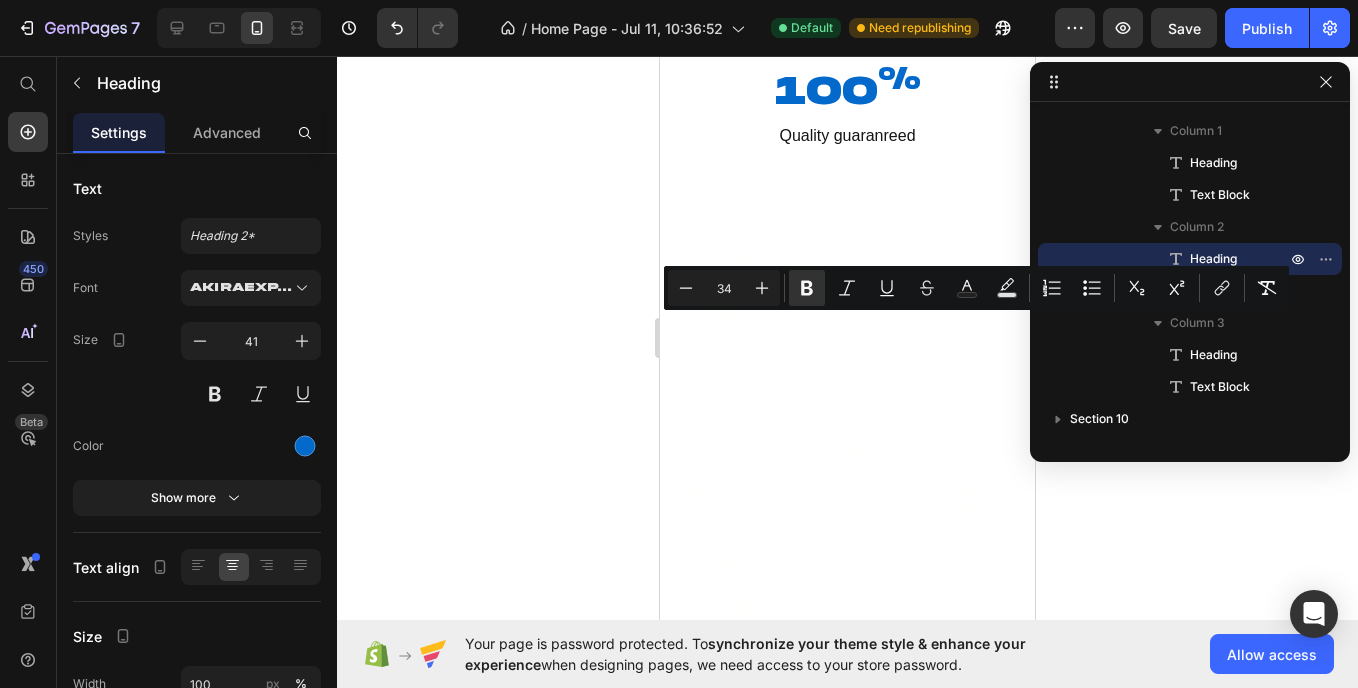 type on "34" 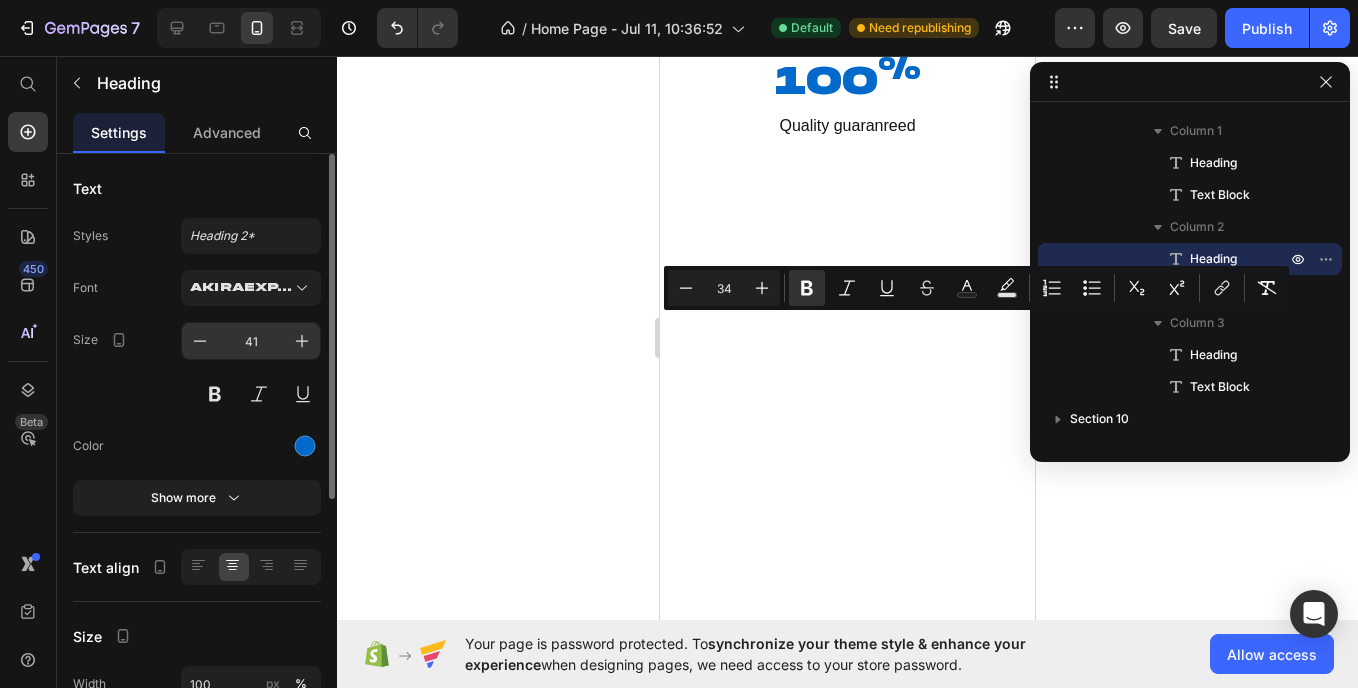click on "41" at bounding box center [251, 341] 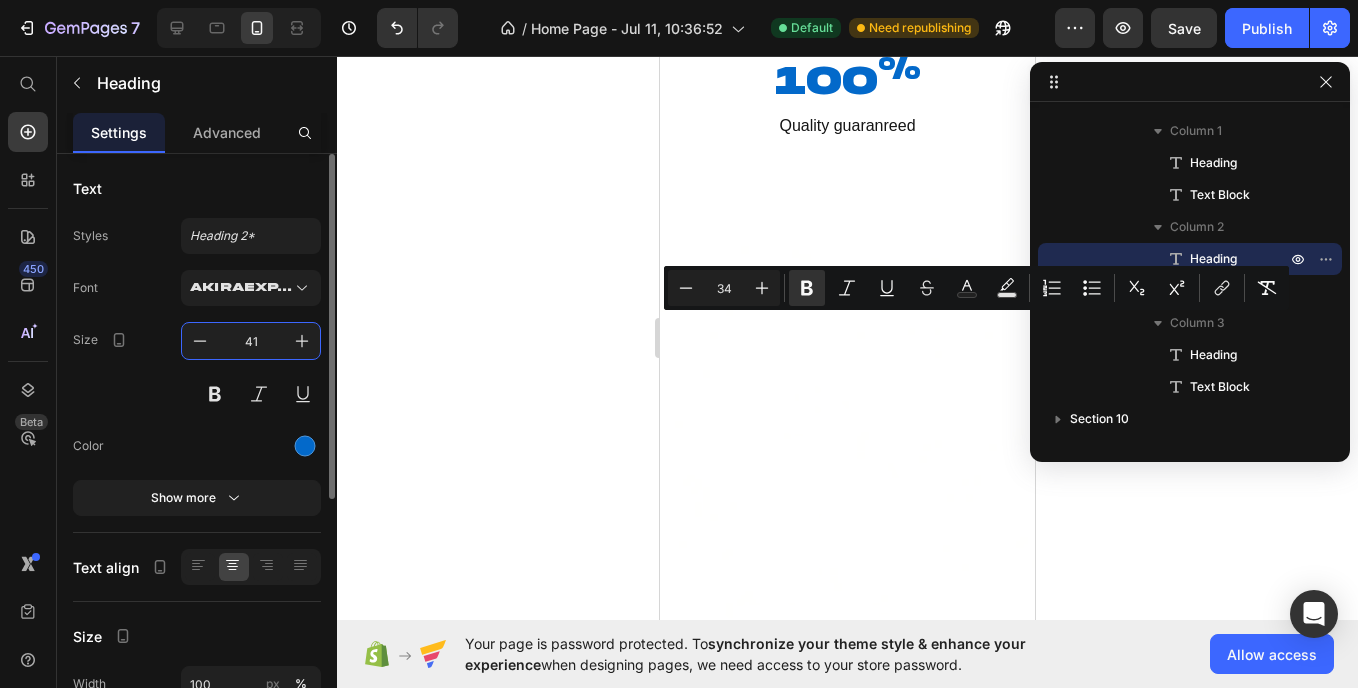 click on "41" at bounding box center (251, 341) 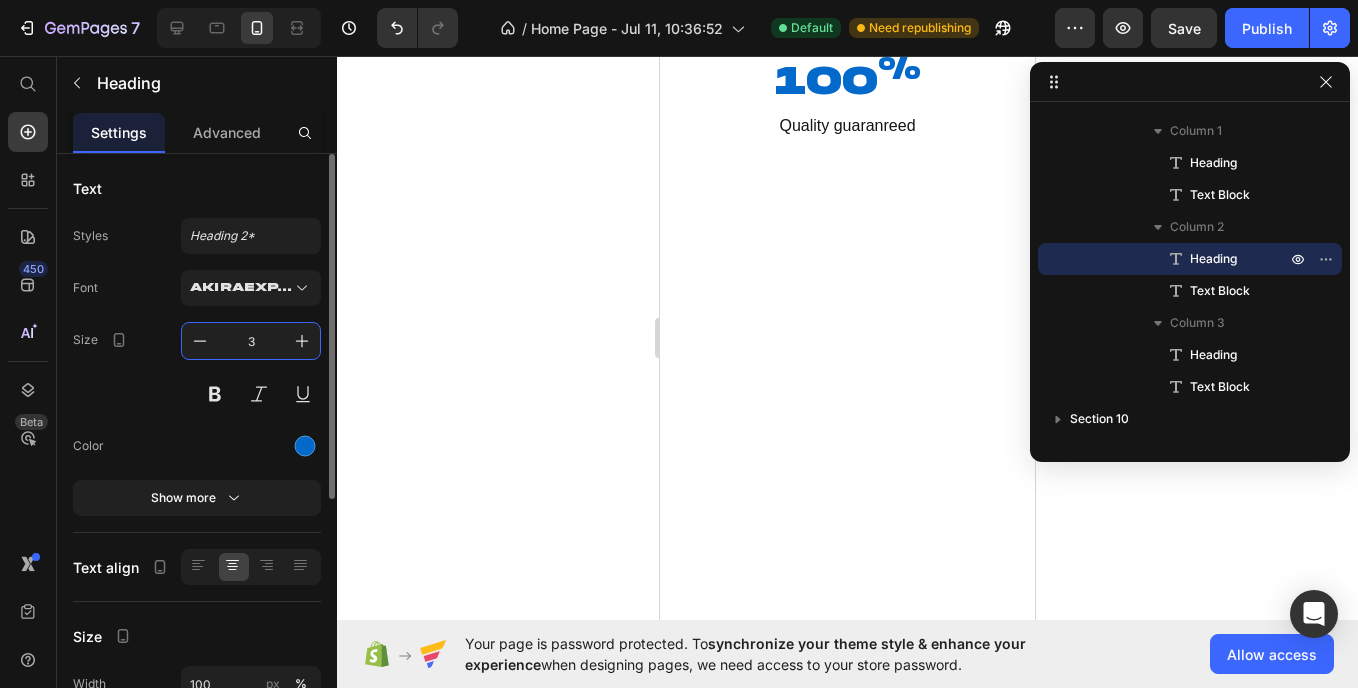 type on "35" 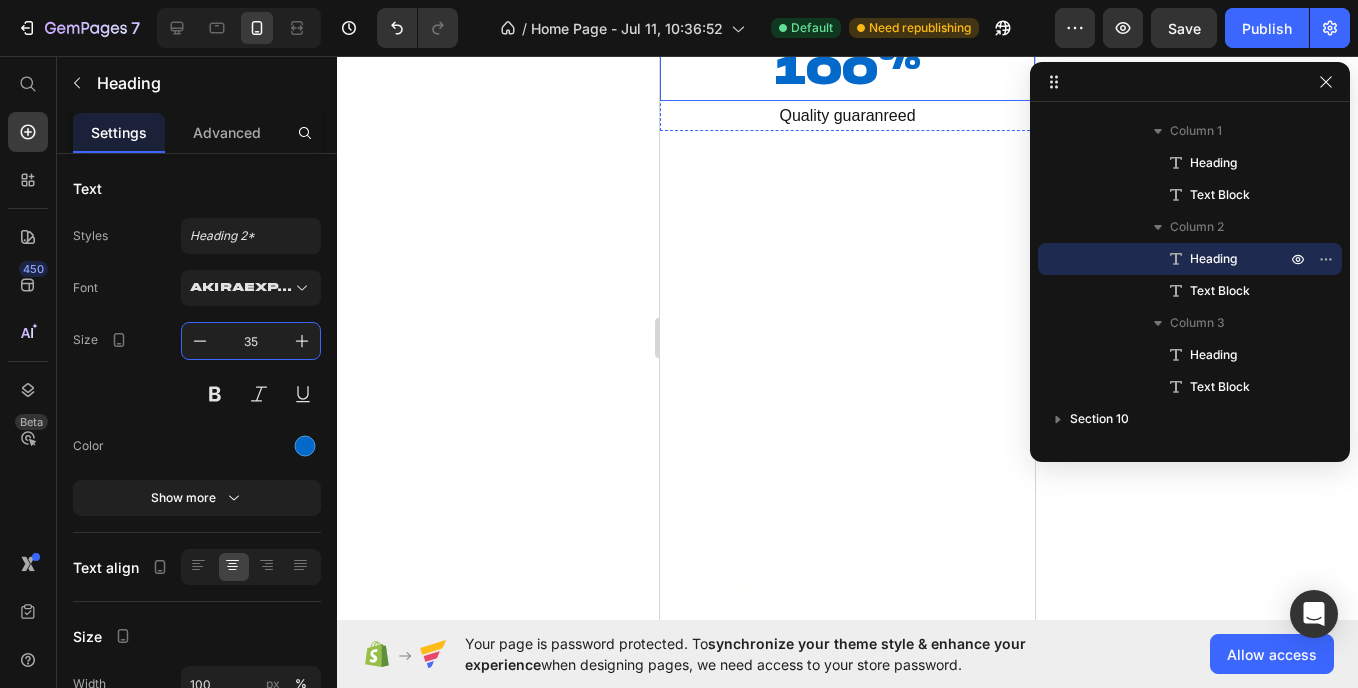 click on "100 %" at bounding box center [848, 71] 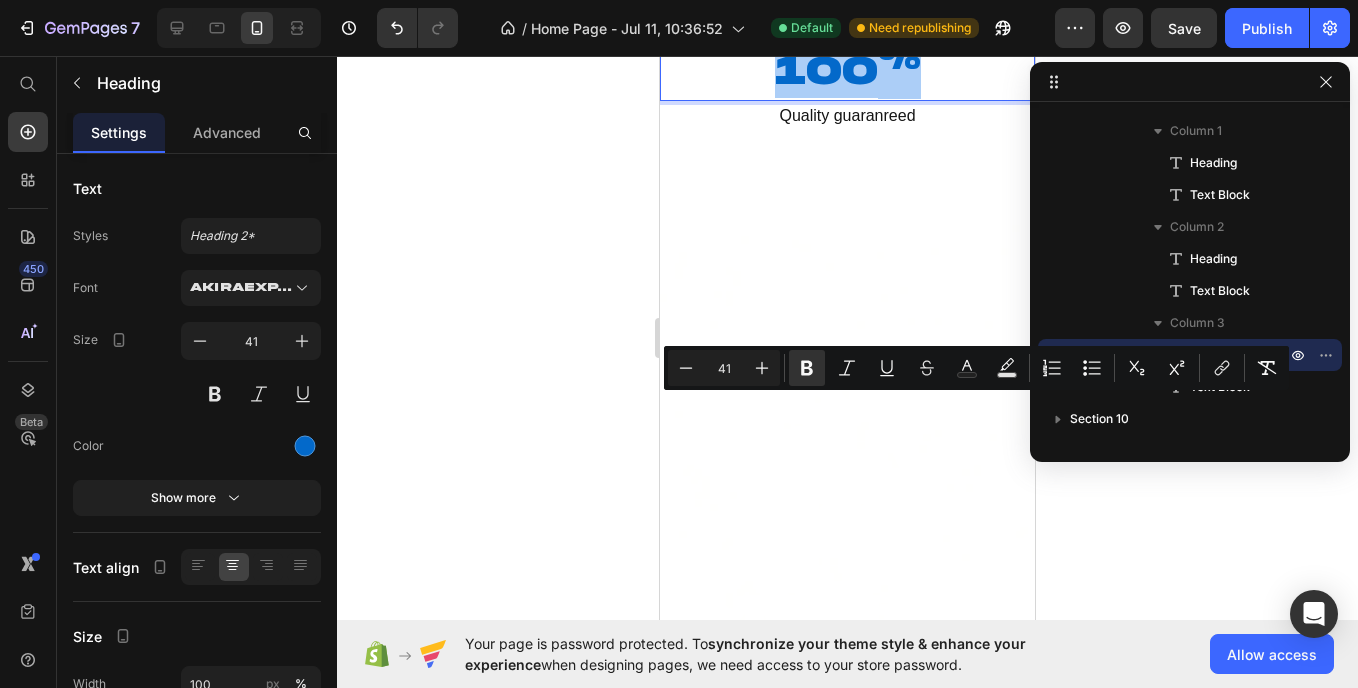 click on "41" at bounding box center (724, 368) 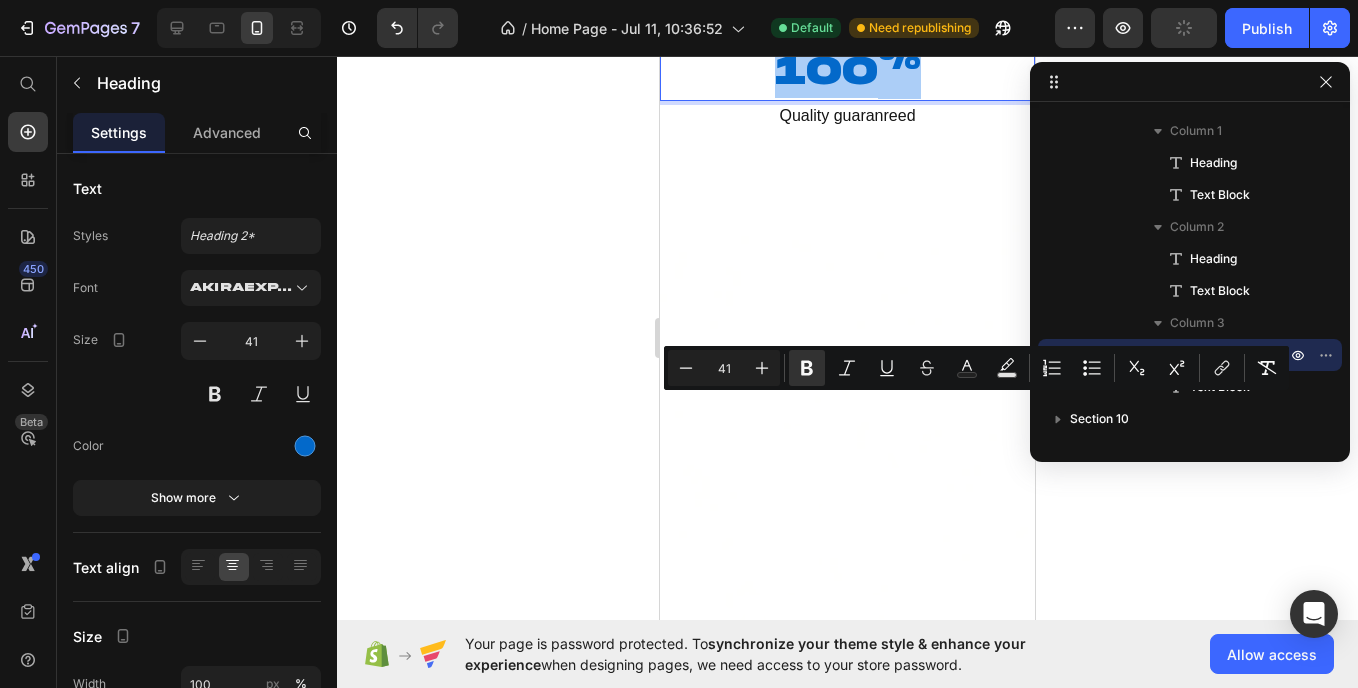 click on "41" at bounding box center (724, 368) 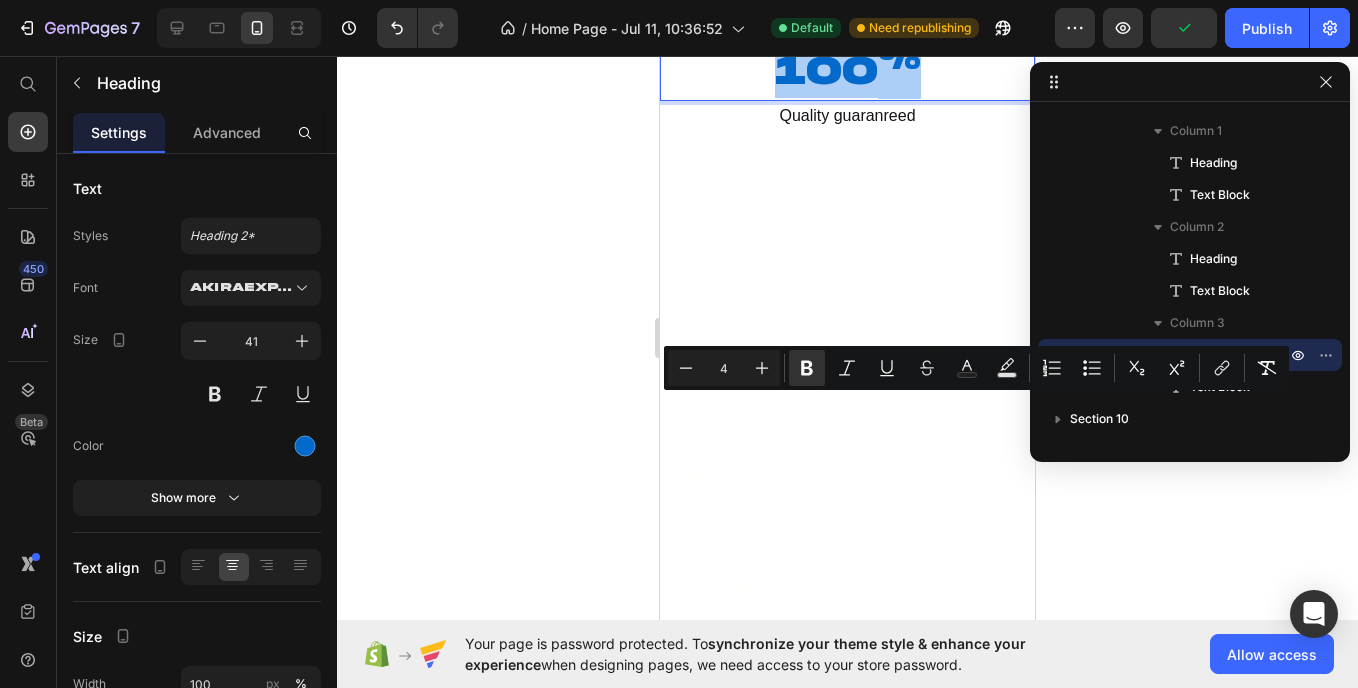 type 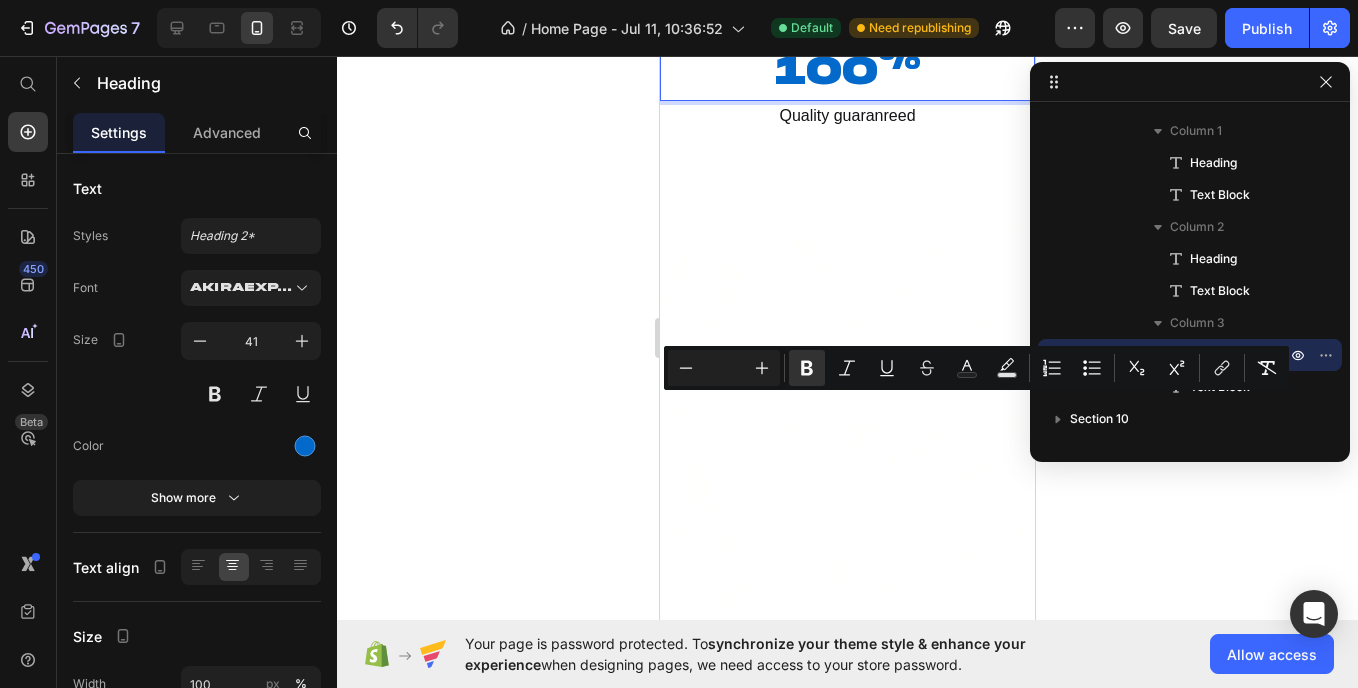 click at bounding box center (724, 368) 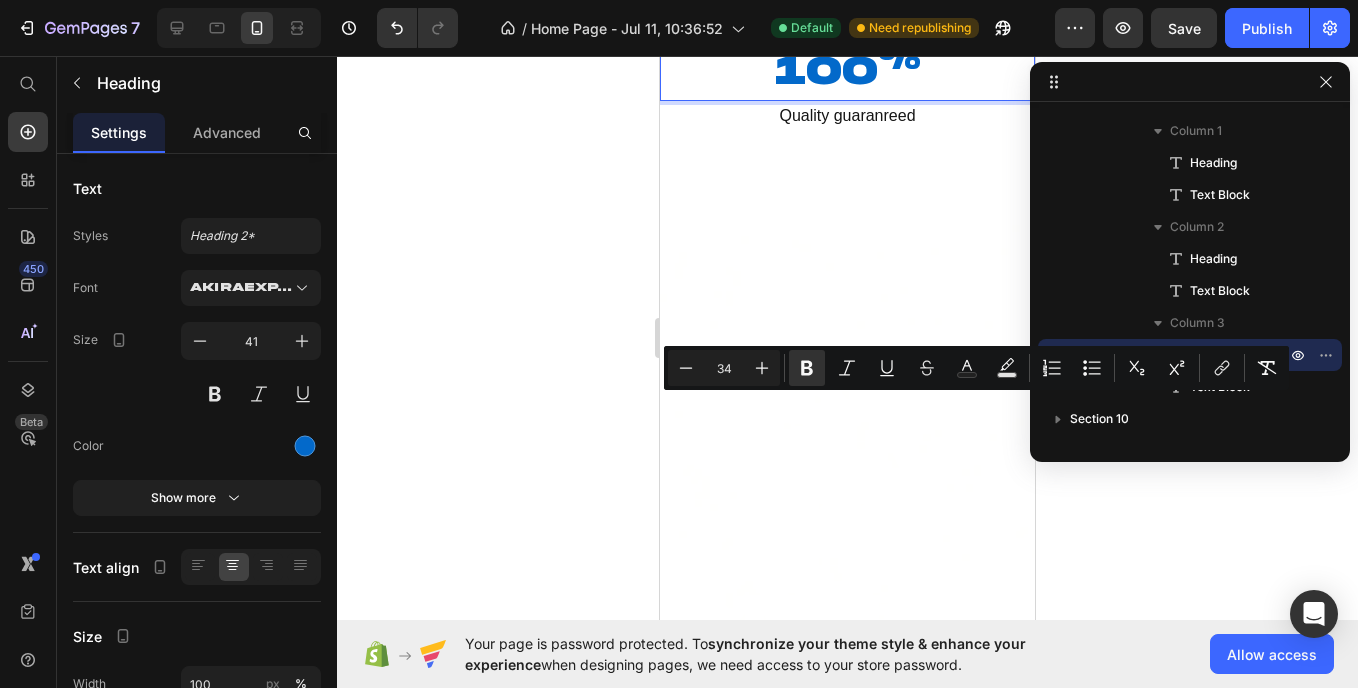 type on "34" 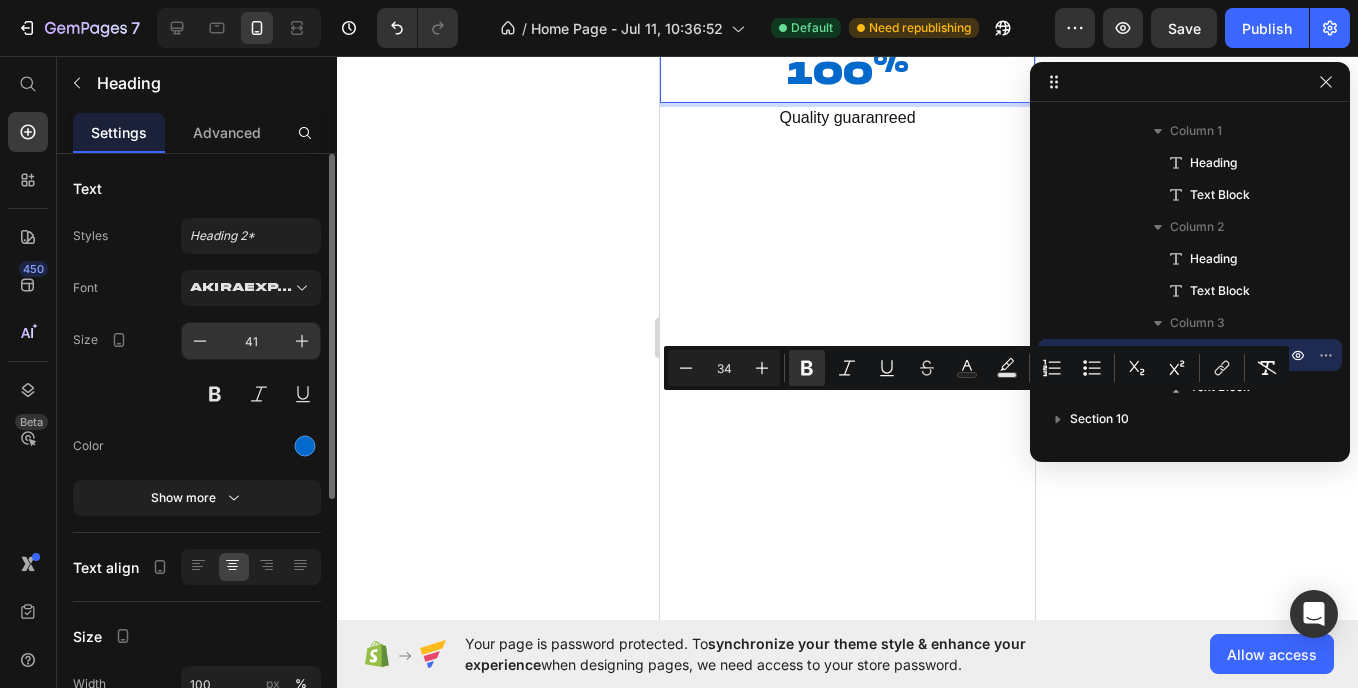 click on "41" at bounding box center [251, 341] 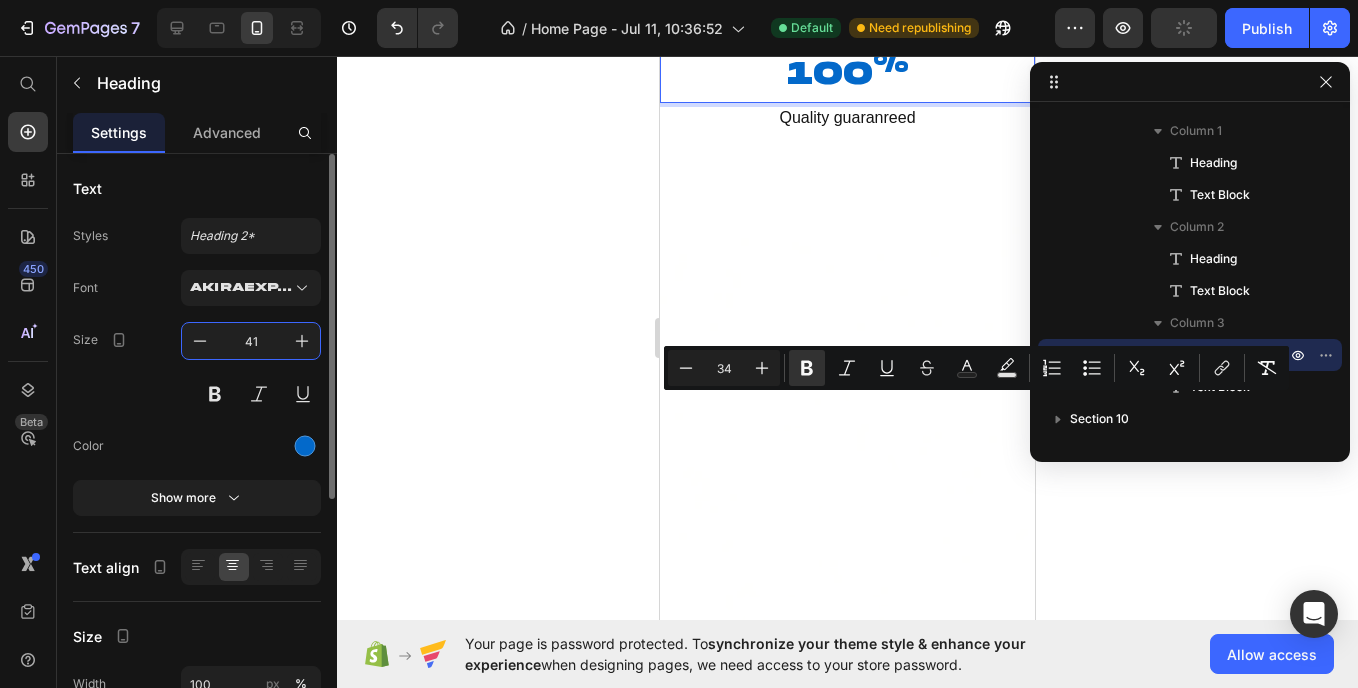 click on "41" at bounding box center [251, 341] 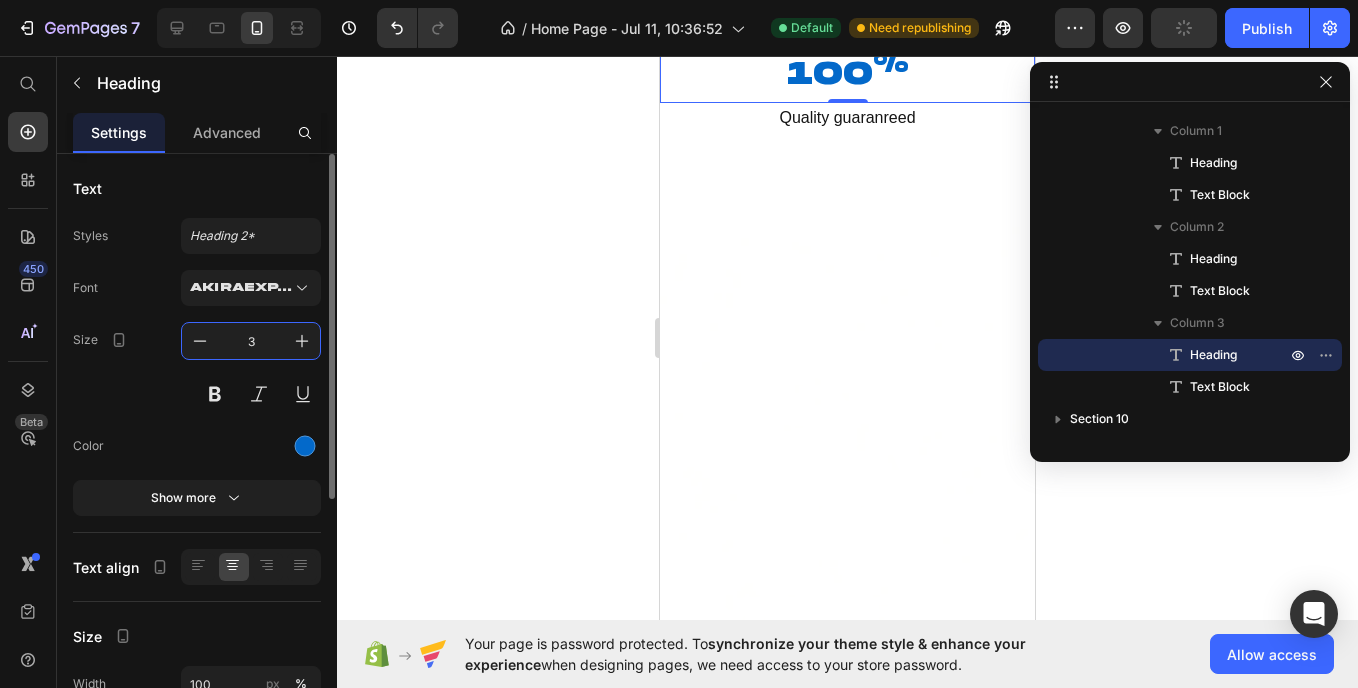 type on "35" 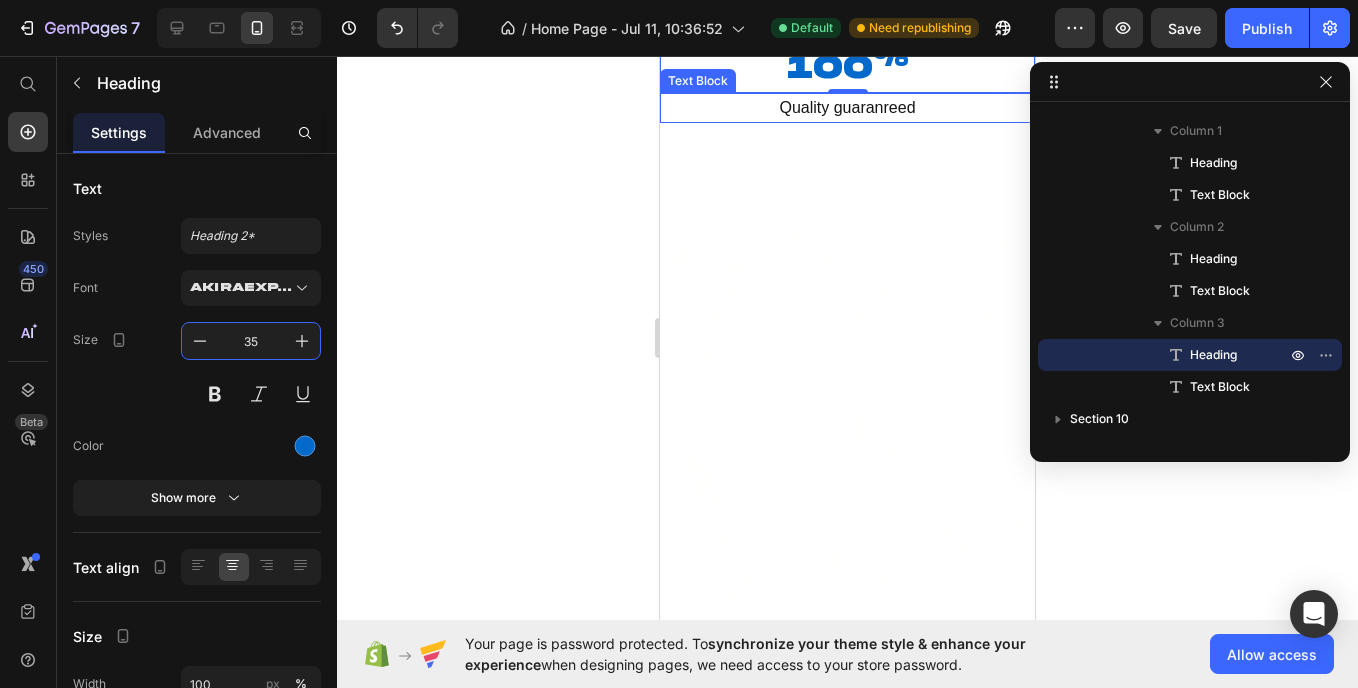 click on "Quality guaranreed" at bounding box center (847, 108) 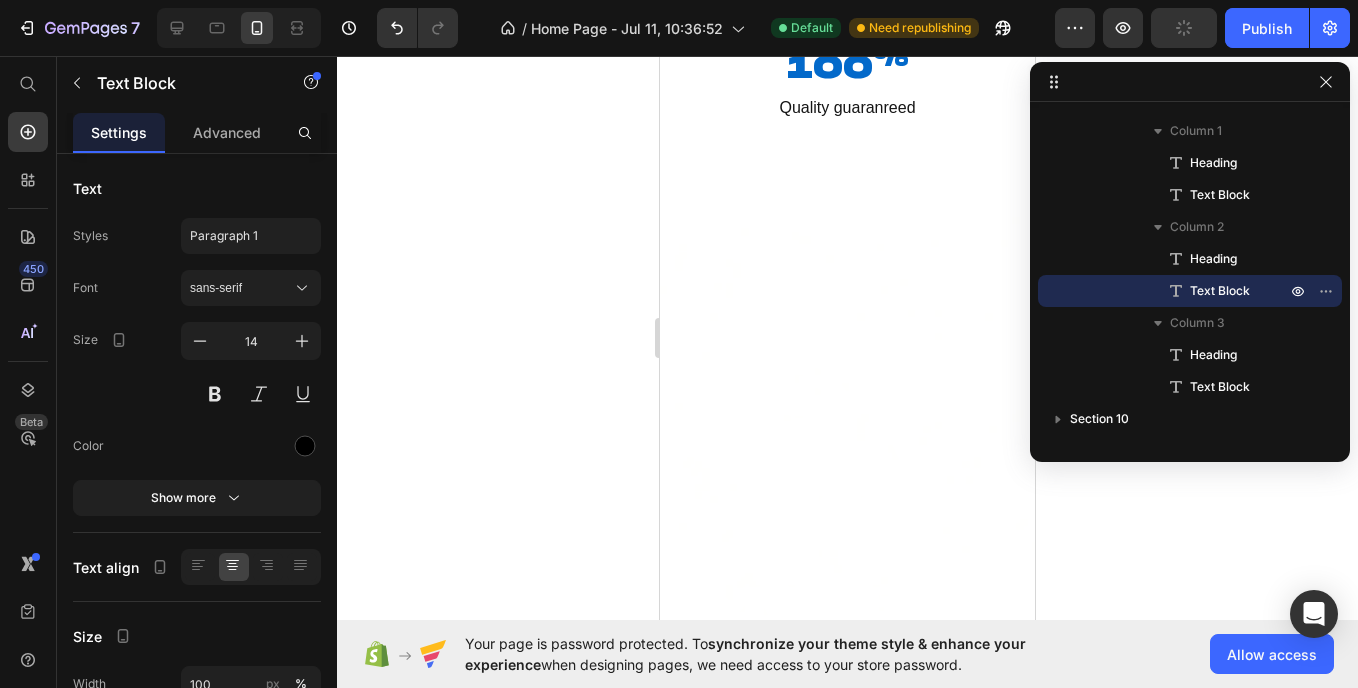 click on "Items sold" at bounding box center (847, 27) 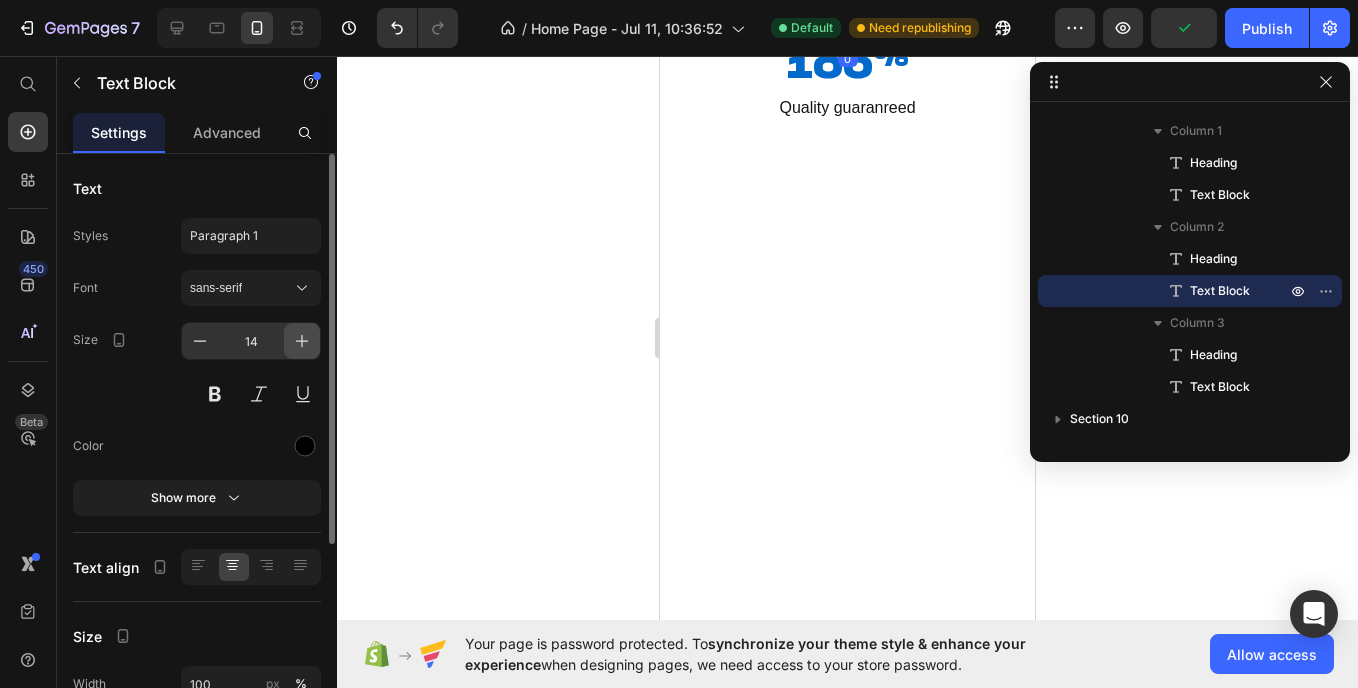 click 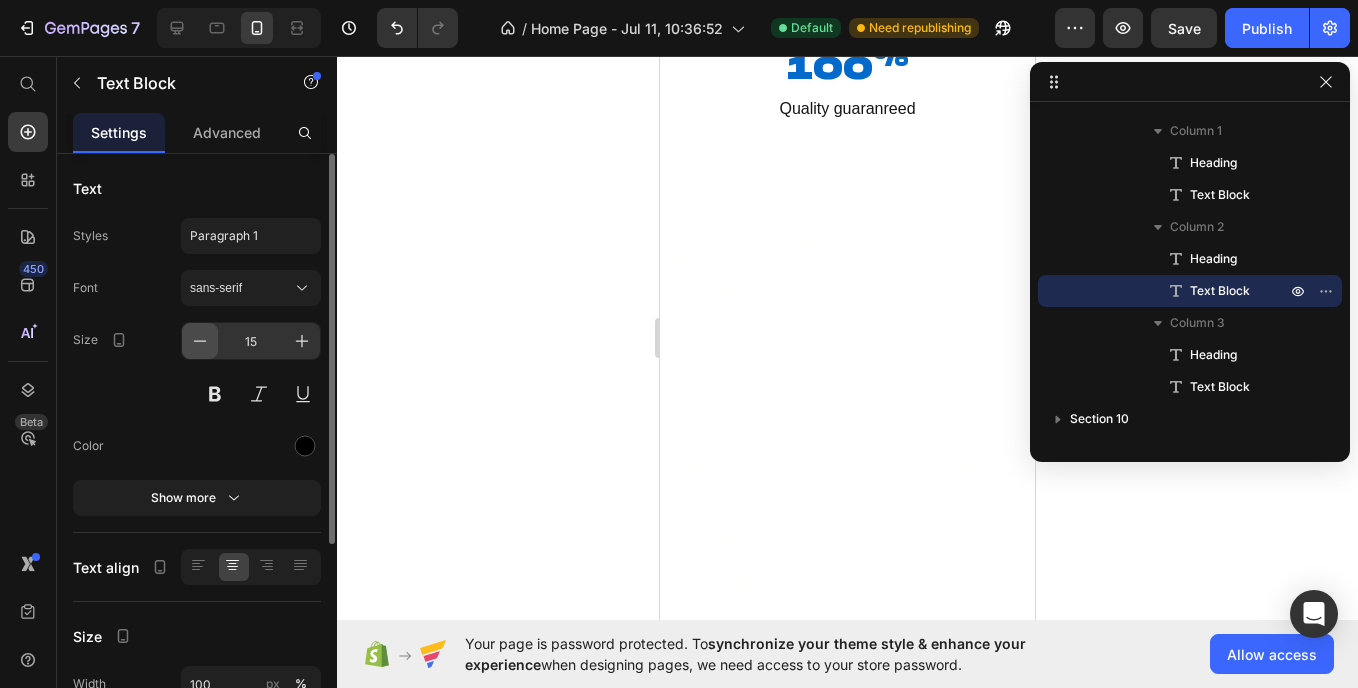 click at bounding box center [200, 341] 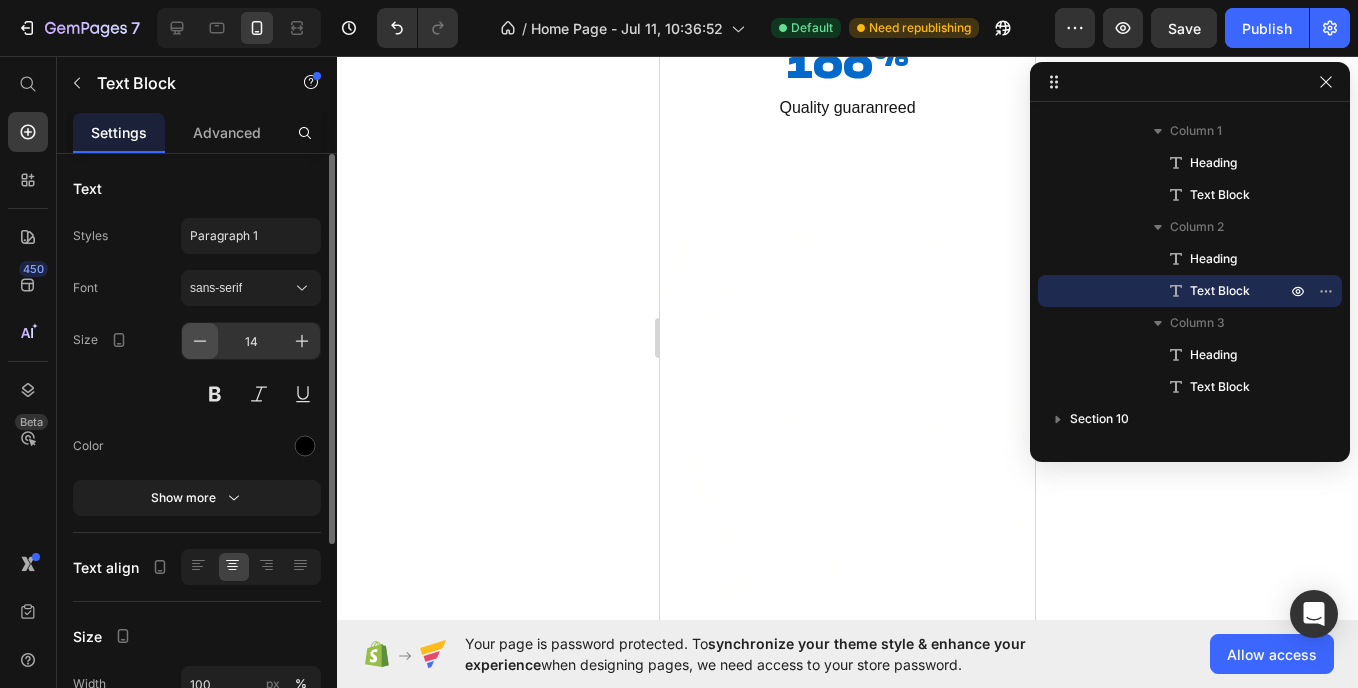click at bounding box center [200, 341] 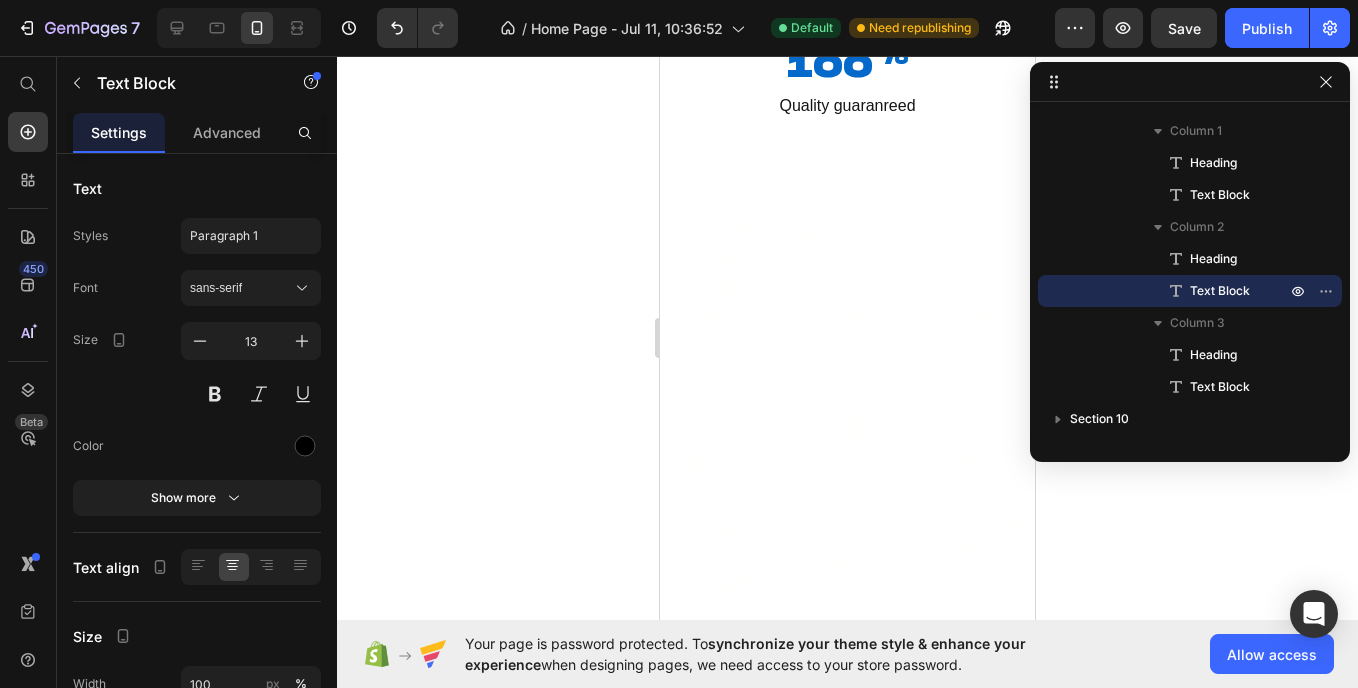 click on "Items sold" at bounding box center [847, 26] 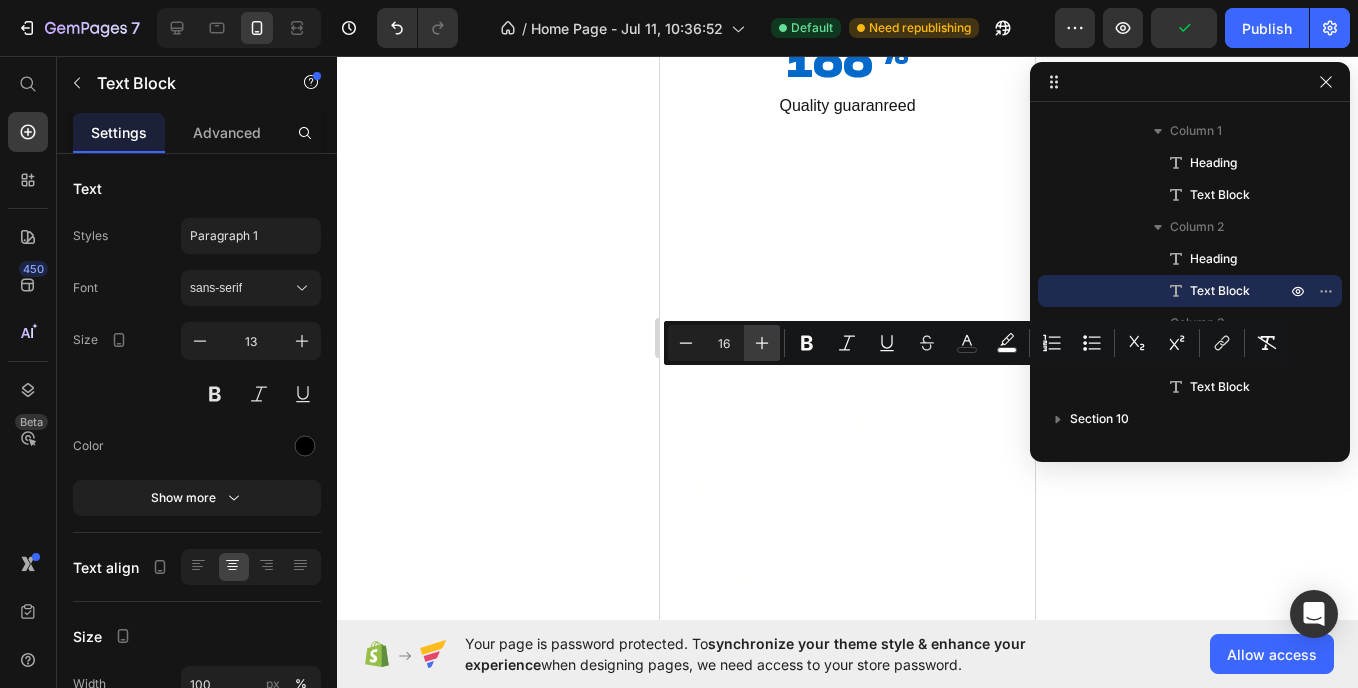 click 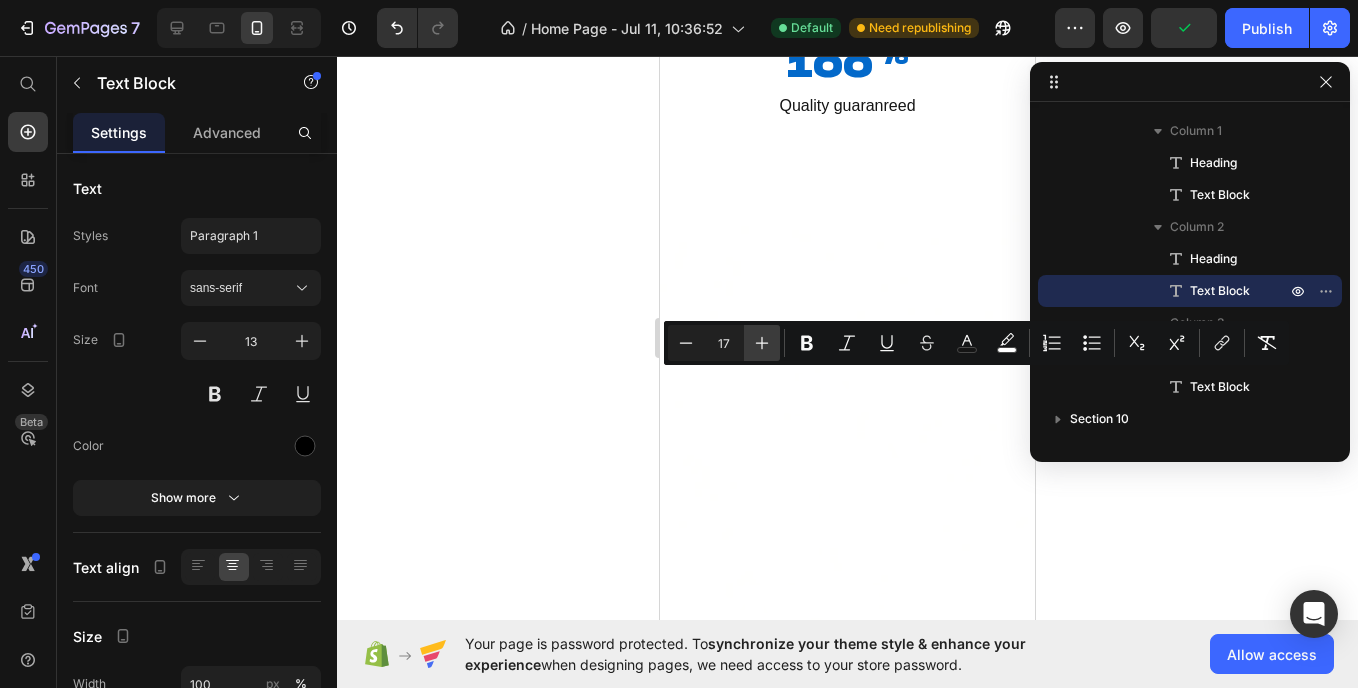 click 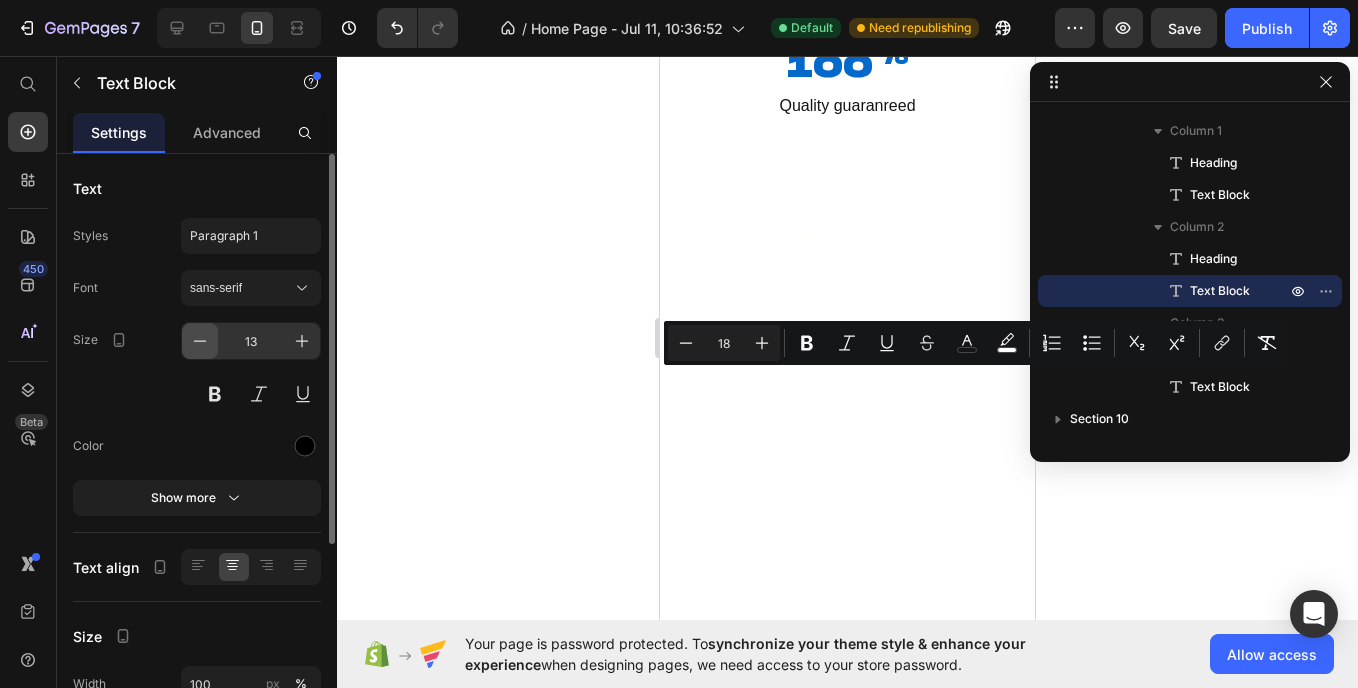 click 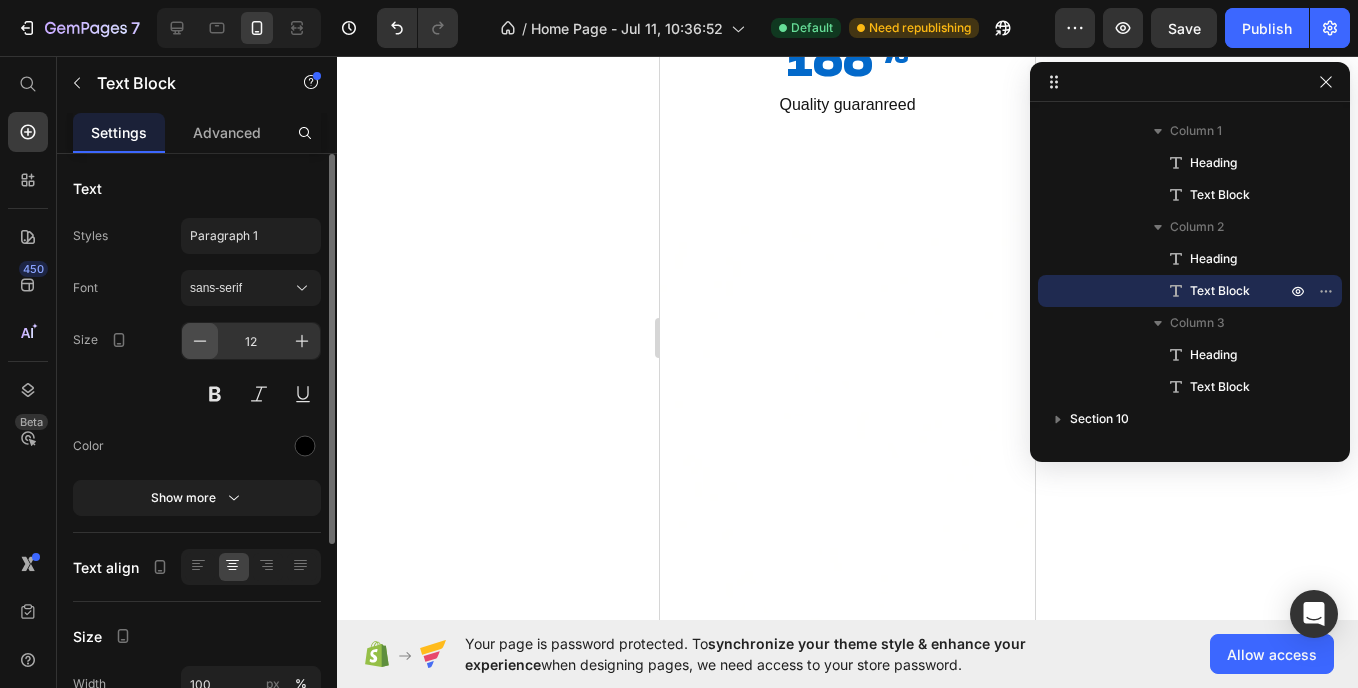 click 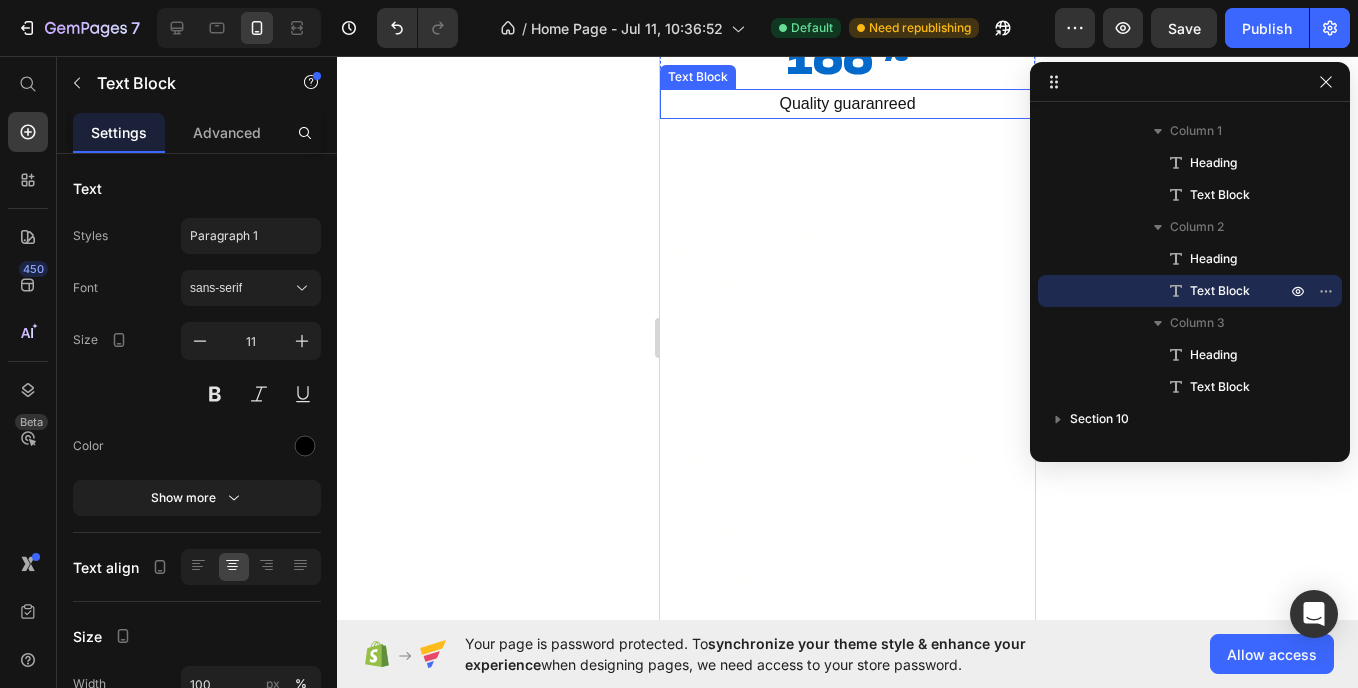 click on "Quality guaranreed" at bounding box center (847, 103) 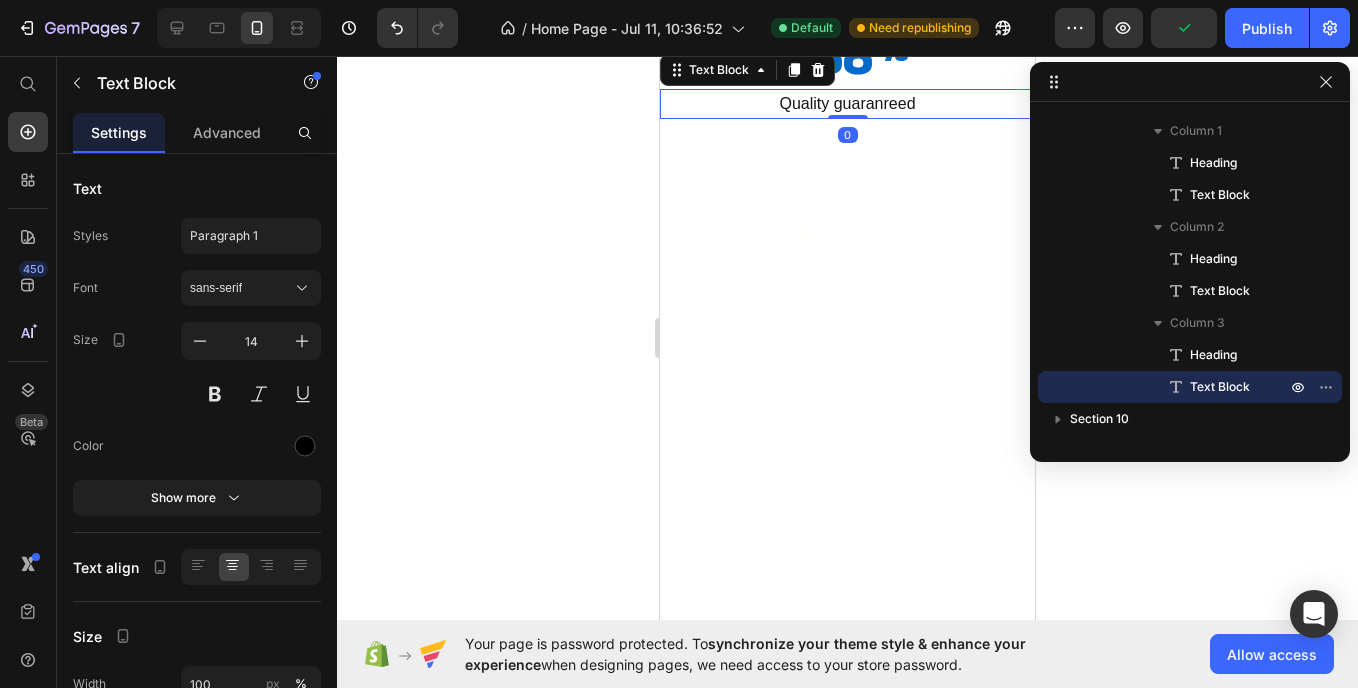click on "Quality guaranreed" at bounding box center (847, 103) 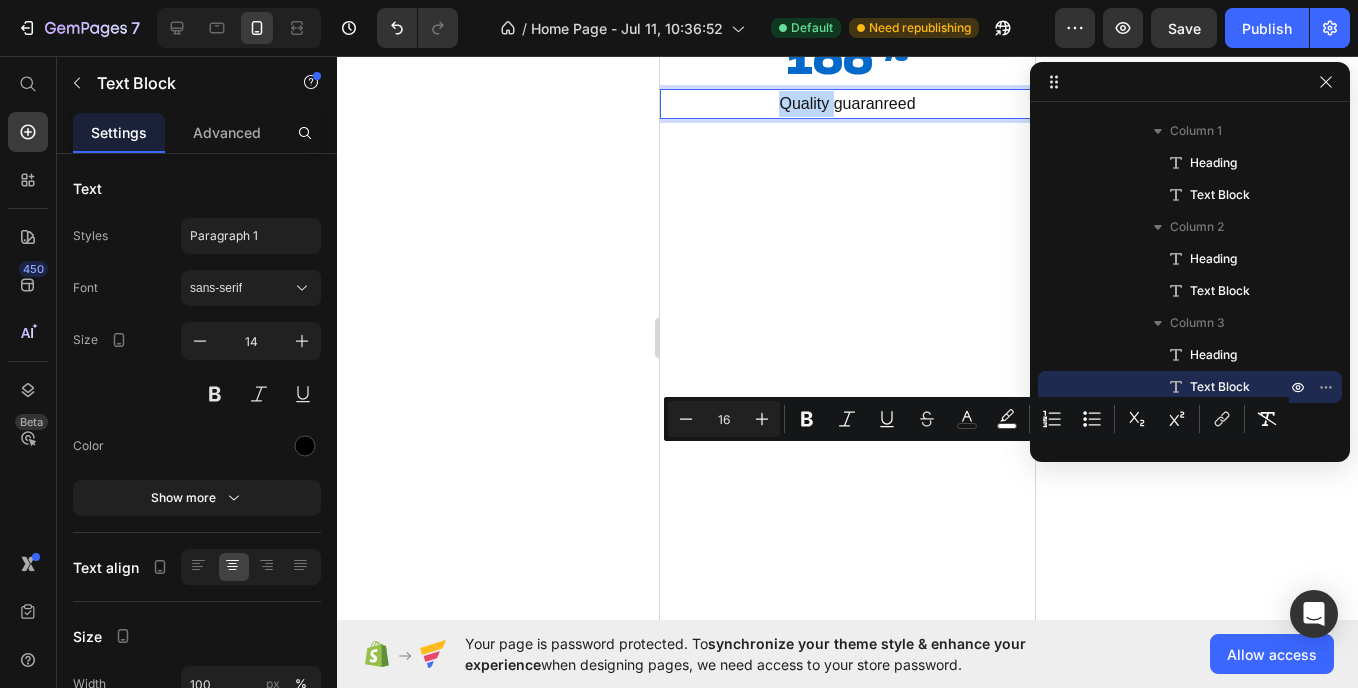 click on "Quality guaranreed" at bounding box center [847, 103] 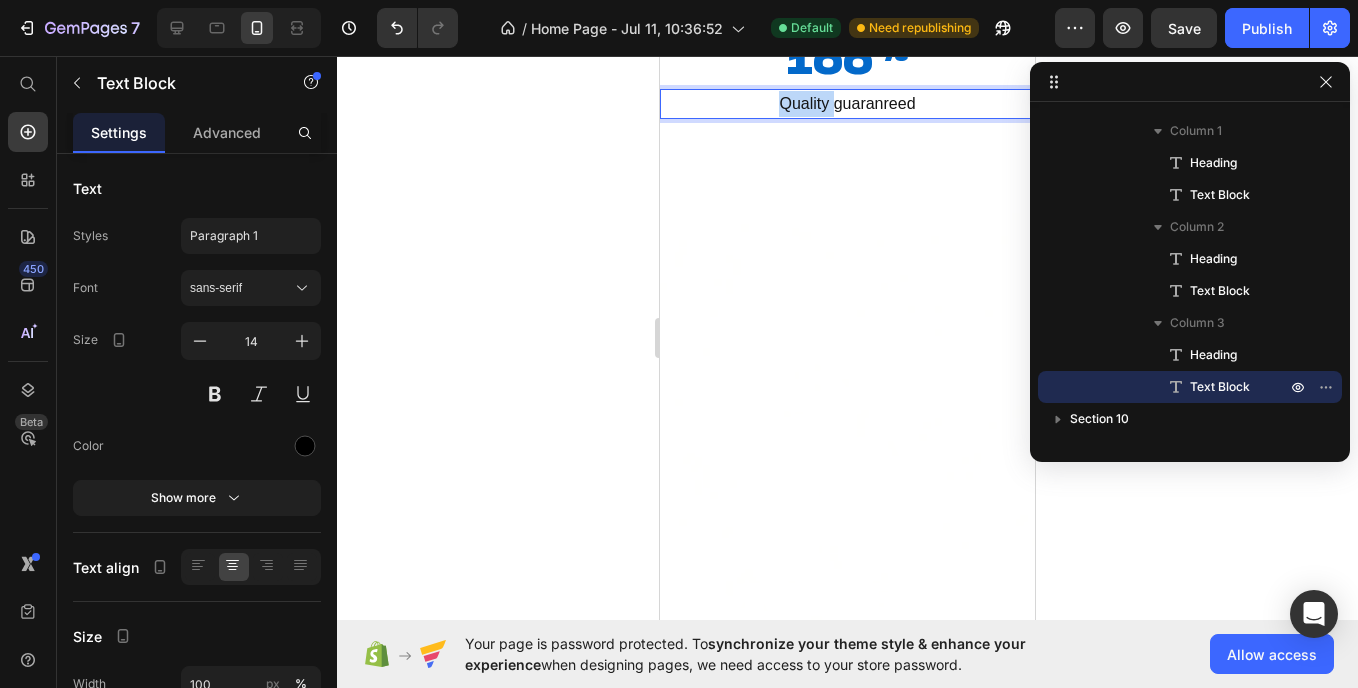 click on "Quality guaranreed" at bounding box center (847, 103) 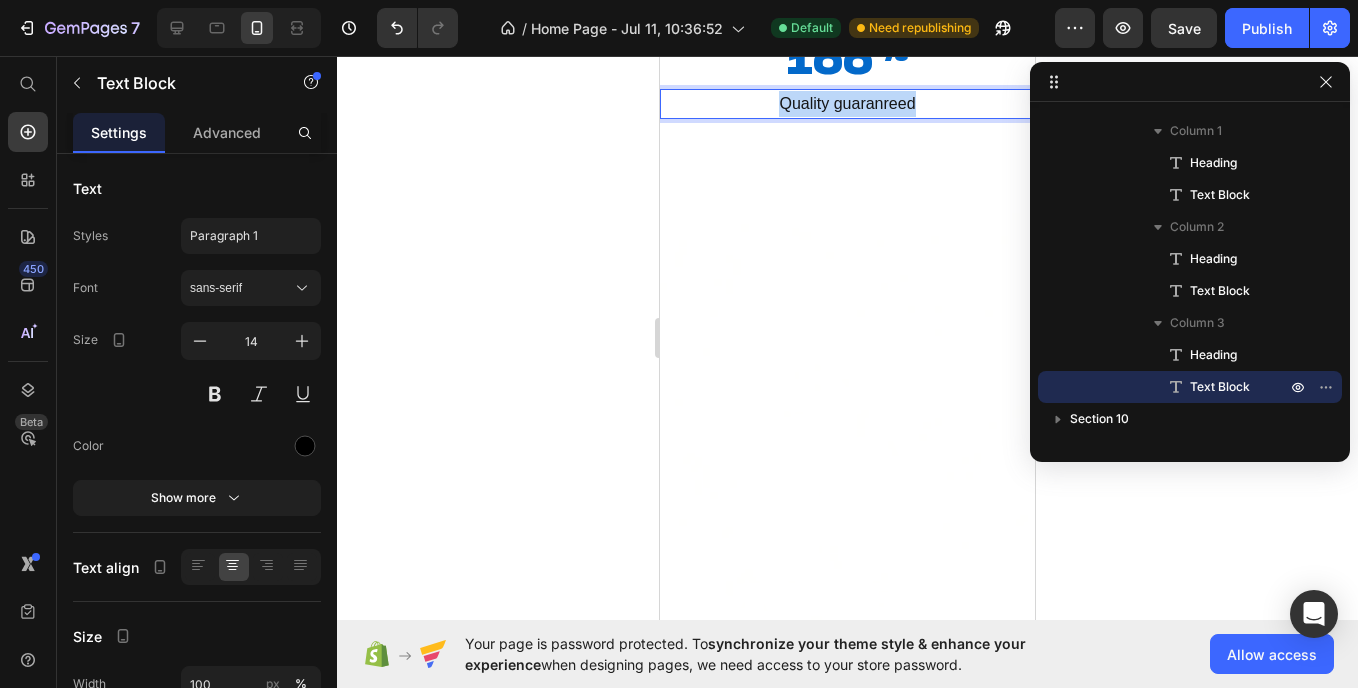 click on "Quality guaranreed" at bounding box center (847, 103) 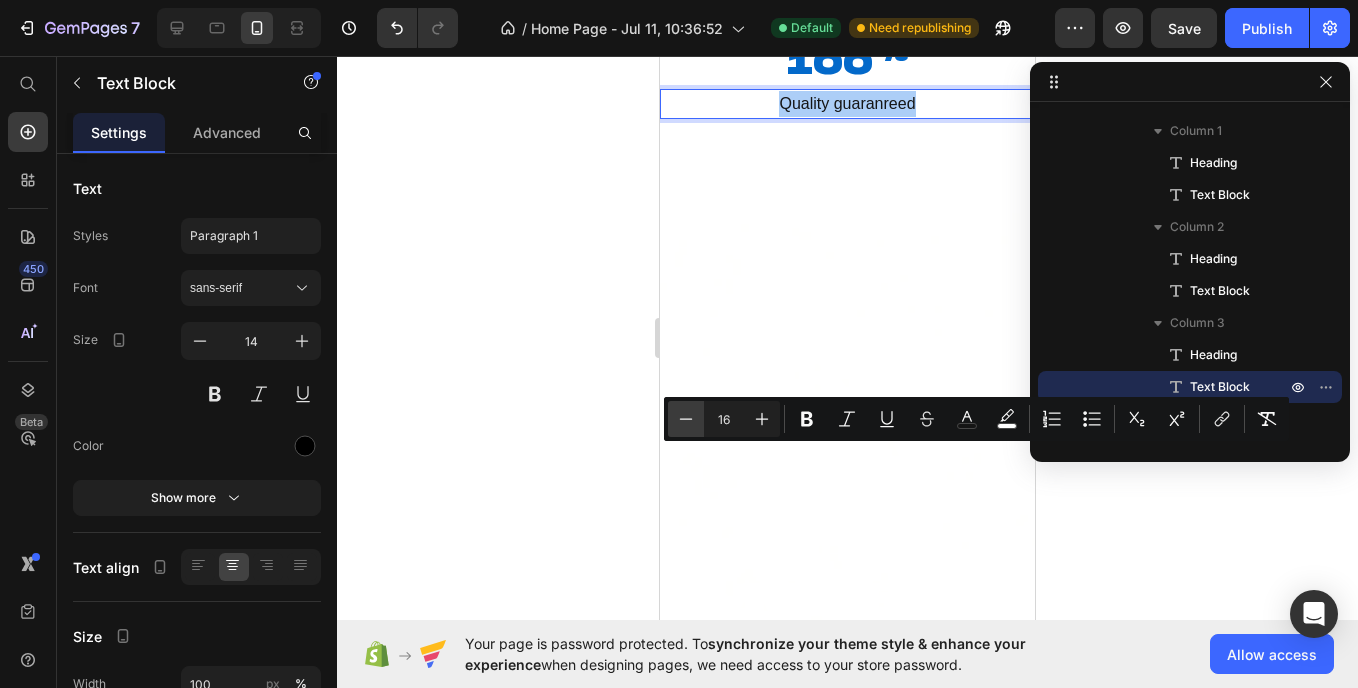 click 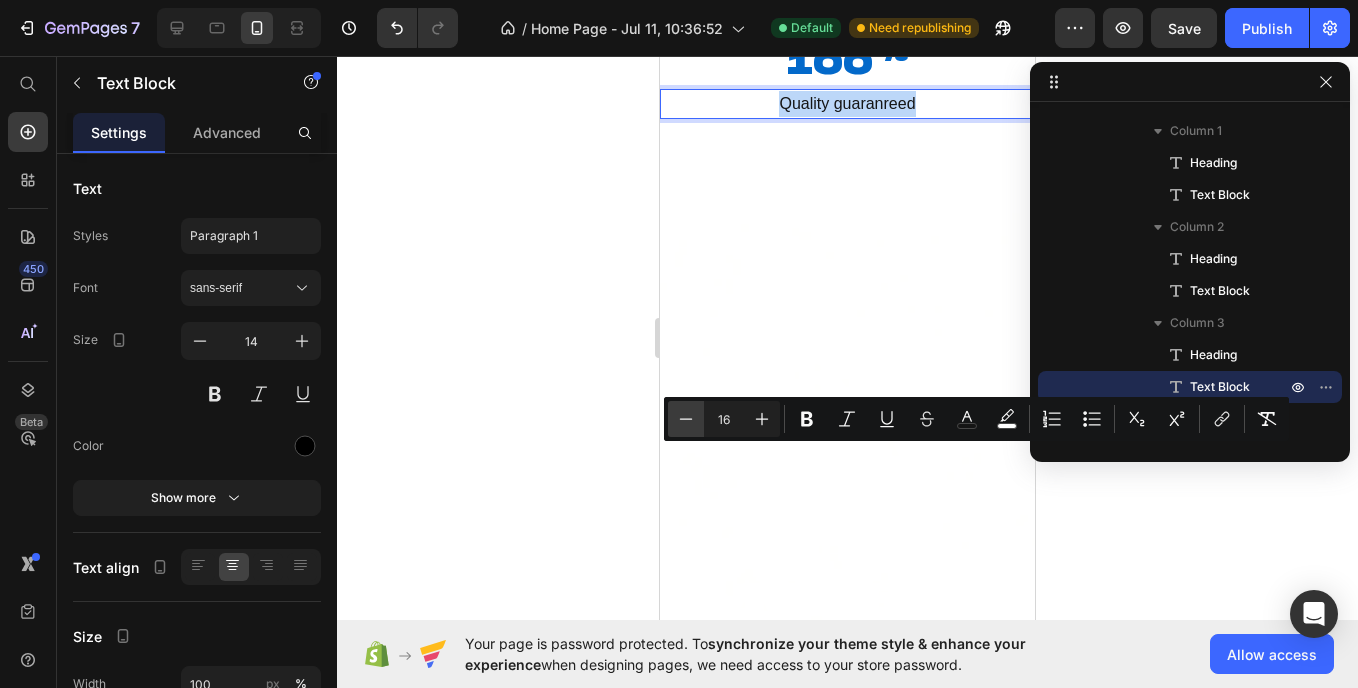 type on "15" 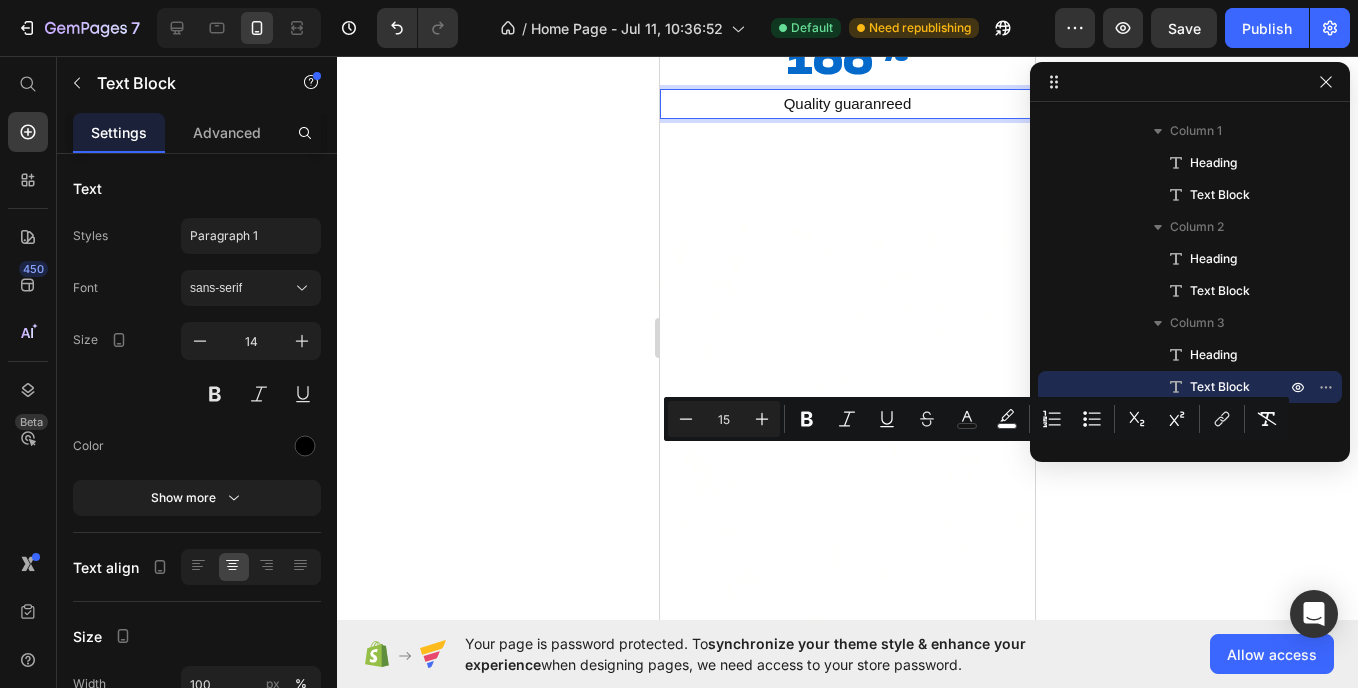 click on "Quality guaranreed" at bounding box center (848, 103) 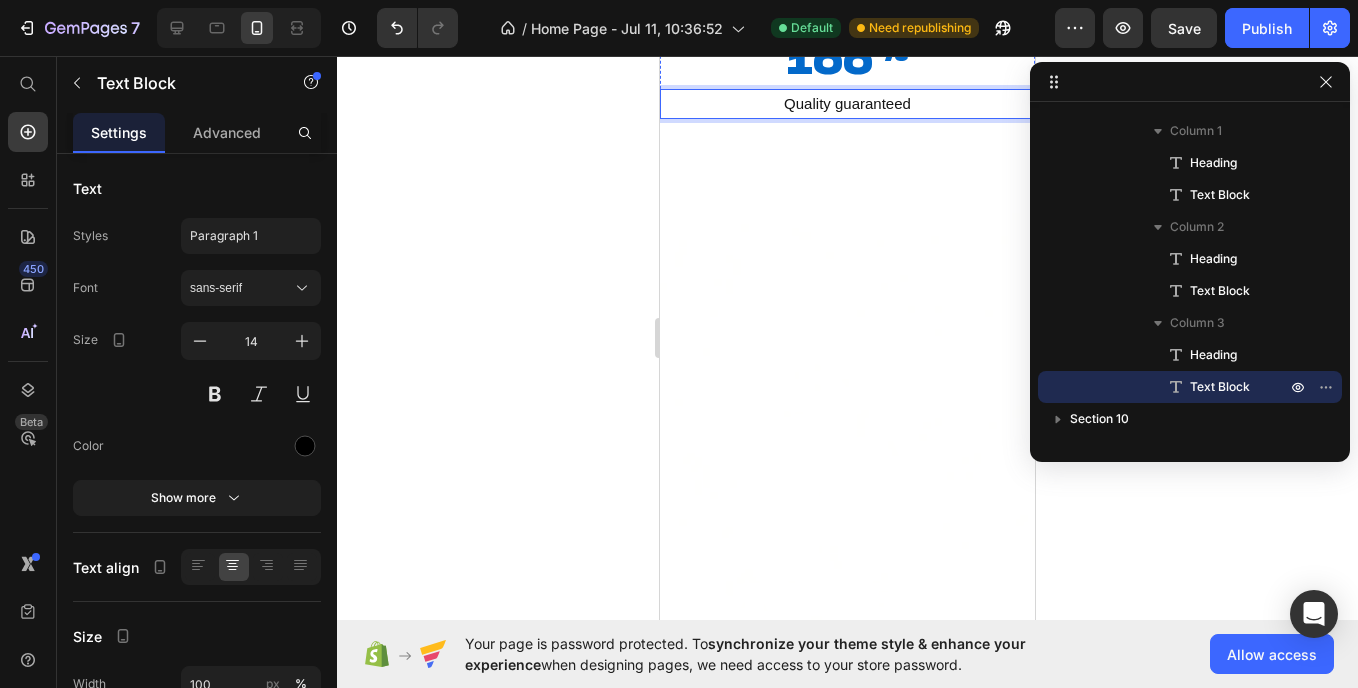 click on "Increase in repeat customers" at bounding box center (847, -51) 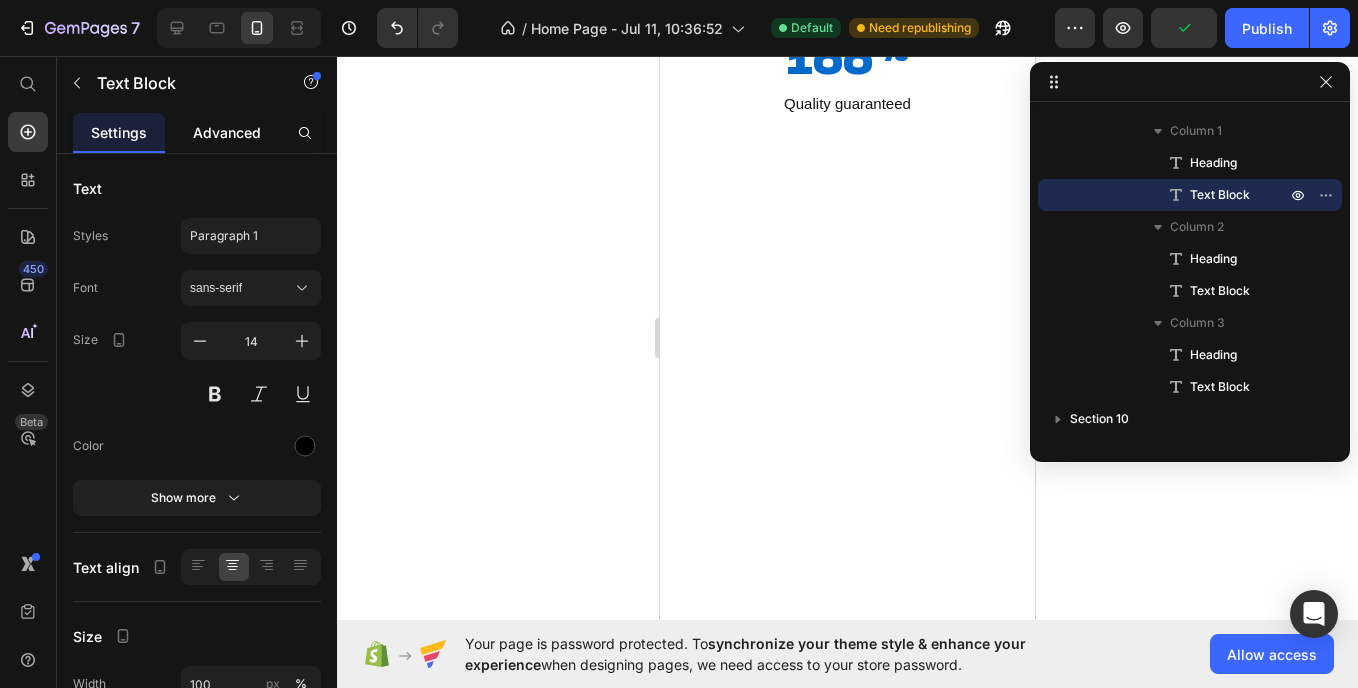click on "Advanced" at bounding box center [227, 132] 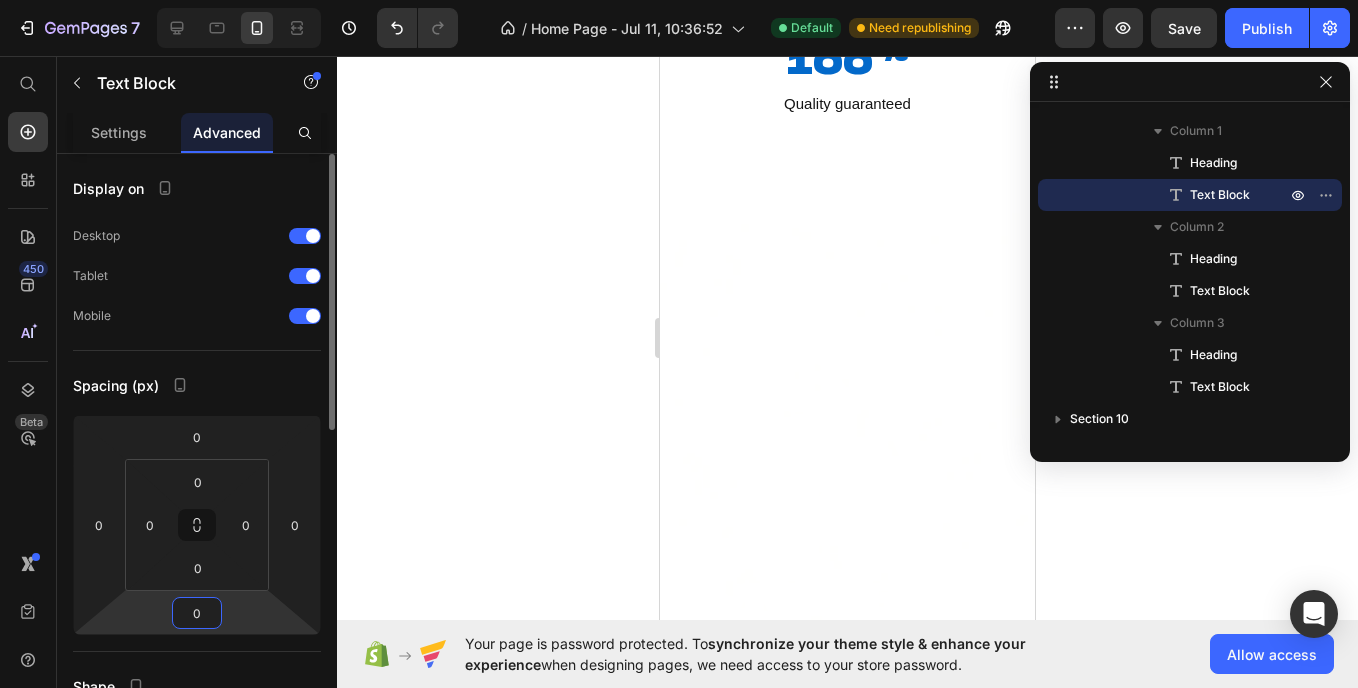 click on "0" at bounding box center (197, 613) 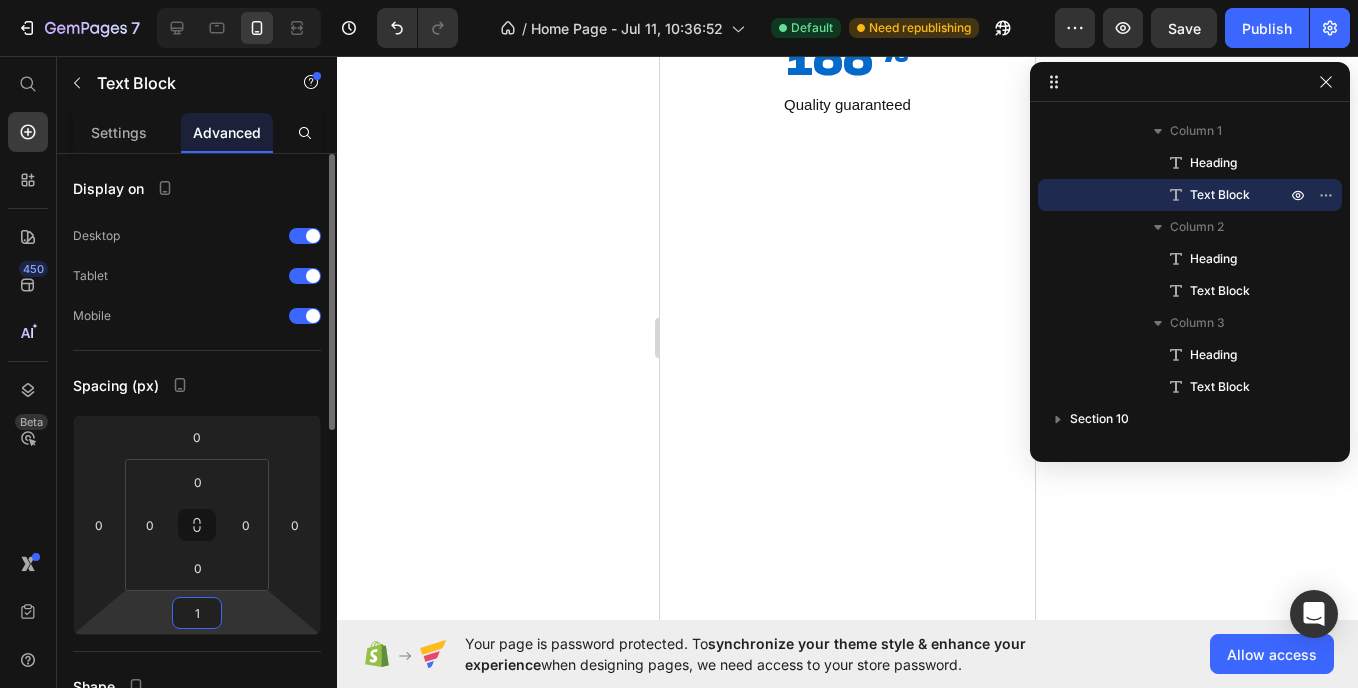 type on "16" 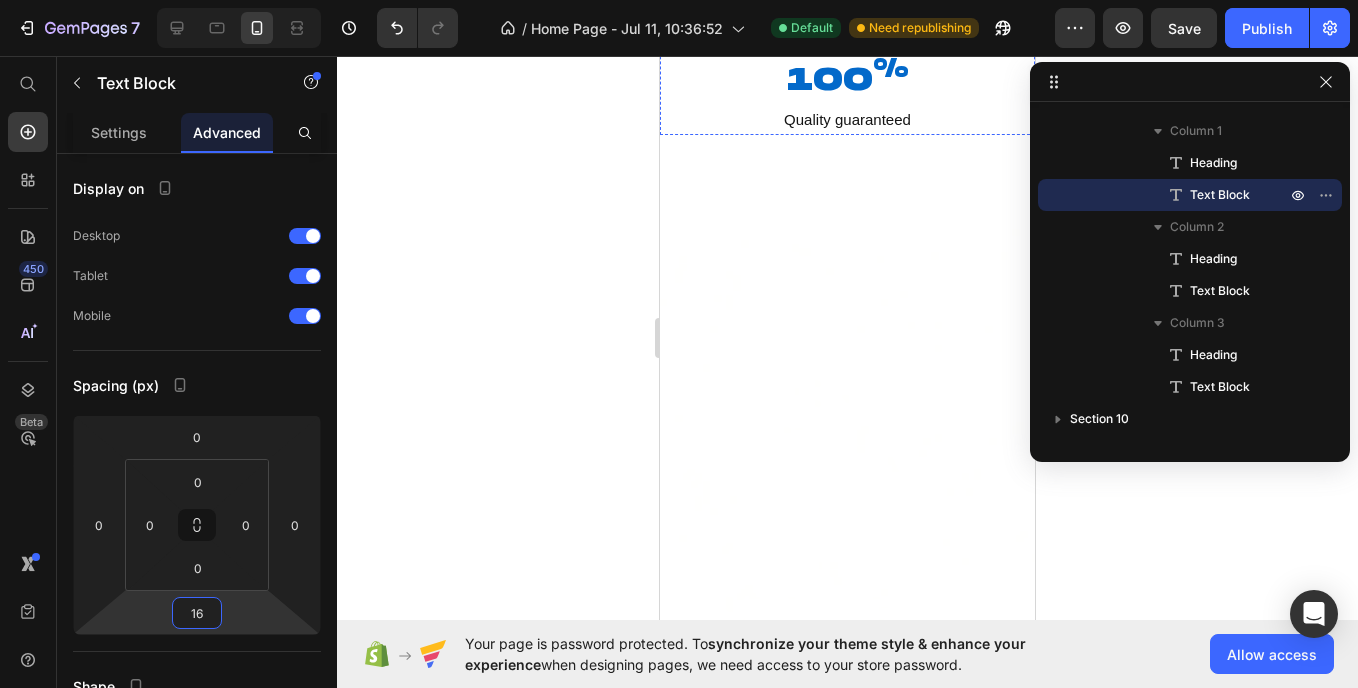 click on "Items sold" at bounding box center [847, 40] 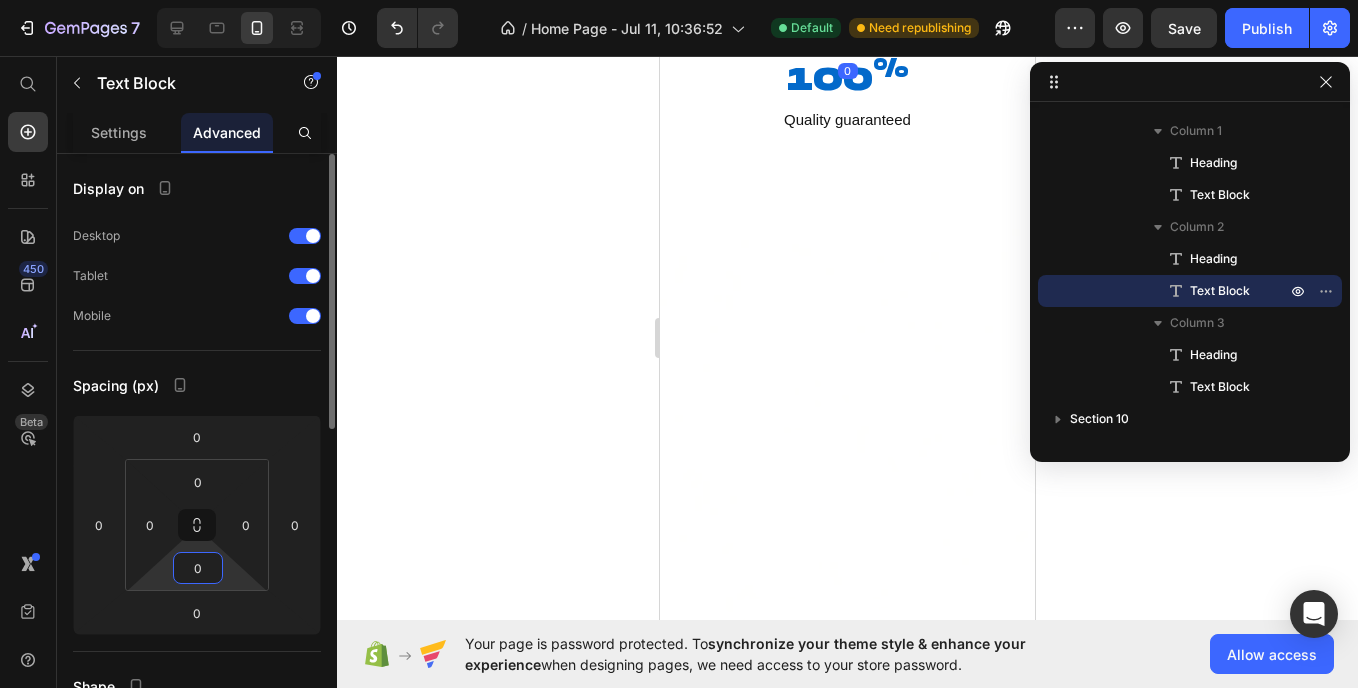 click on "0" at bounding box center [198, 568] 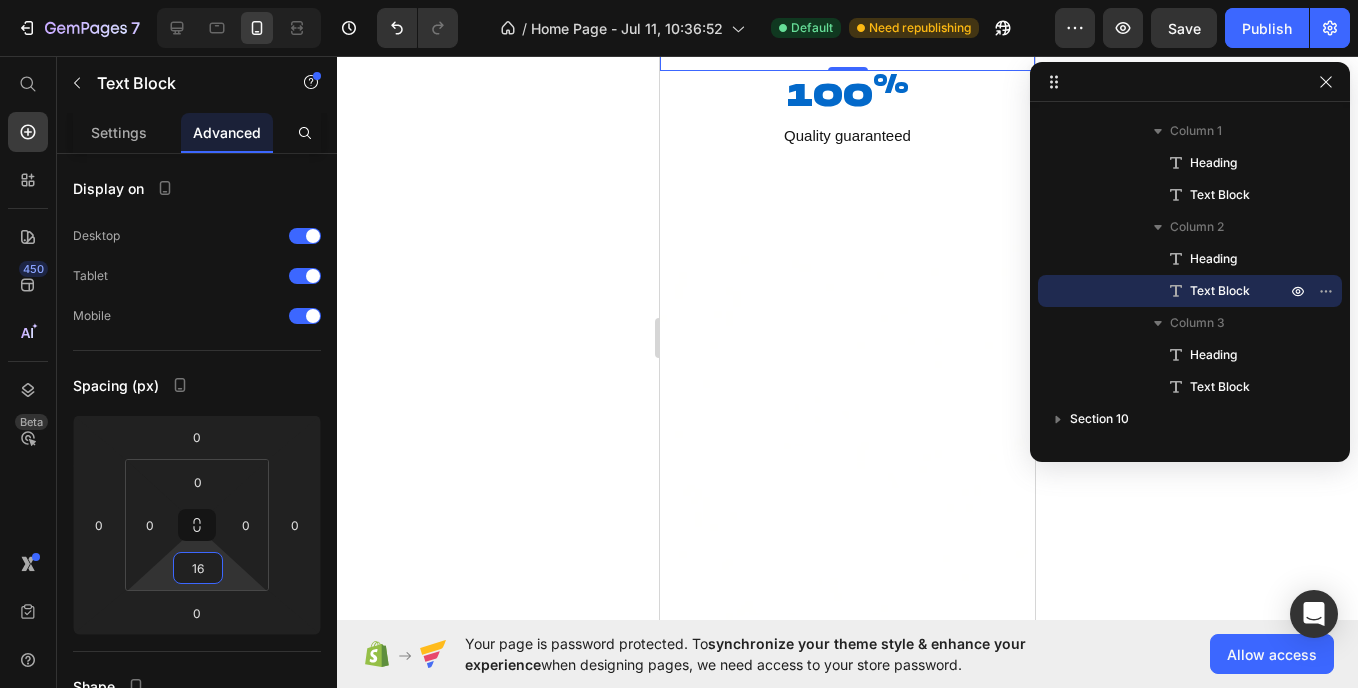 type on "1" 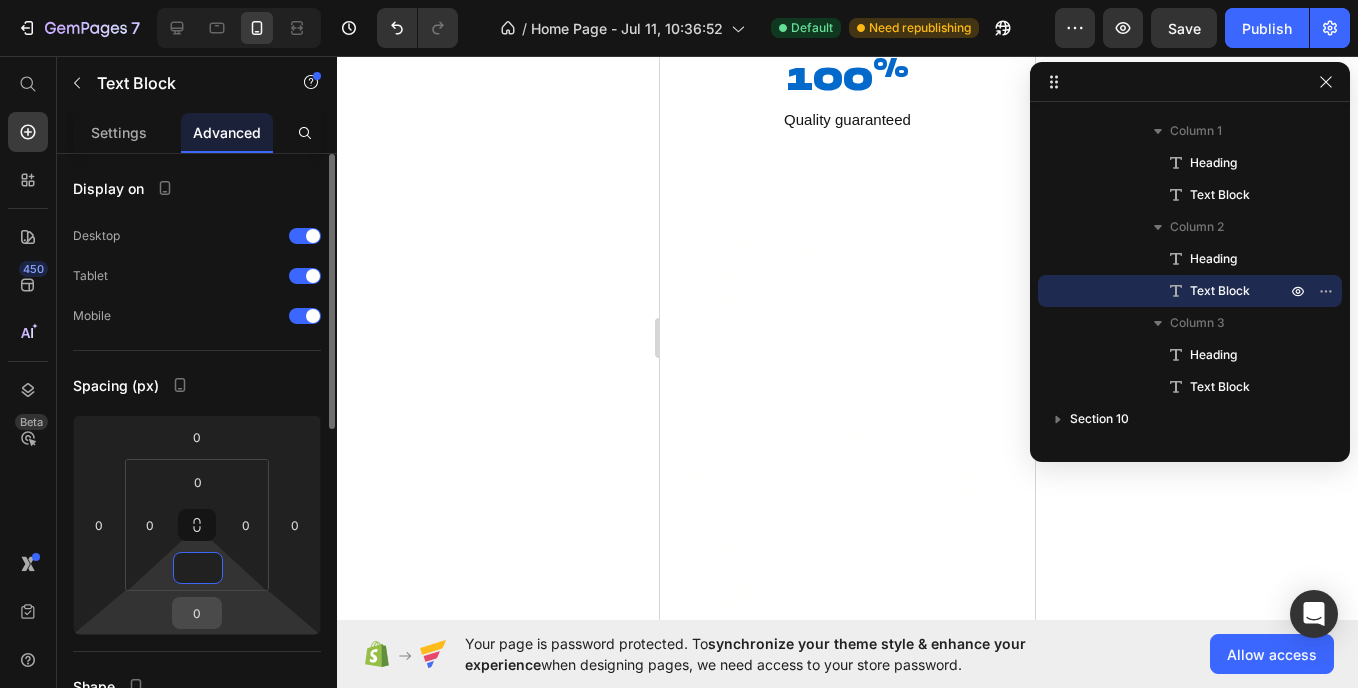 click on "0" at bounding box center (197, 613) 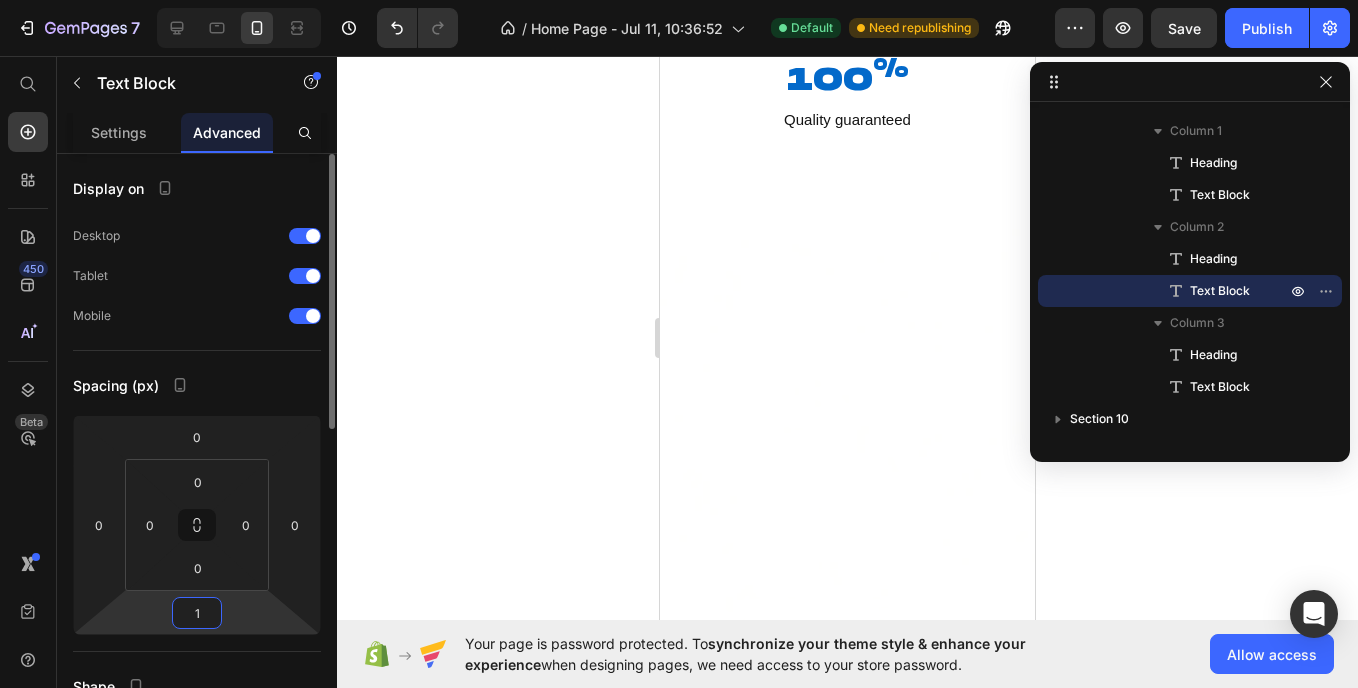 type on "16" 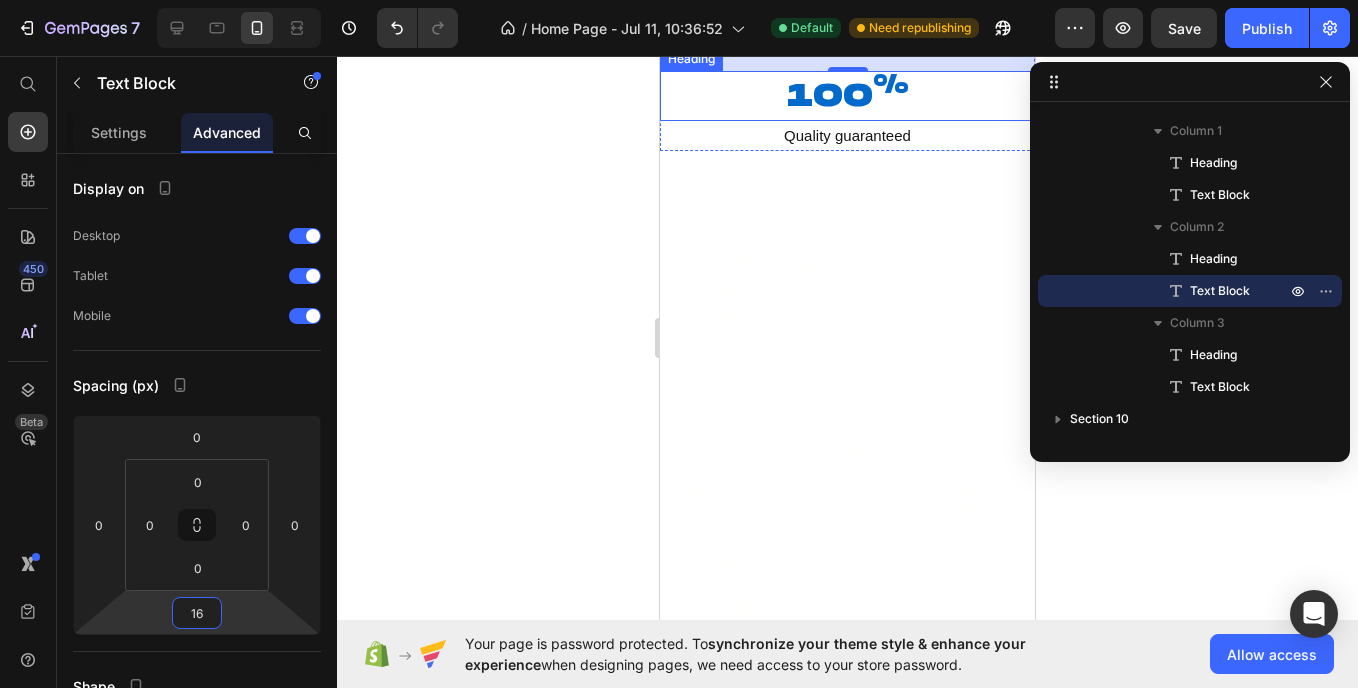 click on "100 %" at bounding box center (848, 95) 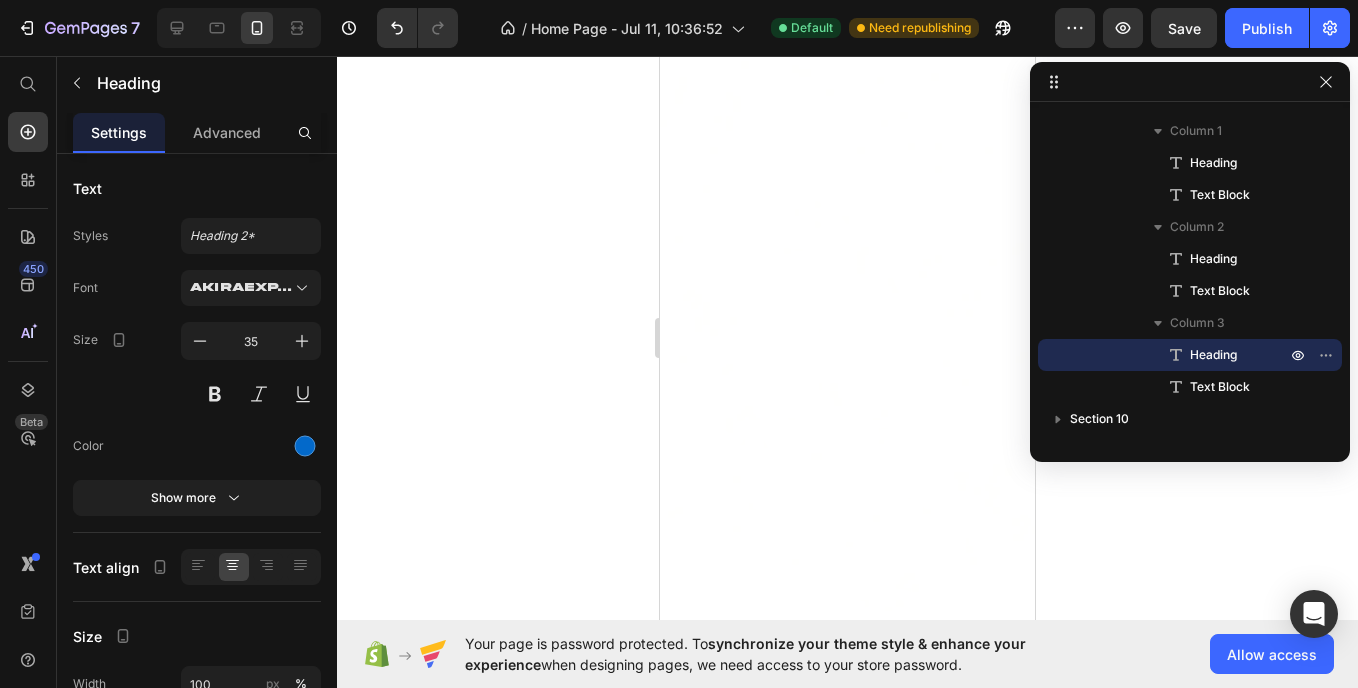 scroll, scrollTop: 3589, scrollLeft: 0, axis: vertical 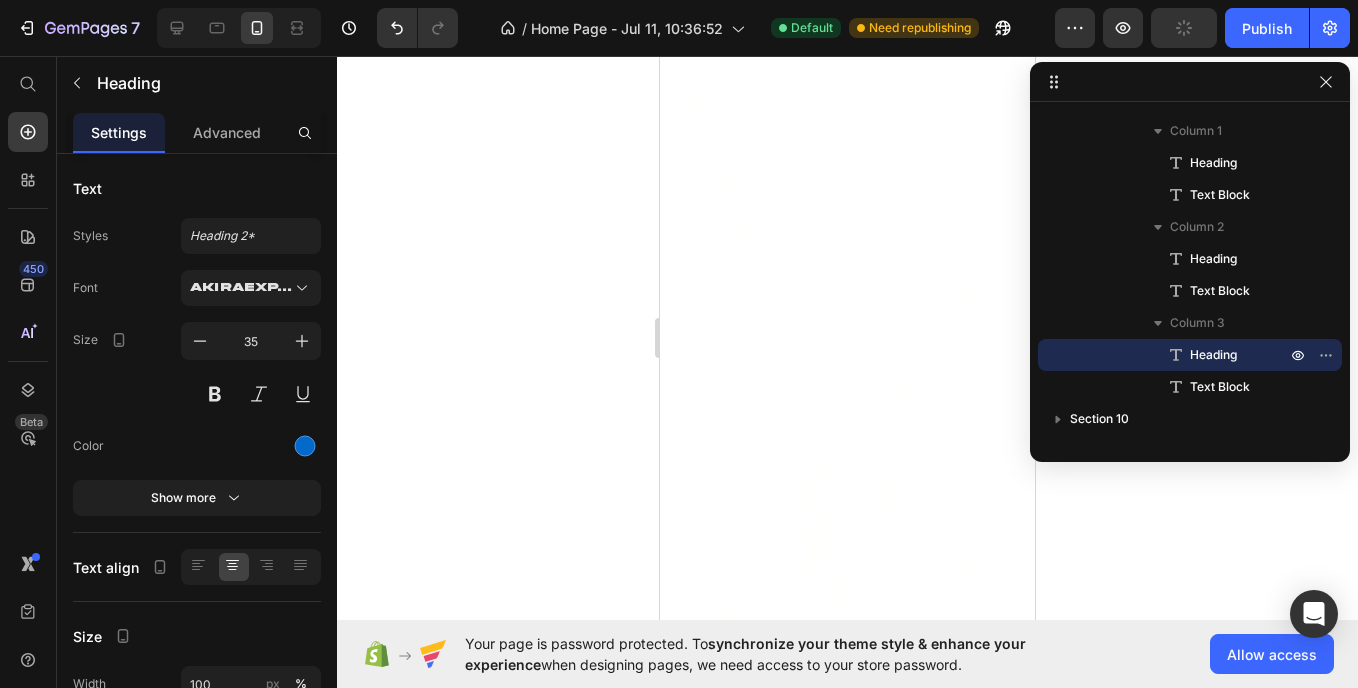 click on "Image Image Row Row Comfort Meets Street Style. Heading The D-Hoodie brings together the best of both worlds: ultimate comfort and striking style. Get ready to impress effortlessly. Text Block EXPLORE NOW Button Row Section 2 Image Premium Comfort Text Block Ultra-soft, perfect for  everyday wear. Text Block Image Unique Design Text Block Embossed “D”  signature. Text Block Image Top-Quality Text Block Durable and  resistant fabric. Text Block Image Universal Style Text Block Fits any occasion. Text Block Row Section 5 Hear from Our Customers Heading Icon Icon Icon Icon Icon Icon List 1500+ customers who love us Text Block Row
Icon
Icon
Icon
Icon
Icon Row
Verified Buyer Item List Row "Dave Fashion's customer service is incredible. I had a question about sizing they replied me within minutes with all details I needed." Text block - [NAME] Text block Row
Icon
Icon Icon Icon +" at bounding box center [847, 990] 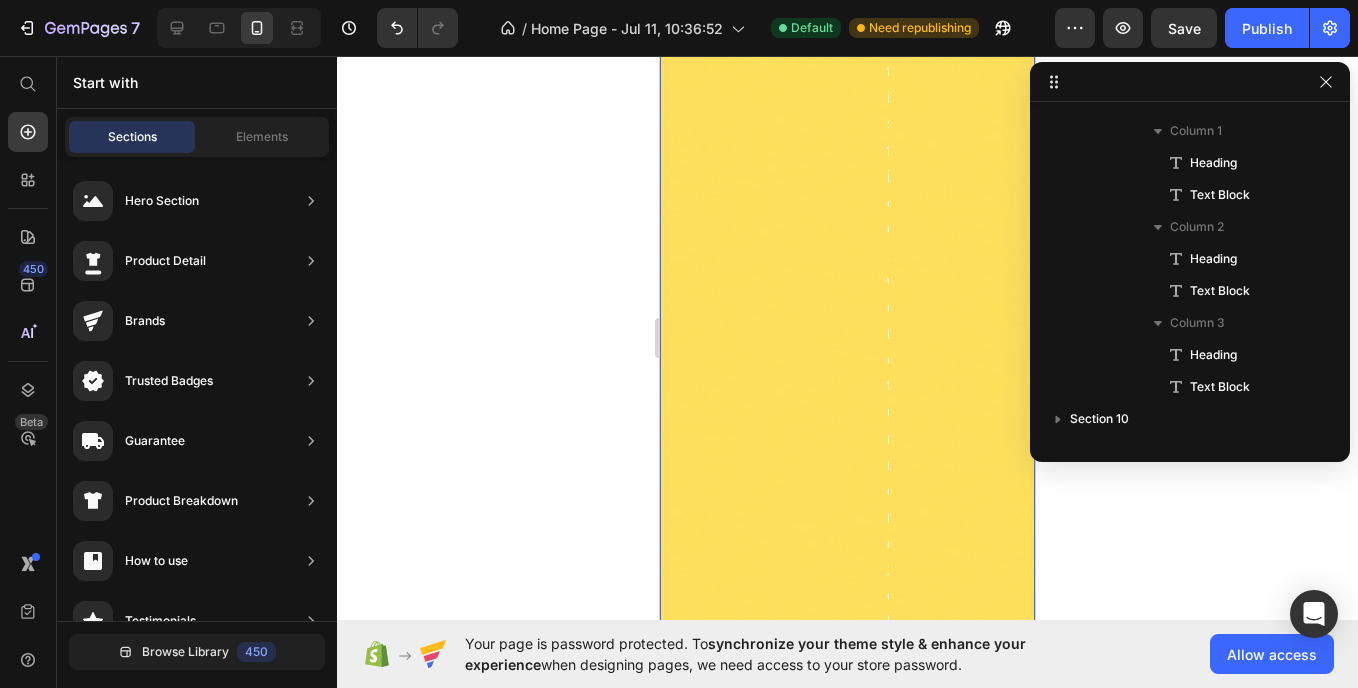 scroll, scrollTop: 5489, scrollLeft: 0, axis: vertical 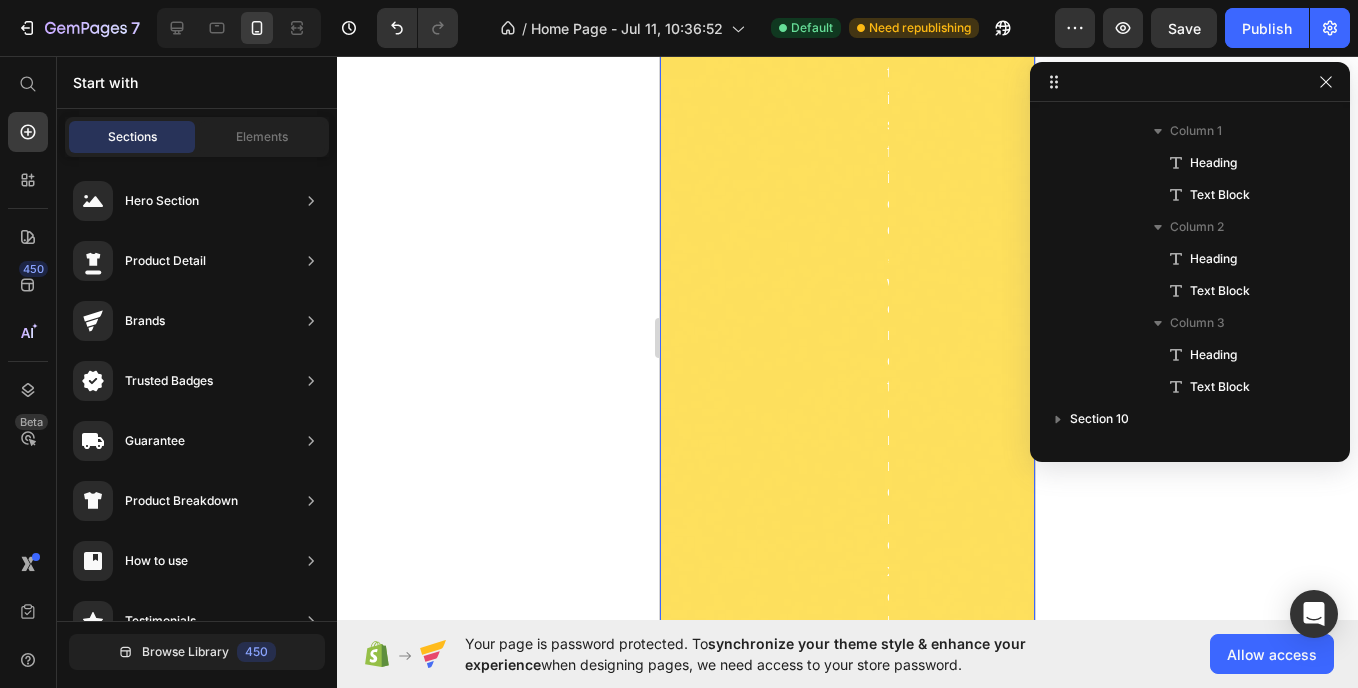 click on "We stand by our products. If you're not completely satisfied, we return or exchange your item within 30 days.--No Hassle. Your satisfaction is our Priority Text Block" at bounding box center [885, 639] 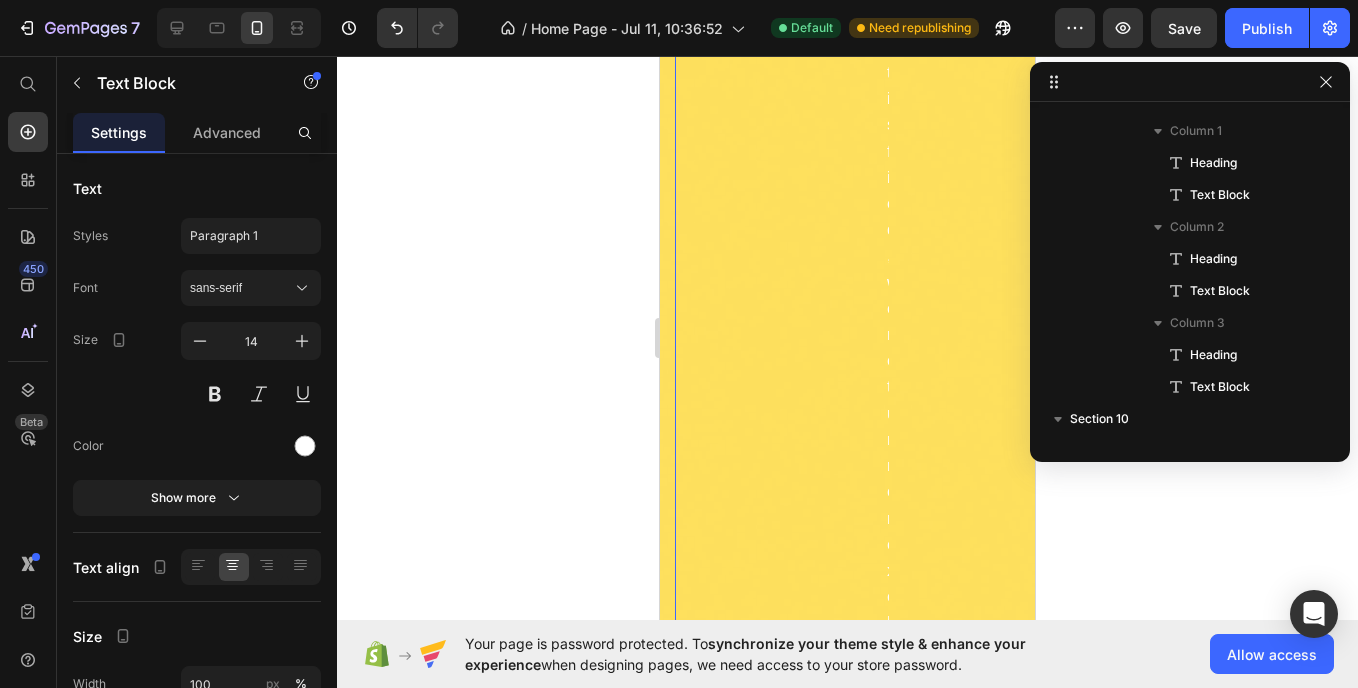 scroll, scrollTop: 886, scrollLeft: 0, axis: vertical 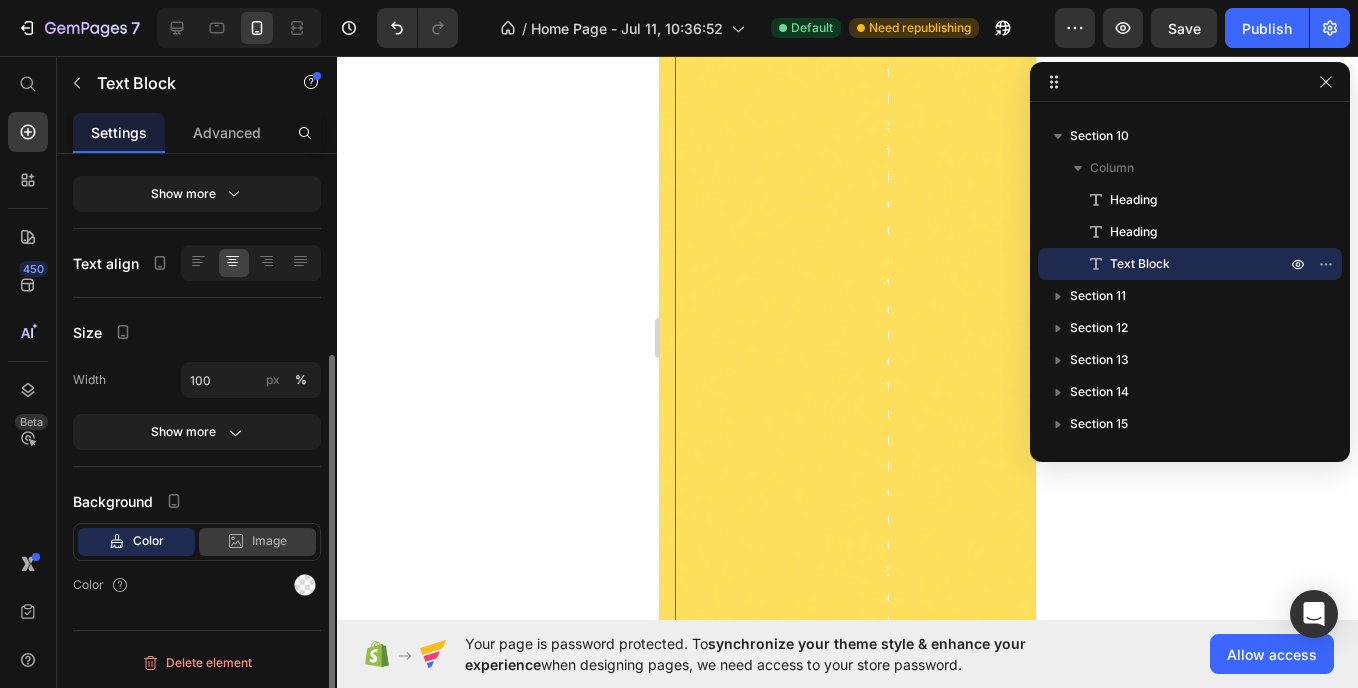 click on "Image" at bounding box center (269, 541) 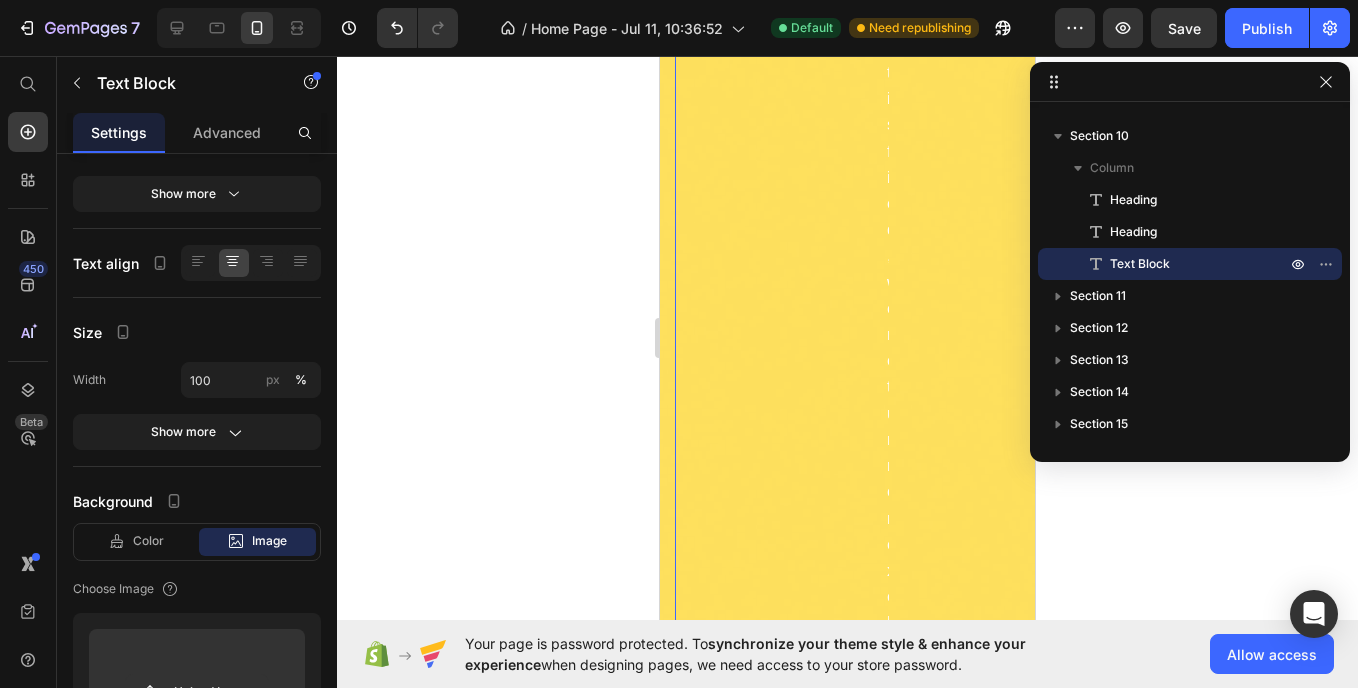 scroll, scrollTop: 620, scrollLeft: 0, axis: vertical 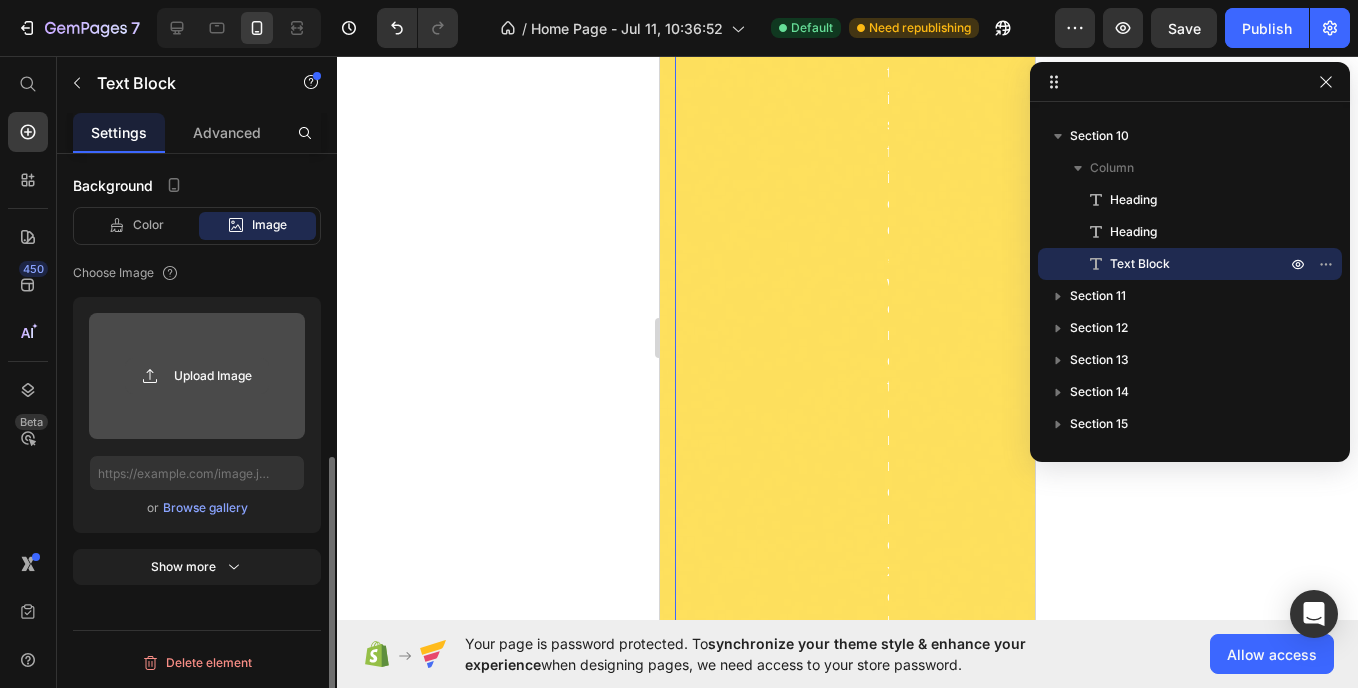 click 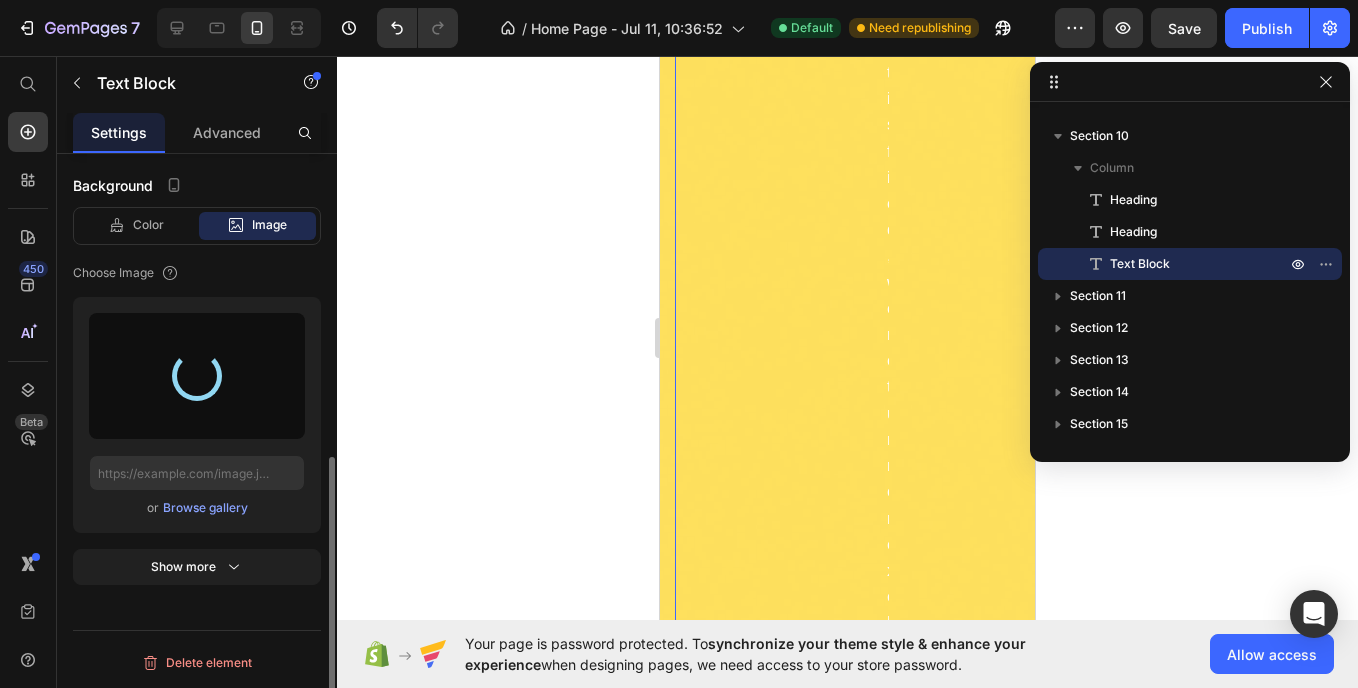 type on "https://cdn.shopify.com/s/files/1/0692/9429/3037/files/gempages_574980229496308511-2a07a7a8-7167-4955-a11f-c5282fb43b17.jpg" 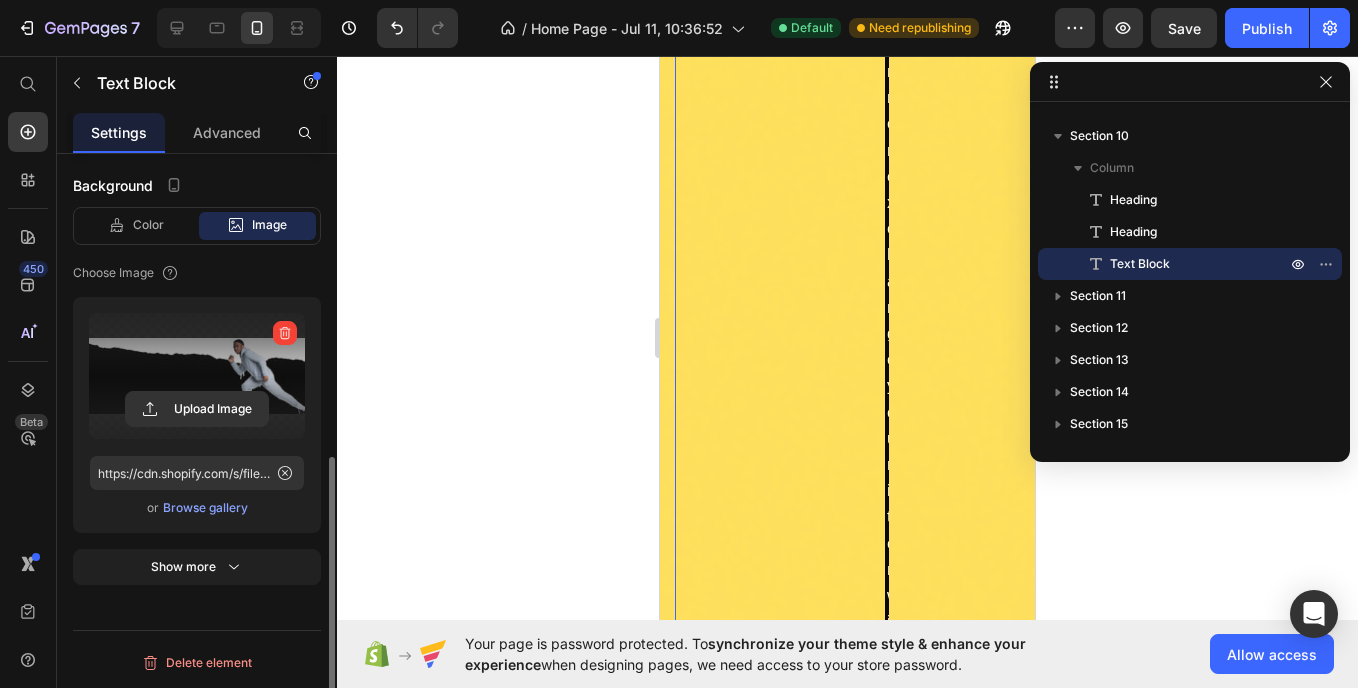 scroll, scrollTop: 5858, scrollLeft: 0, axis: vertical 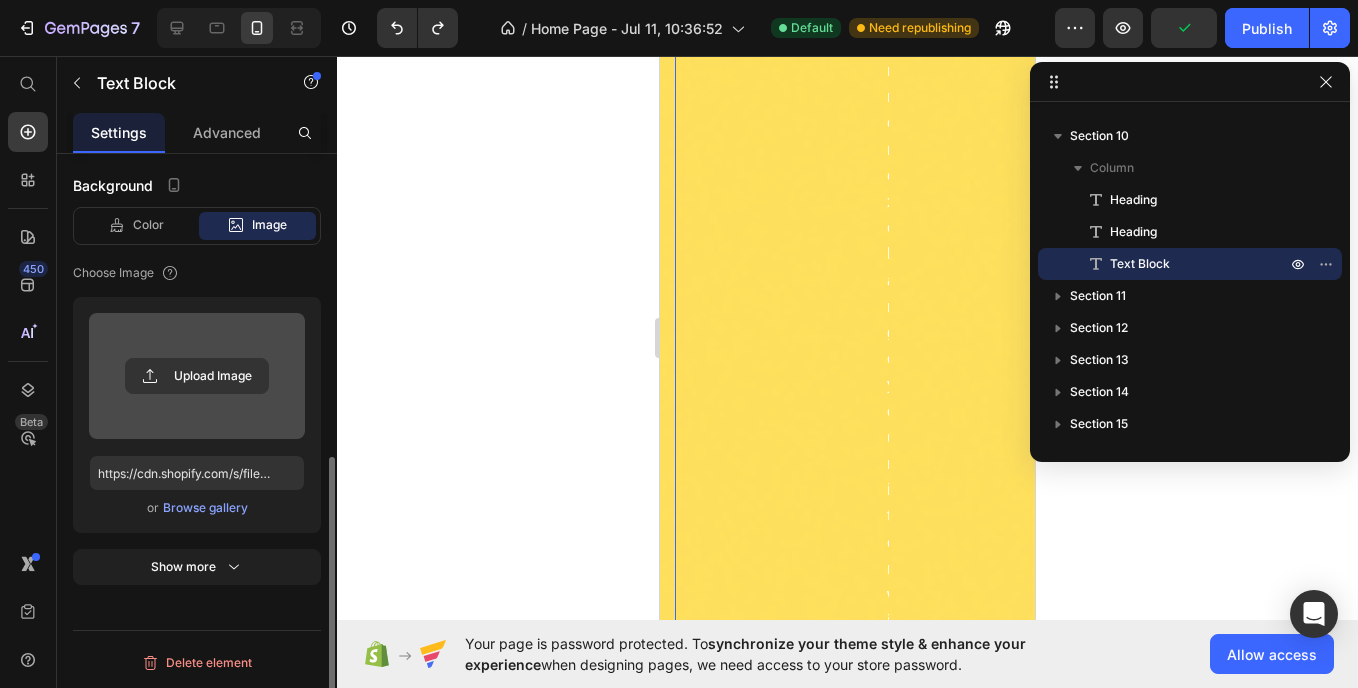 type 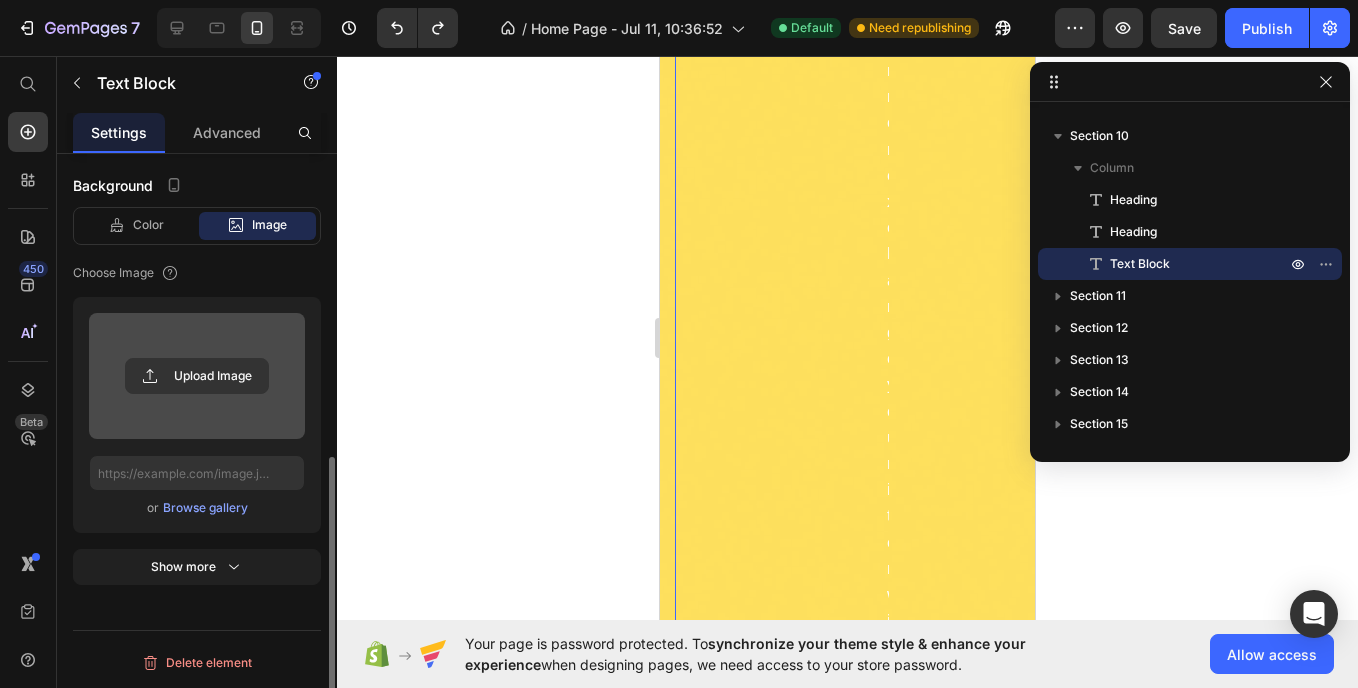 scroll, scrollTop: 5570, scrollLeft: 0, axis: vertical 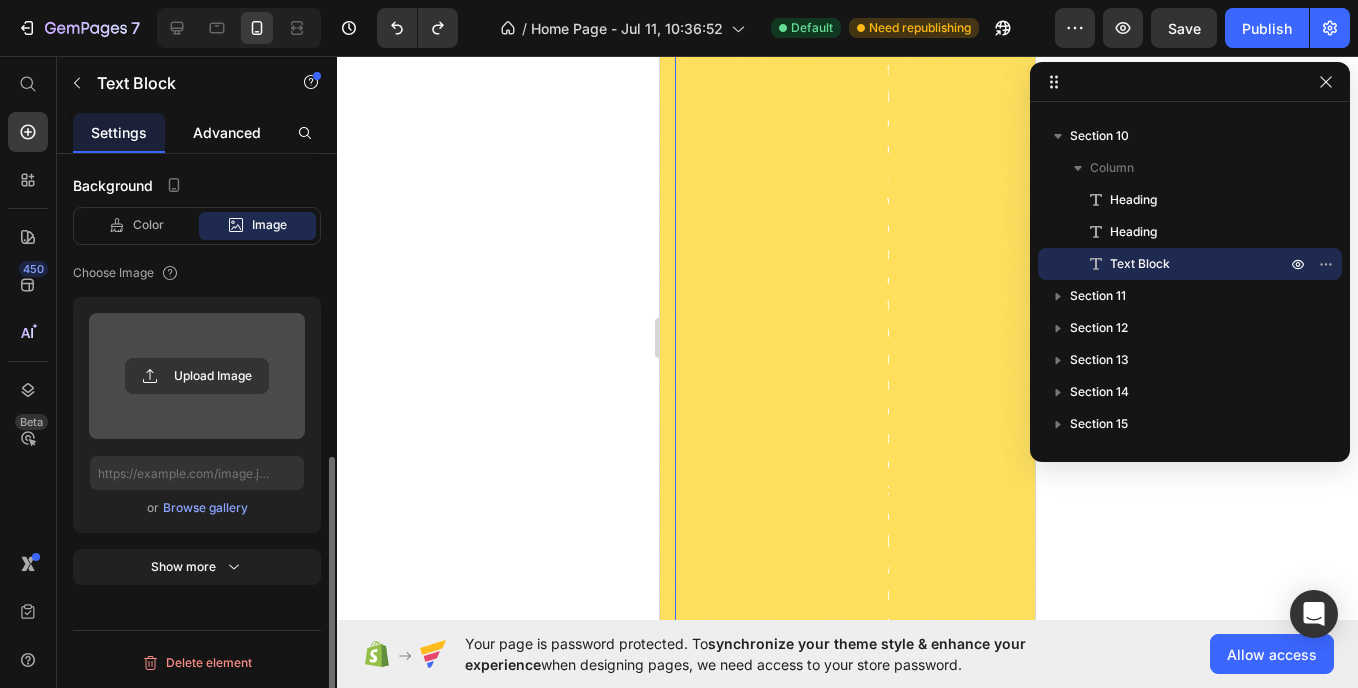 click on "Advanced" 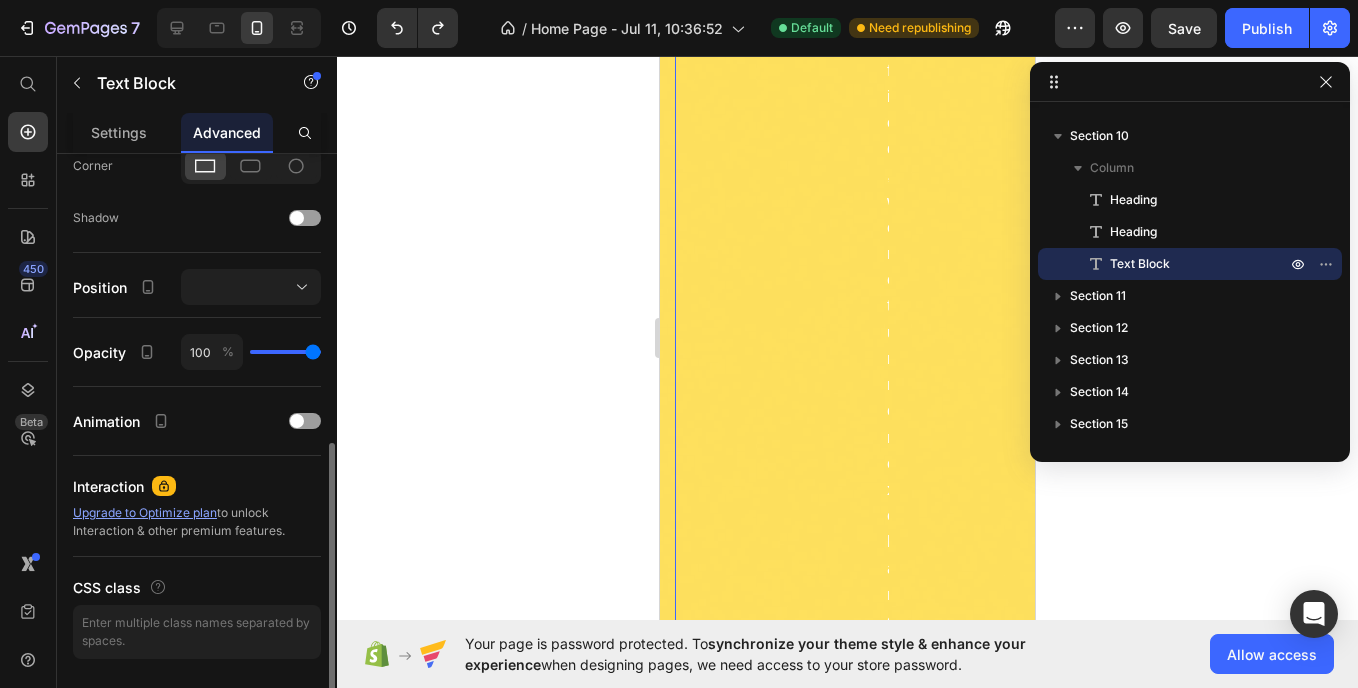 scroll, scrollTop: 0, scrollLeft: 0, axis: both 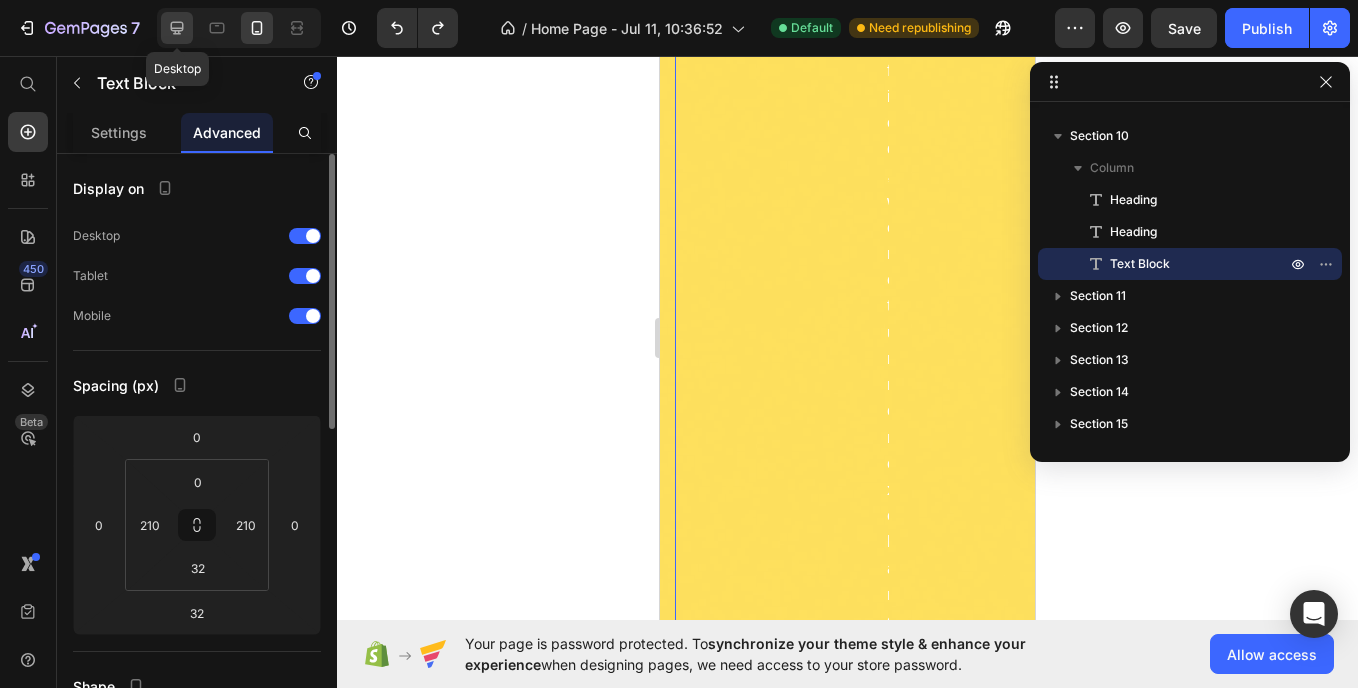 drag, startPoint x: 182, startPoint y: 33, endPoint x: 373, endPoint y: 237, distance: 279.4584 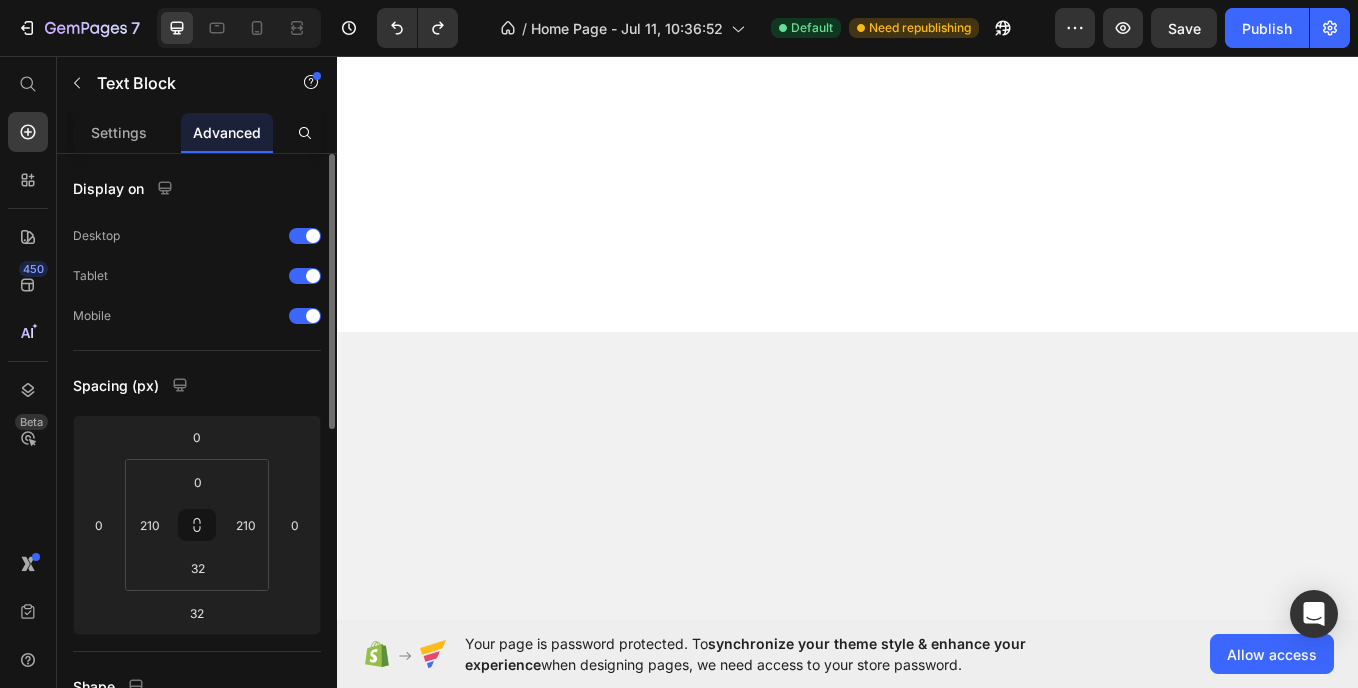scroll, scrollTop: 3207, scrollLeft: 0, axis: vertical 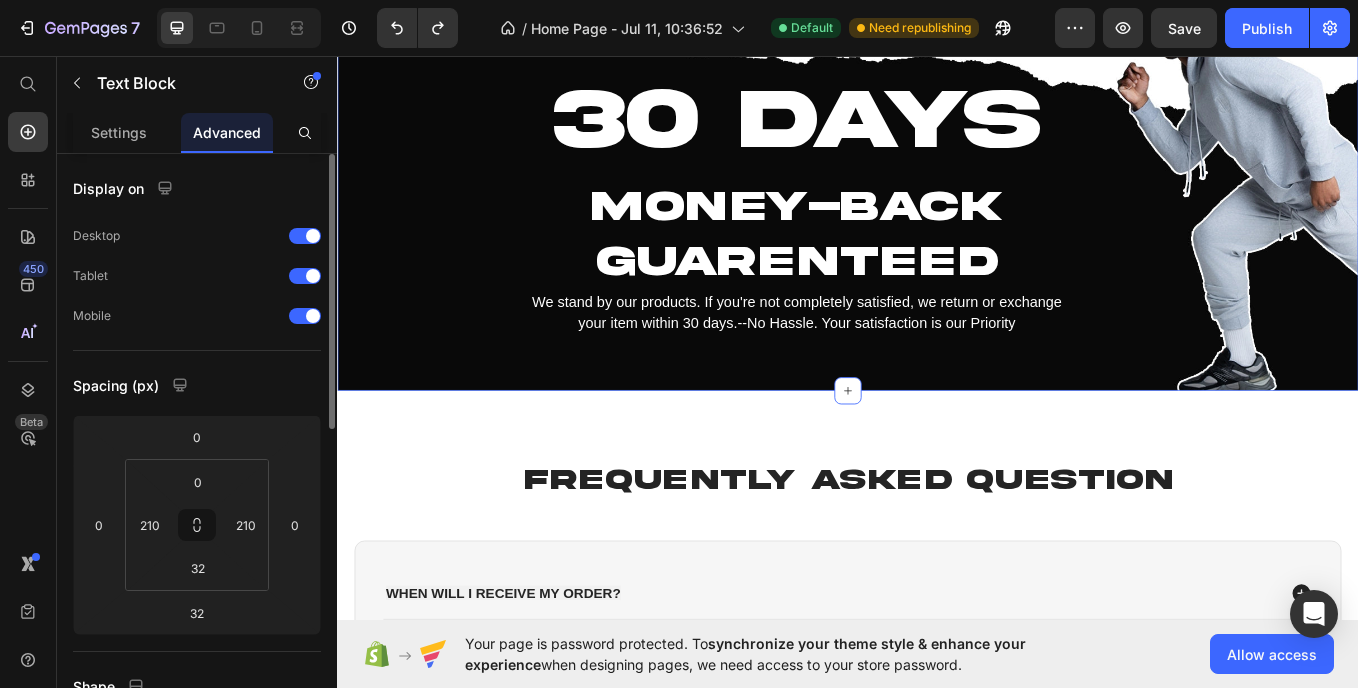 click on "Image Crafting Confidence Heading At Dave Fashion, we believe that true style begins with confidence. Our mission is simple: to craft clothing that empowers you to express yourself boldly and comfortably. Each piece, from our signature D-Hoodie to the entire collection, is designed to enhance not just your appearance but how you feel when you wear it. Because when you feel confident, you’re unstoppable. Text Block                Title Line 30% Heading Increase in repeat customers Text Block 10k + Heading Items sold Text Block 100 % Heading Quality guaranreed Text Block Row Row Image Crafting Confidence Heading At Dave Fashion, we believe that true style begins with confidence. Our mission is simple: to craft clothing that empowers you to express yourself boldly and comfortably. Each piece, from our signature D-Hoodie to the entire collection, is designed to enhance not just your appearance but how you feel when you wear it. Because when you feel confident, you’re unstoppable. Text Block                30%" at bounding box center (937, -349) 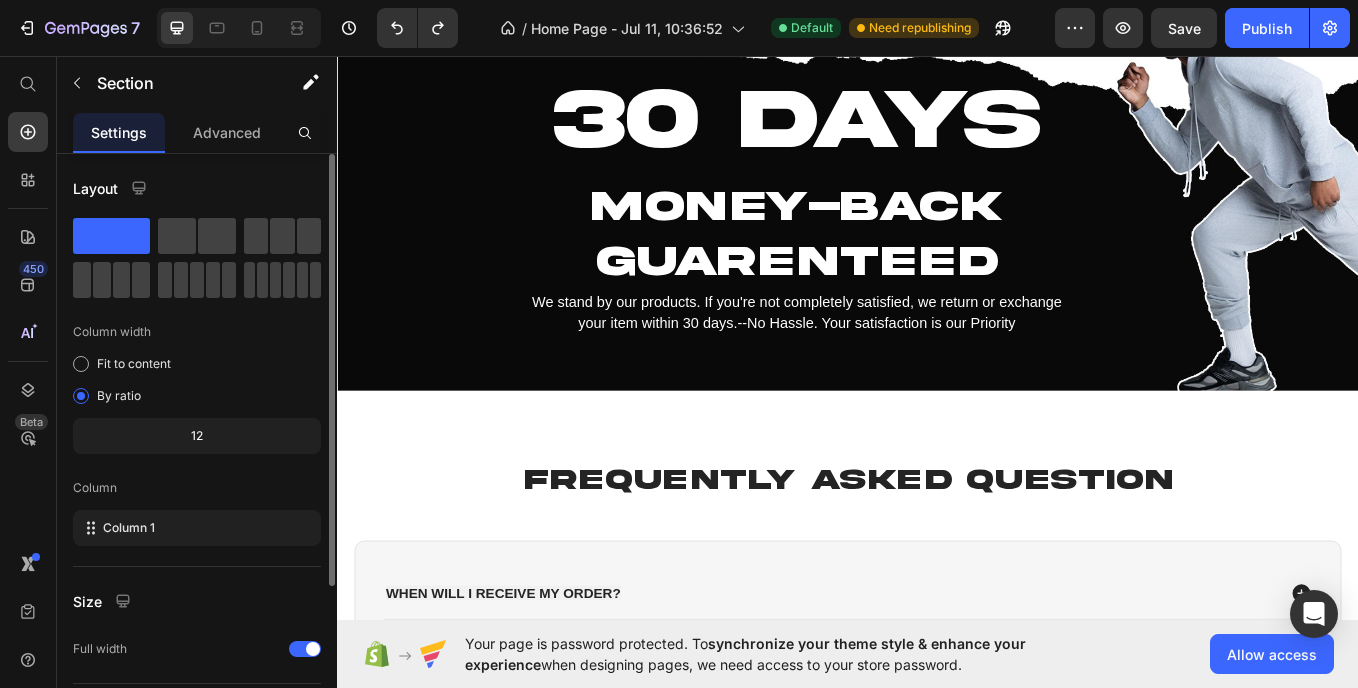 scroll, scrollTop: 2949, scrollLeft: 0, axis: vertical 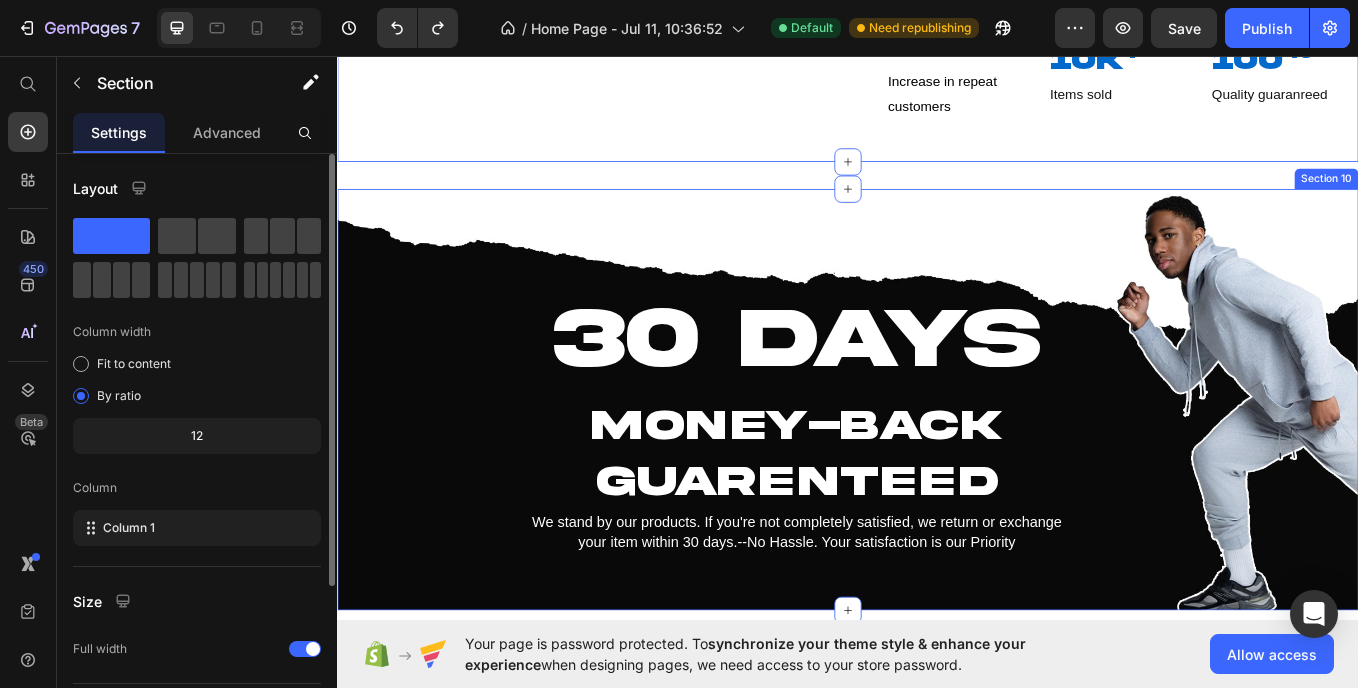 click on "30 DAYS Heading MONEY-BACK GUARENTEED Heading We stand by our products. If you're not completely satisfied, we return or exchange your item within 30 days.--No Hassle. Your satisfaction is our Priority Text Block" at bounding box center [877, 459] 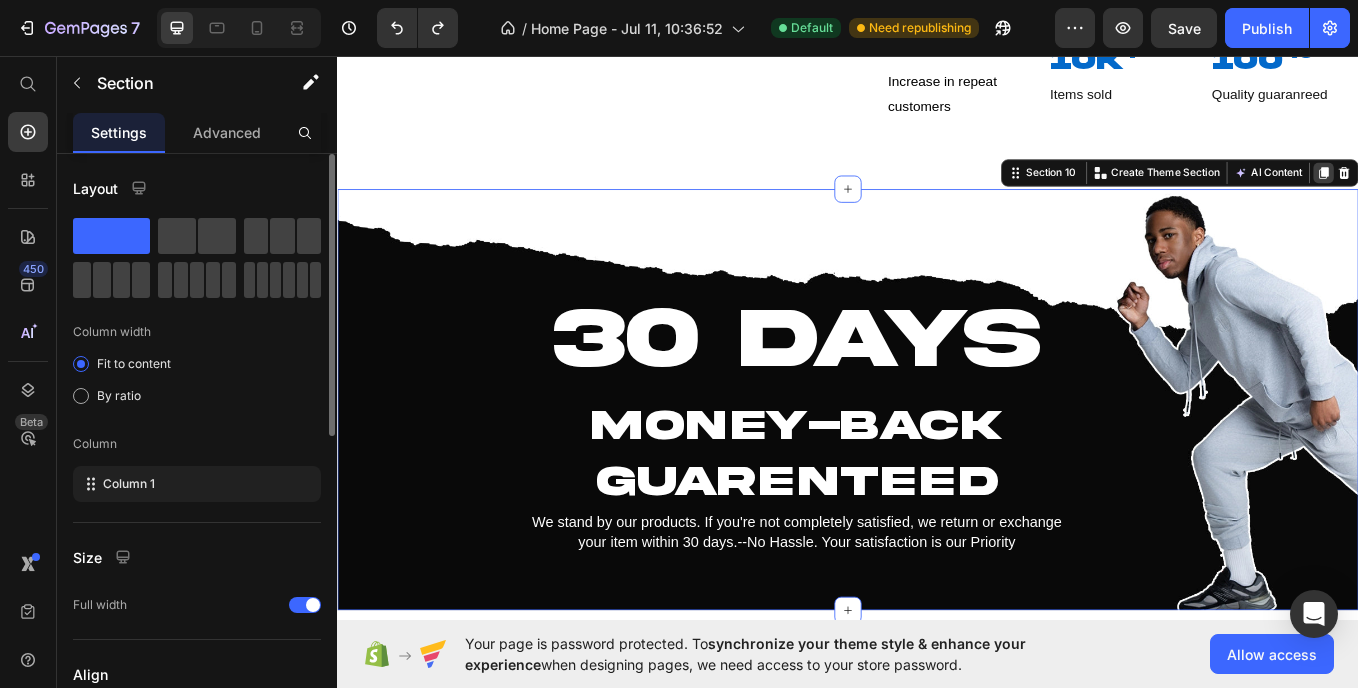 click 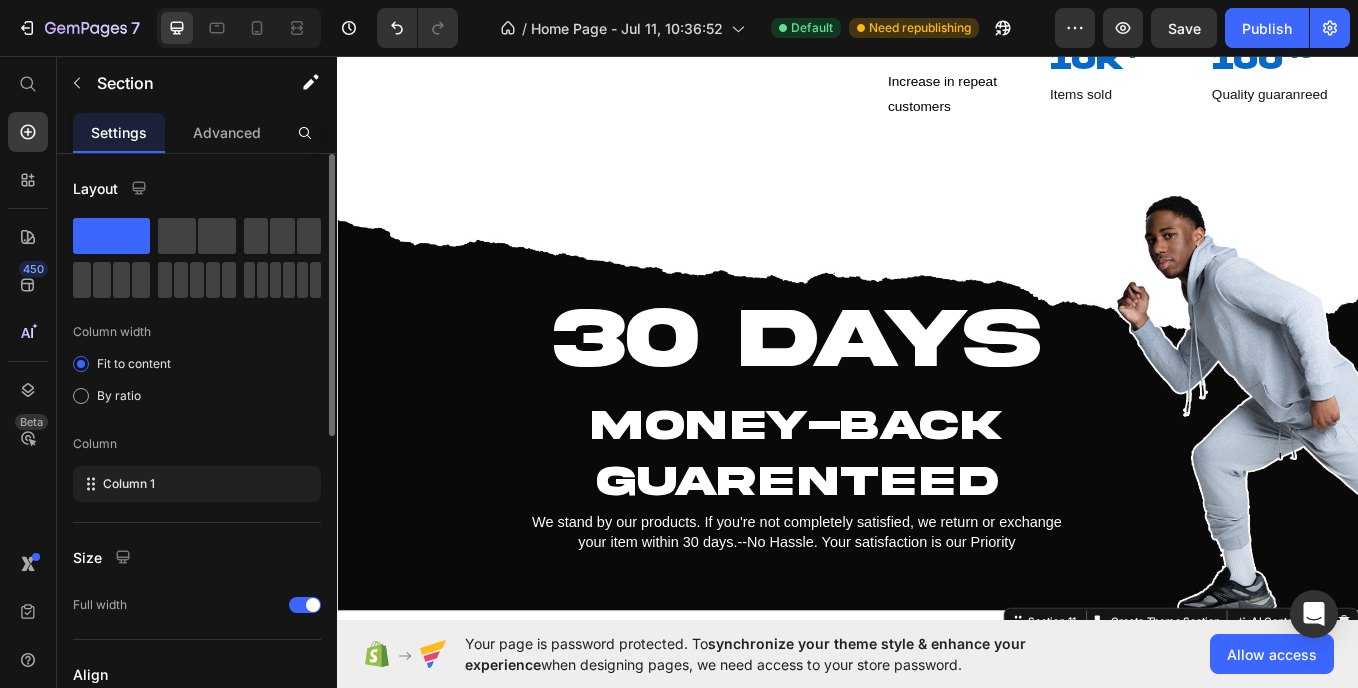 scroll, scrollTop: 3647, scrollLeft: 0, axis: vertical 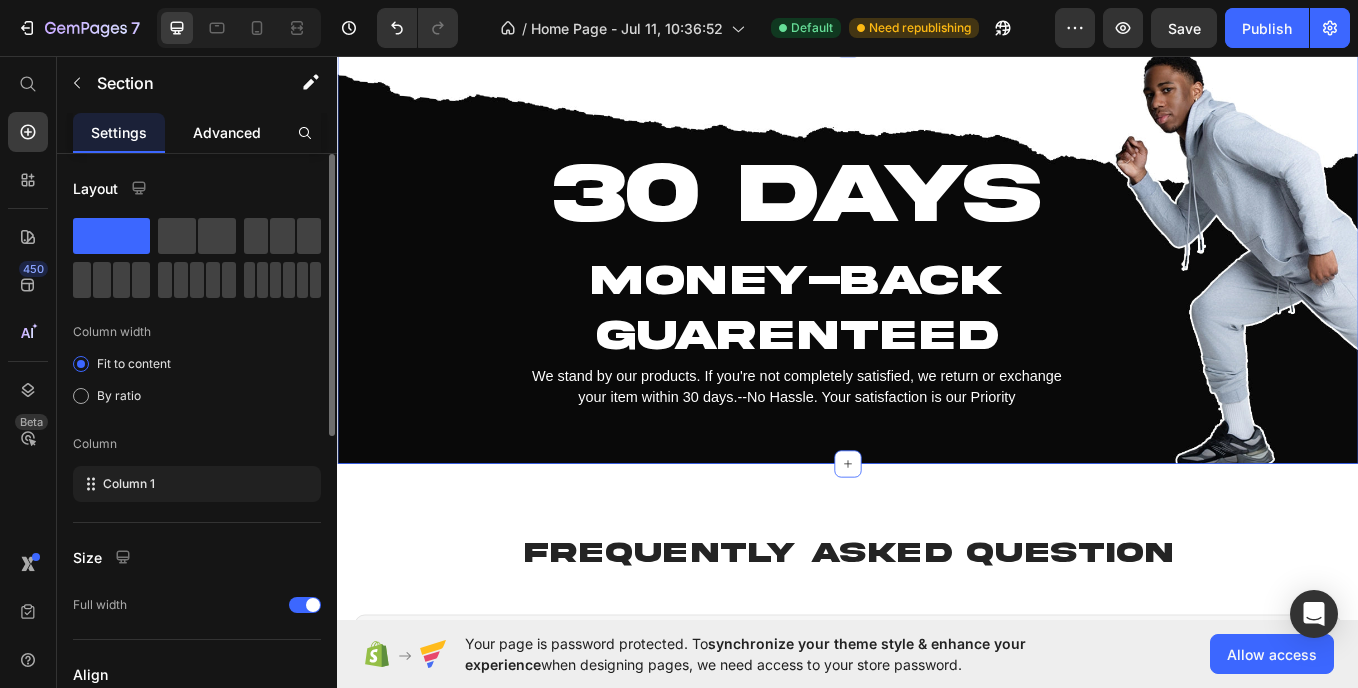 click on "Advanced" at bounding box center [227, 132] 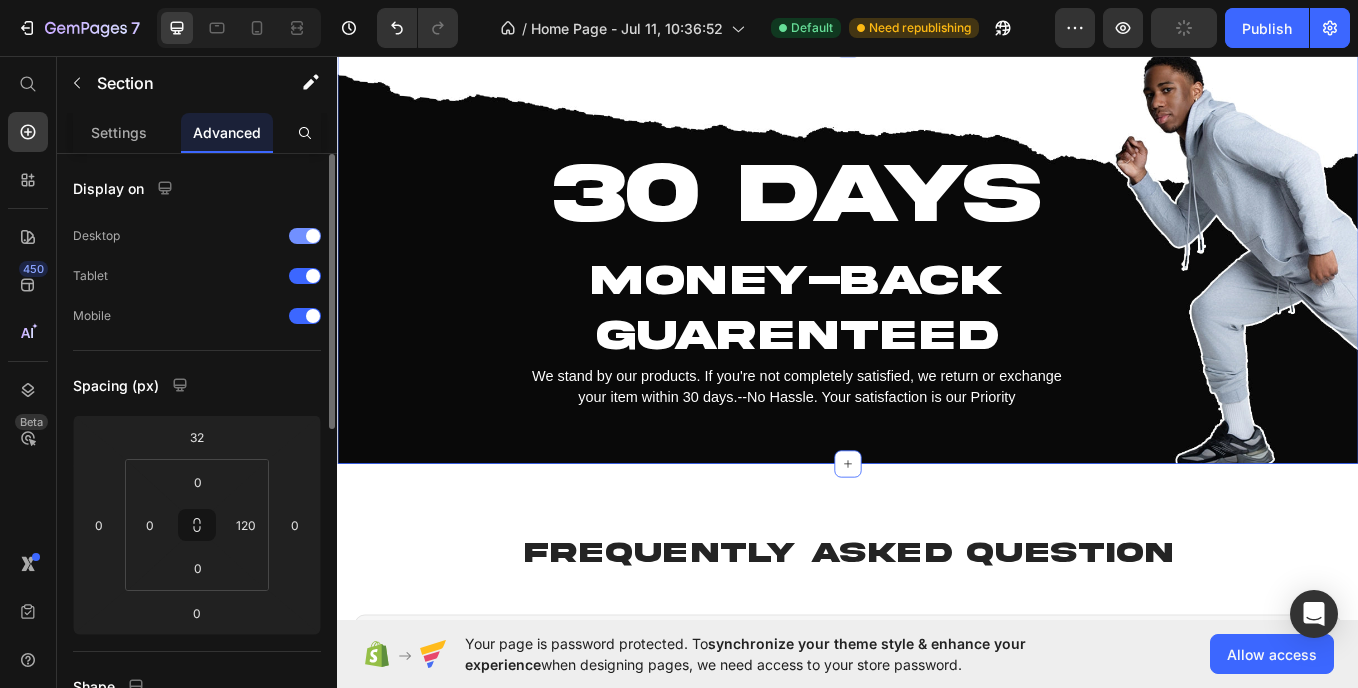 click at bounding box center [305, 236] 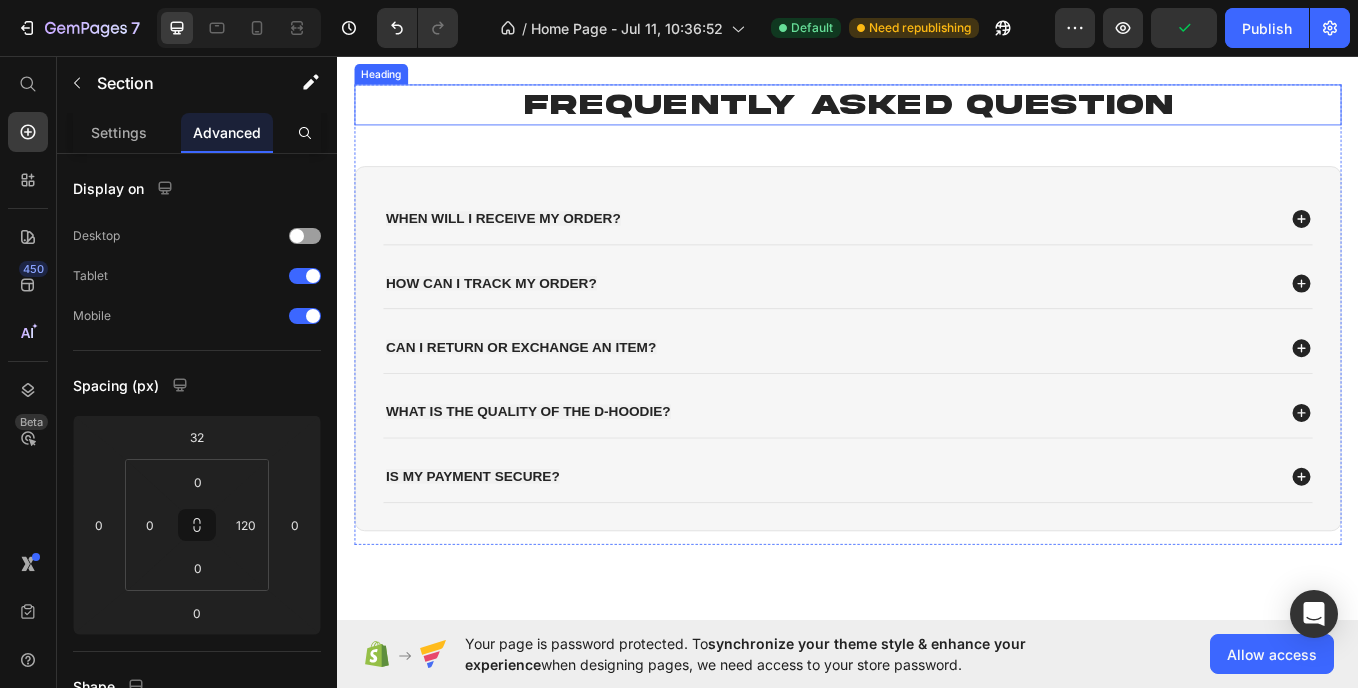 click on "Image Image Row
Row Comfort Meets Street Style. Heading The D-Hoodie brings together the best of both worlds: ultimate comfort and striking style. Get ready to impress effortlessly. Text Block EXPLORE NOW Button Row Section 3 Image Premium Comfort Text Block Ultra-soft, perfect for  everyday wear. Text Block Image Unique Design Text Block Embossed “D”  signature. Text Block Image Top-Quality Text Block Durable and  resistant fabric. Text Block Image Universal Style Text Block Fits any occasion. Text Block Row Section 6 Hear from Our Customers Heading Icon Icon Icon Icon Icon Icon List 1500+ customers who love us Text Block Row Emily S. Text block
Icon
Icon
Icon
Icon
Icon Row
Verified Buyer Item List Row "Dave Fashion's customer service is incredible. I had a question about sizing they replied me within minutes with all details I needed." Text block Row
Icon
Icon" at bounding box center [937, -907] 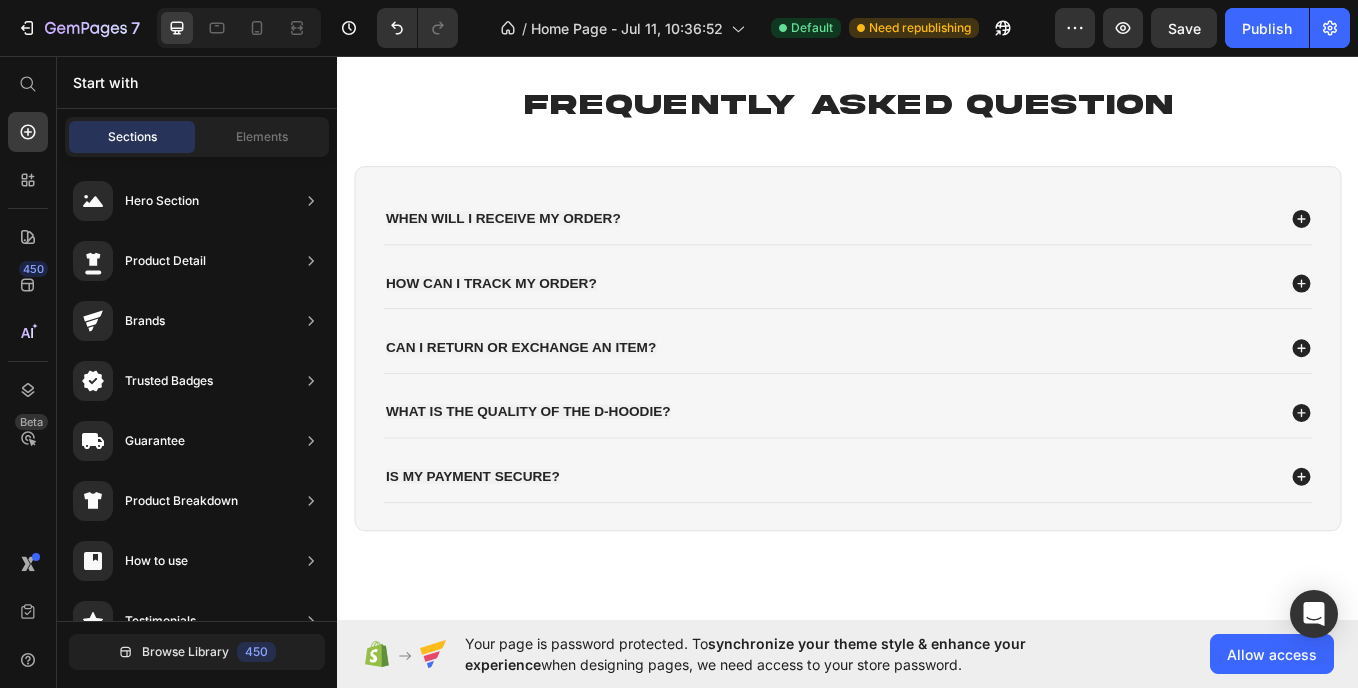 scroll, scrollTop: 2888, scrollLeft: 0, axis: vertical 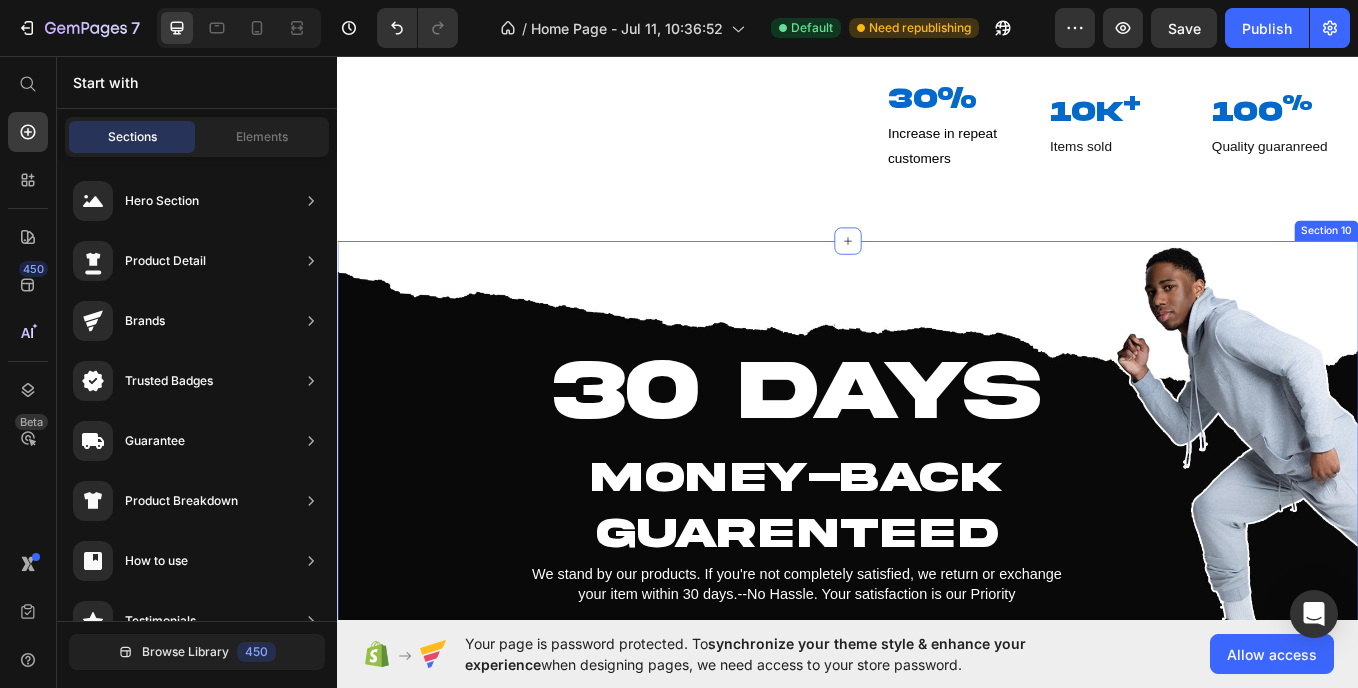 click on "30 DAYS Heading MONEY-BACK GUARENTEED Heading We stand by our products. If you're not completely satisfied, we return or exchange your item within 30 days.--No Hassle. Your satisfaction is our Priority Text Block" at bounding box center [877, 520] 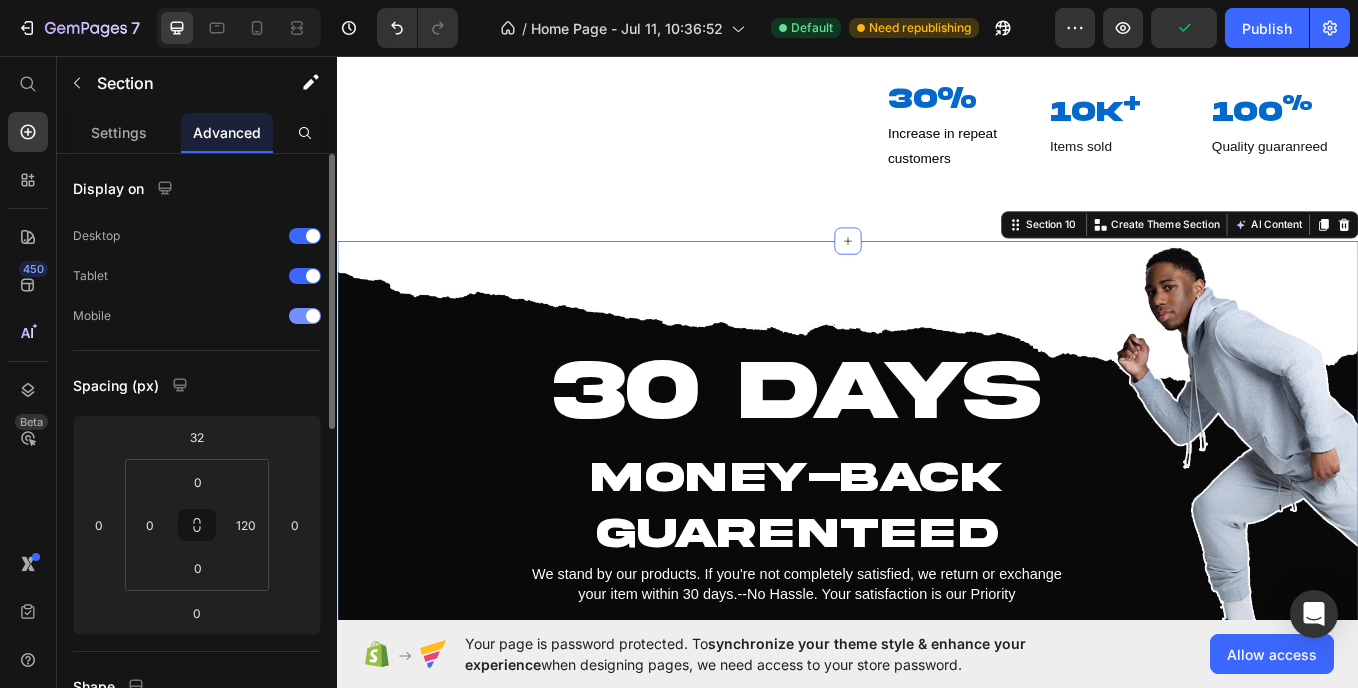 click at bounding box center (313, 316) 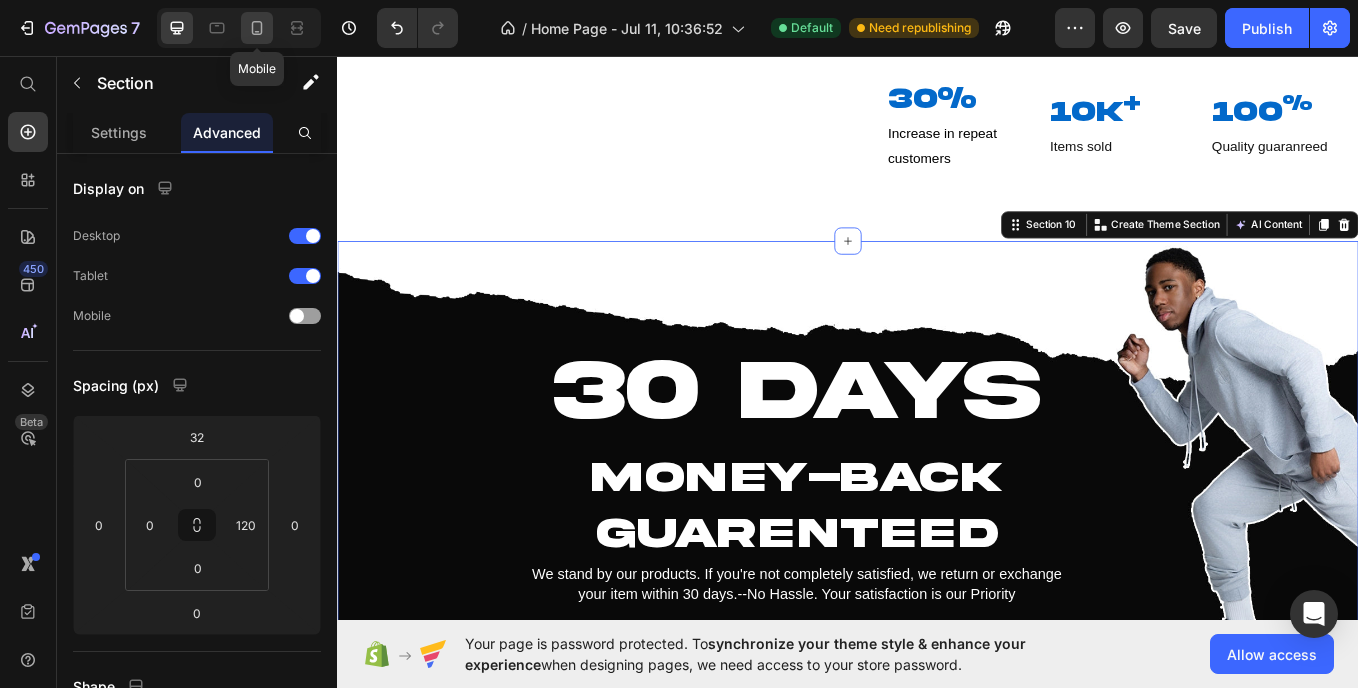 drag, startPoint x: 259, startPoint y: 26, endPoint x: 176, endPoint y: 331, distance: 316.09177 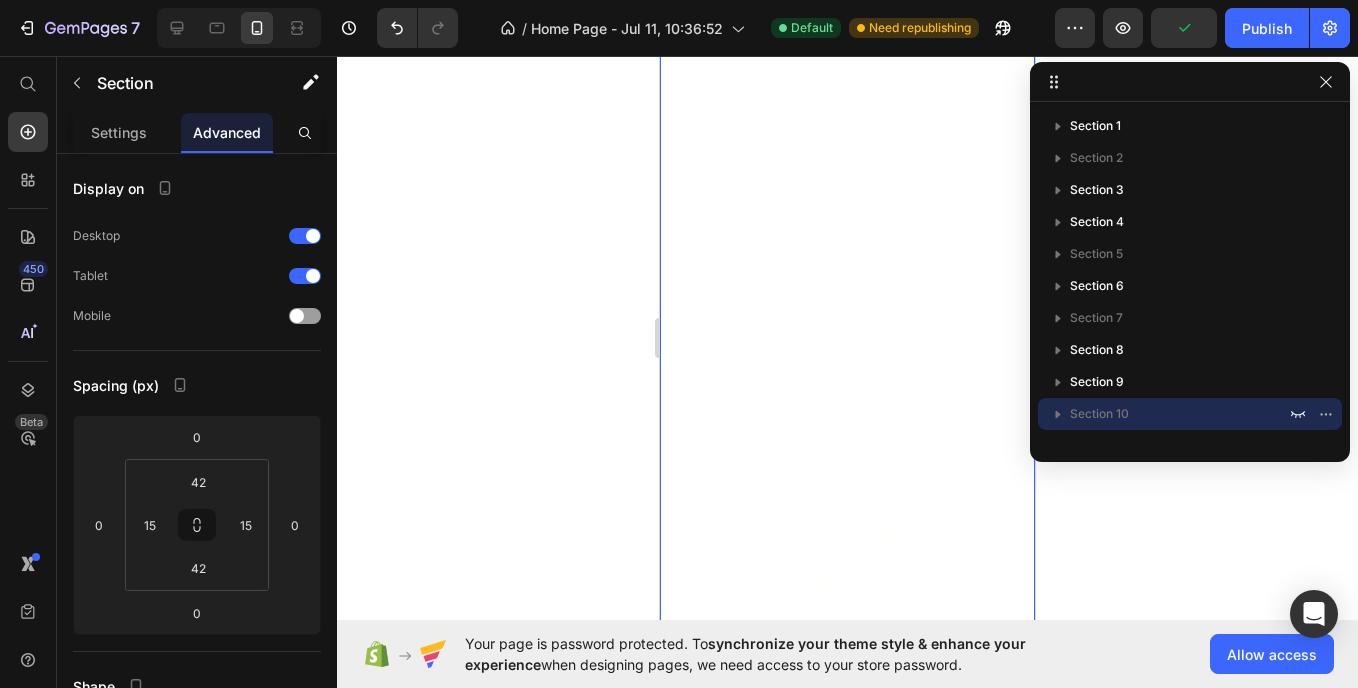 scroll, scrollTop: 3640, scrollLeft: 0, axis: vertical 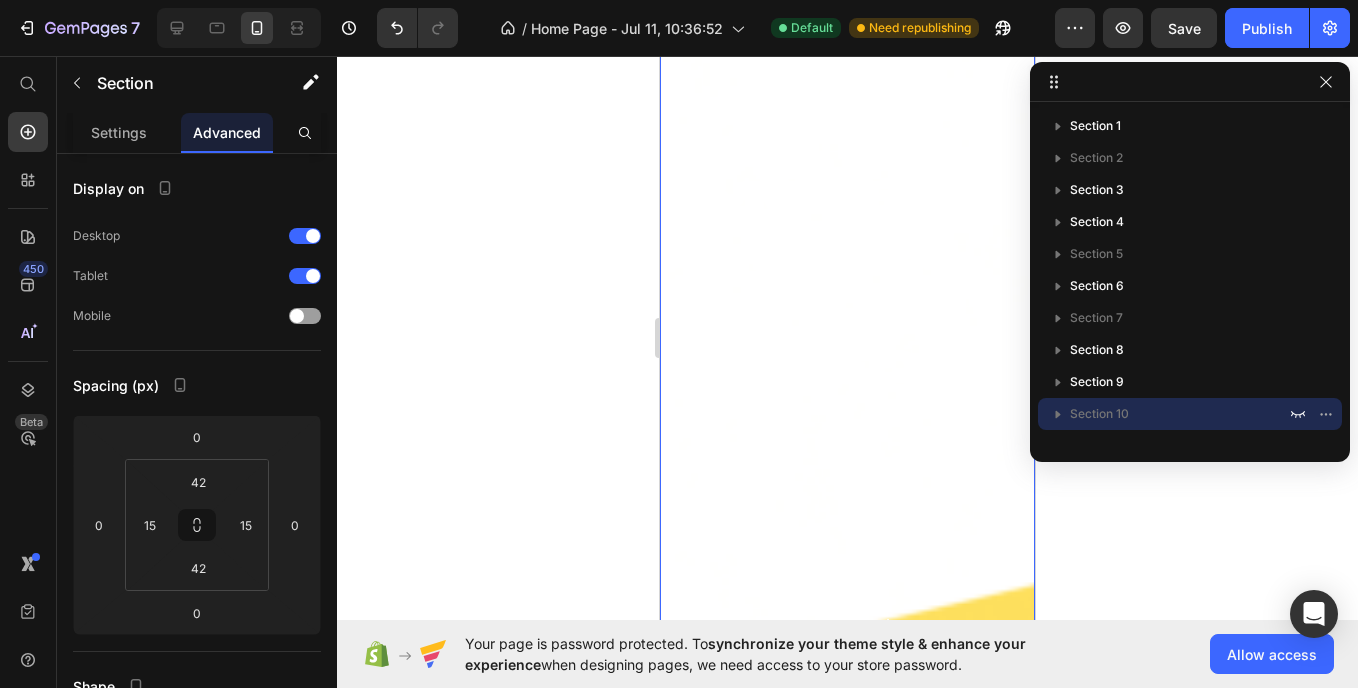 click on "30 DAYS Heading MONEY-BACK GUARENTEED Heading We stand by our products. If you're not completely satisfied, we return or exchange your item within 30 days.--No Hassle. Your satisfaction is our Priority Text Block" at bounding box center [847, 1869] 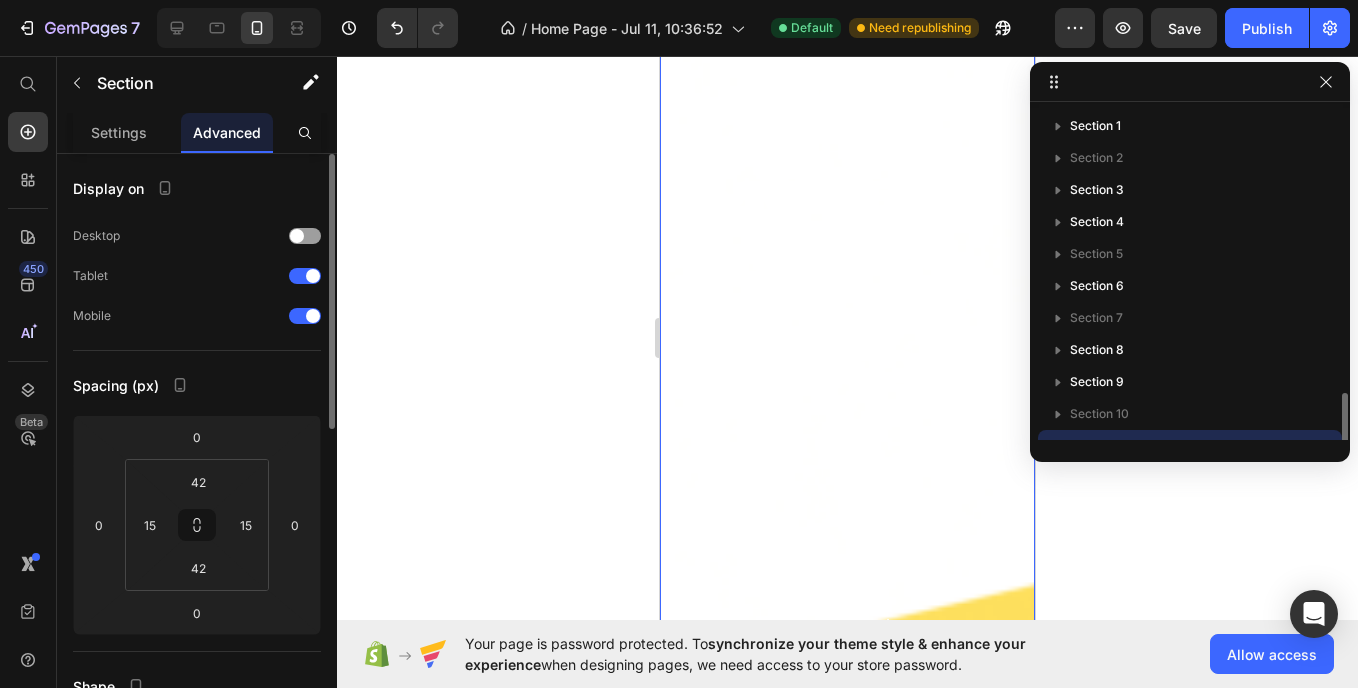 scroll, scrollTop: 187, scrollLeft: 0, axis: vertical 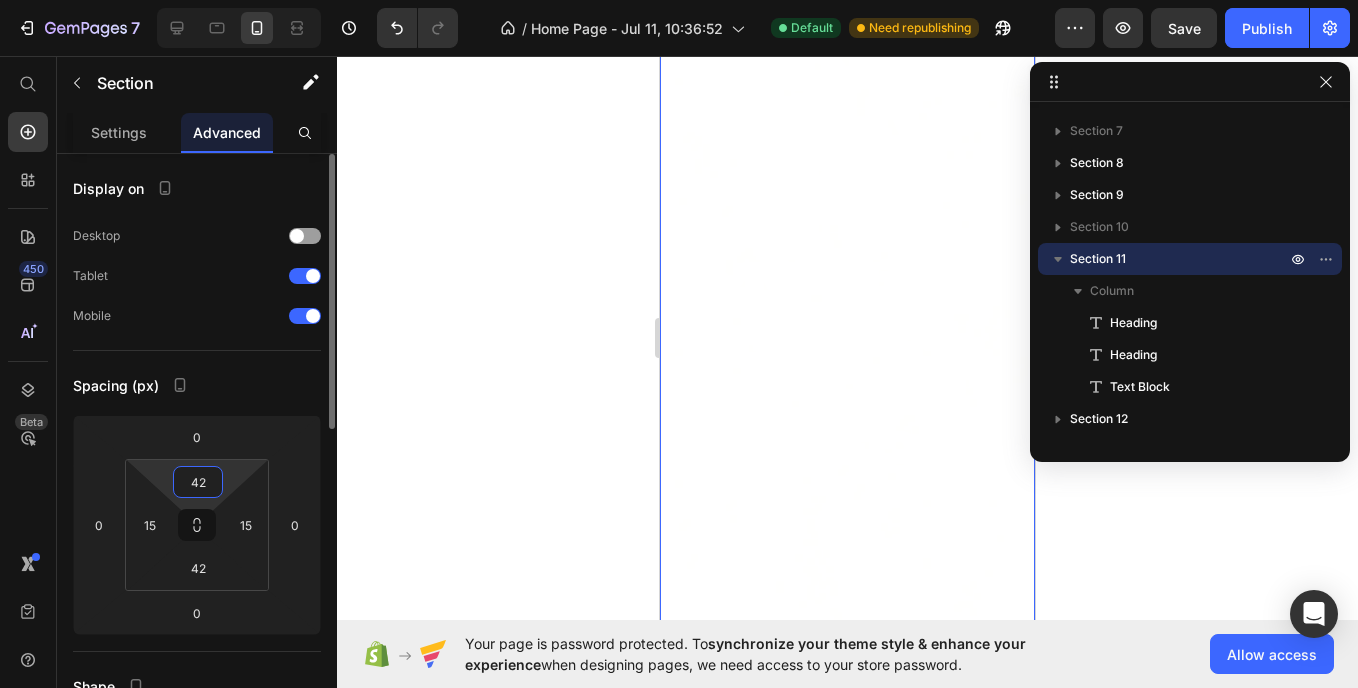 click on "42" at bounding box center (198, 482) 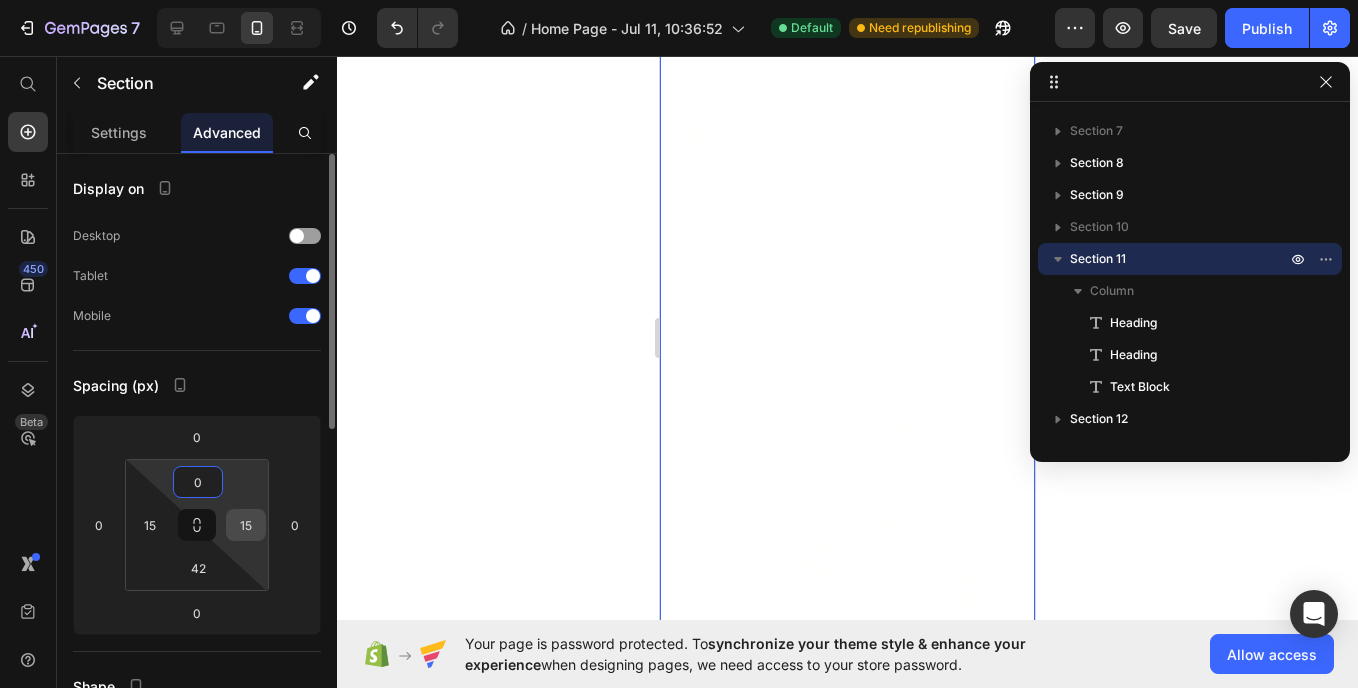 type on "0" 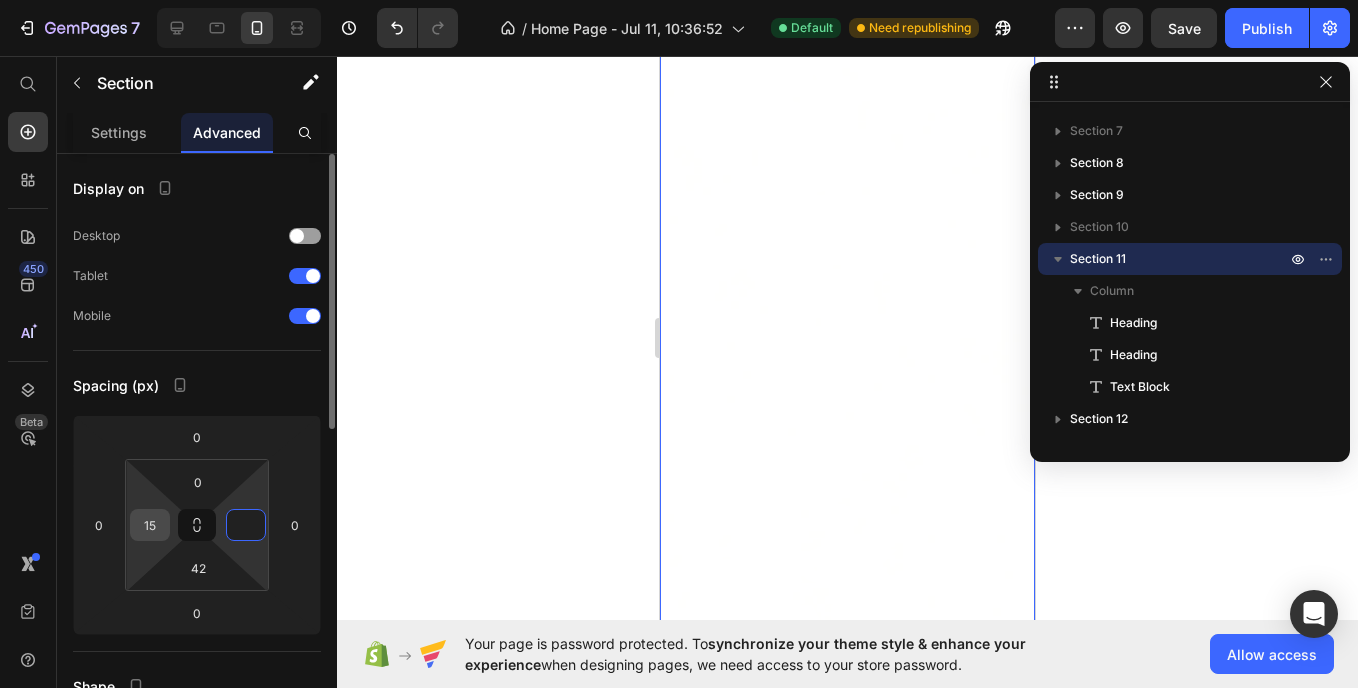 type on "0" 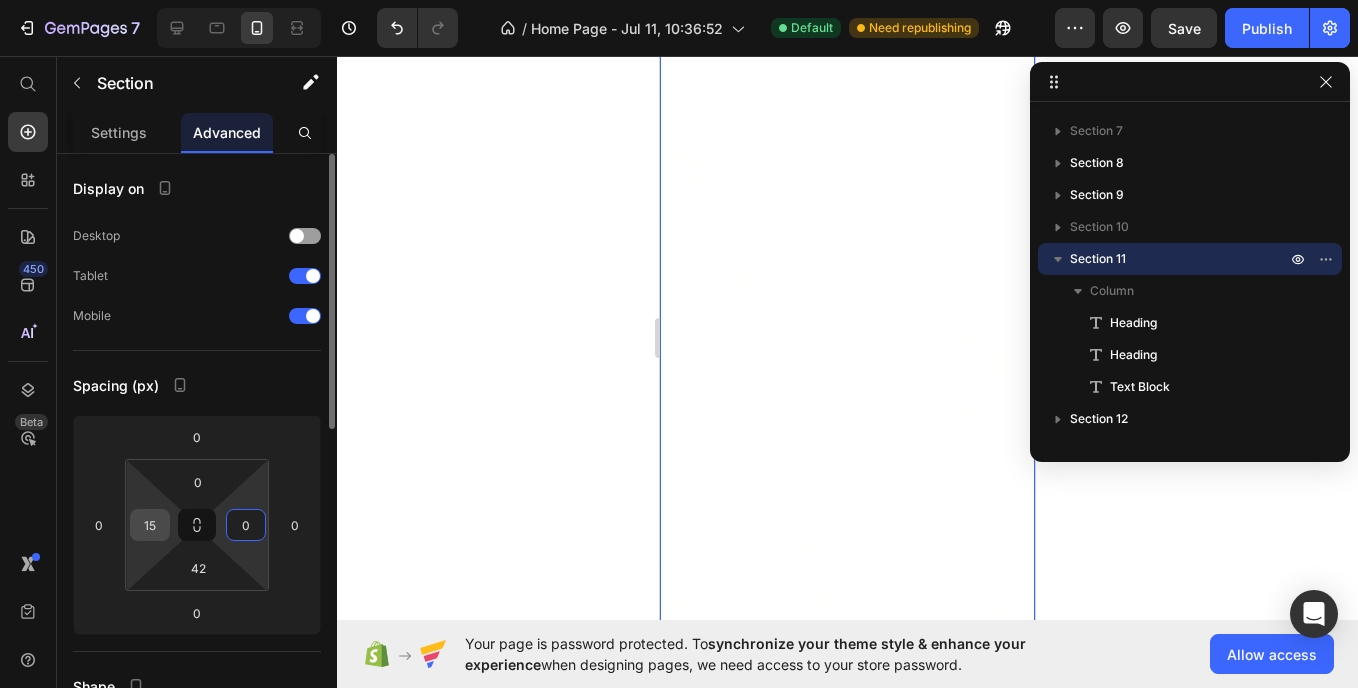 click on "15" at bounding box center [150, 525] 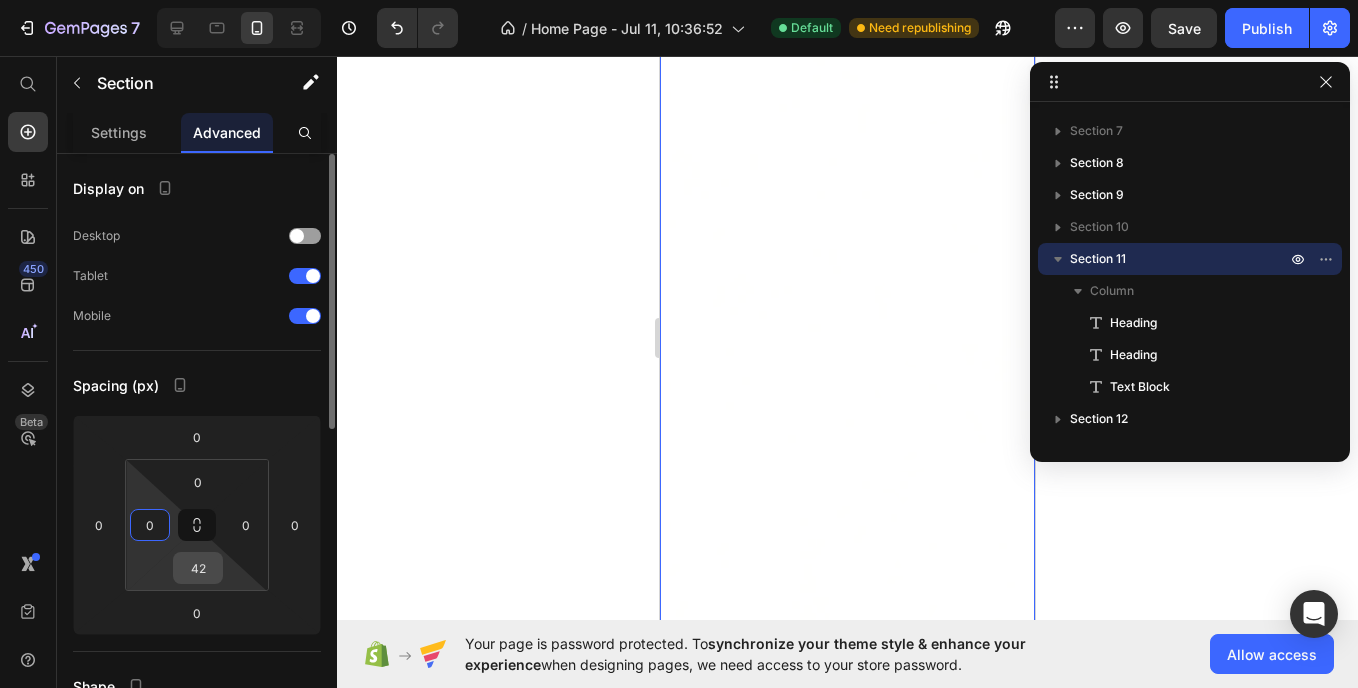 type on "0" 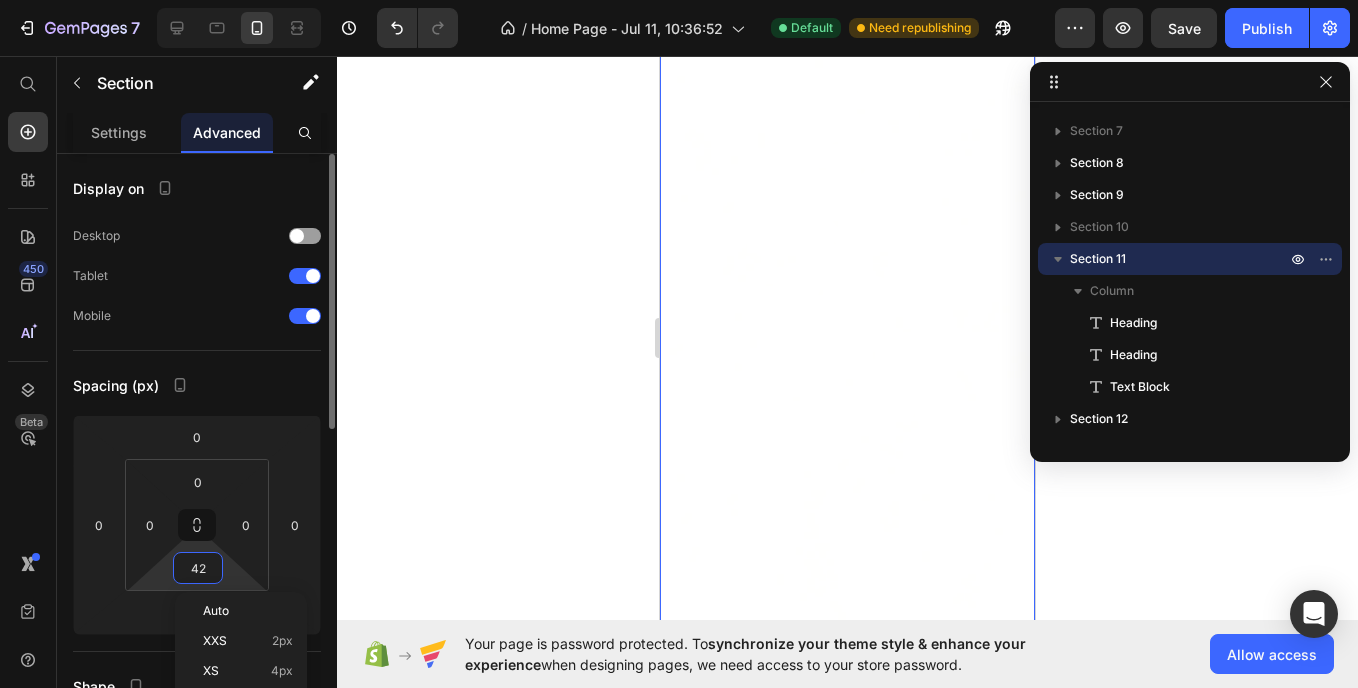 type on "0" 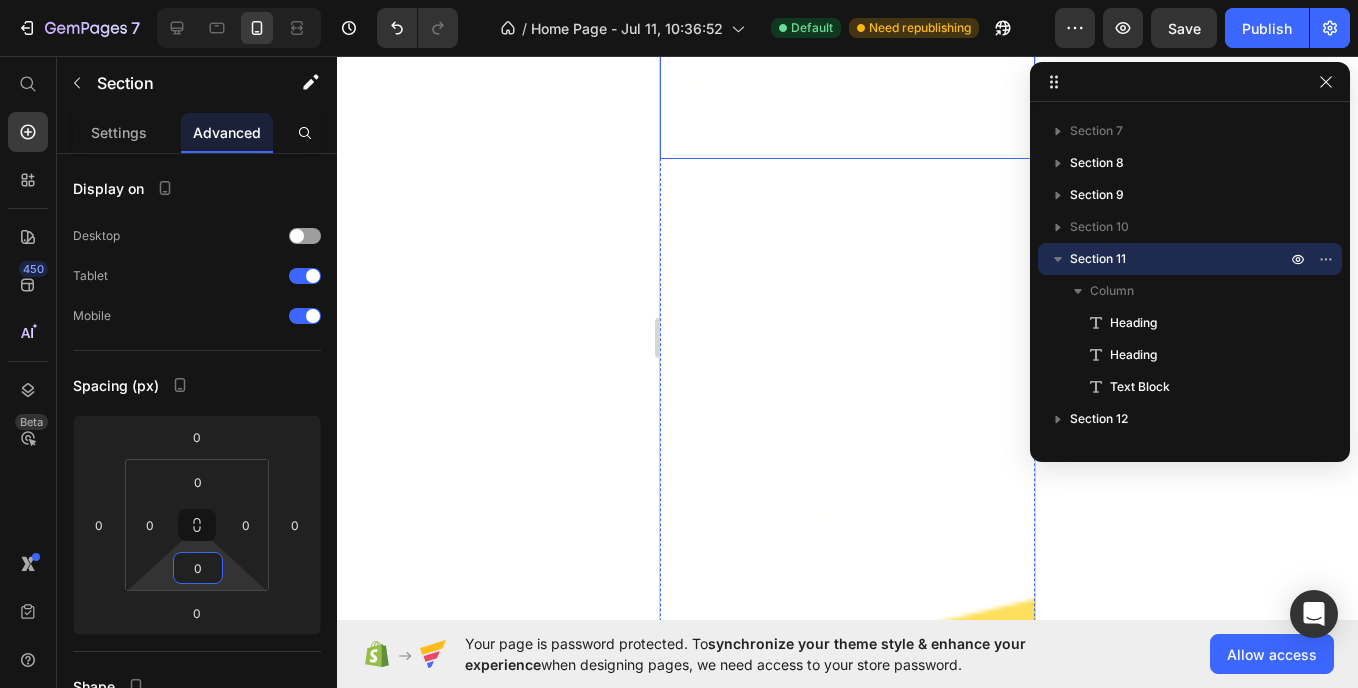 scroll, scrollTop: 3610, scrollLeft: 0, axis: vertical 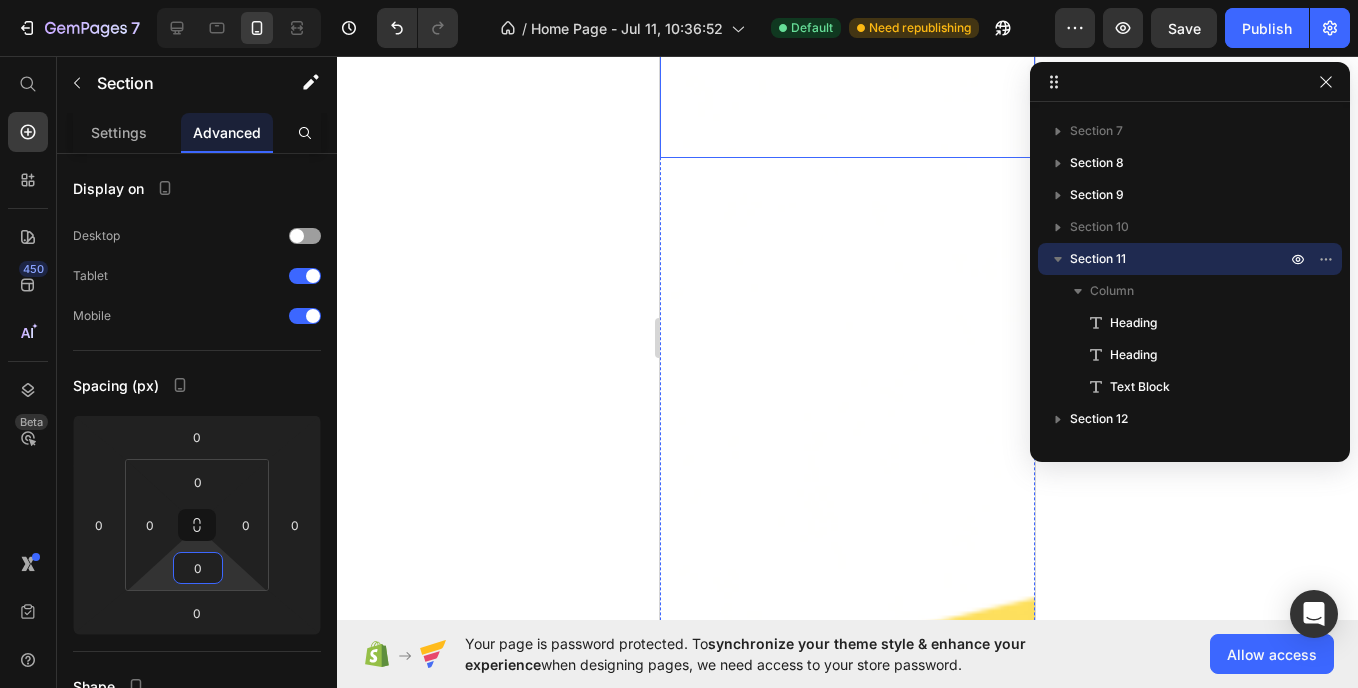 click on "30 DAYS" at bounding box center (848, 38) 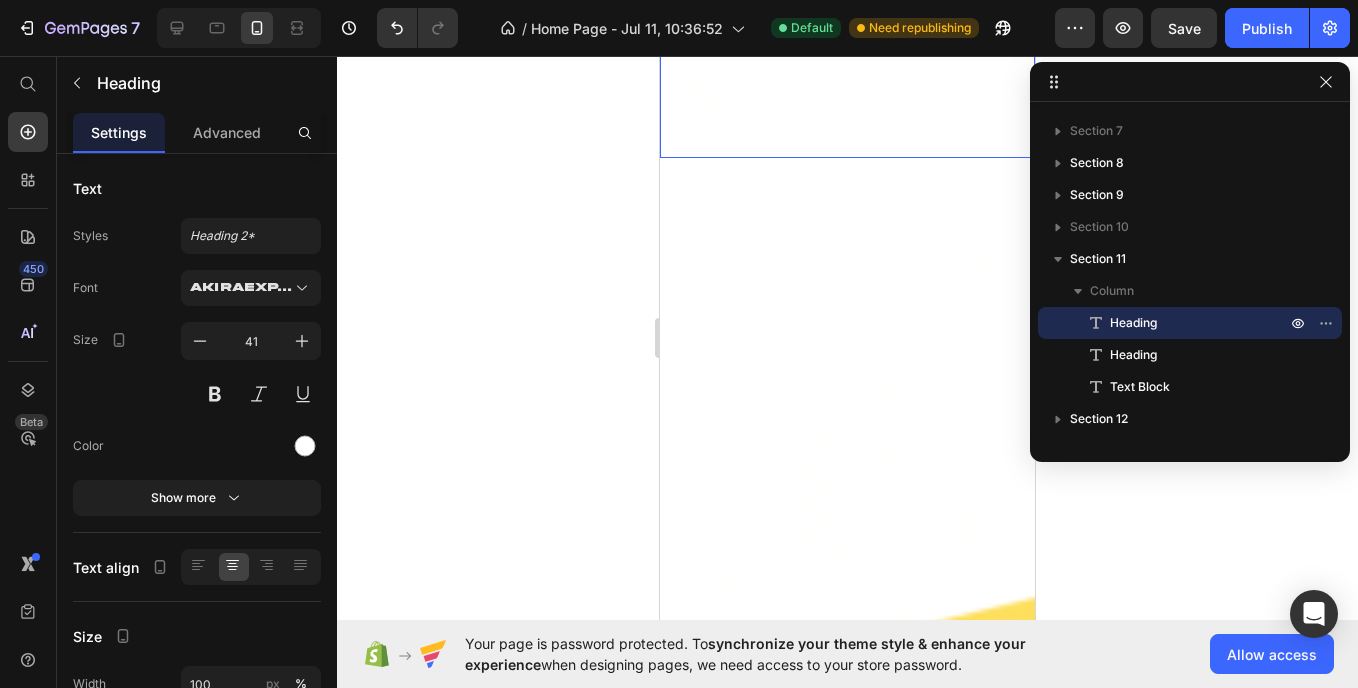 click on "30 DAYS" at bounding box center (848, 38) 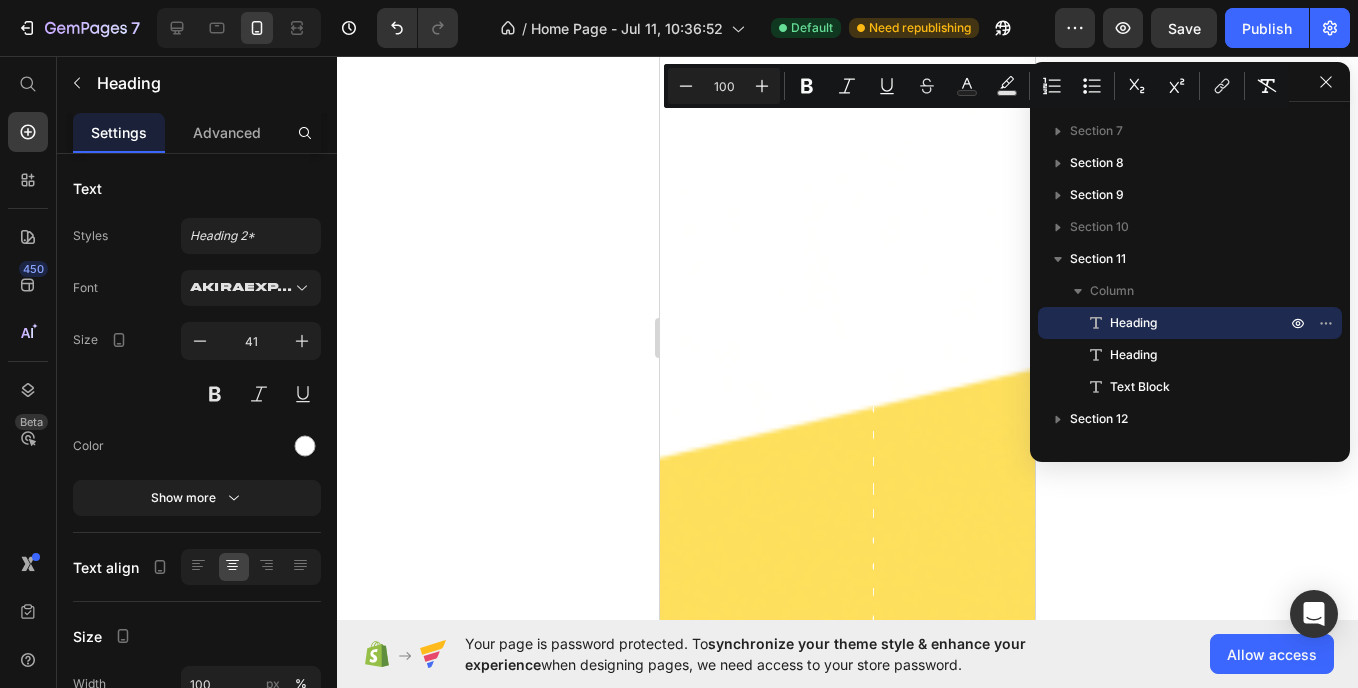 scroll, scrollTop: 3840, scrollLeft: 0, axis: vertical 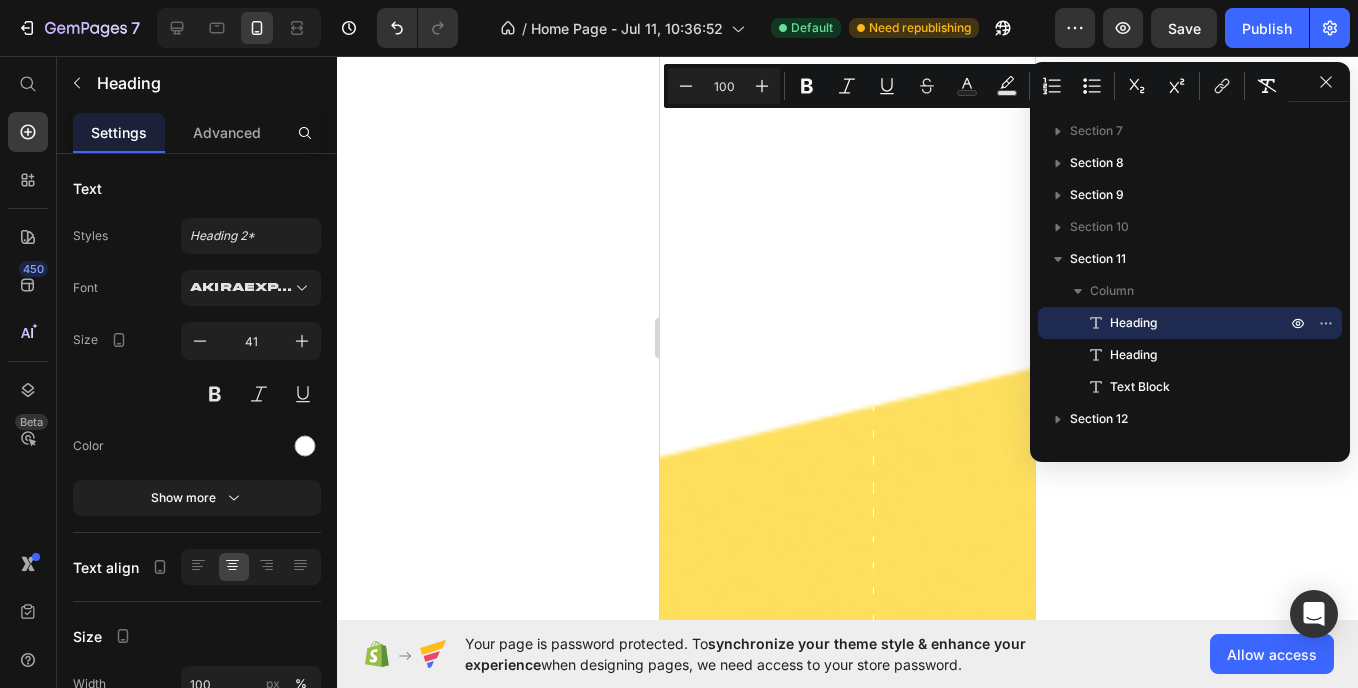 click on "MONEY-BACK" at bounding box center [847, -16] 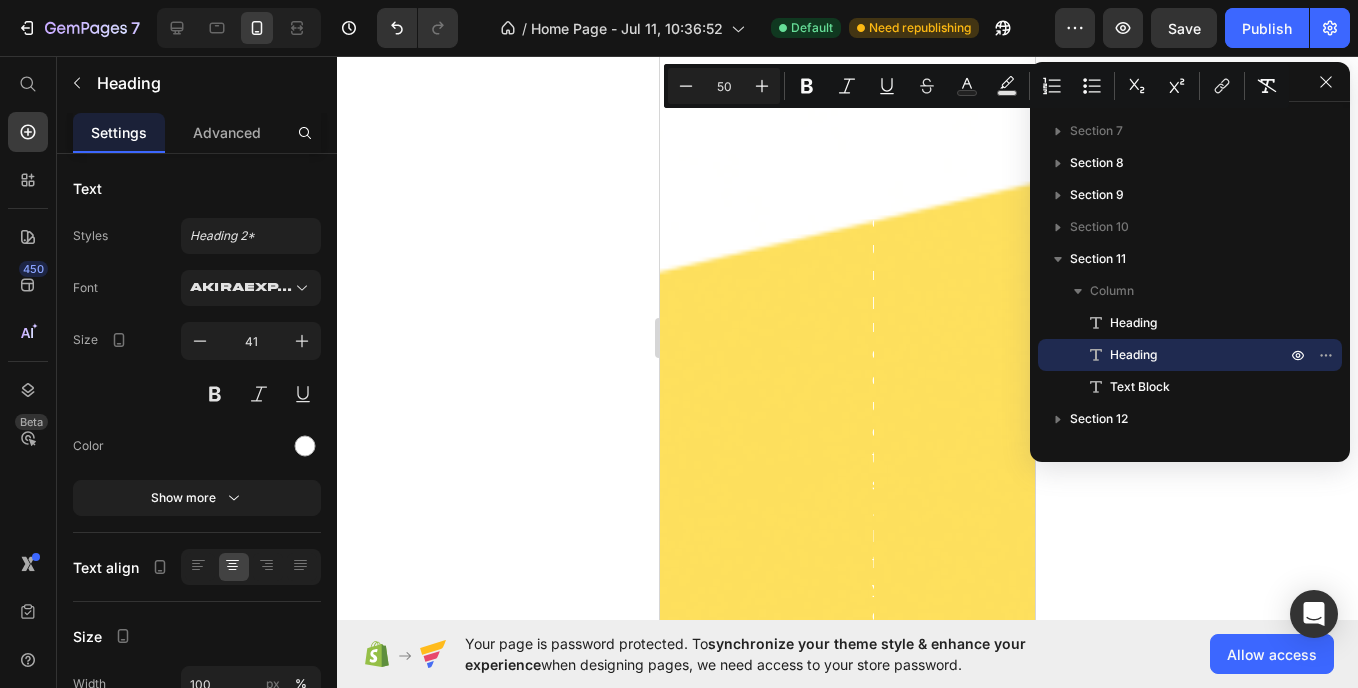 scroll, scrollTop: 4068, scrollLeft: 0, axis: vertical 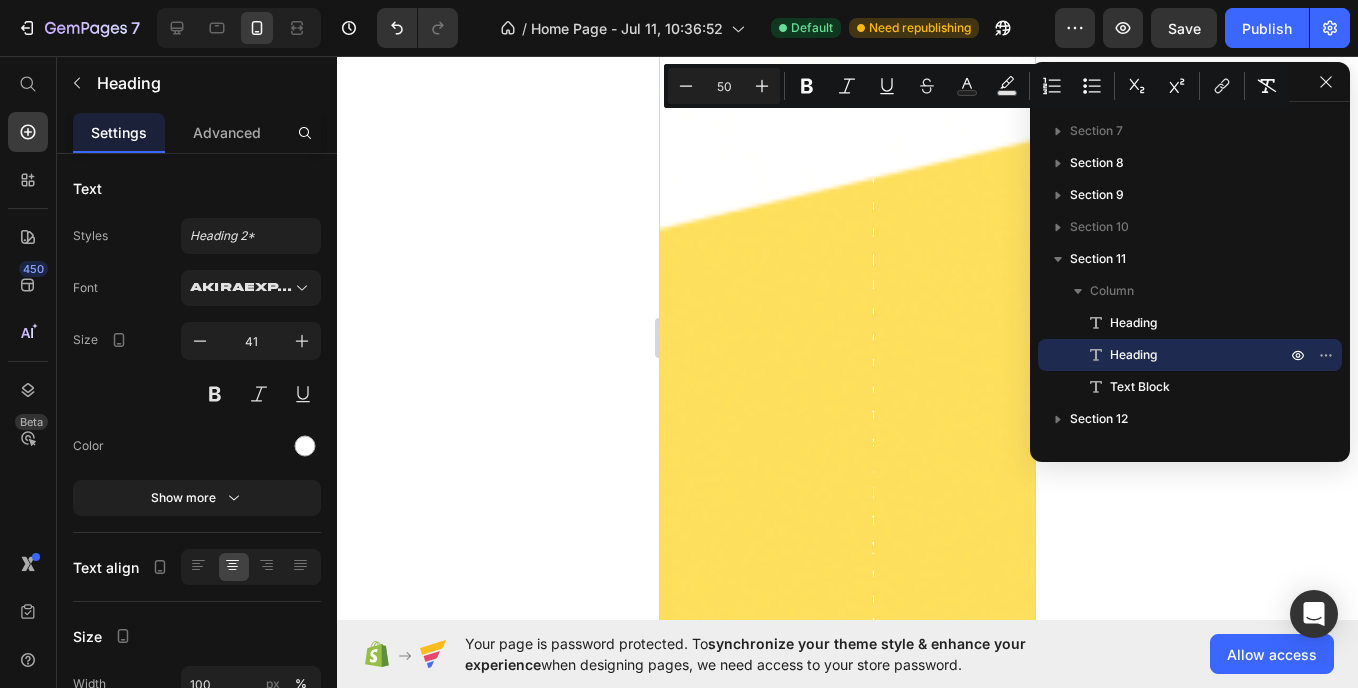 click on "We stand by our products. If you're not completely satisfied, we return or exchange your item within 30 days.--No Hassle. Your satisfaction is our Priority Text Block" at bounding box center (870, 1663) 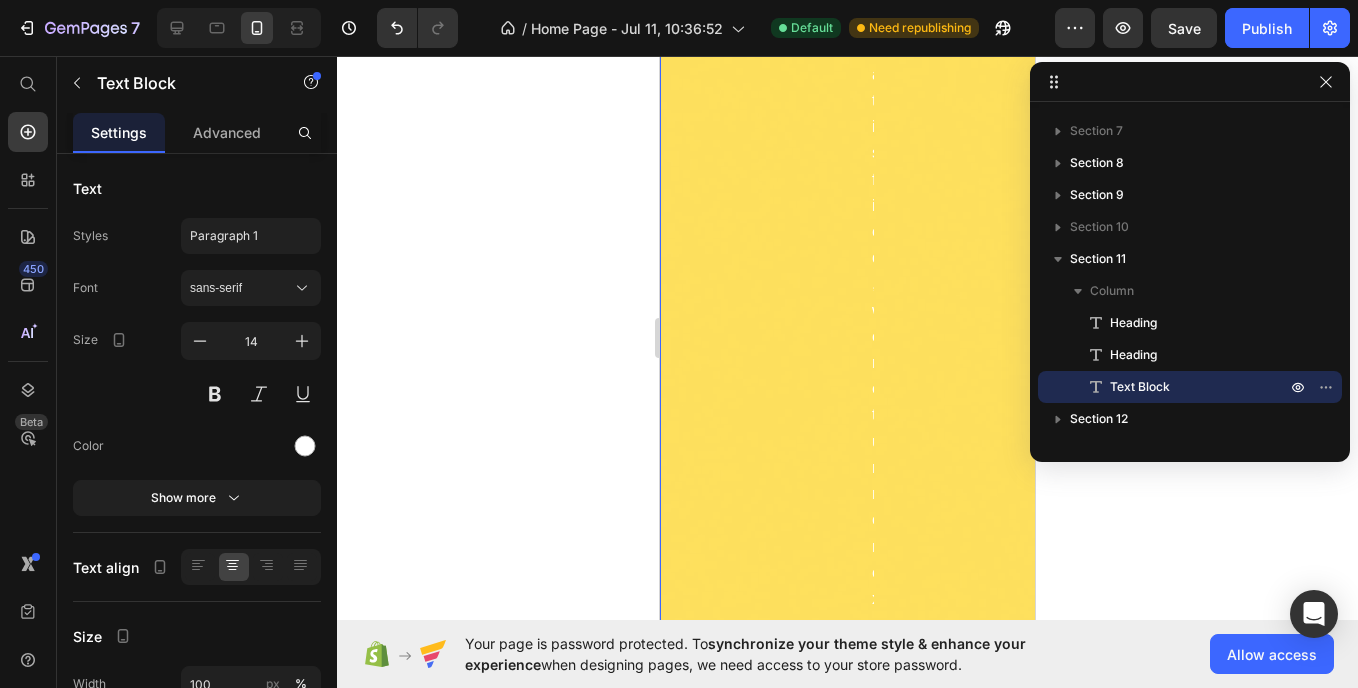 scroll, scrollTop: 5754, scrollLeft: 0, axis: vertical 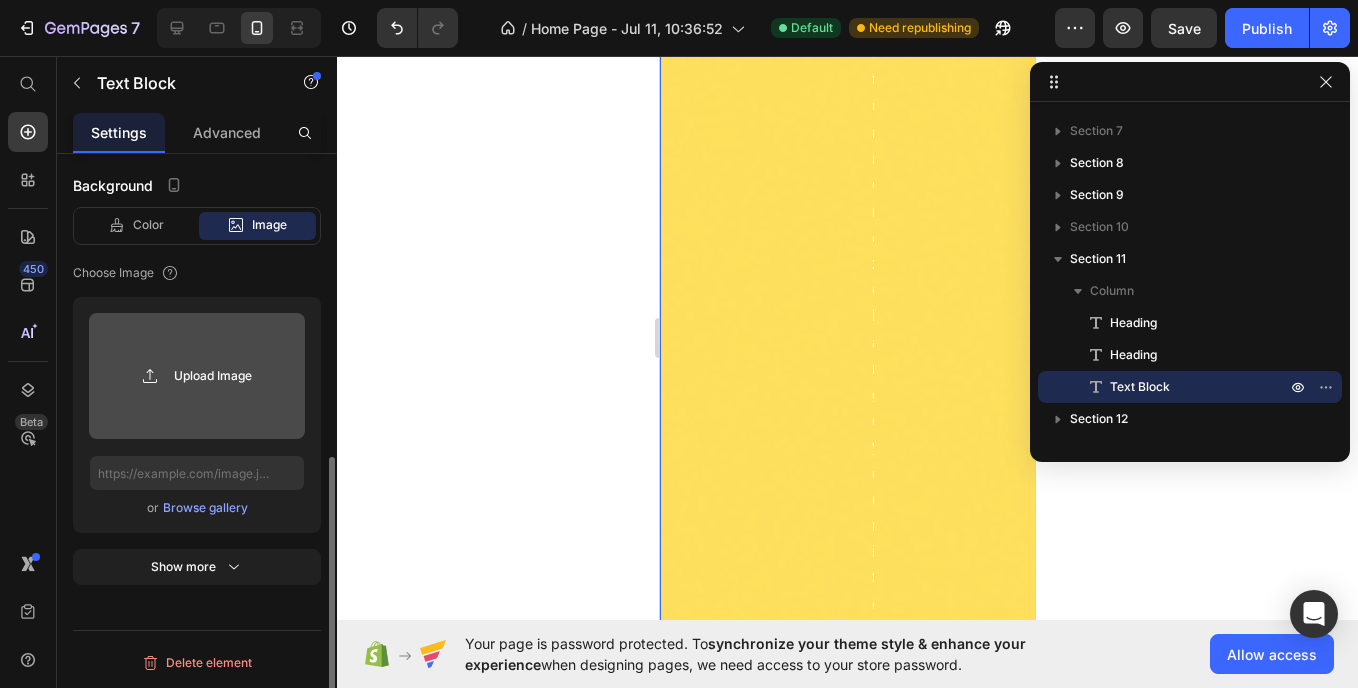 click 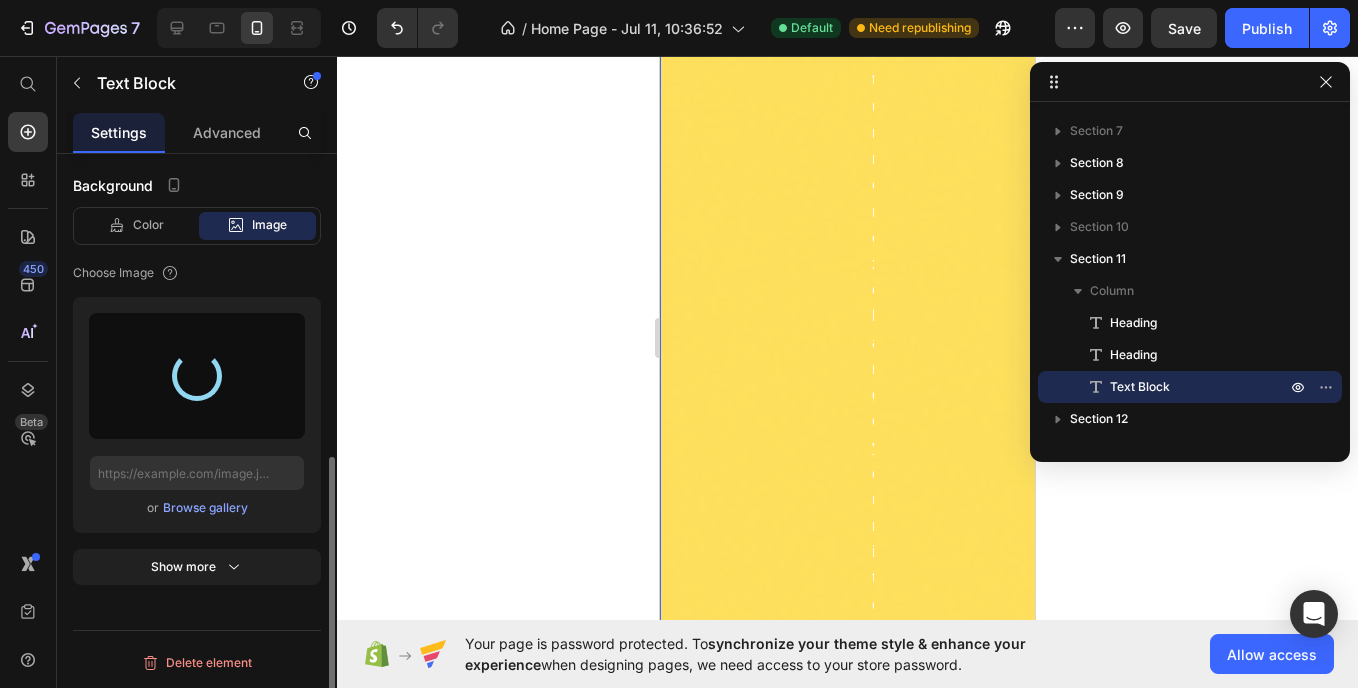 type on "https://cdn.shopify.com/s/files/1/0692/9429/3037/files/gempages_574980229496308511-2a07a7a8-7167-4955-a11f-c5282fb43b17.jpg" 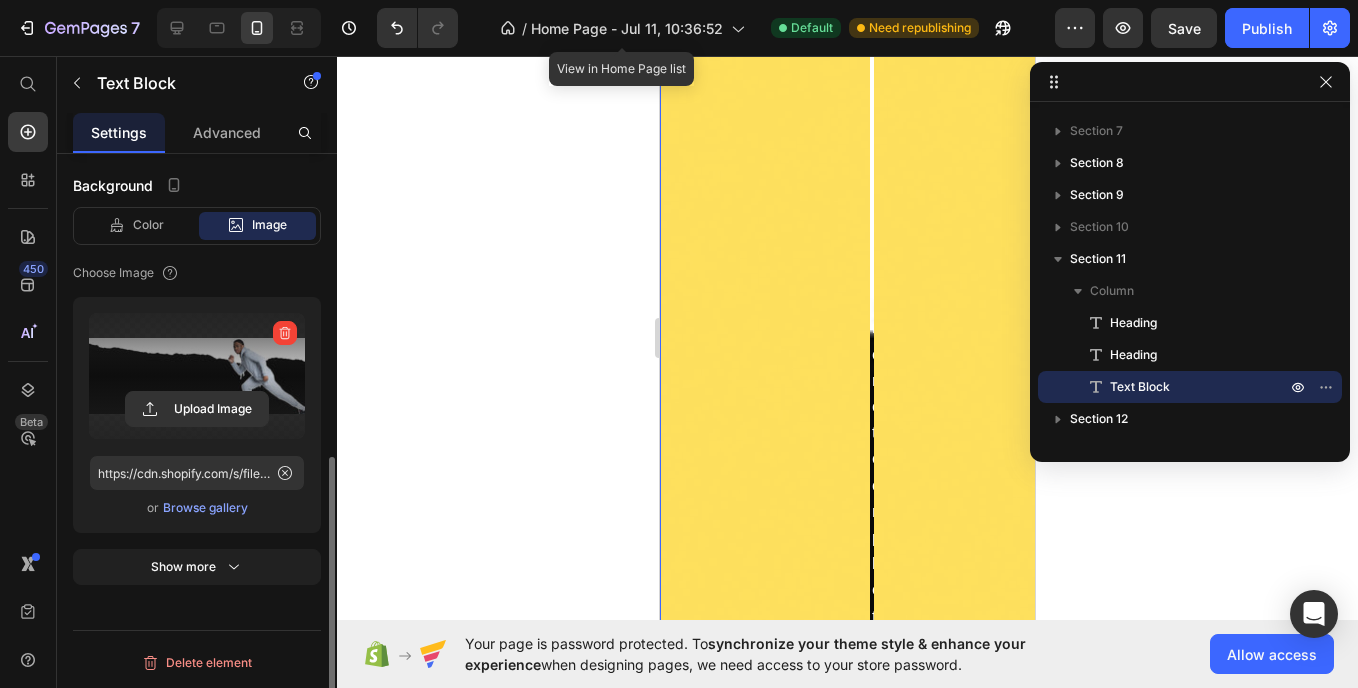 scroll, scrollTop: 4135, scrollLeft: 0, axis: vertical 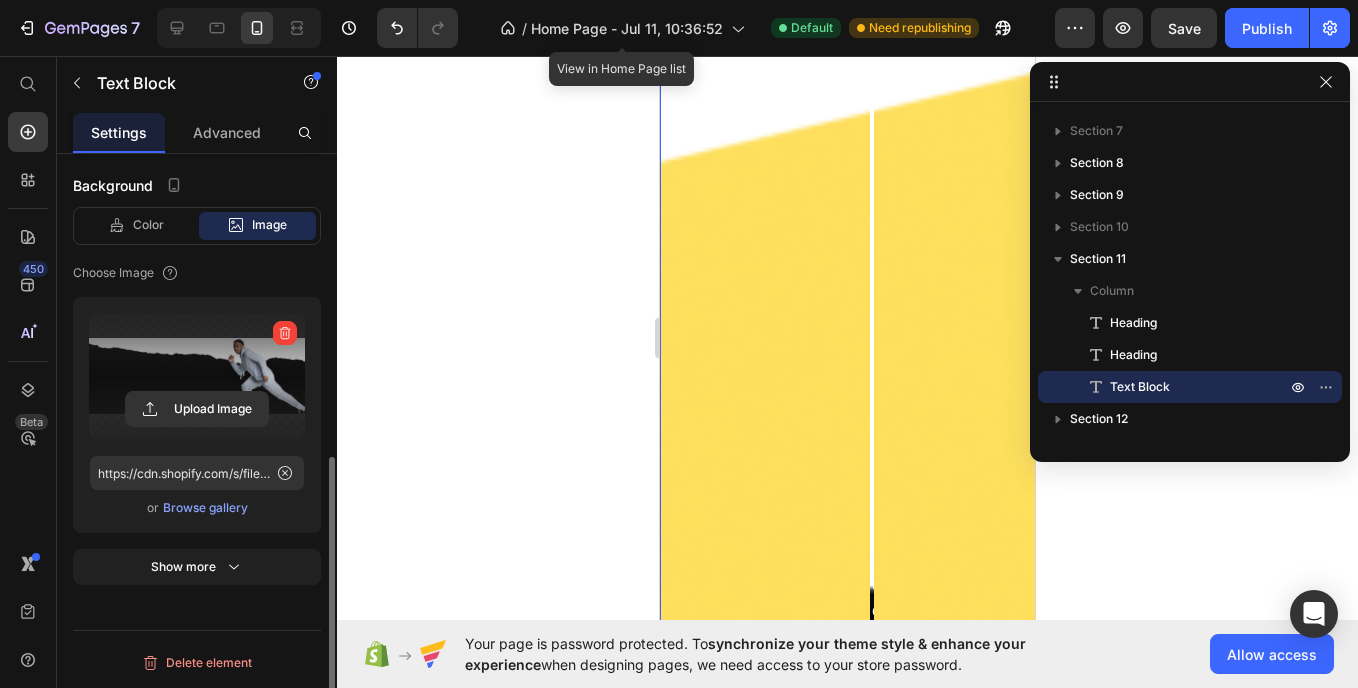 click 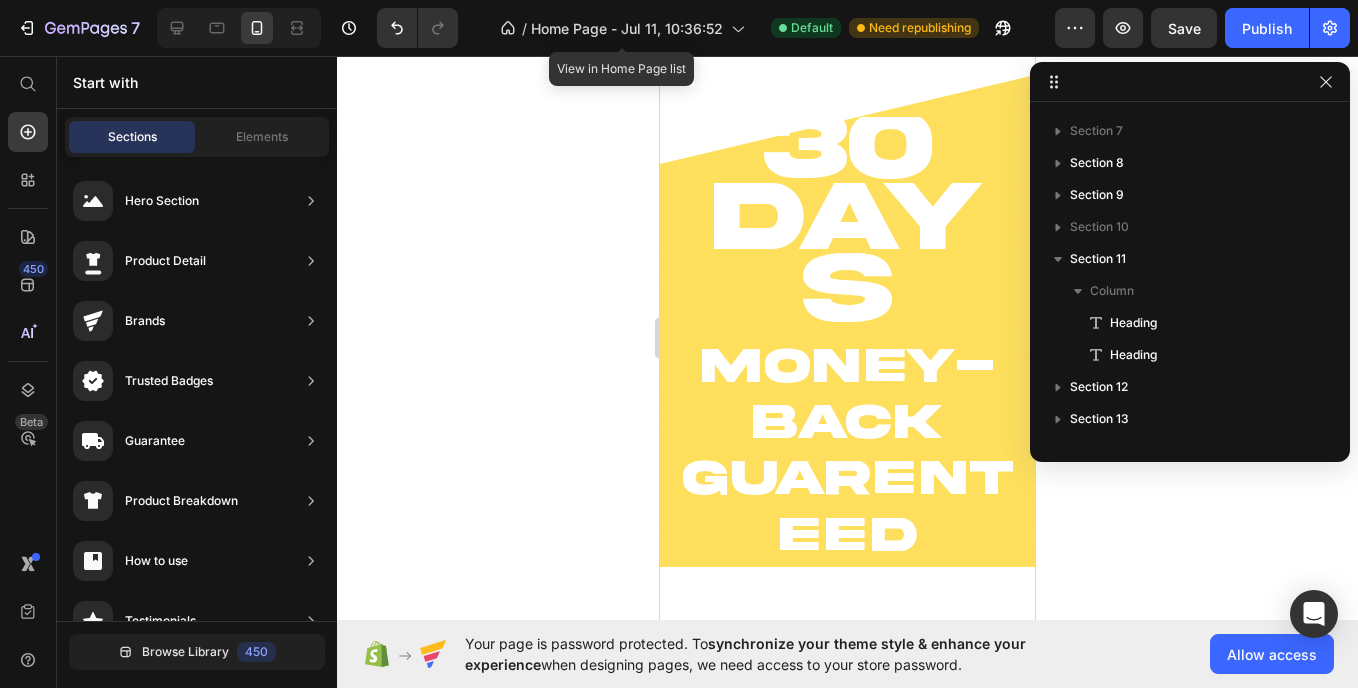 scroll, scrollTop: 3590, scrollLeft: 0, axis: vertical 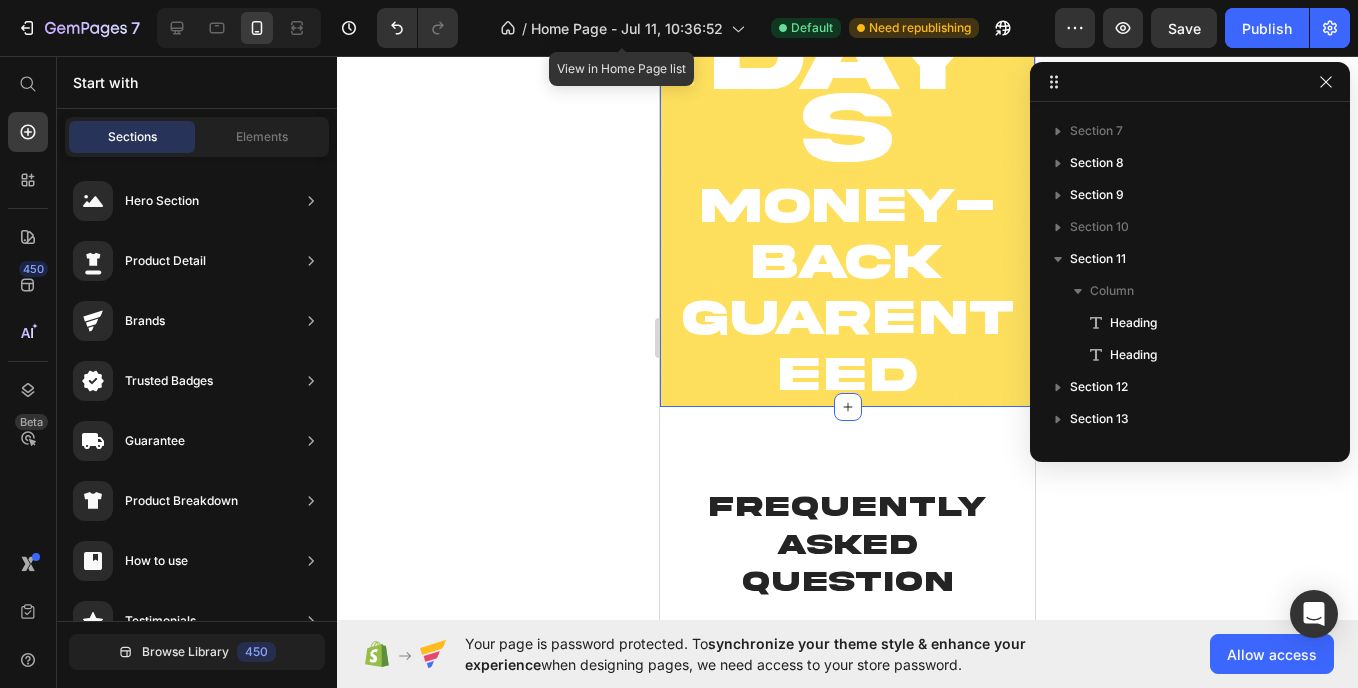 click on "⁠⁠⁠⁠⁠⁠⁠ 30 DAYS Heading ⁠⁠⁠⁠⁠⁠⁠ MONEY-BACK GUARENTEED Heading" at bounding box center (847, 127) 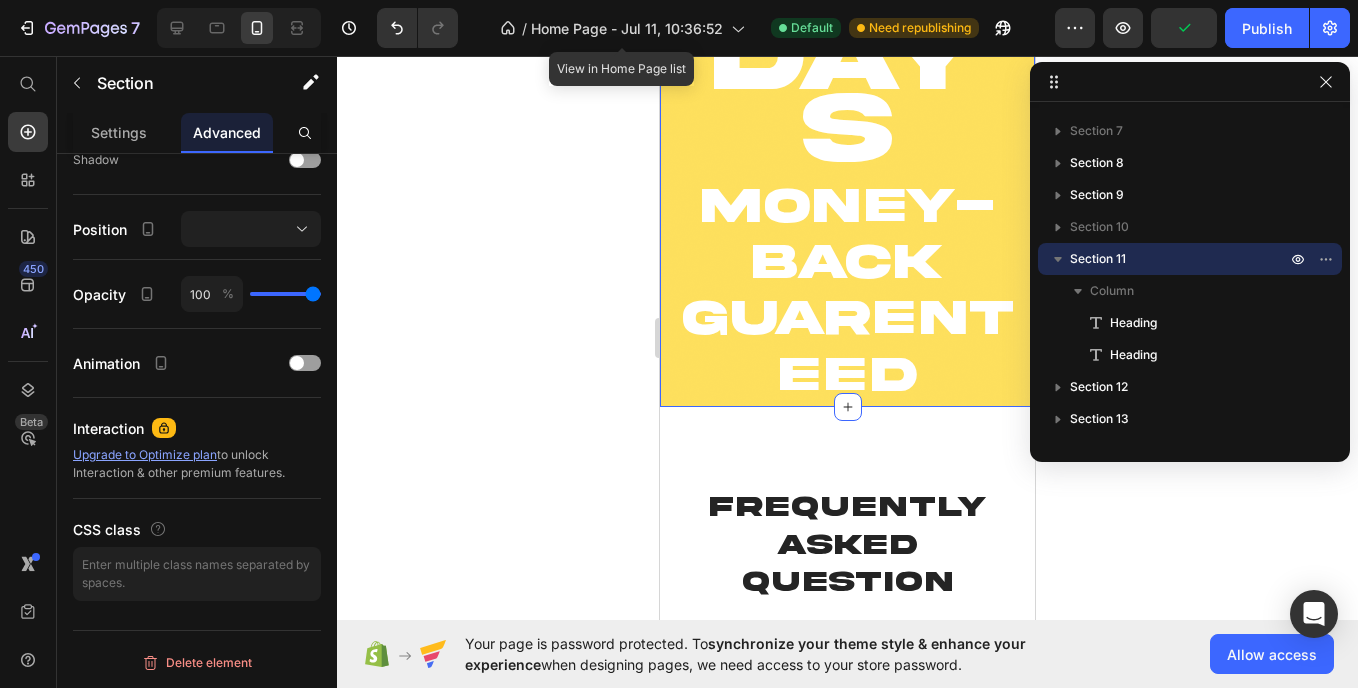 scroll, scrollTop: 0, scrollLeft: 0, axis: both 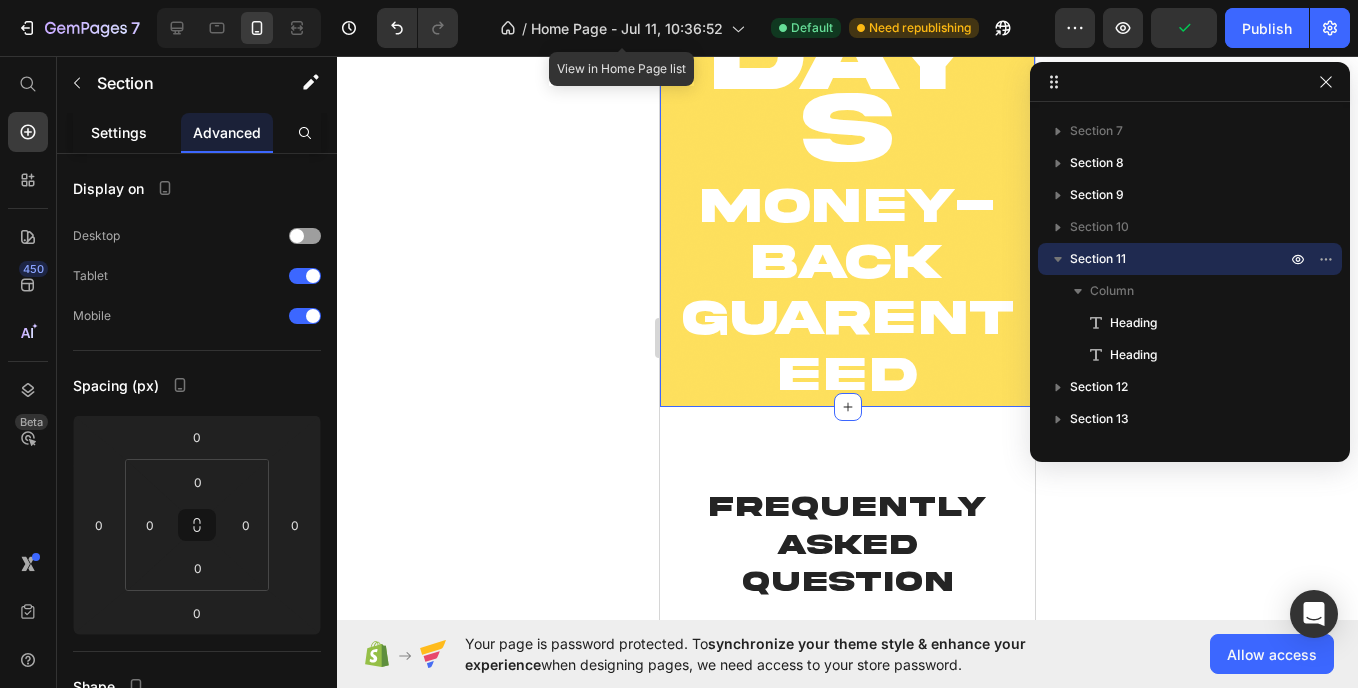 click on "Settings" at bounding box center (119, 132) 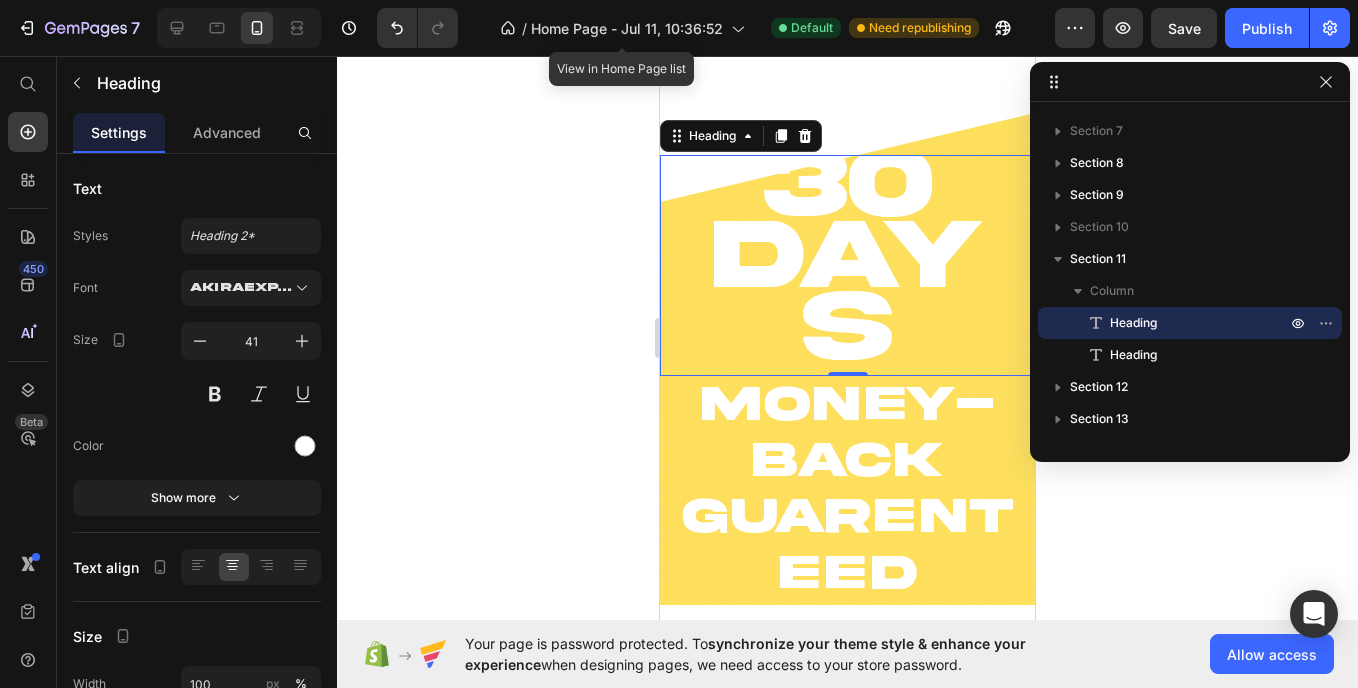 scroll, scrollTop: 3387, scrollLeft: 0, axis: vertical 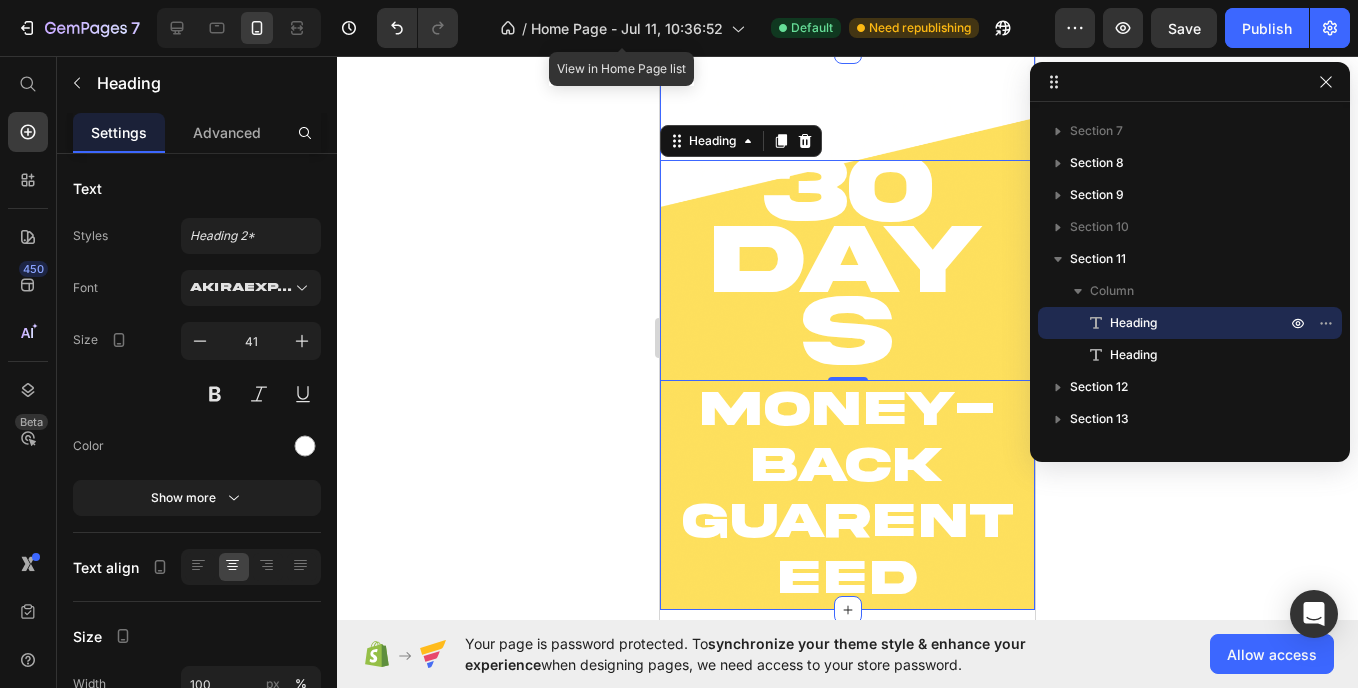 click on "⁠⁠⁠⁠⁠⁠⁠ 30 DAYS Heading   0 ⁠⁠⁠⁠⁠⁠⁠ MONEY-BACK GUARENTEED Heading" at bounding box center [847, 330] 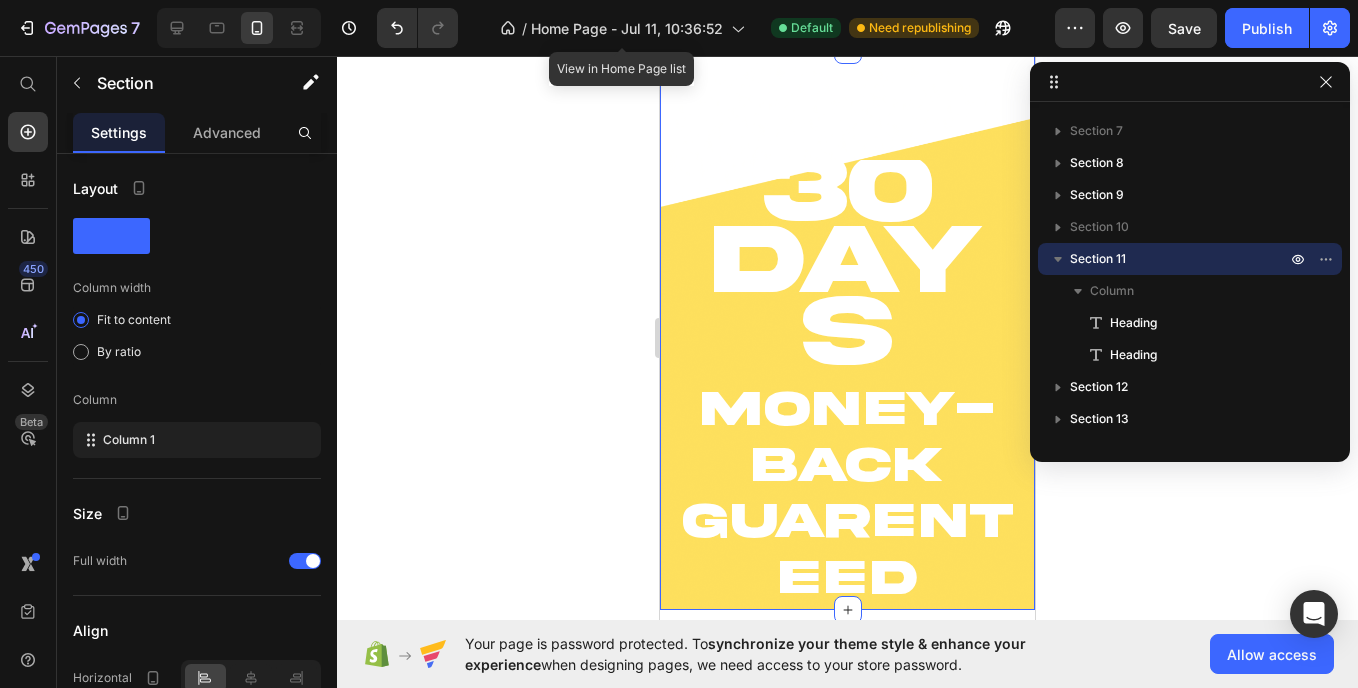 scroll, scrollTop: 602, scrollLeft: 0, axis: vertical 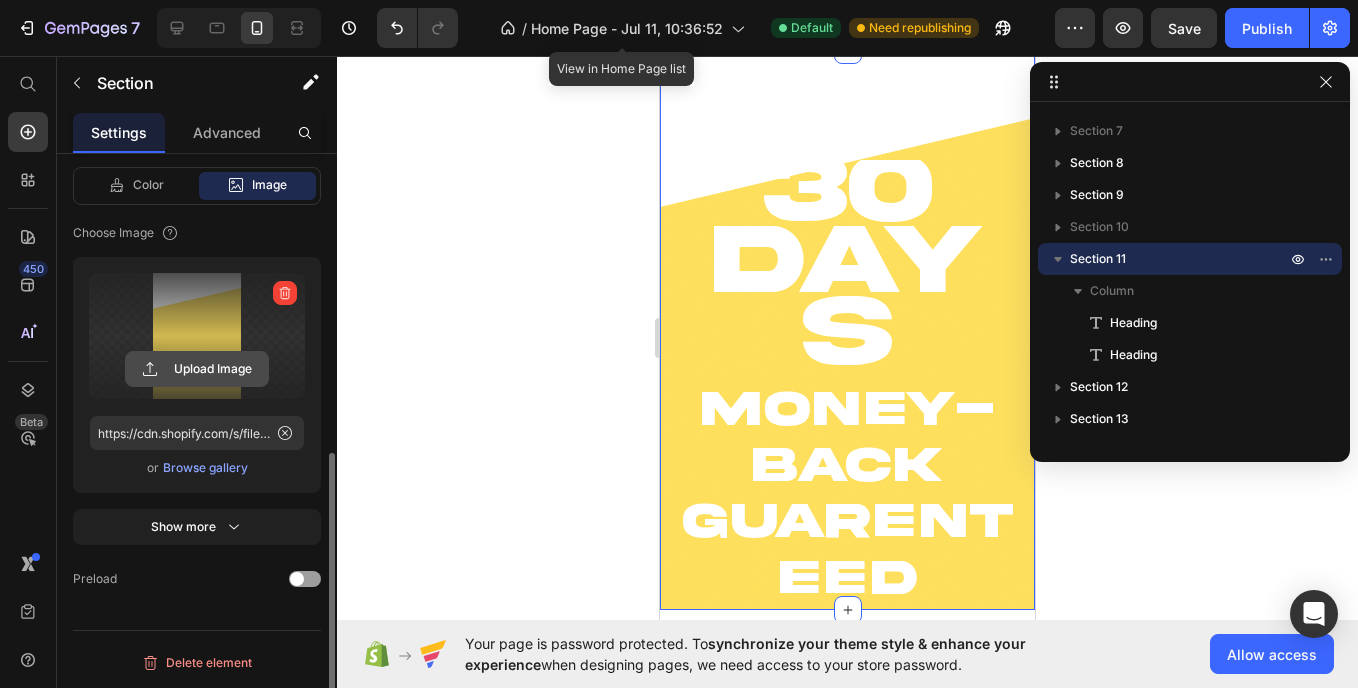 click 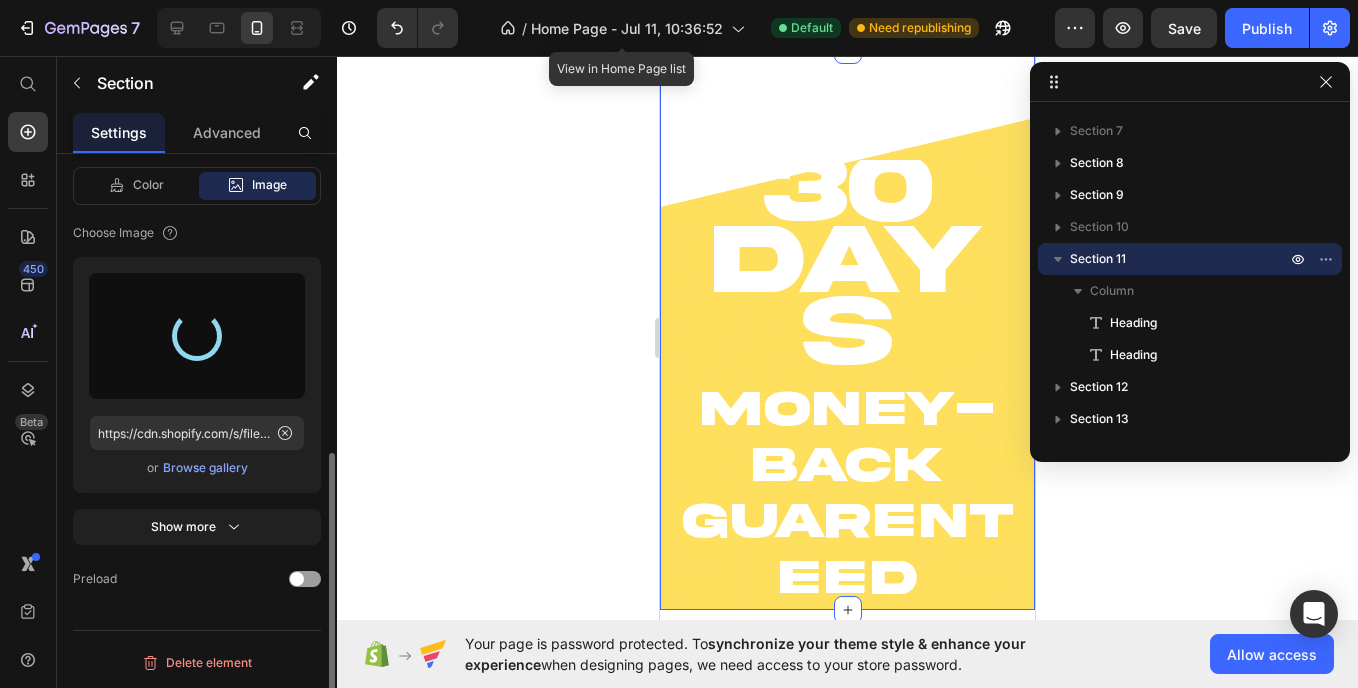 type on "https://cdn.shopify.com/s/files/1/0692/9429/3037/files/gempages_574980229496308511-2a07a7a8-7167-4955-a11f-c5282fb43b17.jpg" 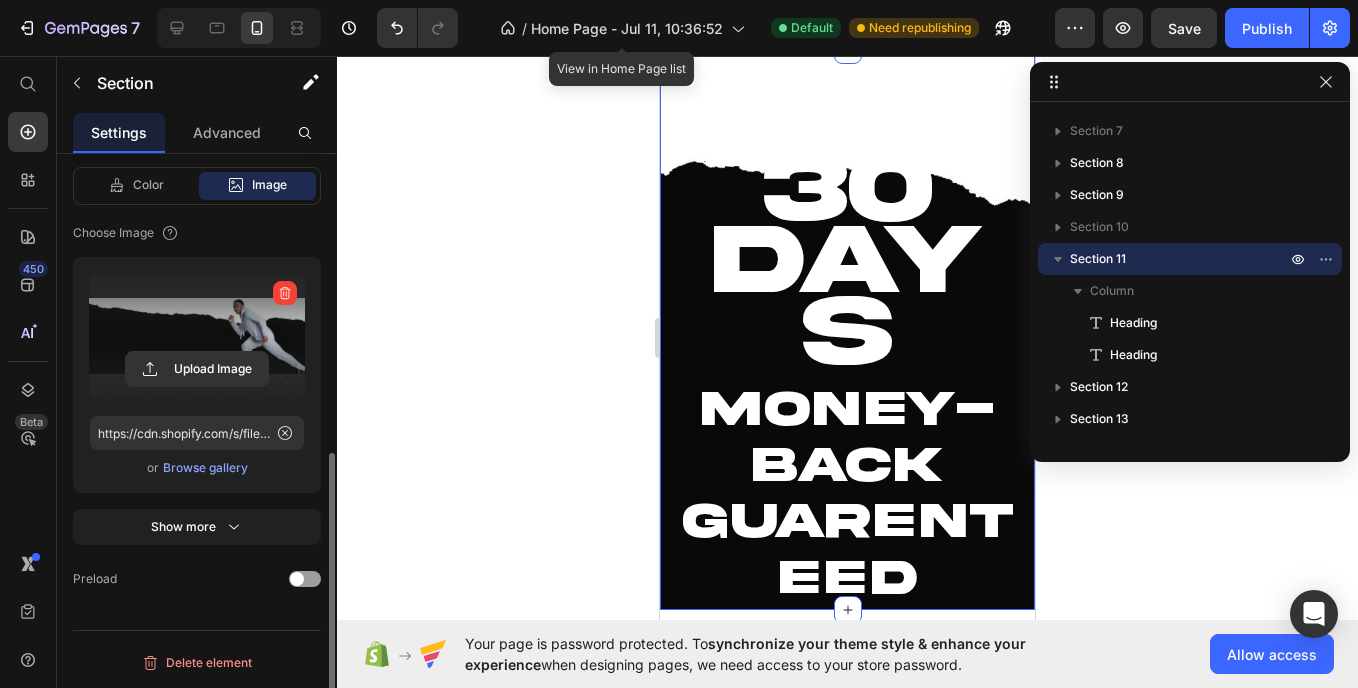 scroll, scrollTop: 3816, scrollLeft: 0, axis: vertical 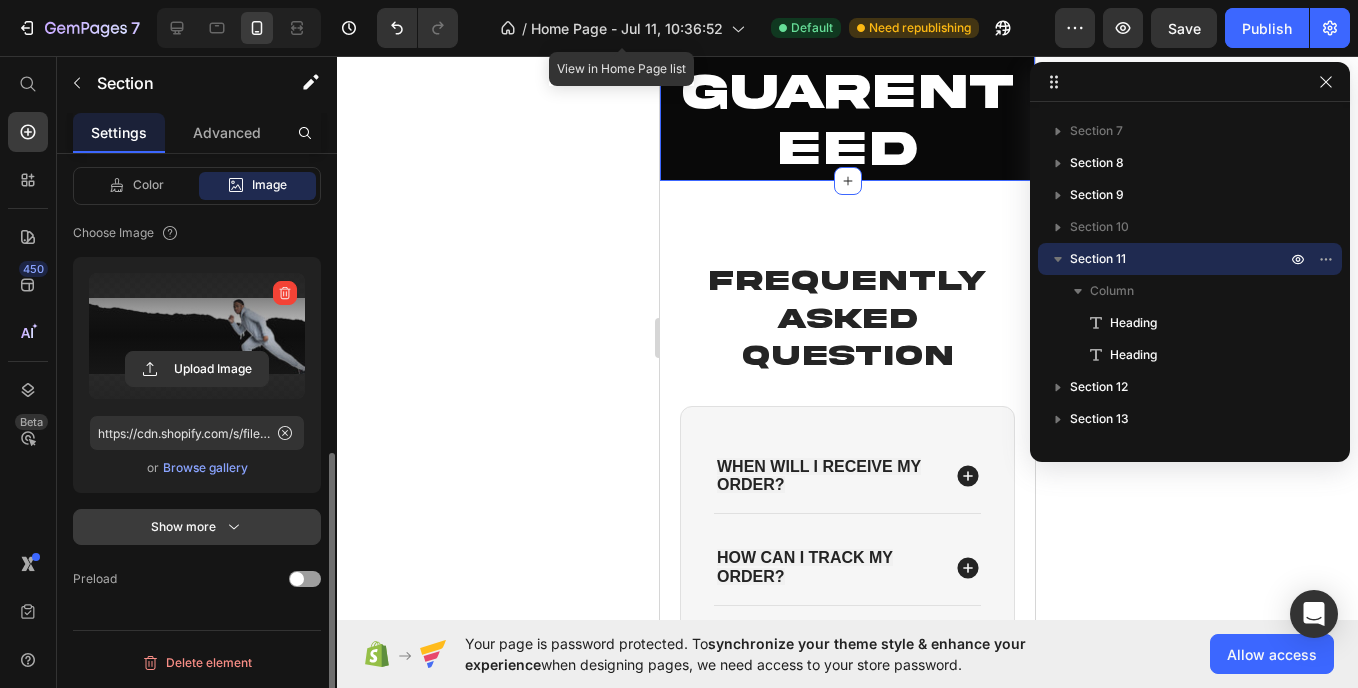click on "Show more" at bounding box center [197, 527] 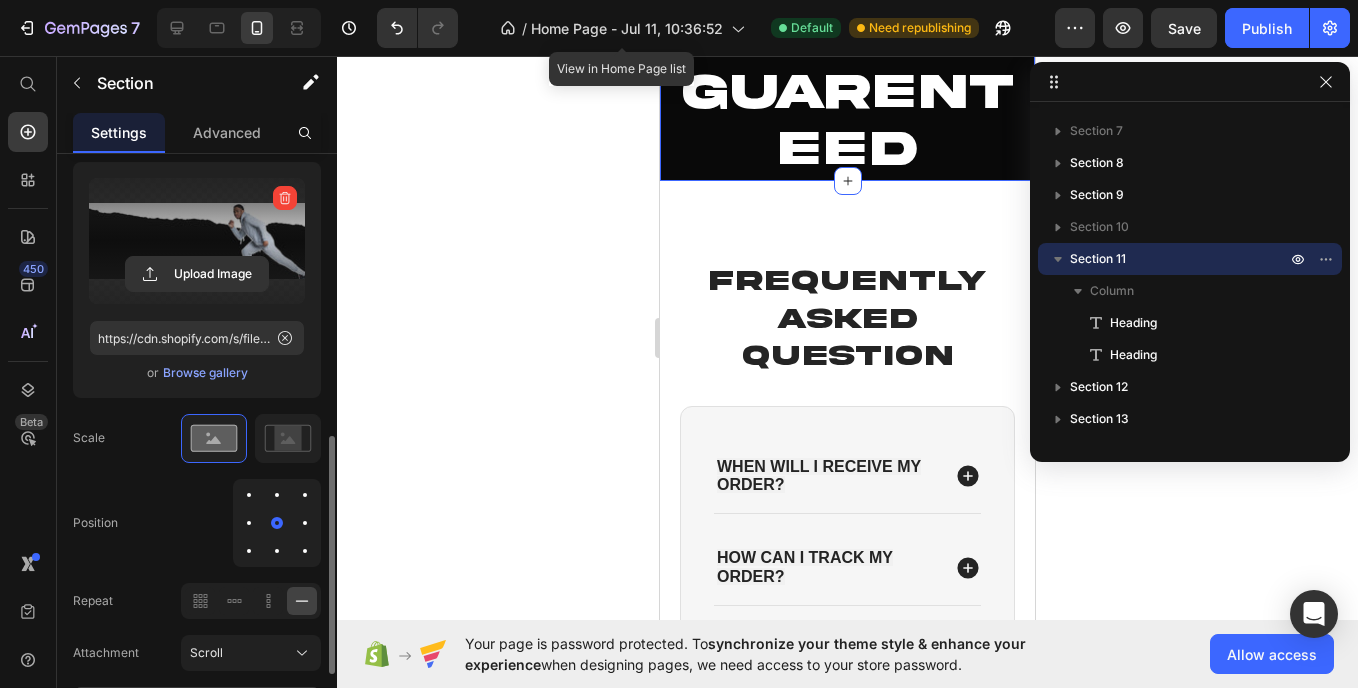 scroll, scrollTop: 708, scrollLeft: 0, axis: vertical 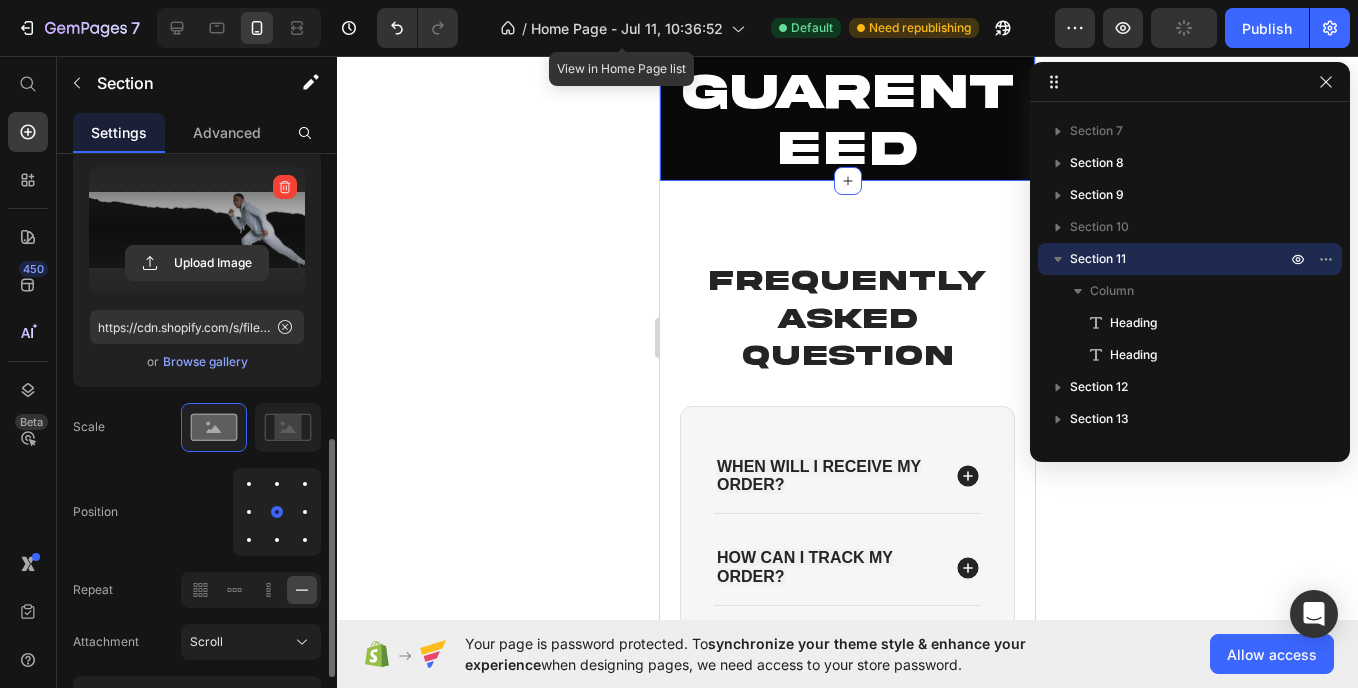 click at bounding box center [305, 512] 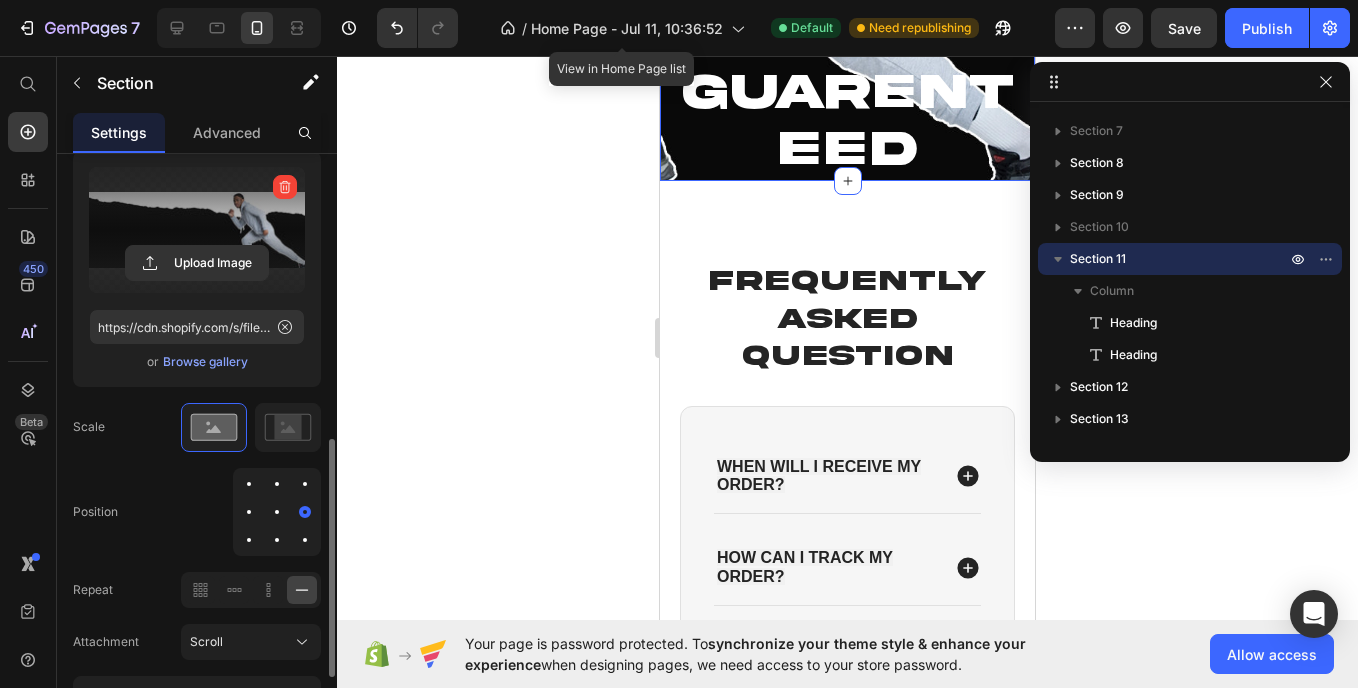 click at bounding box center [277, 512] 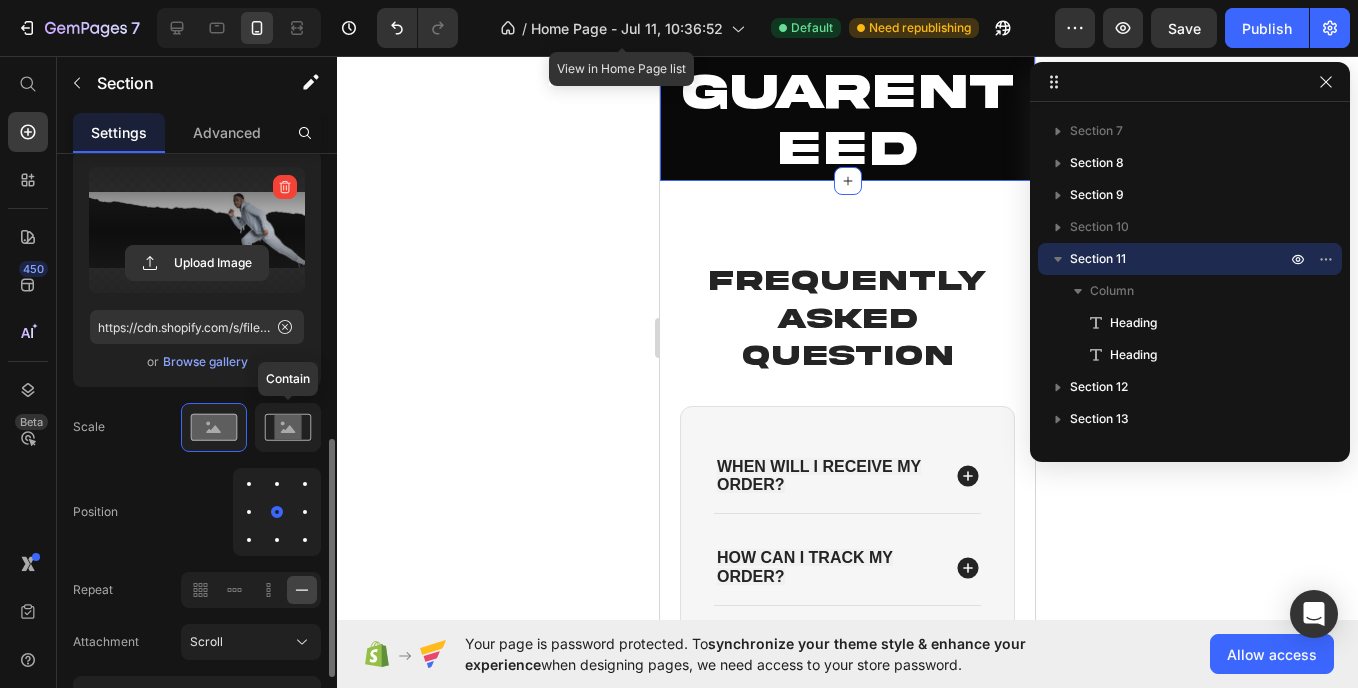 click 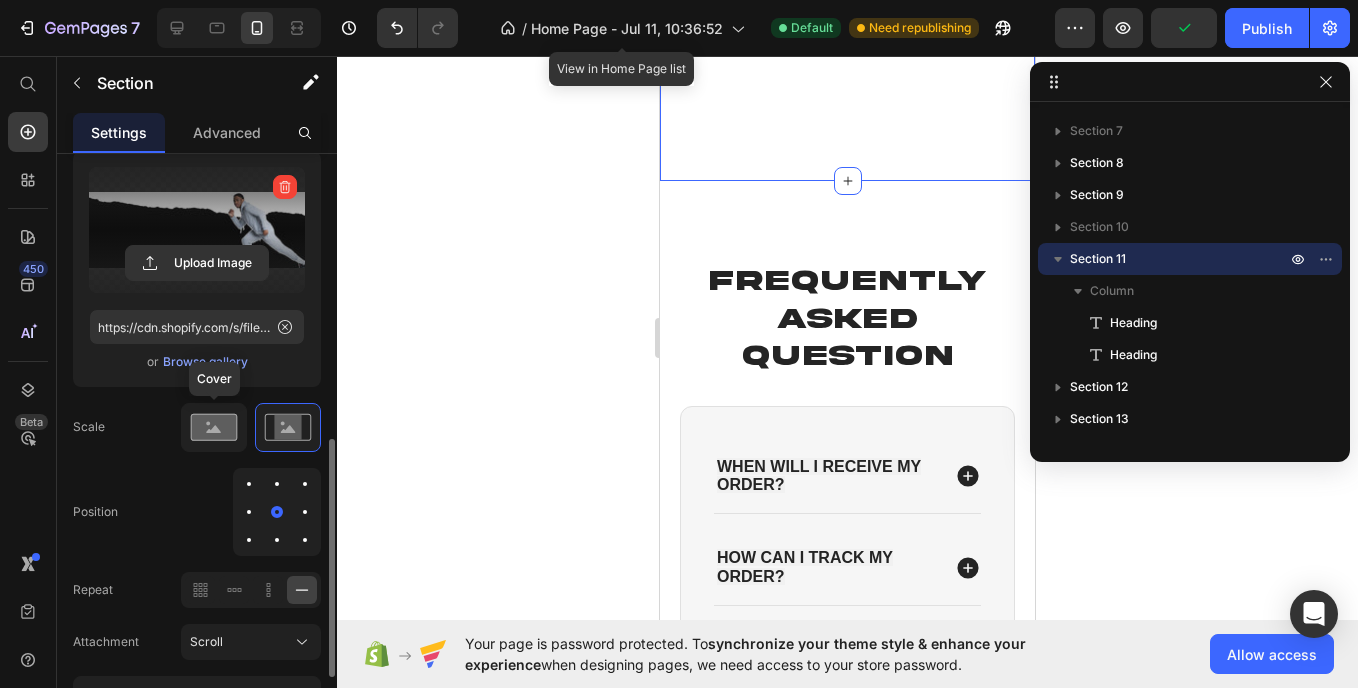 click 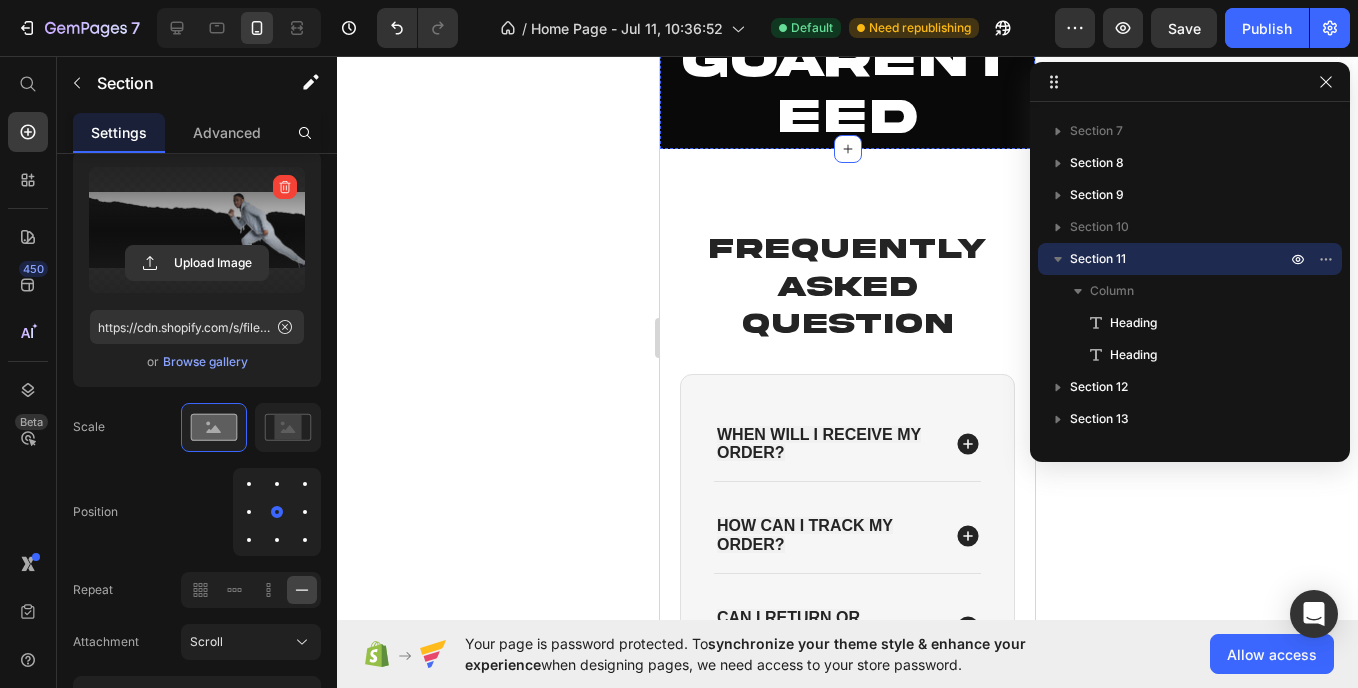 scroll, scrollTop: 3838, scrollLeft: 0, axis: vertical 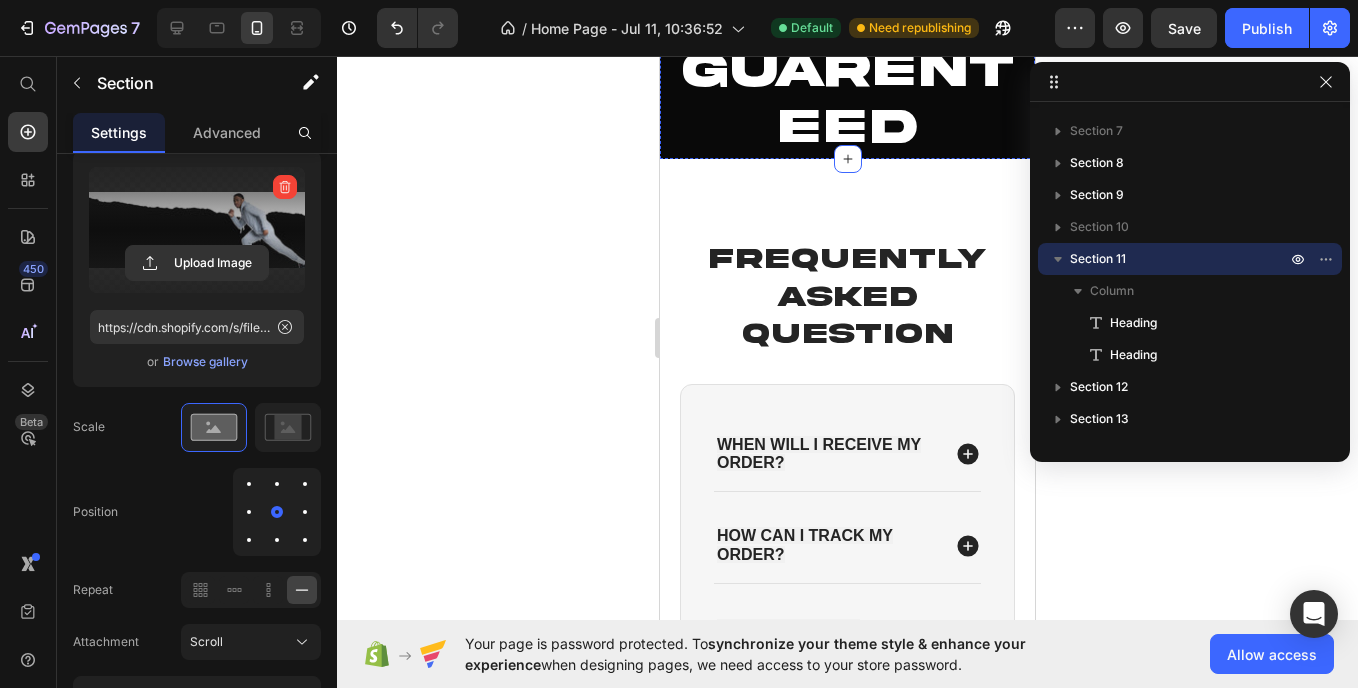 click on "30 DAYS" at bounding box center [848, -190] 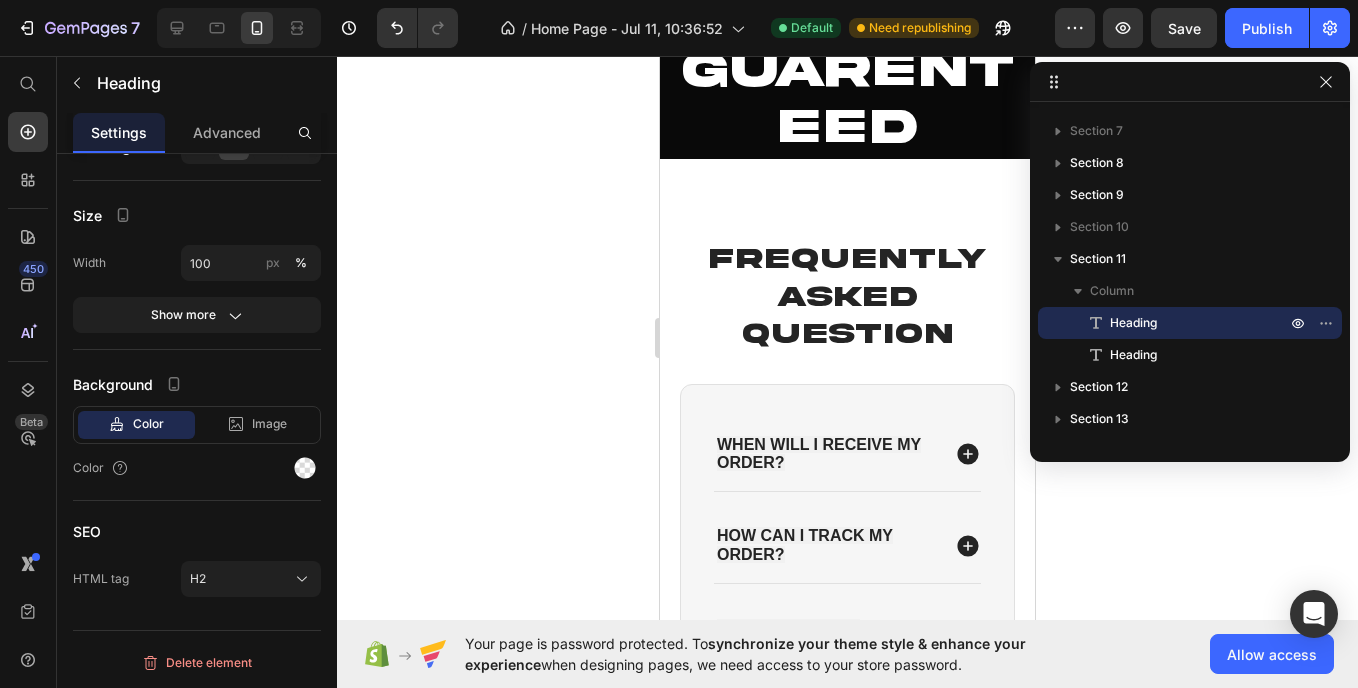 scroll, scrollTop: 0, scrollLeft: 0, axis: both 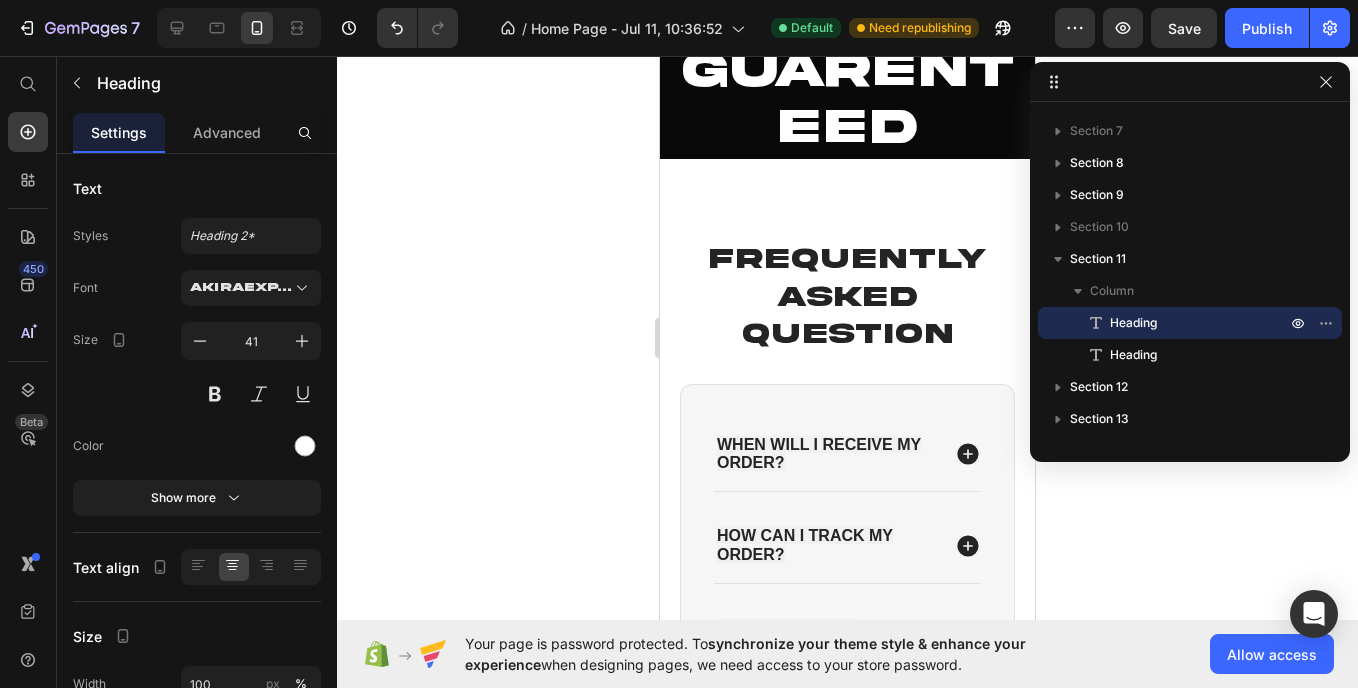 click on "30 DAYS" at bounding box center [848, -190] 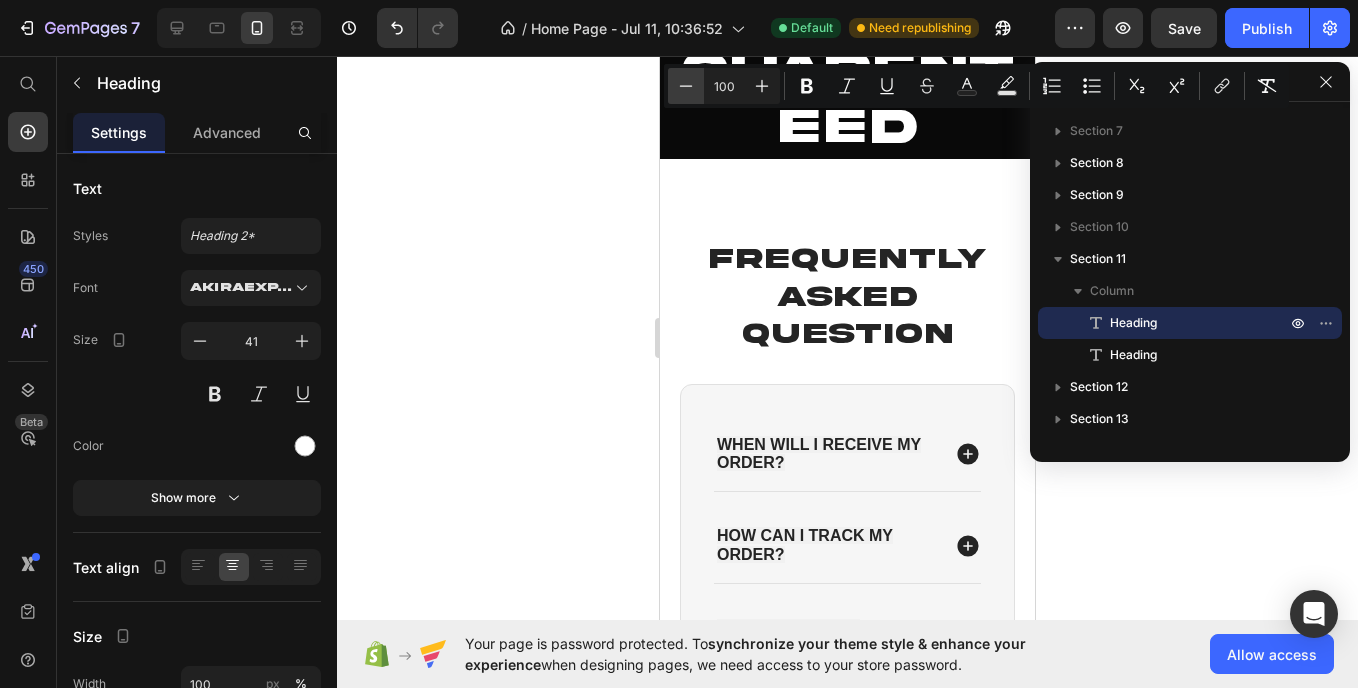 click 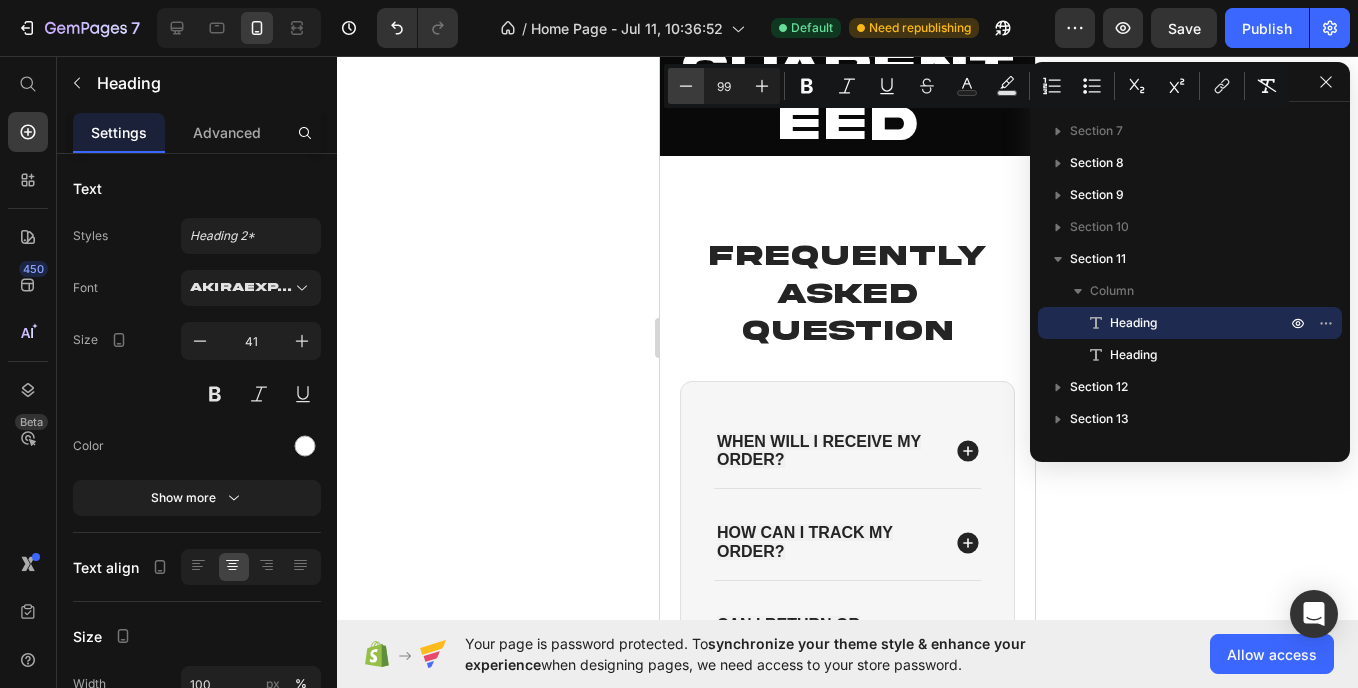 click 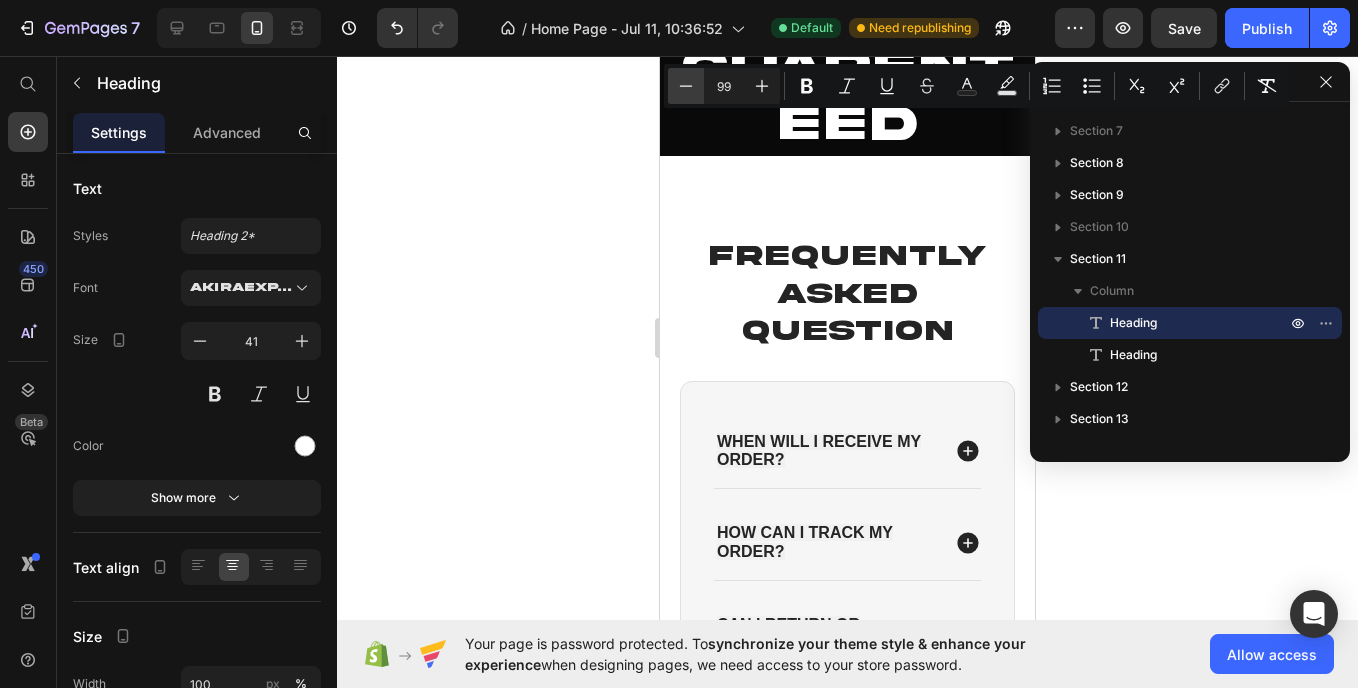 click 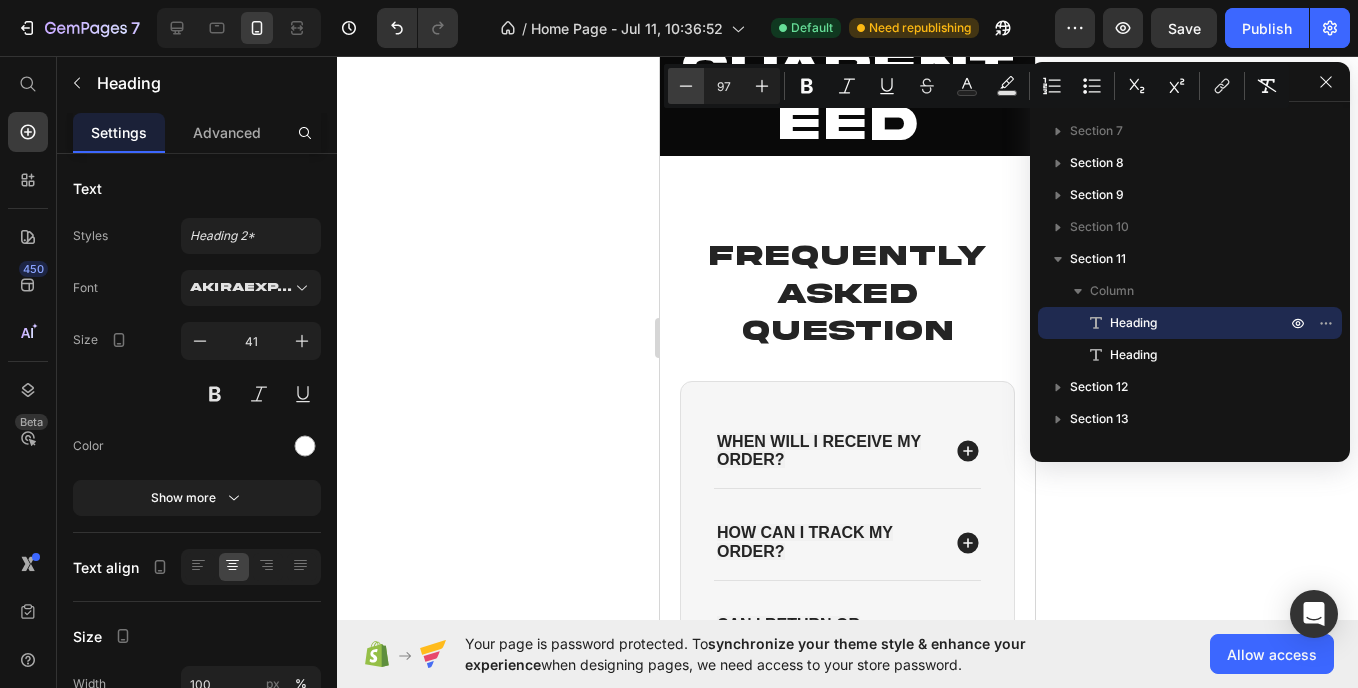 click 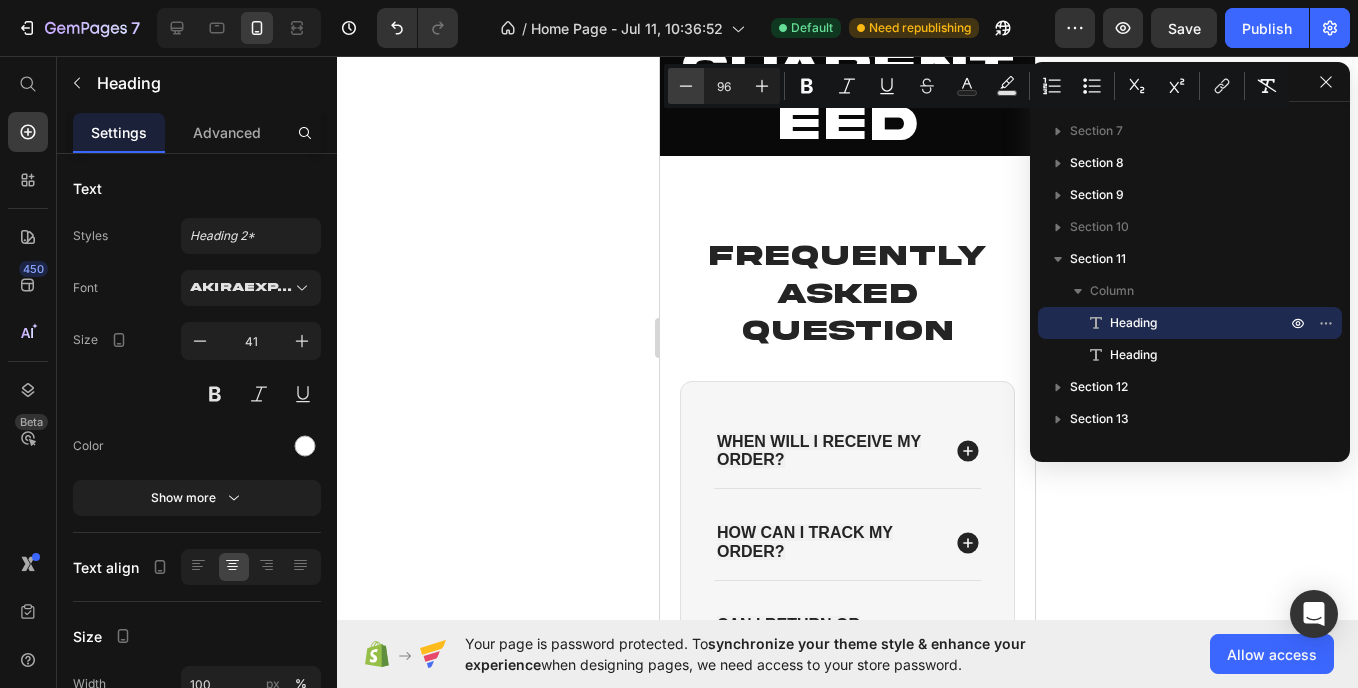 click 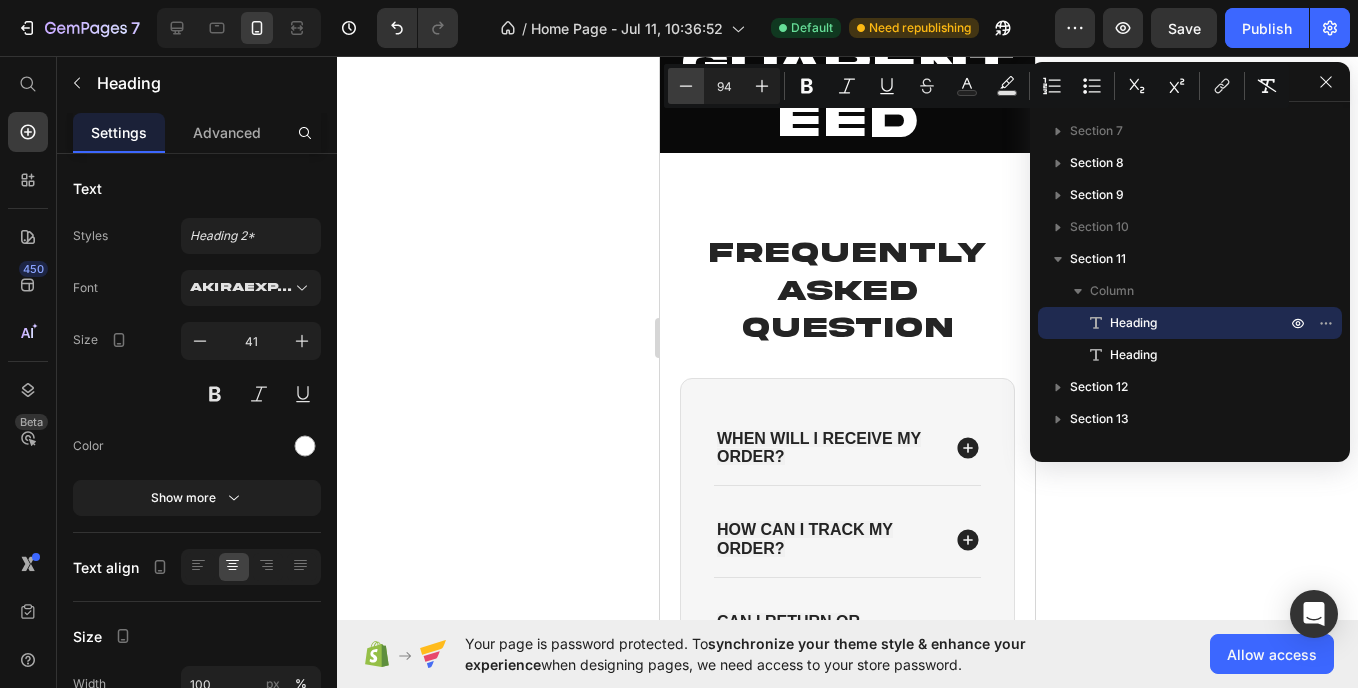 click 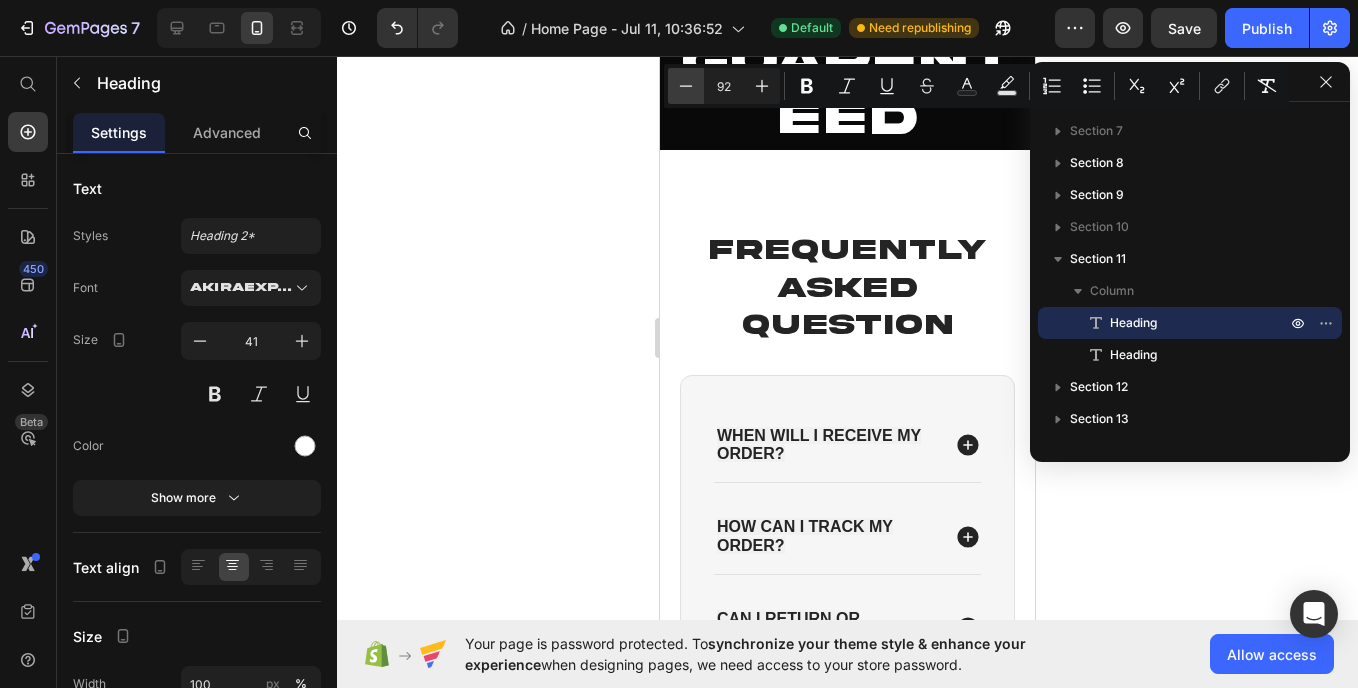 click 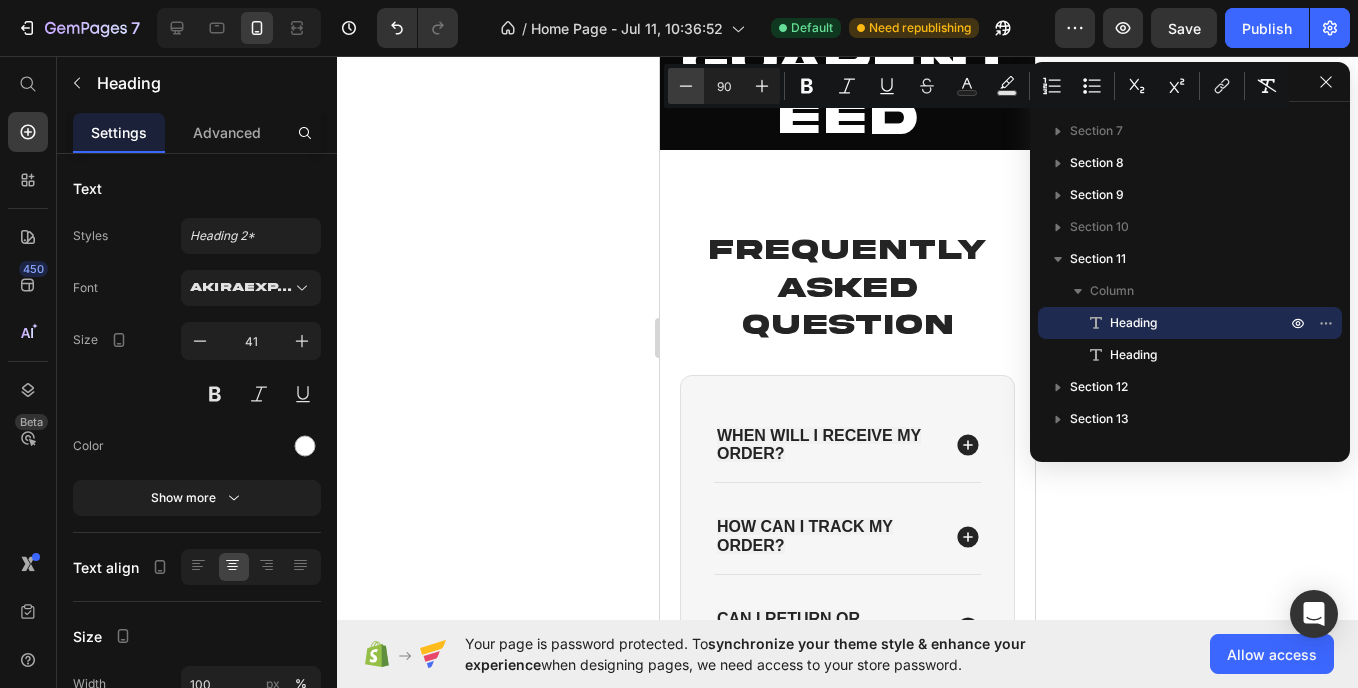 click 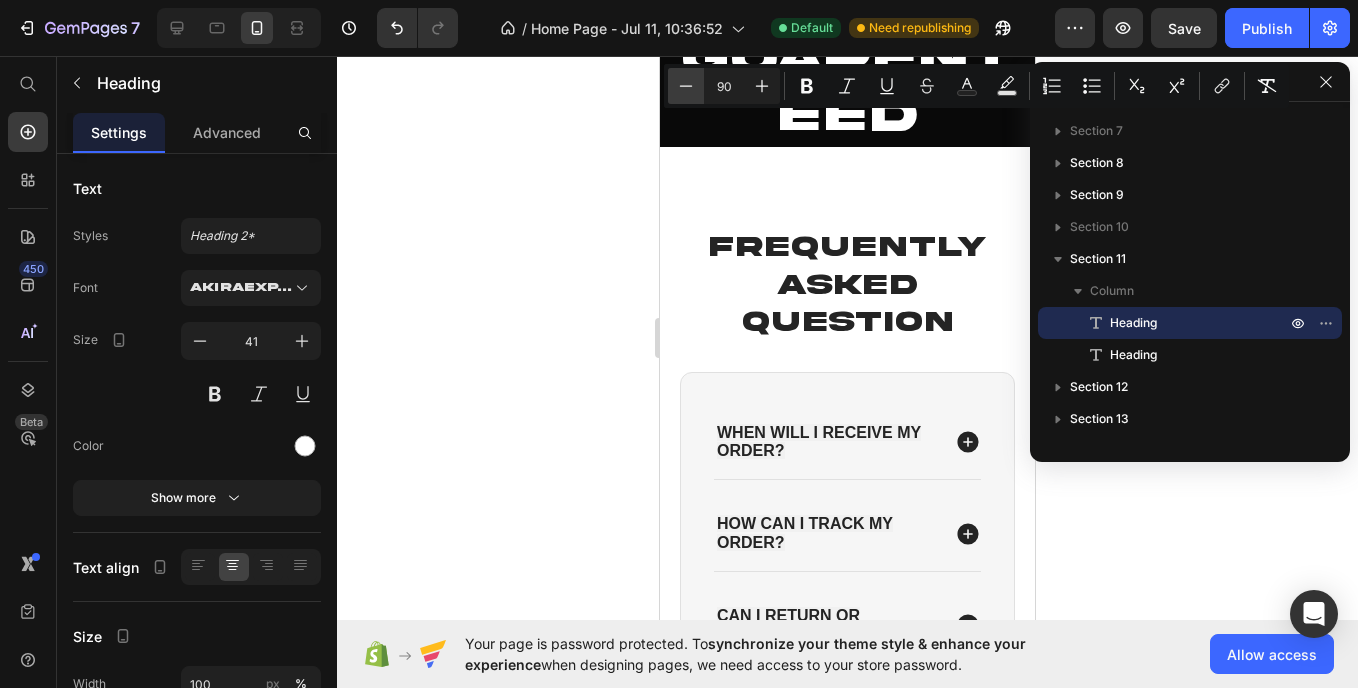 click 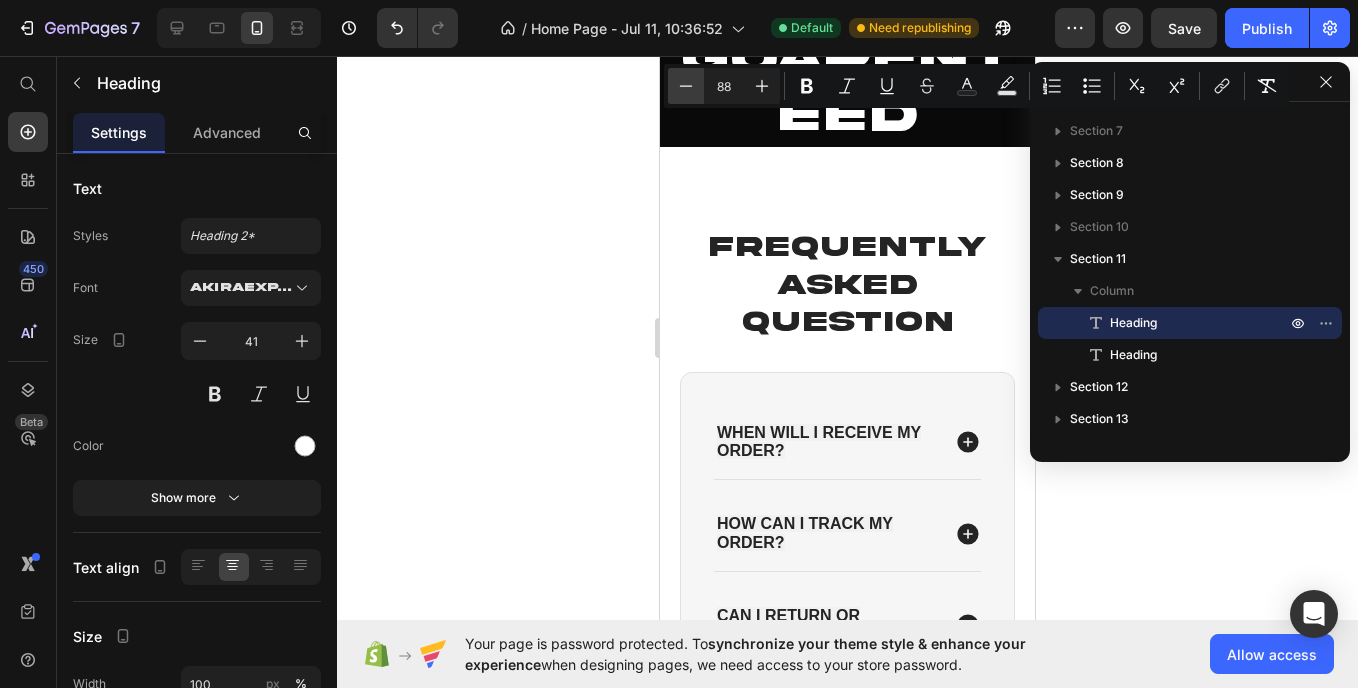 click 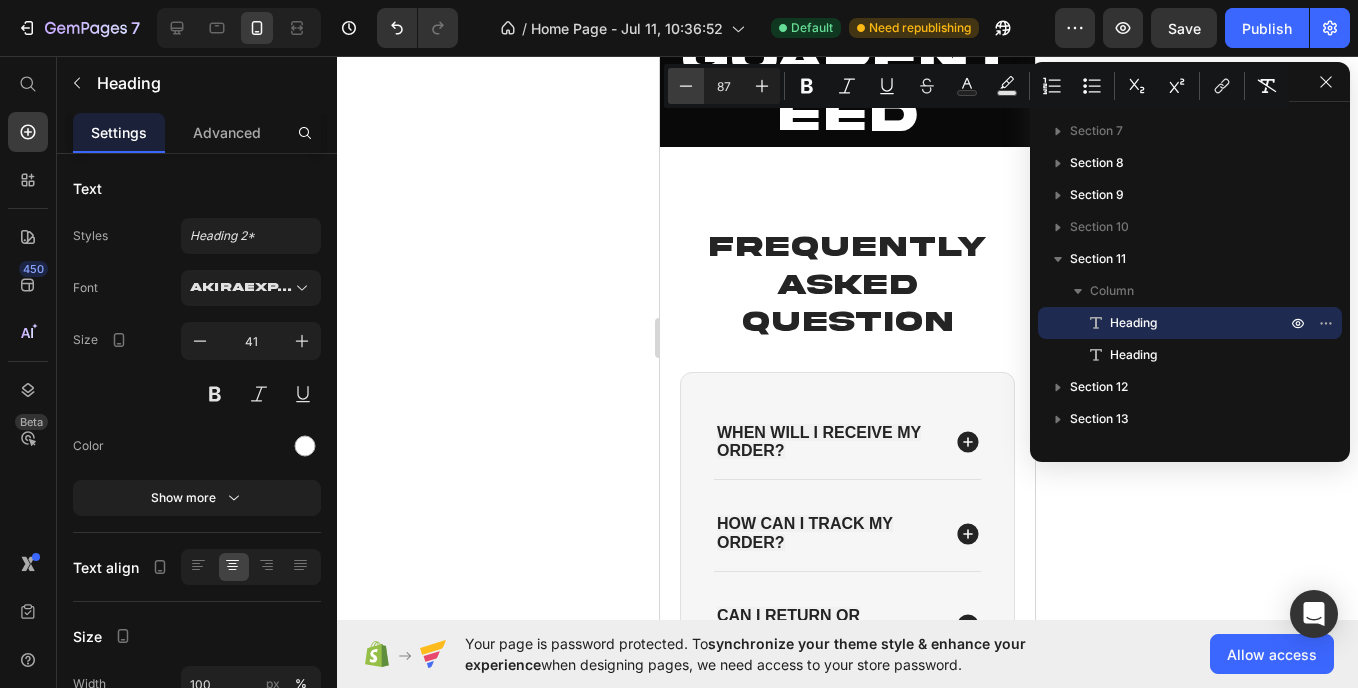 click 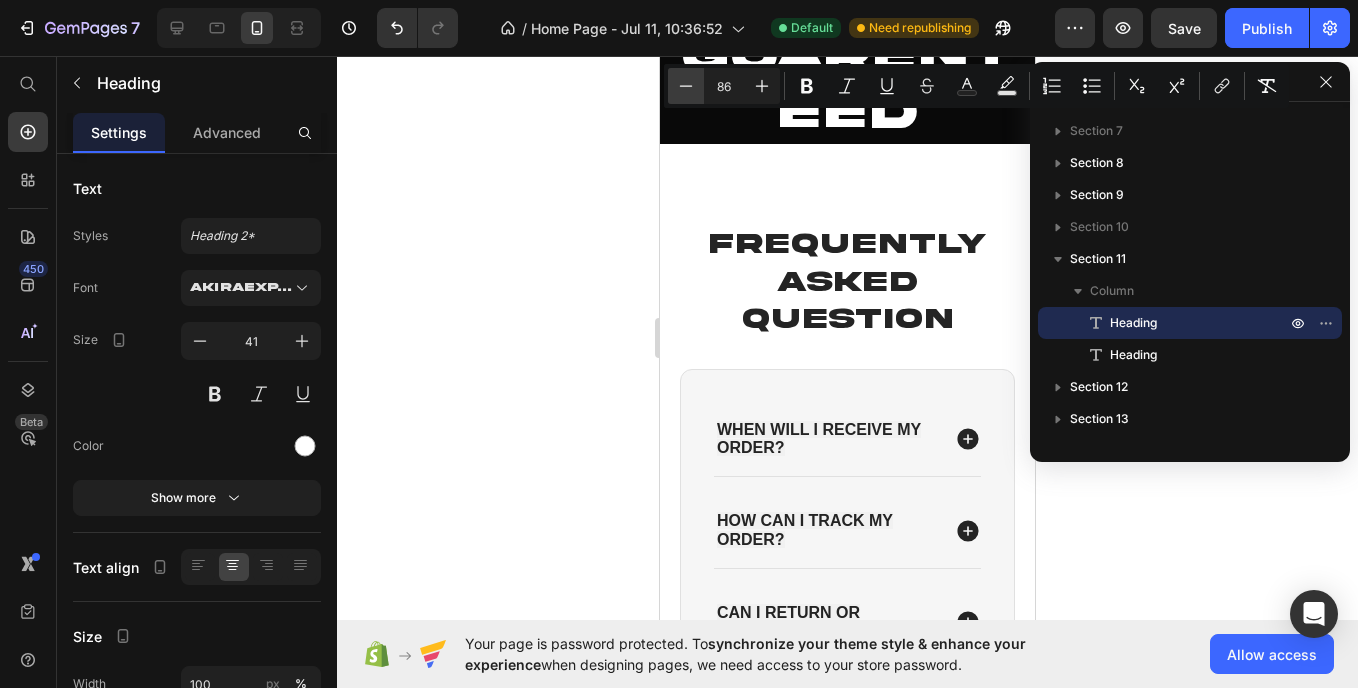 click 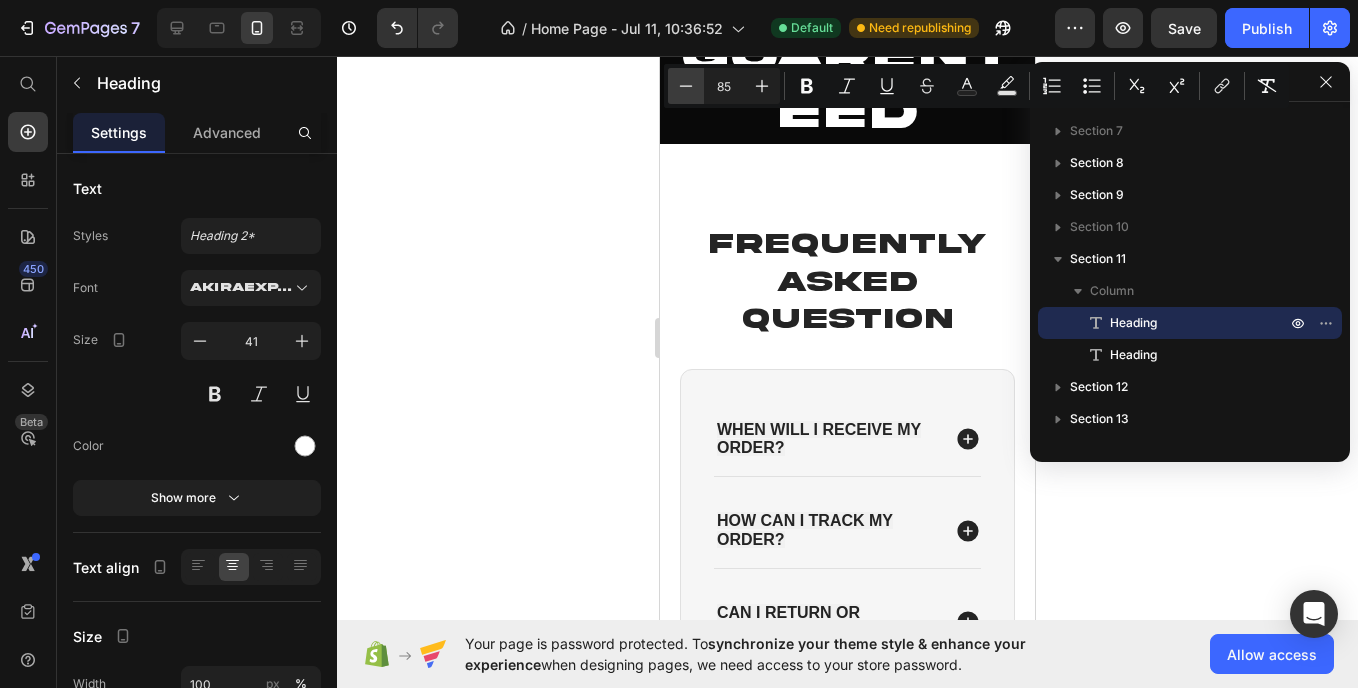 click 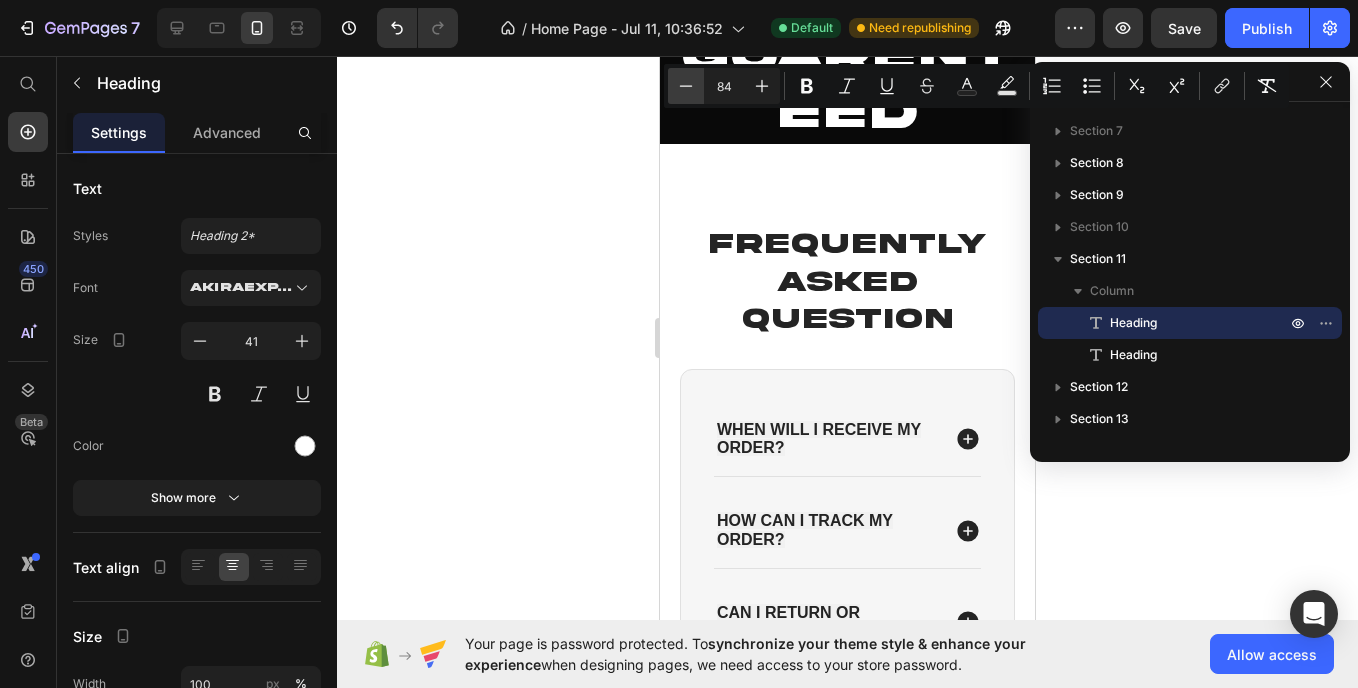 click 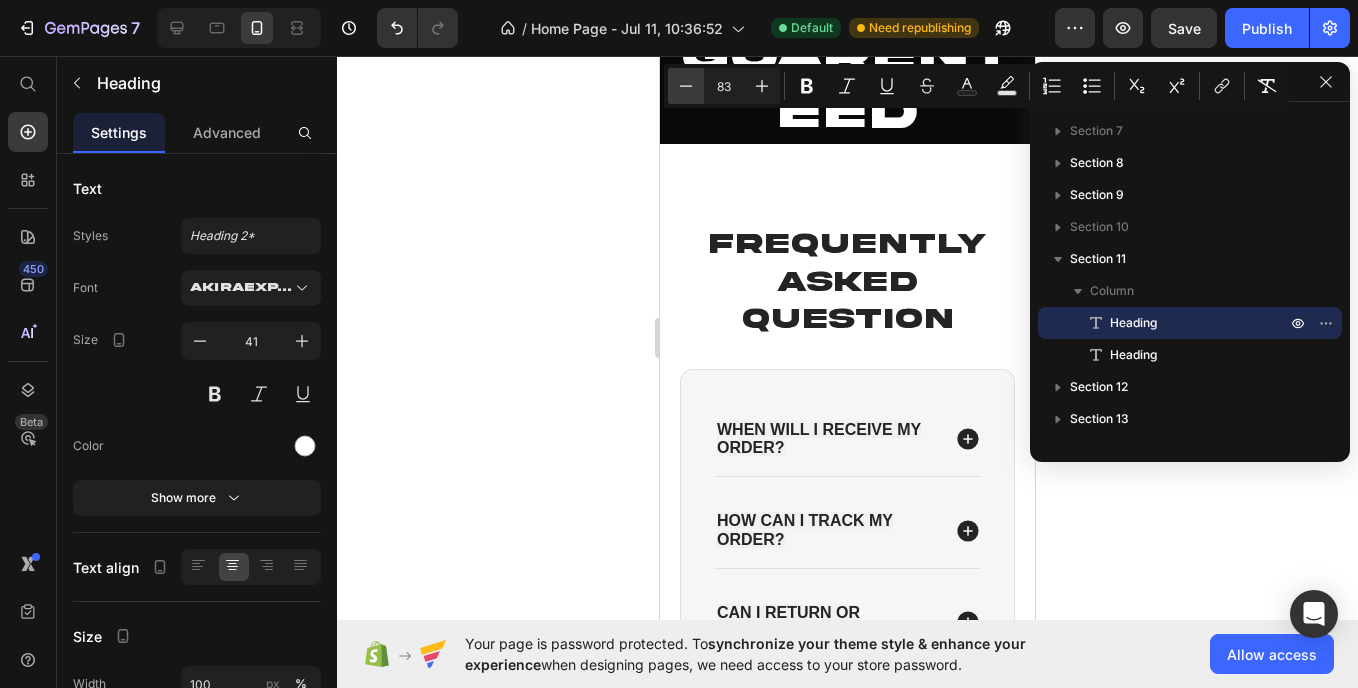 click 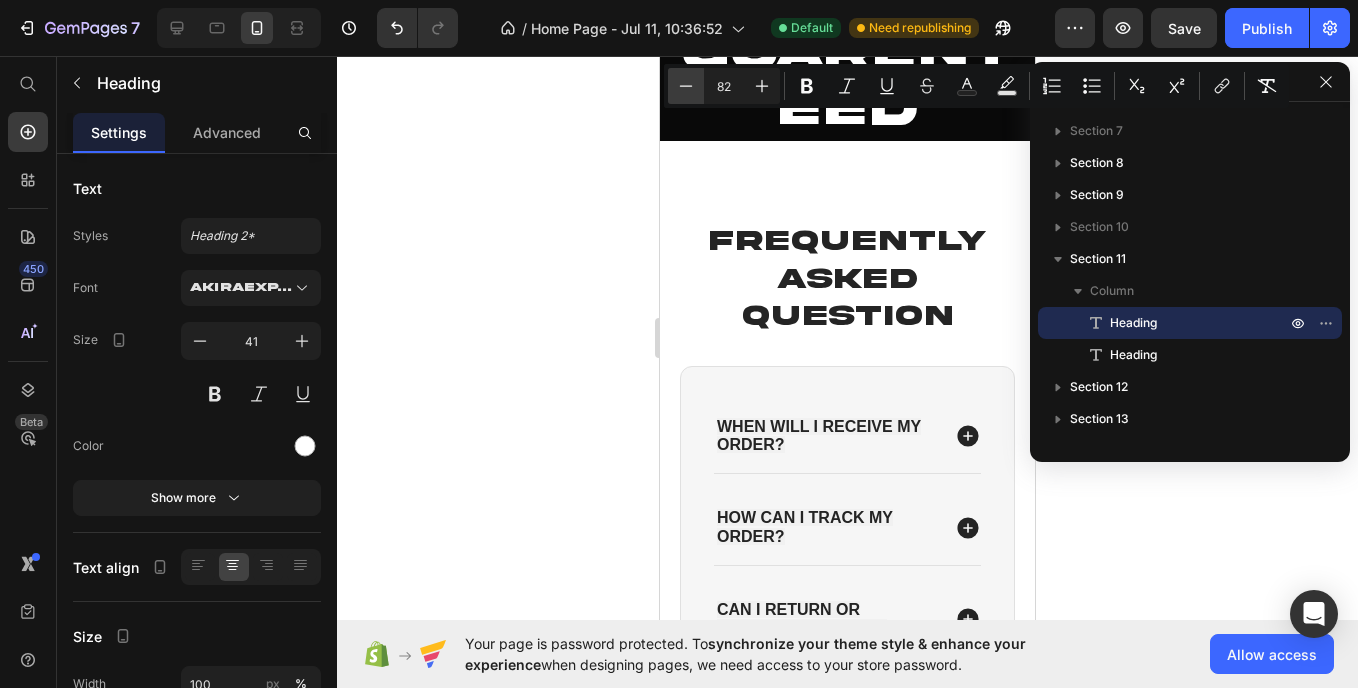 click 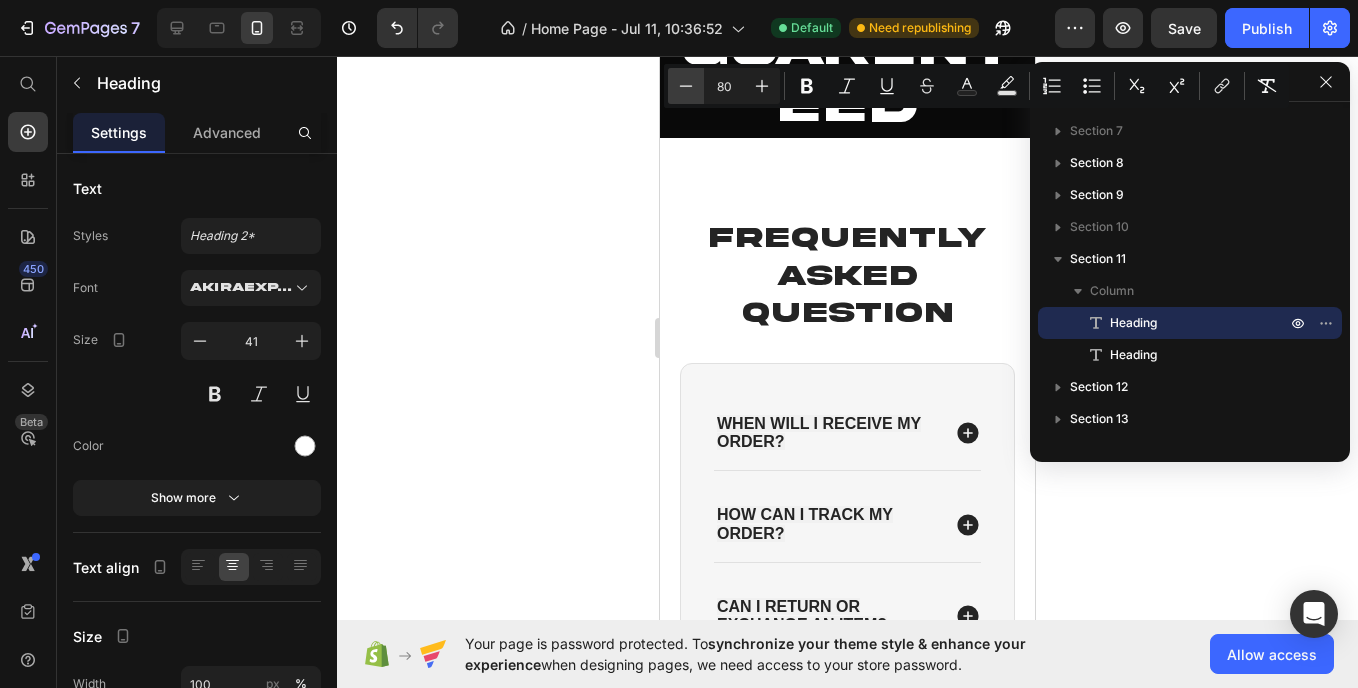 click 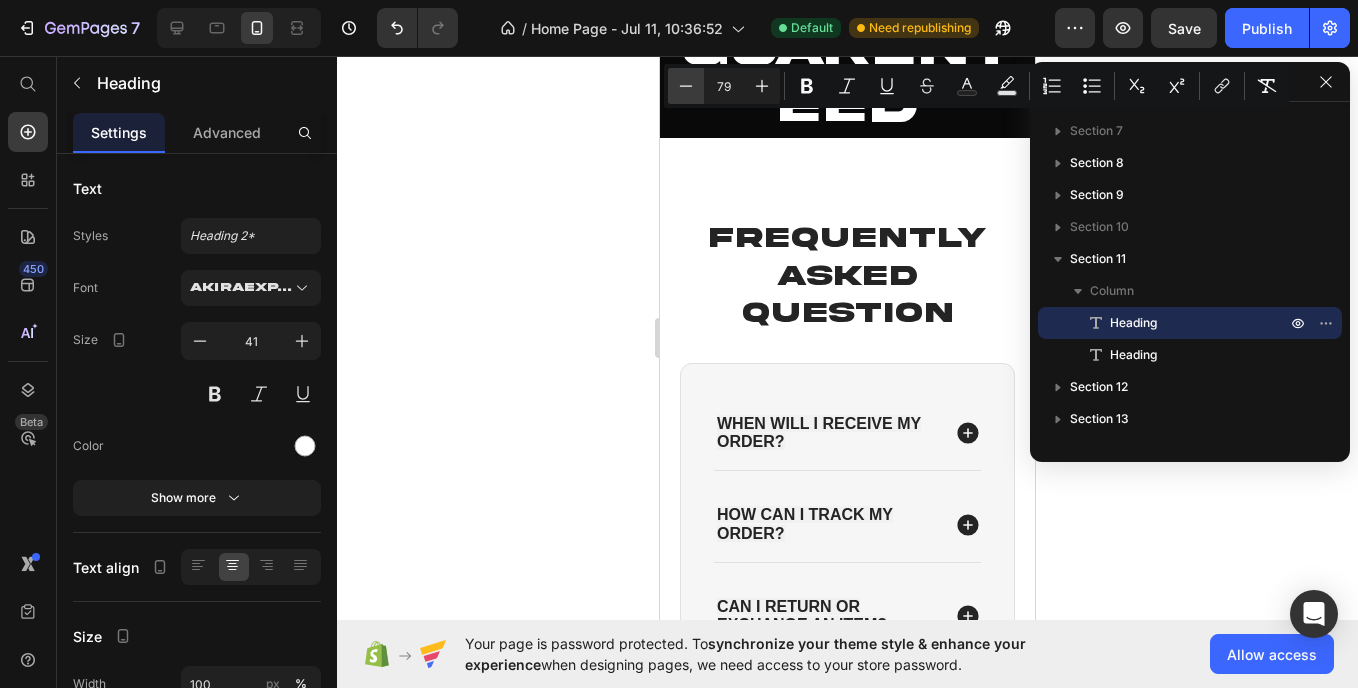 click 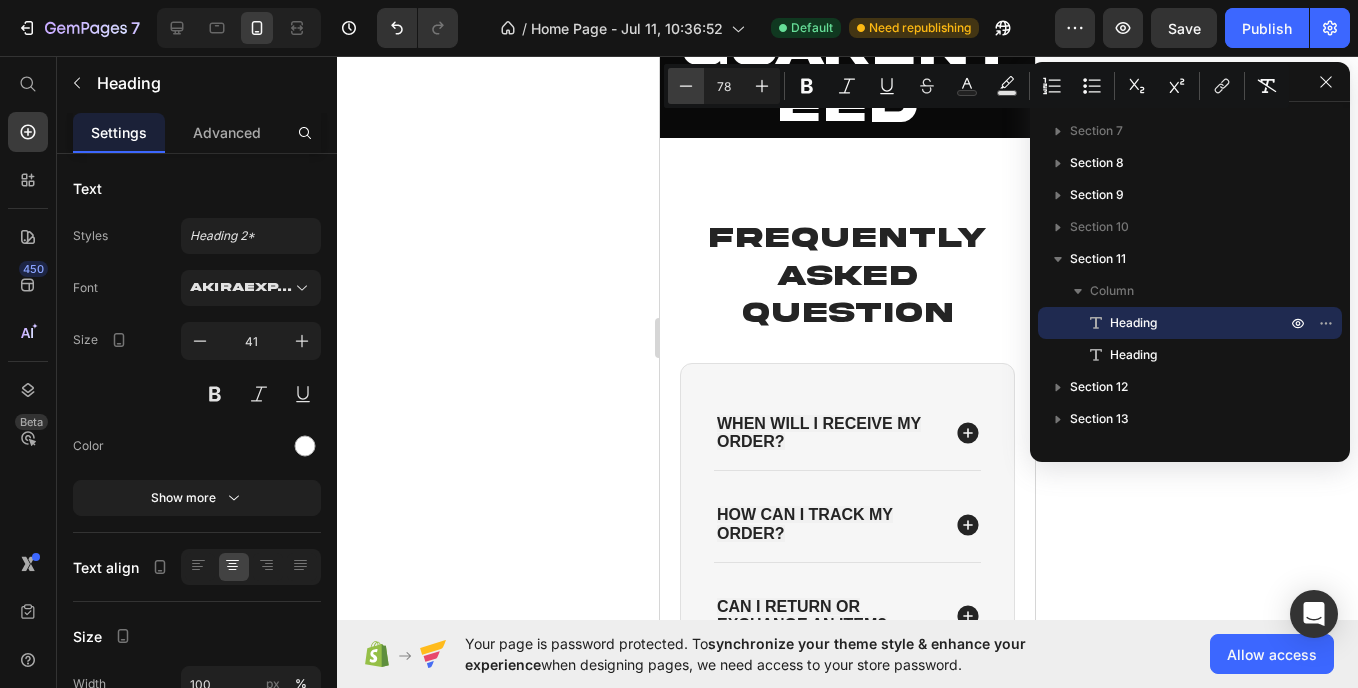 click 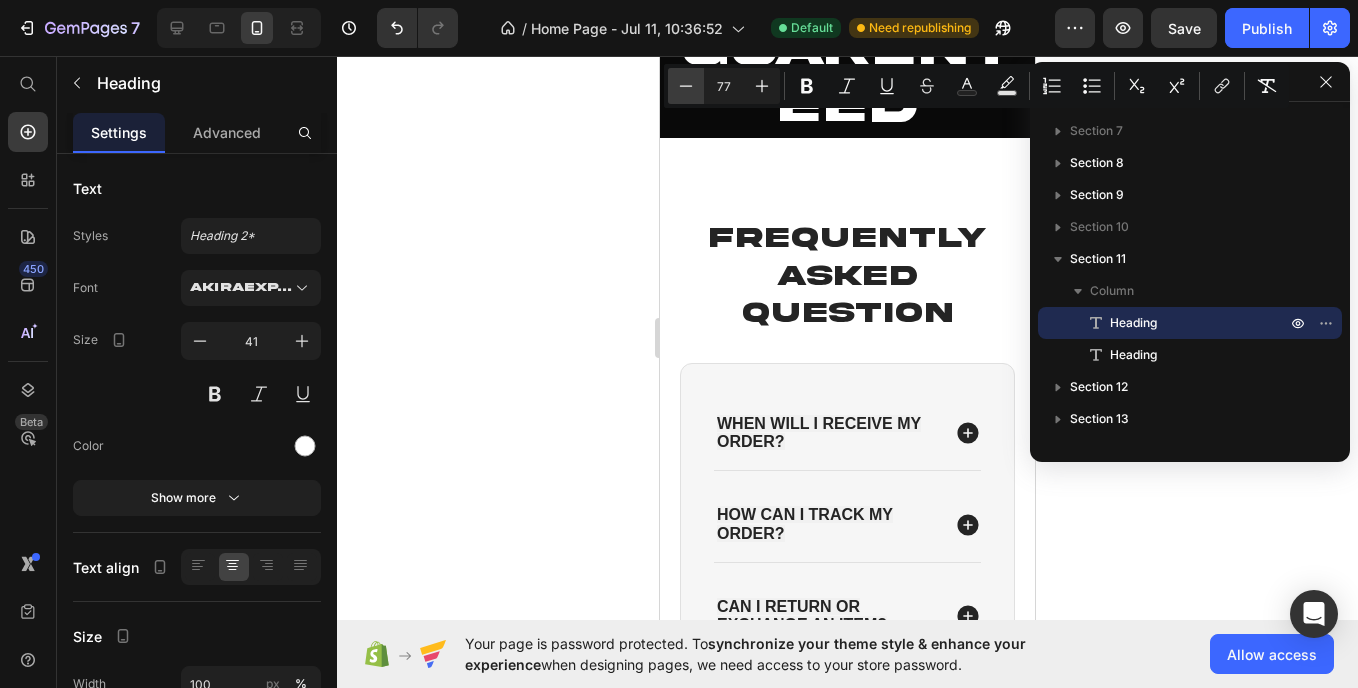 click 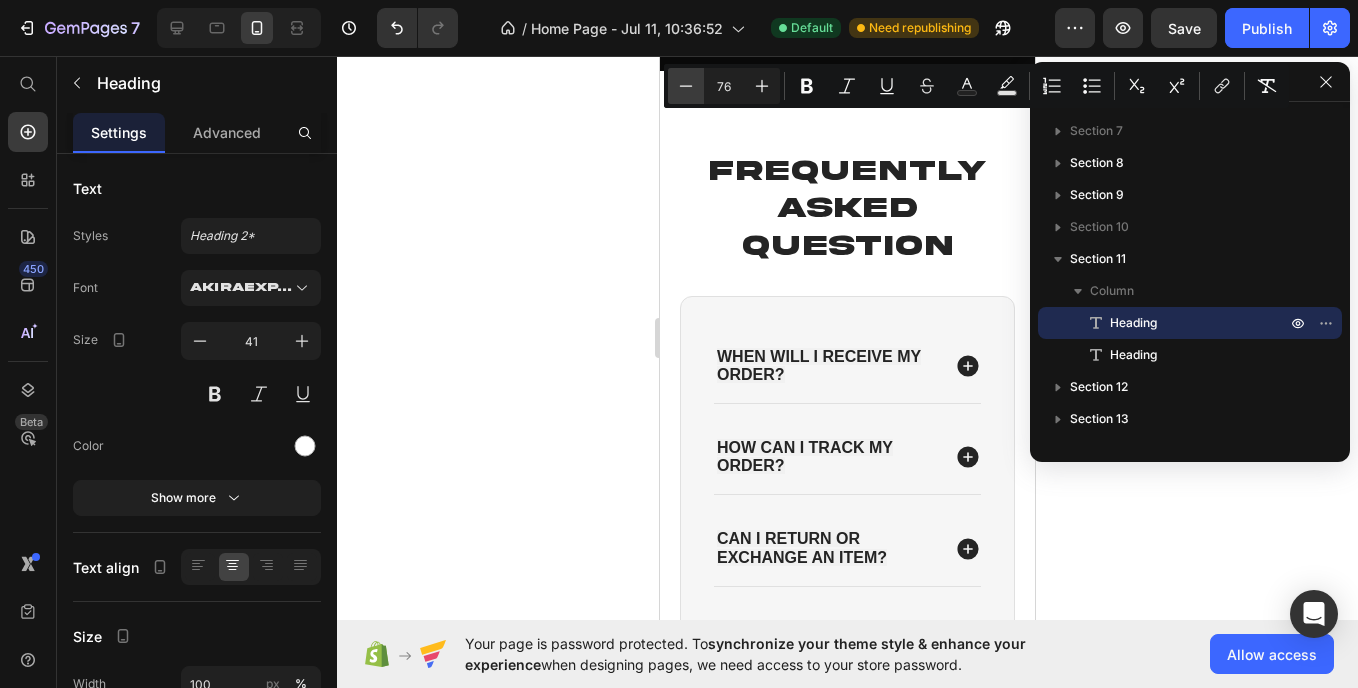 click 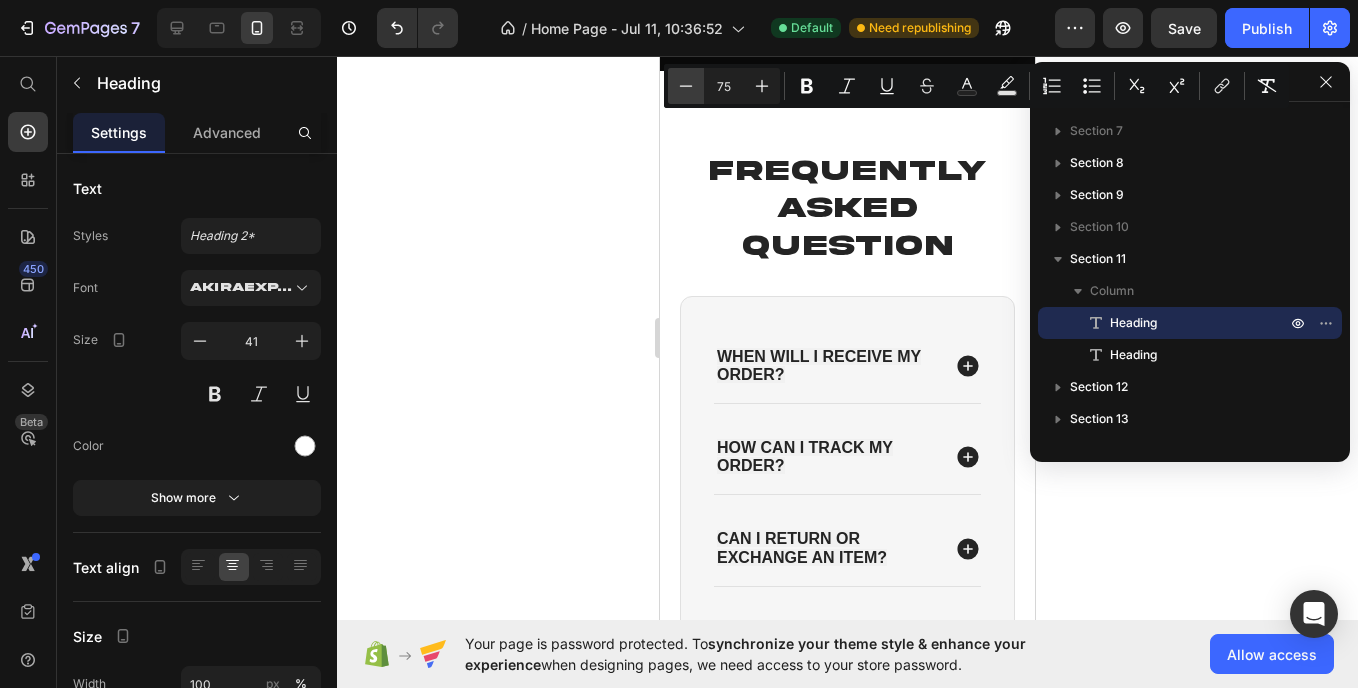 click 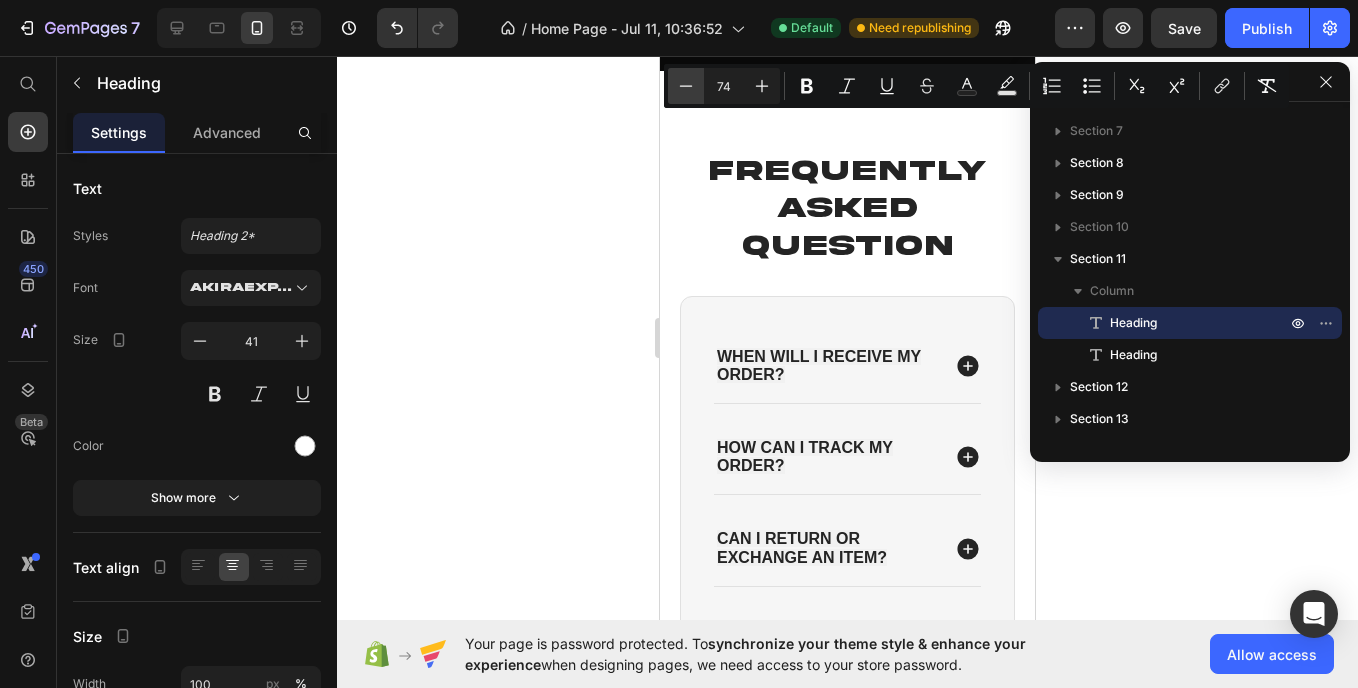 click 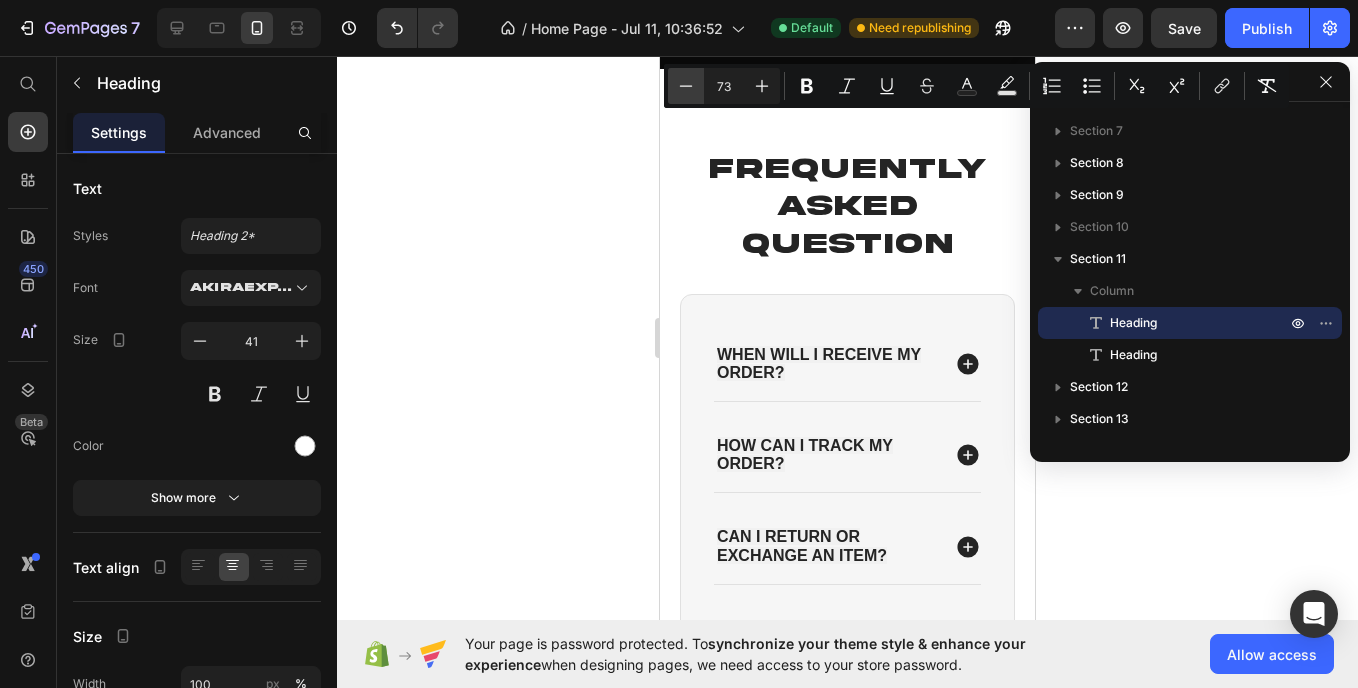click 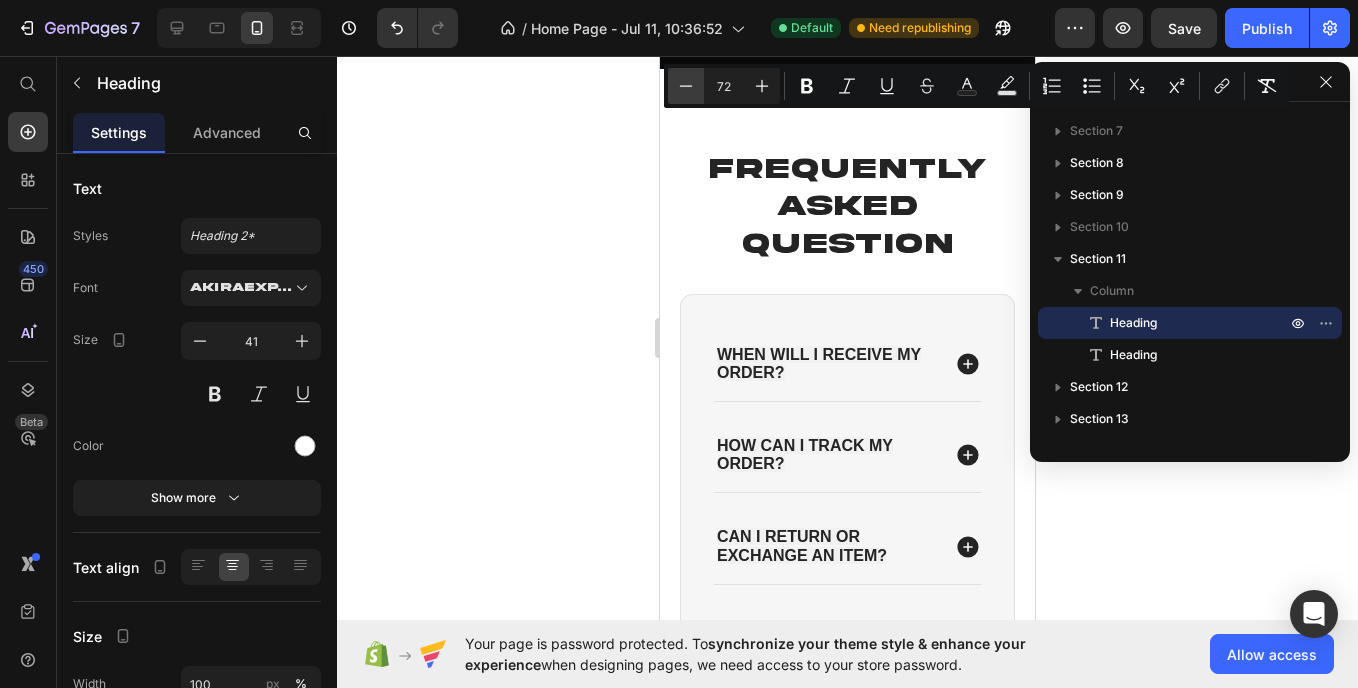 click 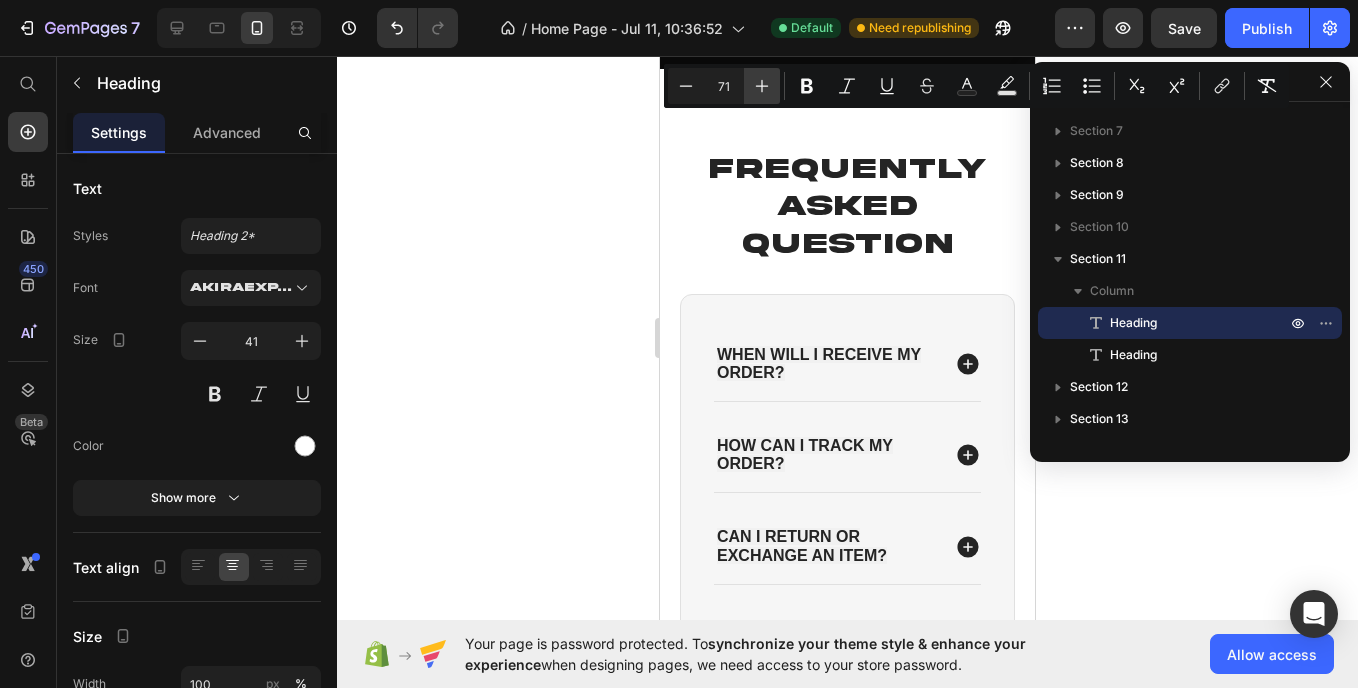 click 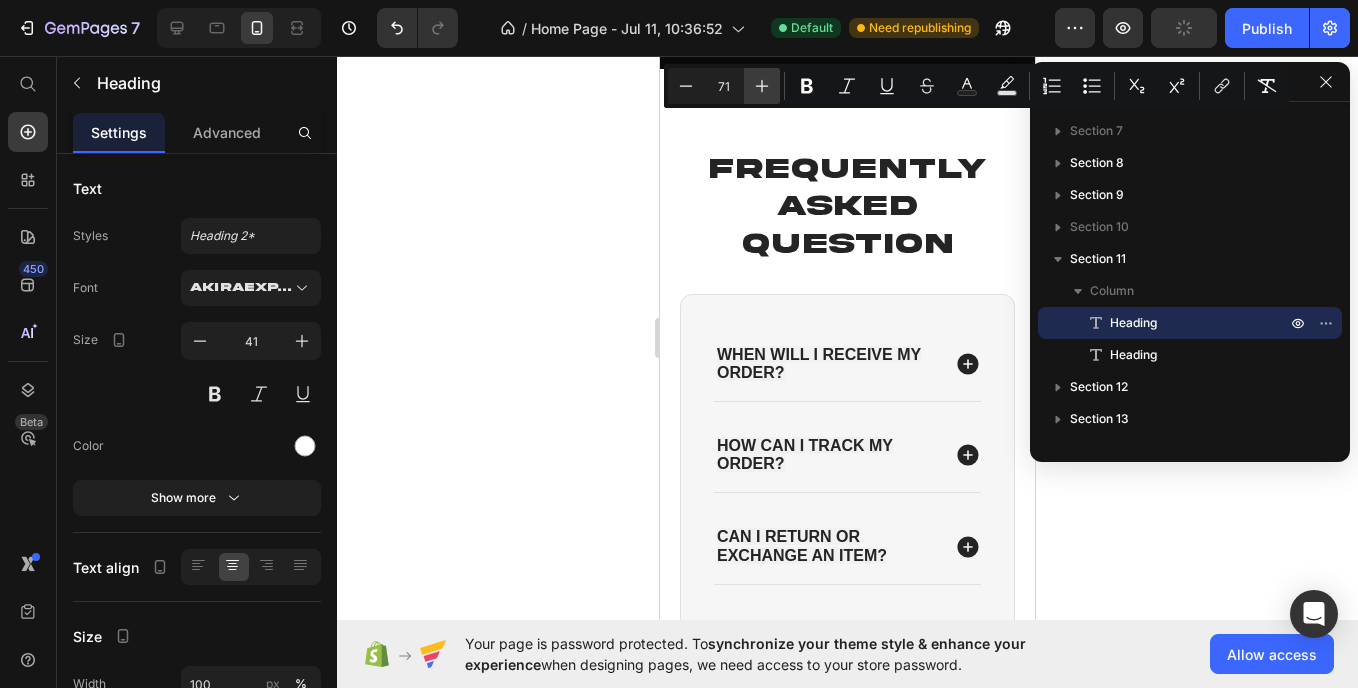 type on "72" 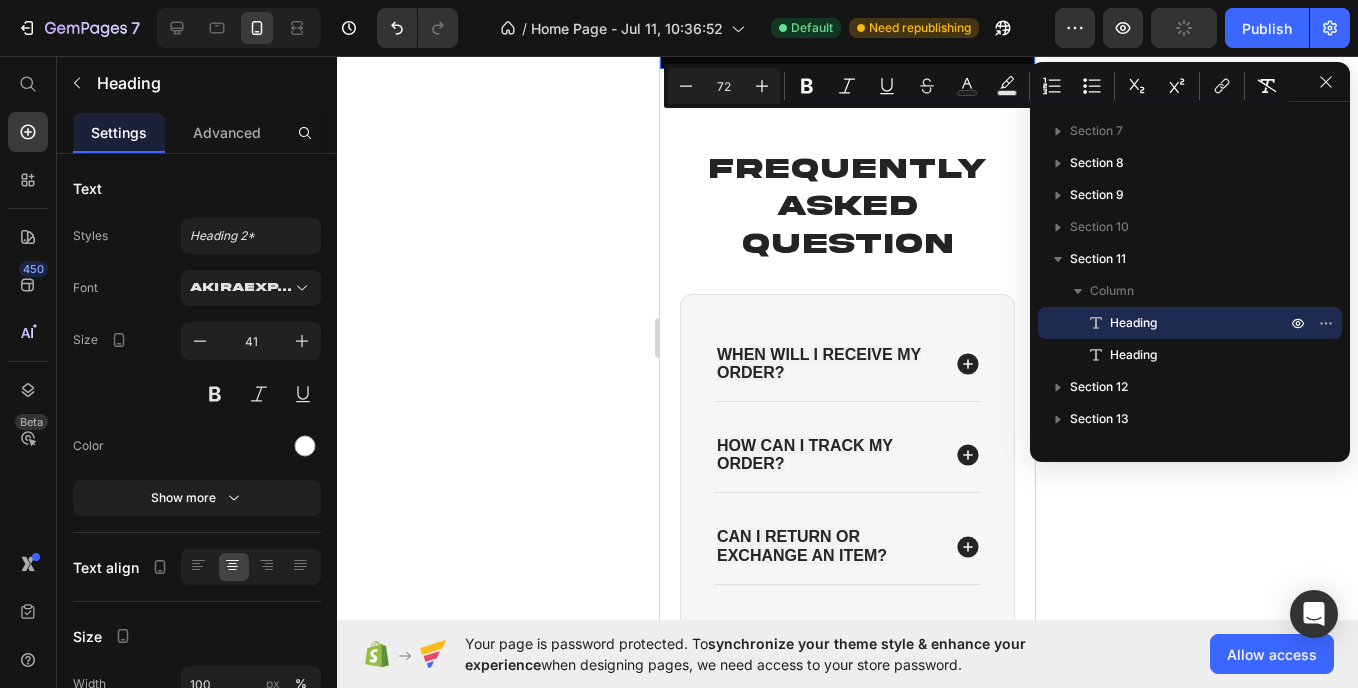 click on "MONEY-BACK" at bounding box center [847, -105] 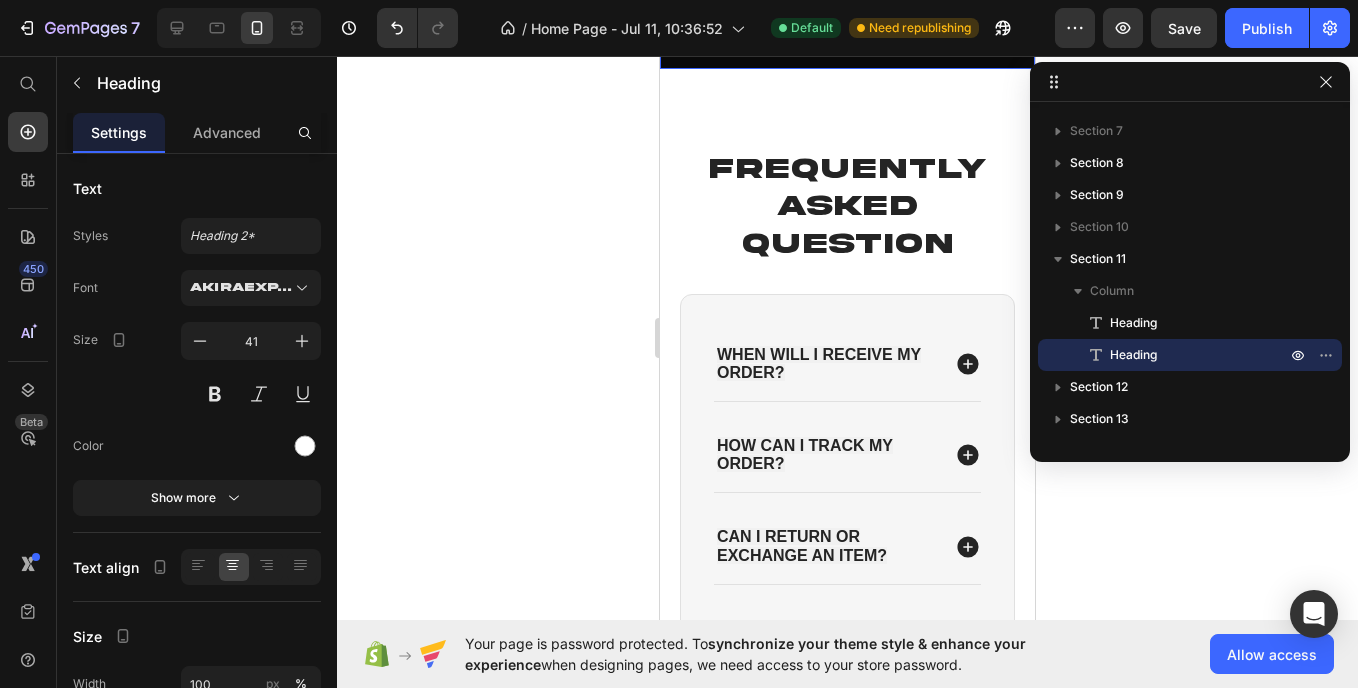 click on "MONEY-BACK" at bounding box center [847, -105] 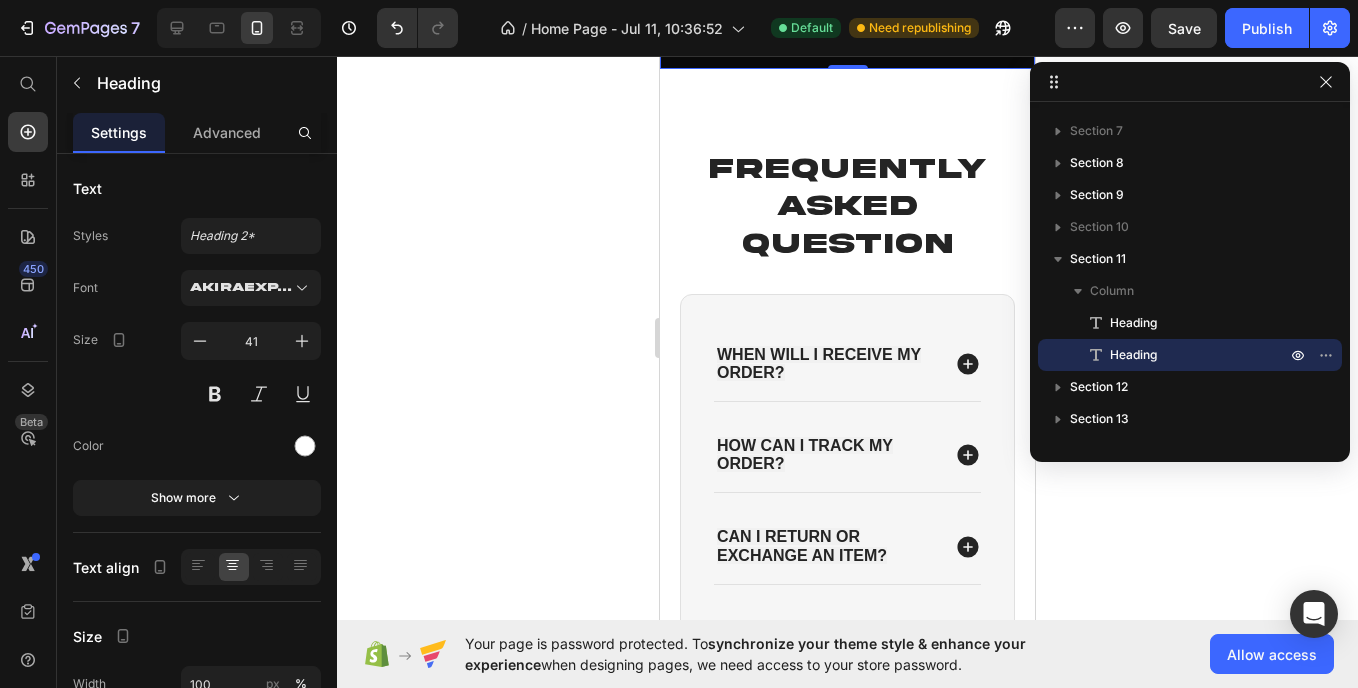 click on "MONEY-BACK" at bounding box center (847, -105) 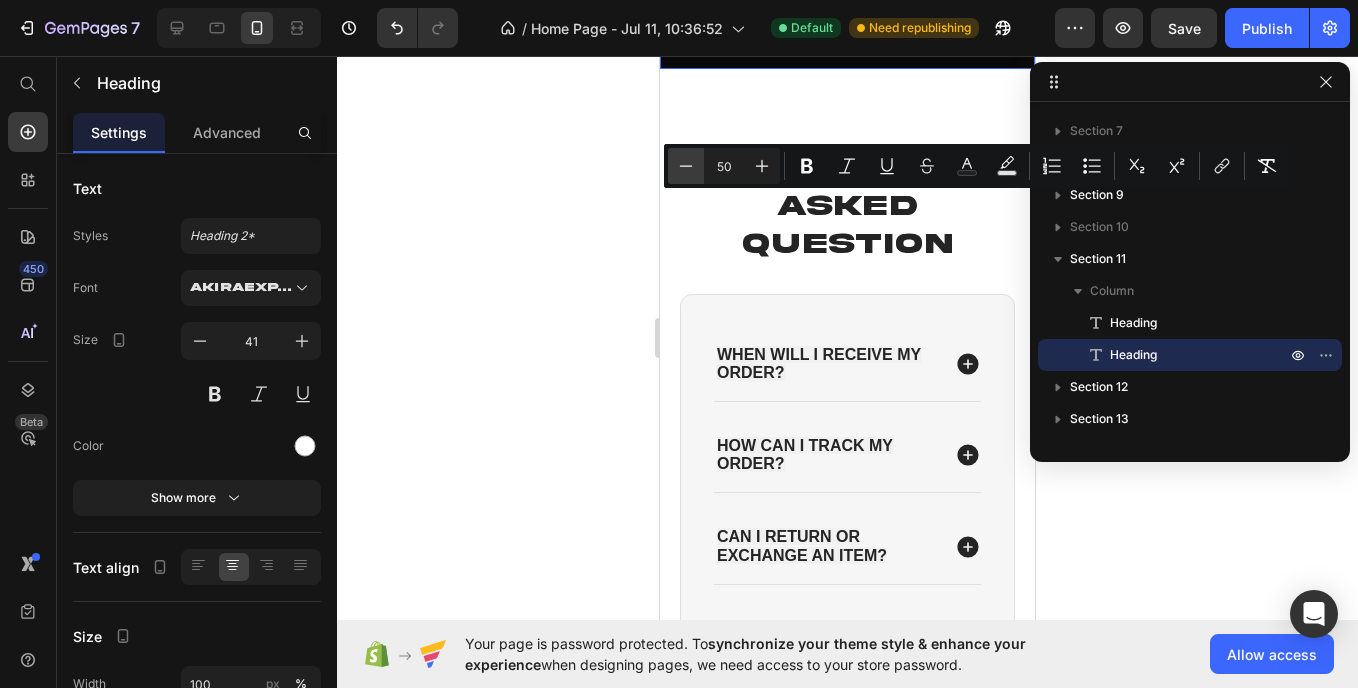 click 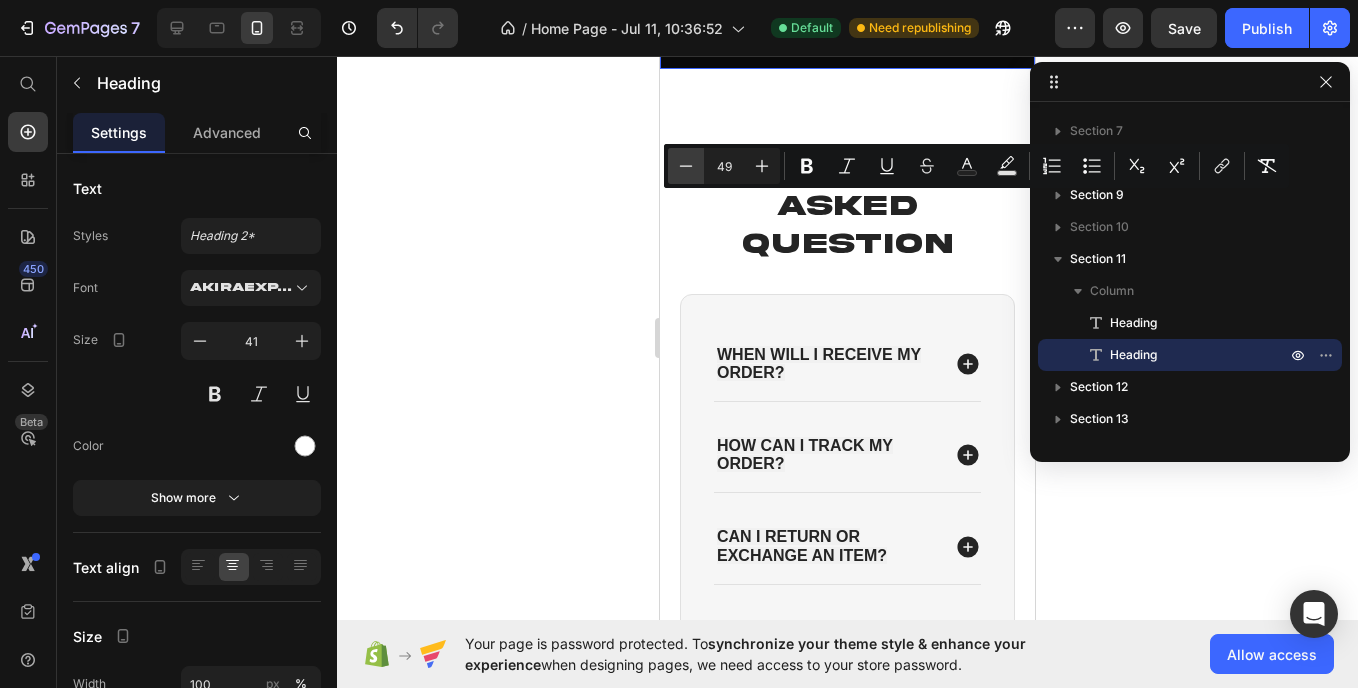 click 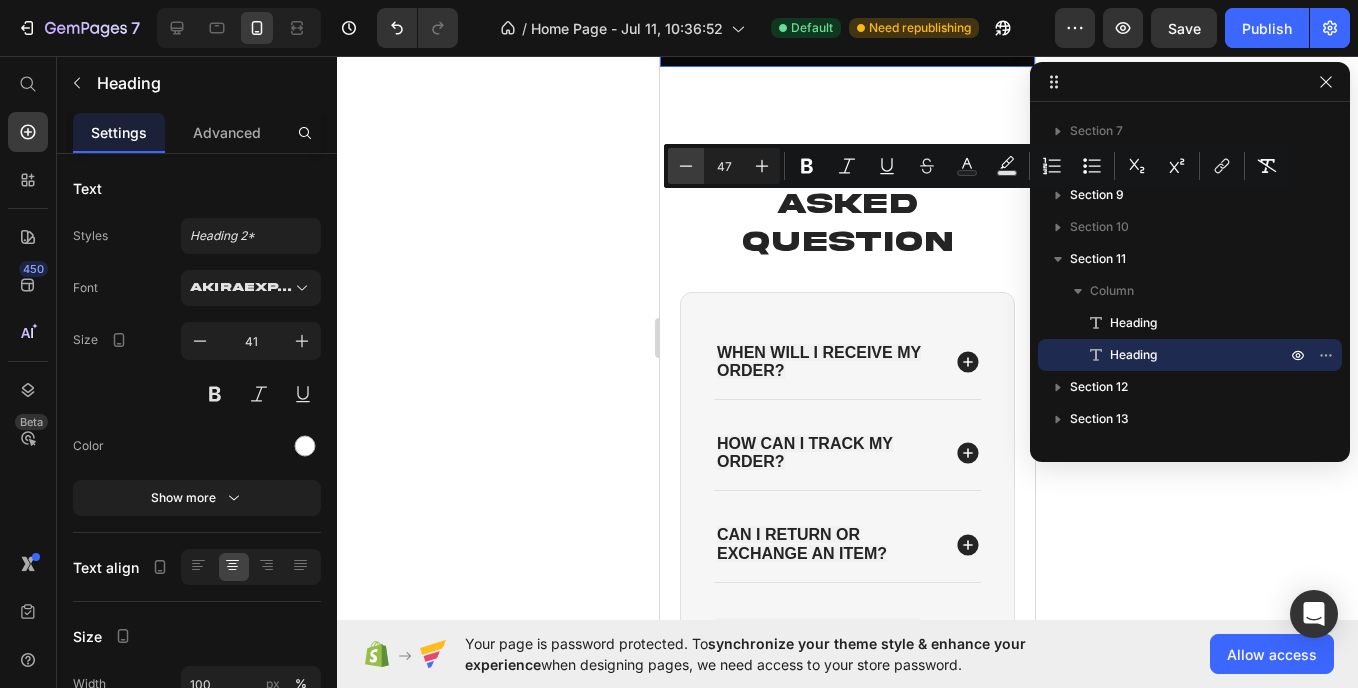 click 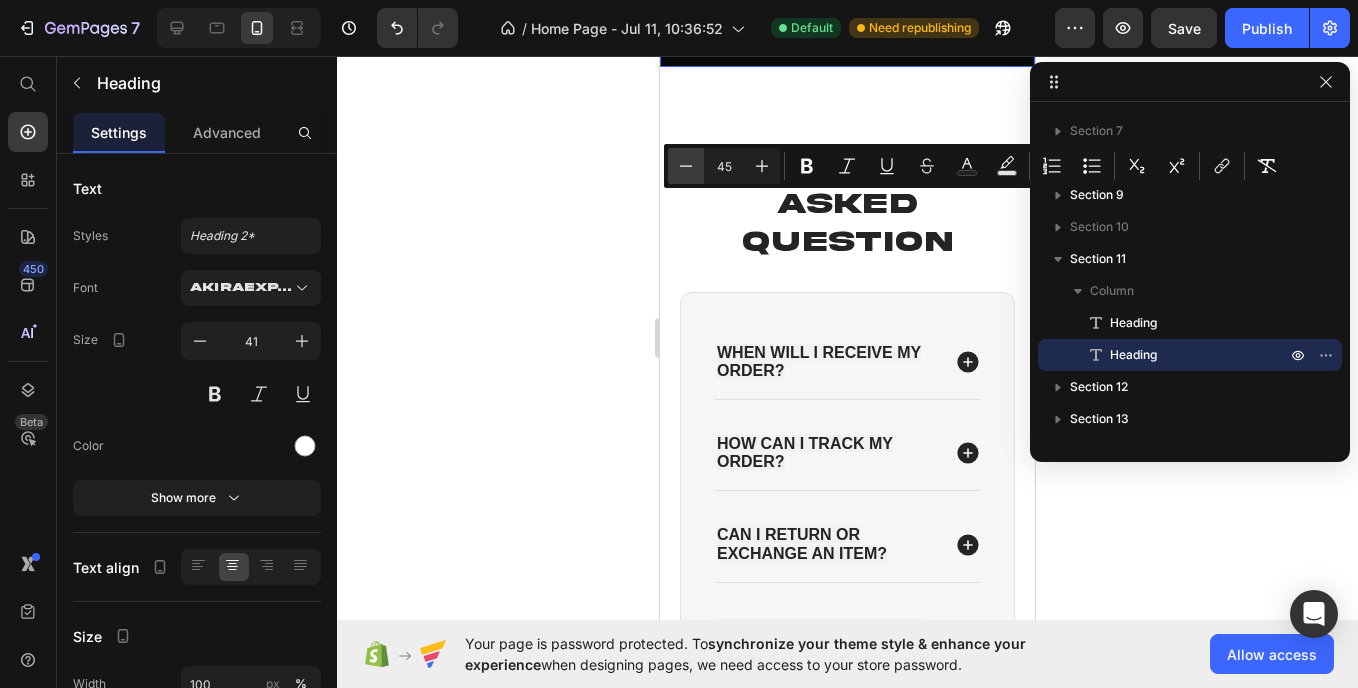 click 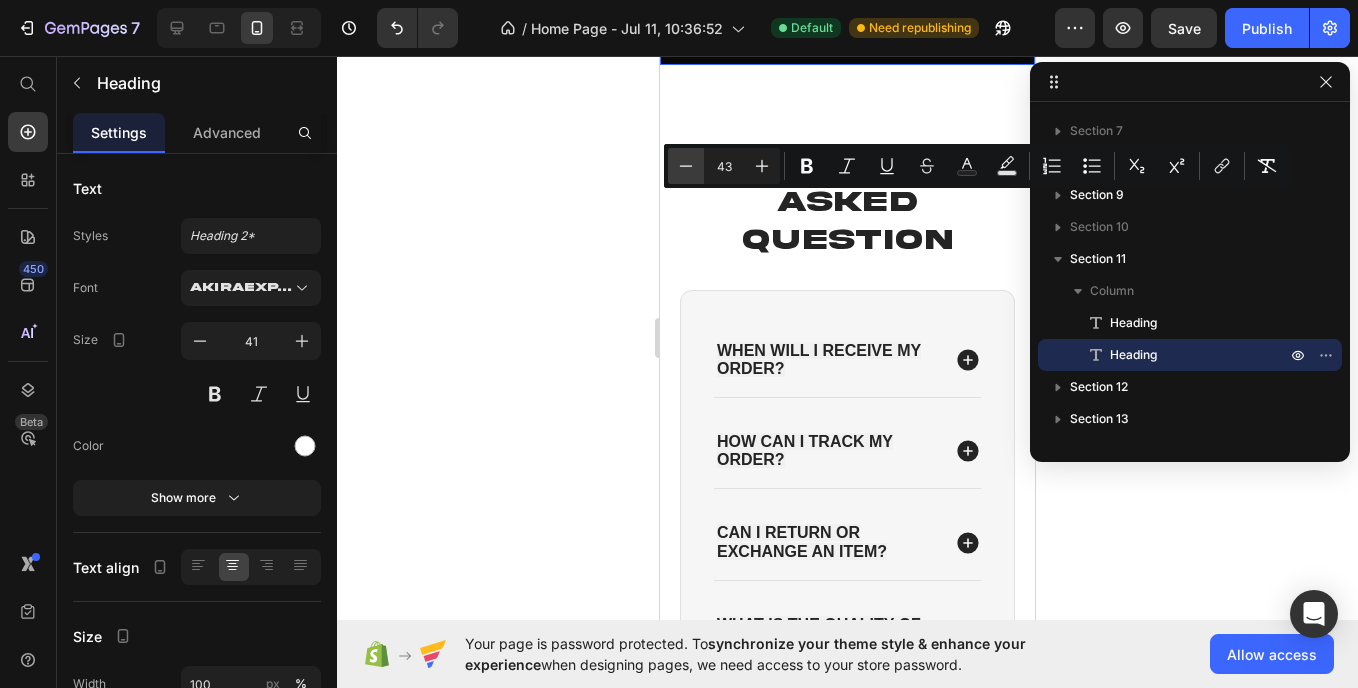 click 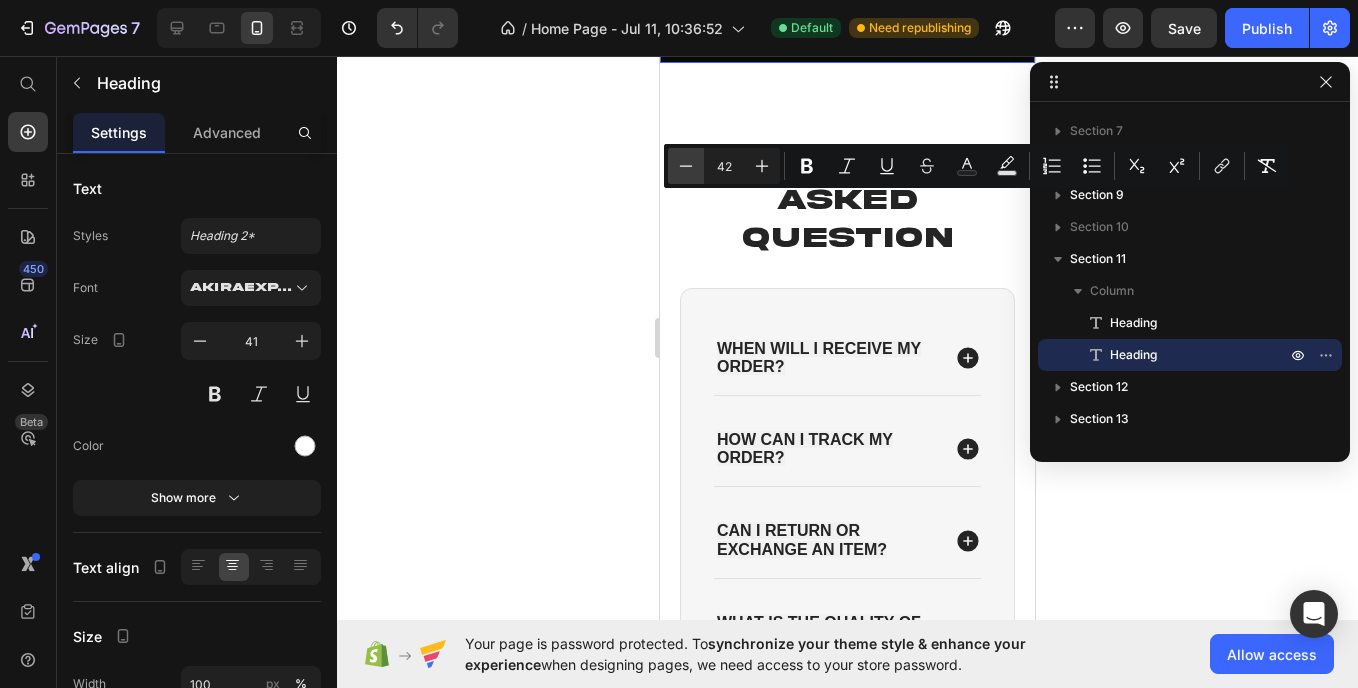 click 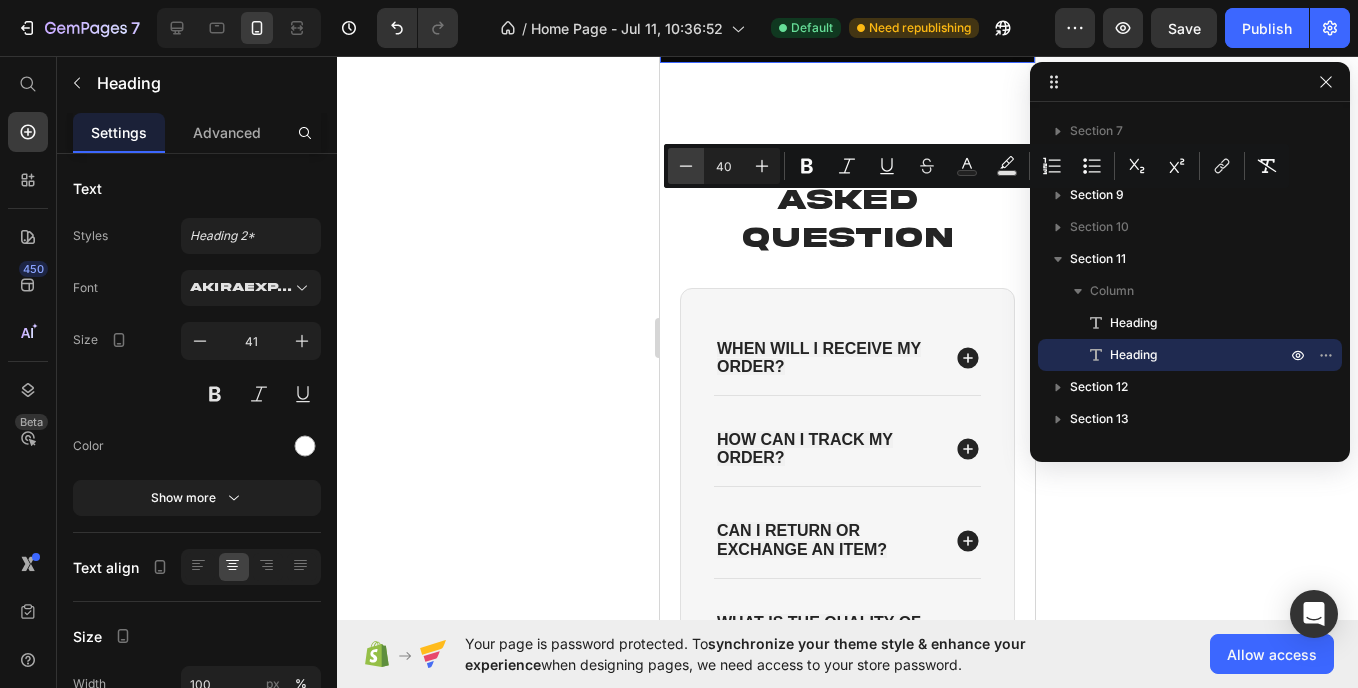 click 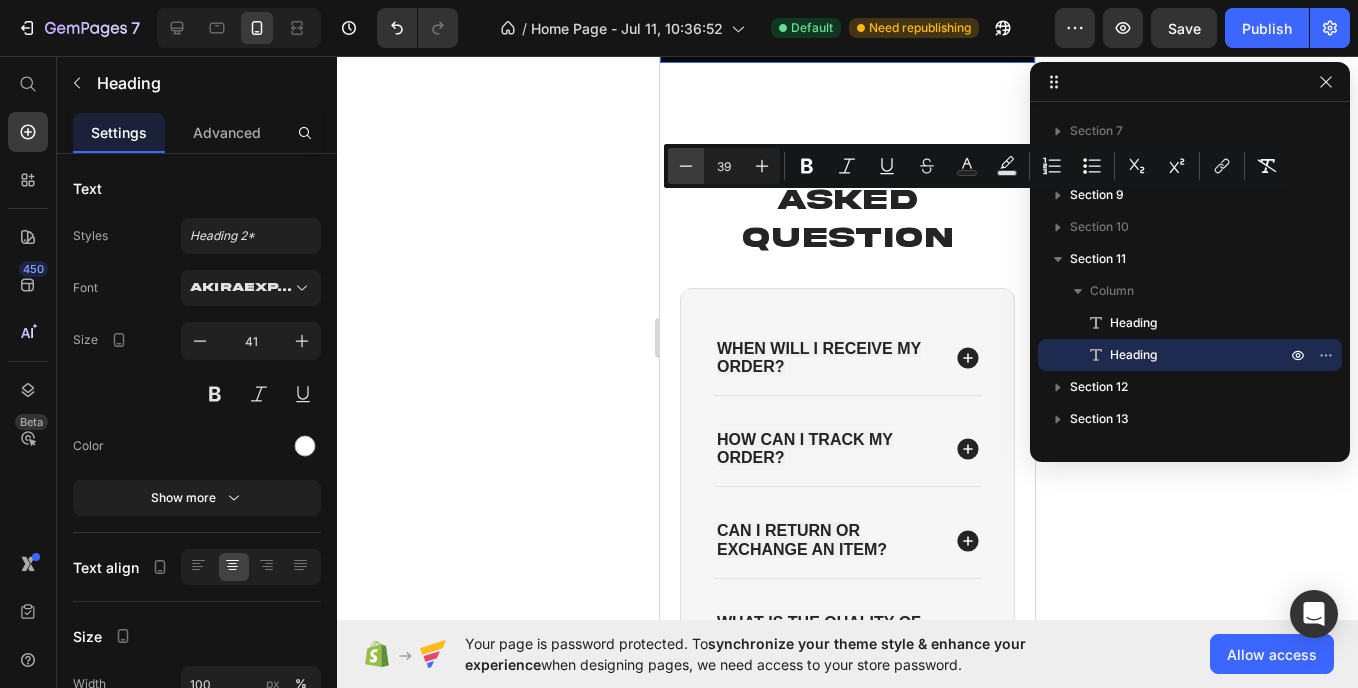 click 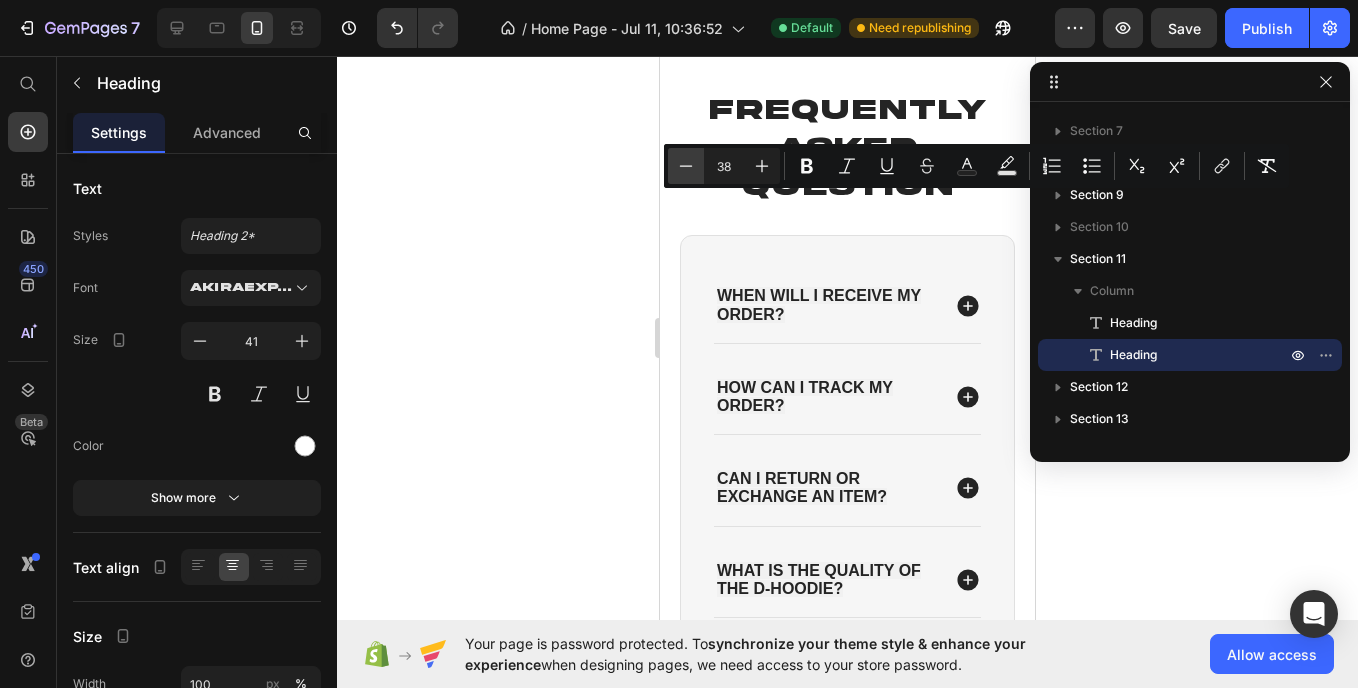 click 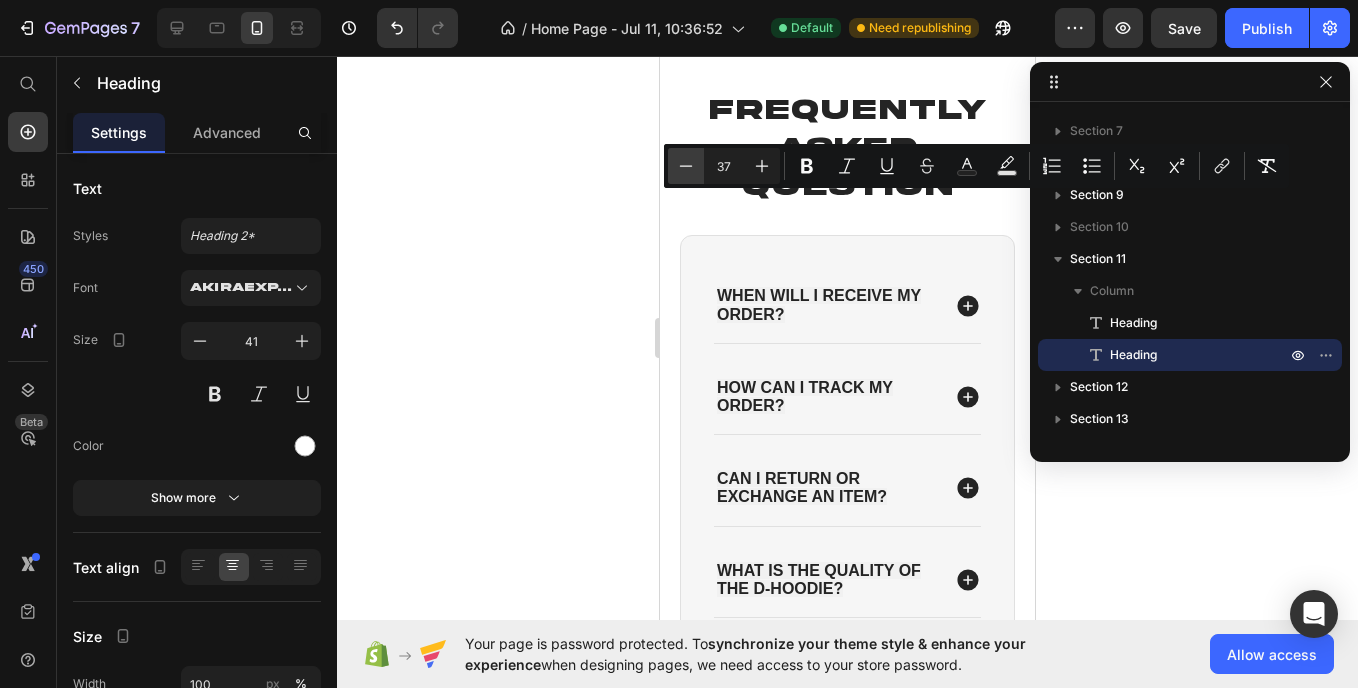 click 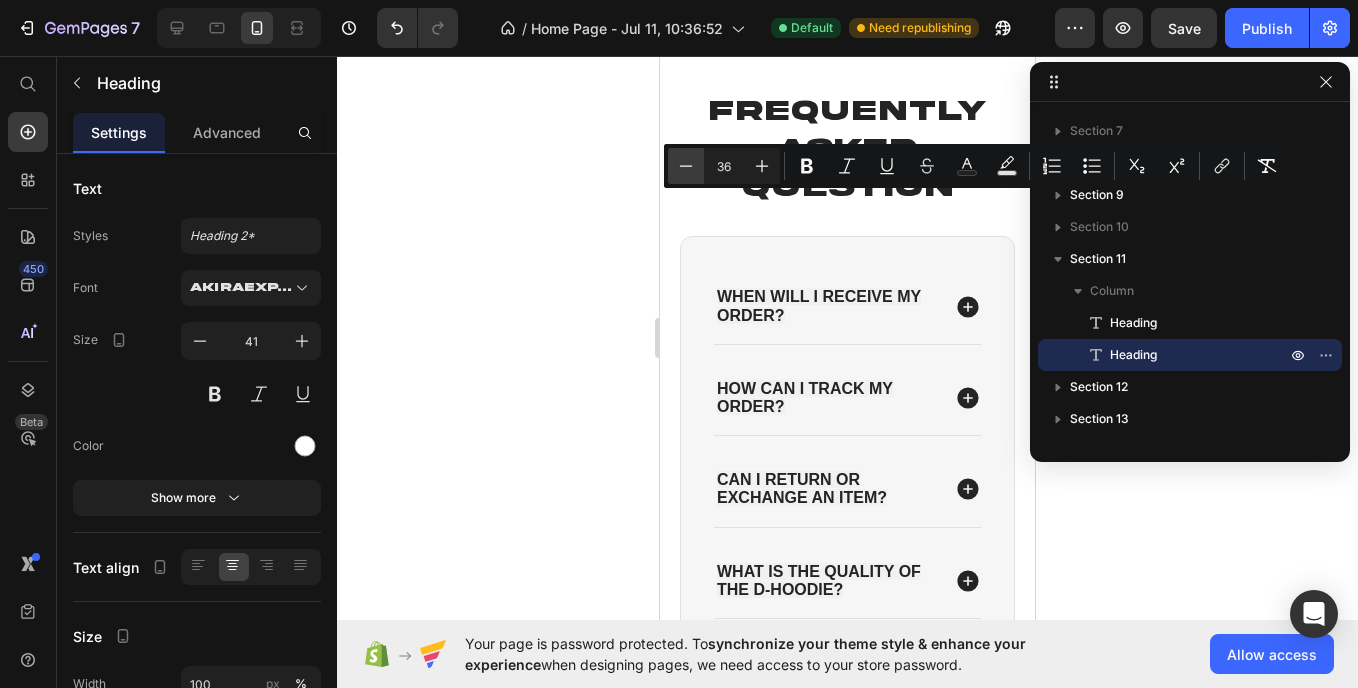 click 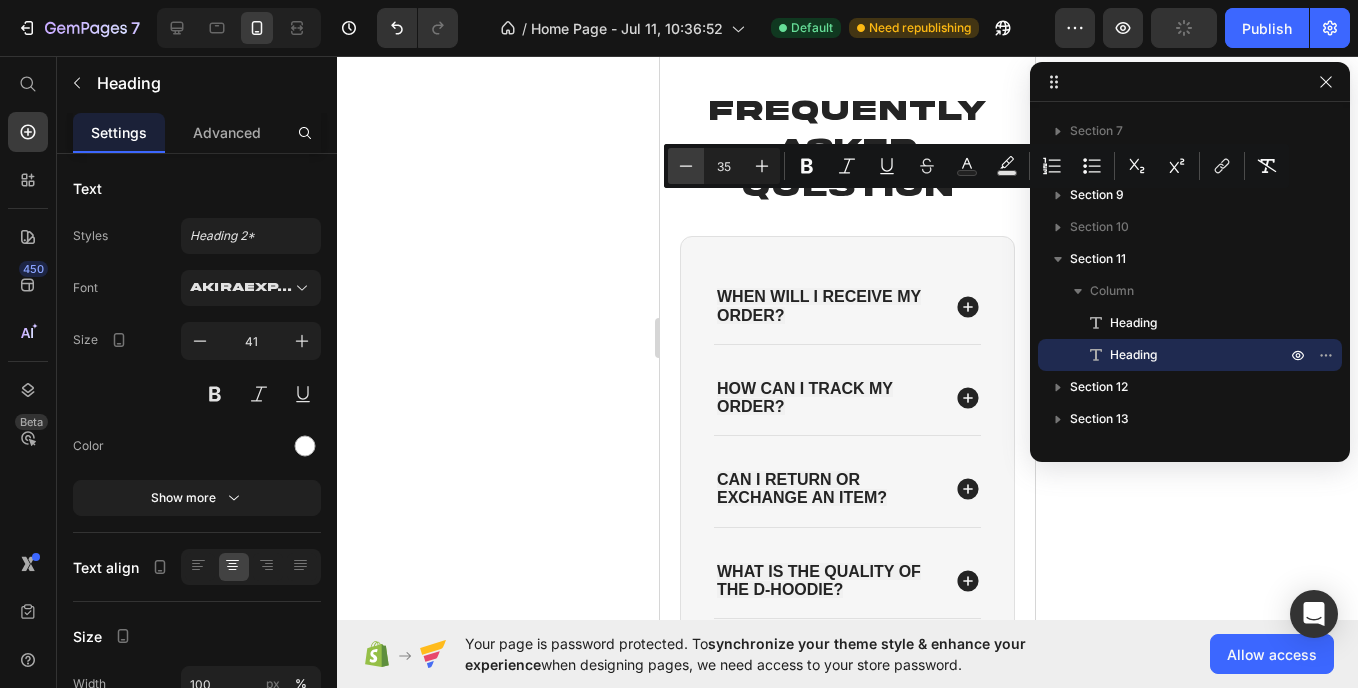 click 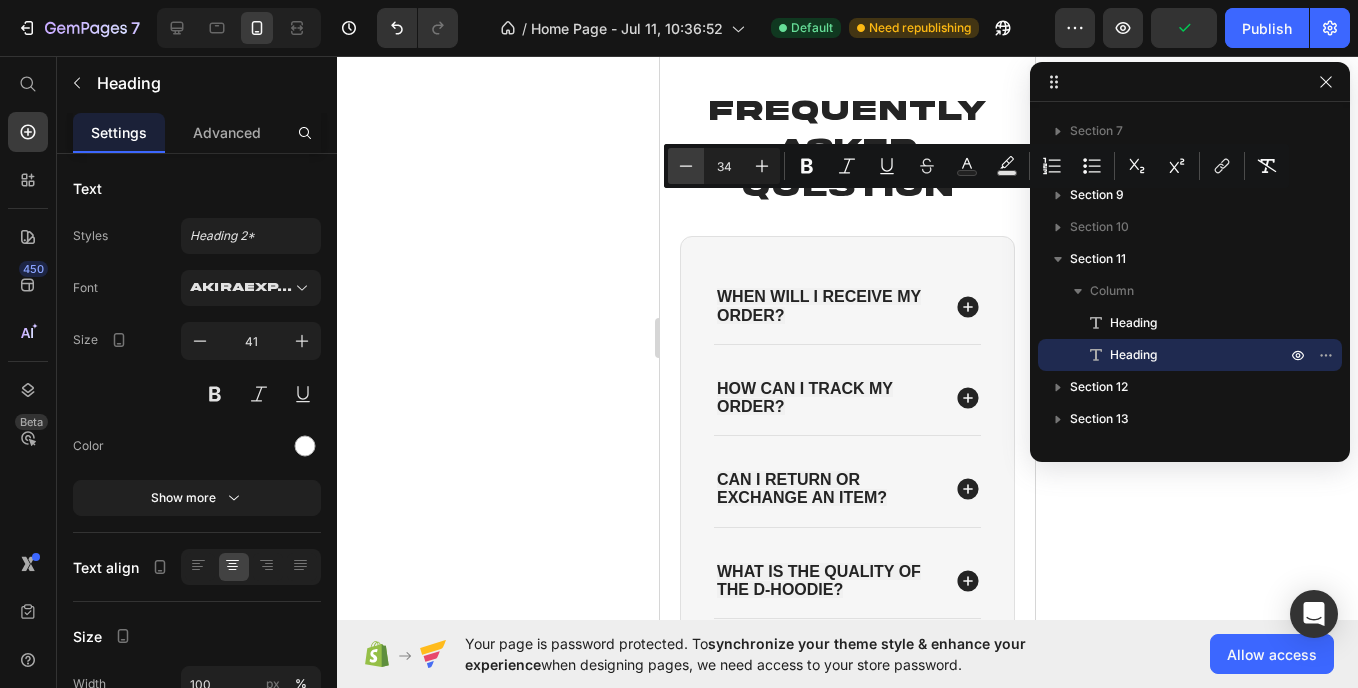 click 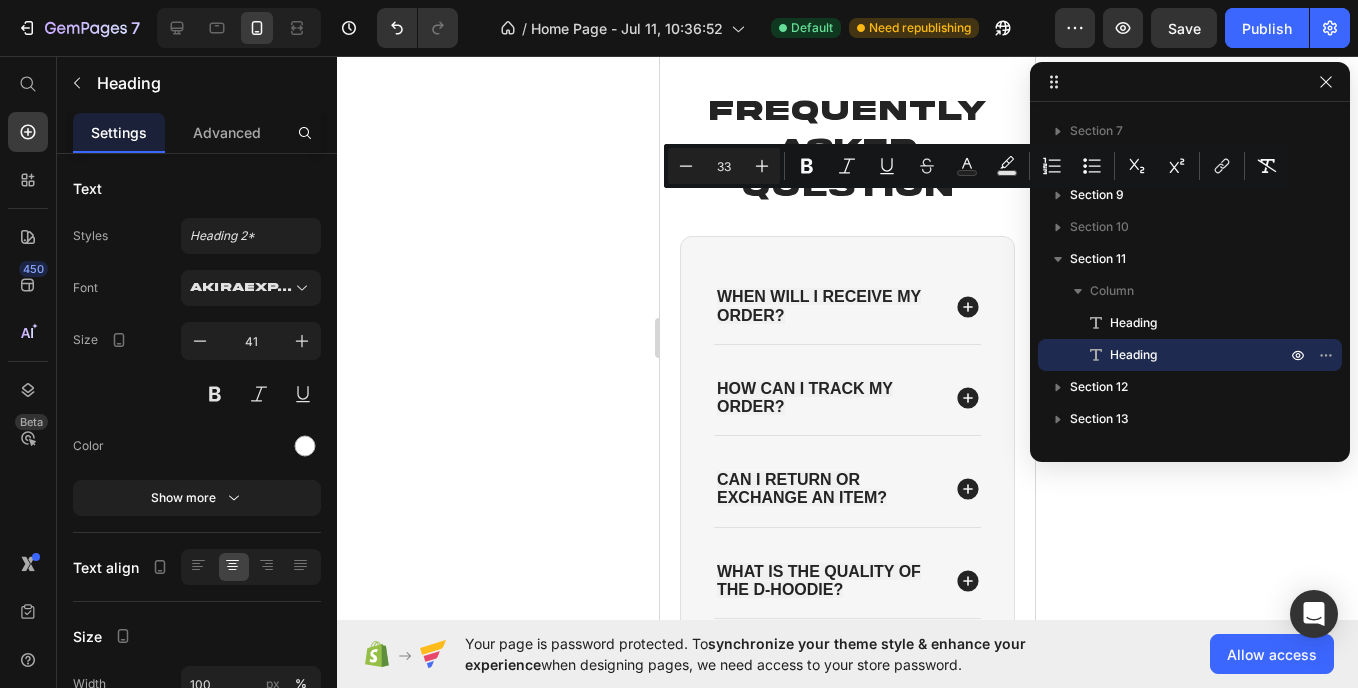 type on "50" 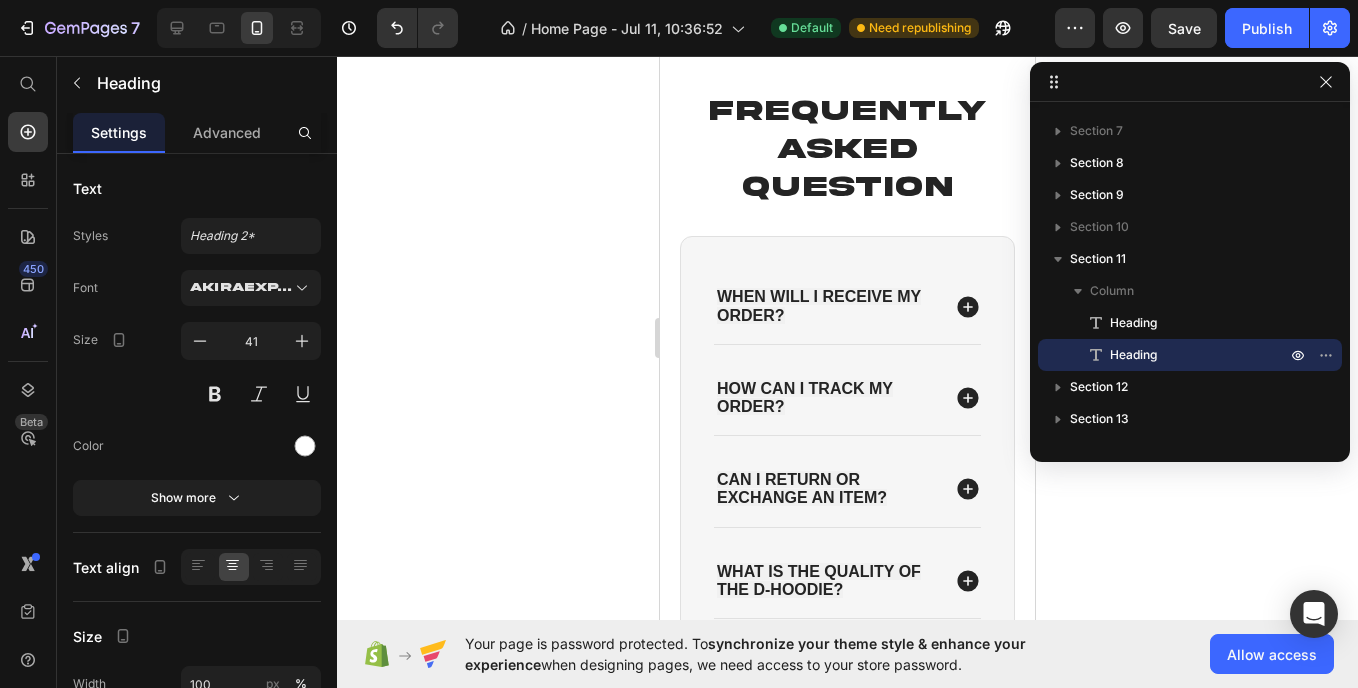 click on "GUARENTEED" at bounding box center (848, -49) 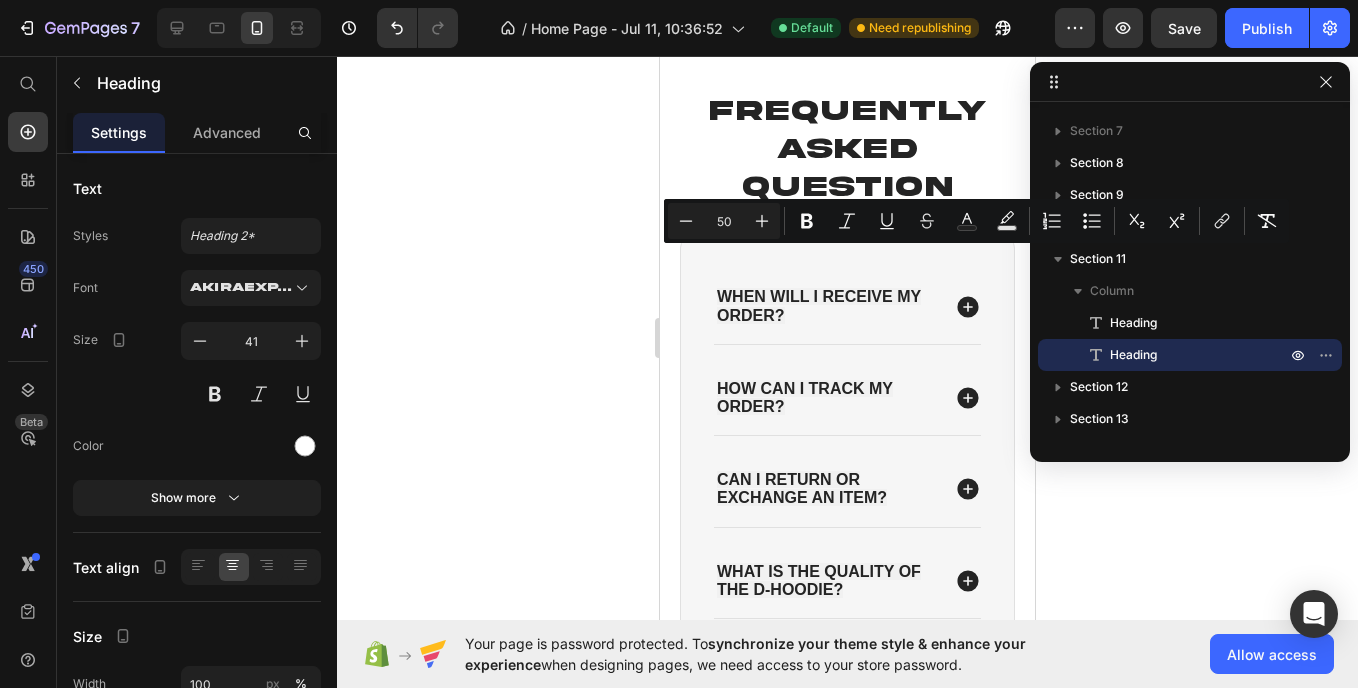 click on "GUARENTEED" at bounding box center [848, -49] 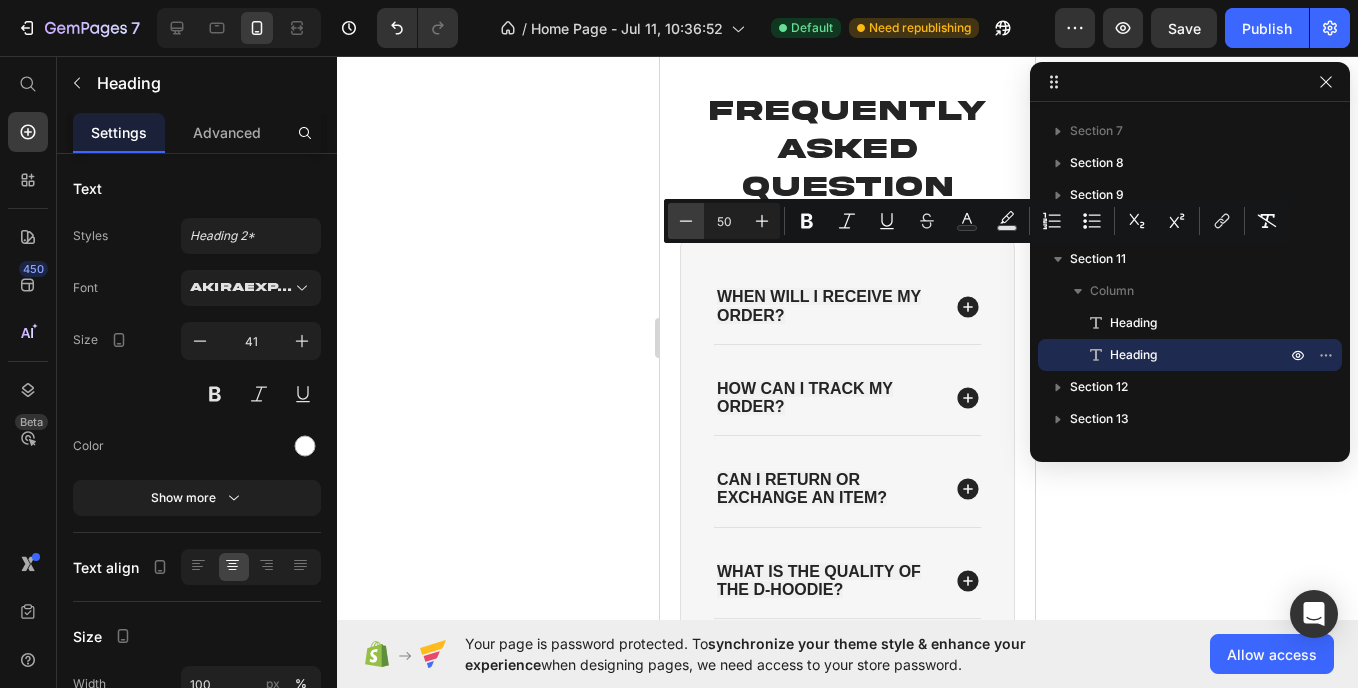 click 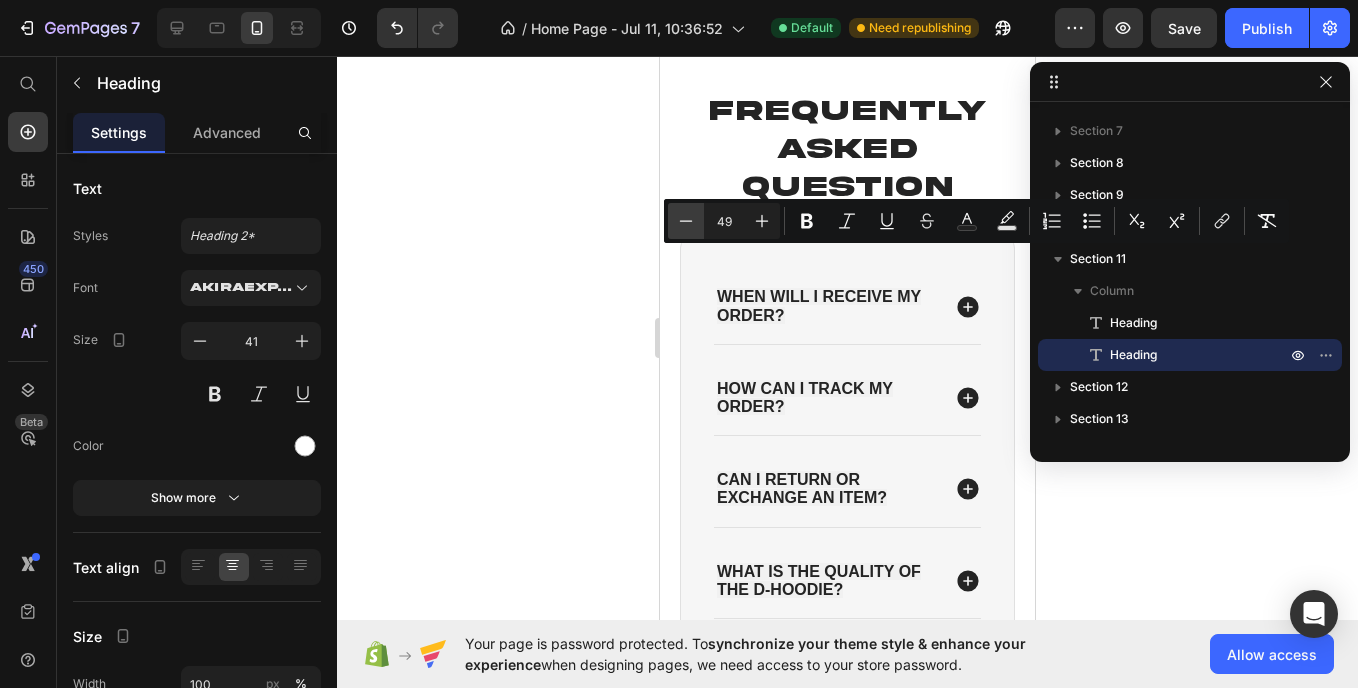 click 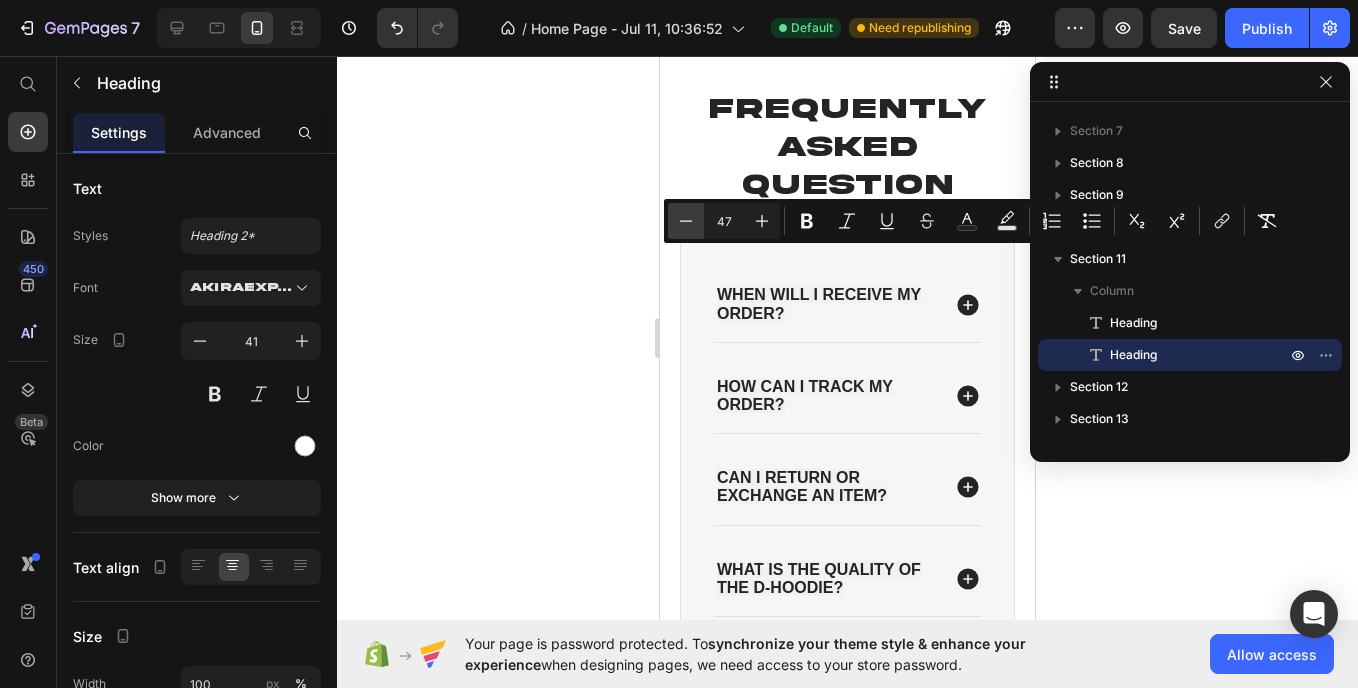 click 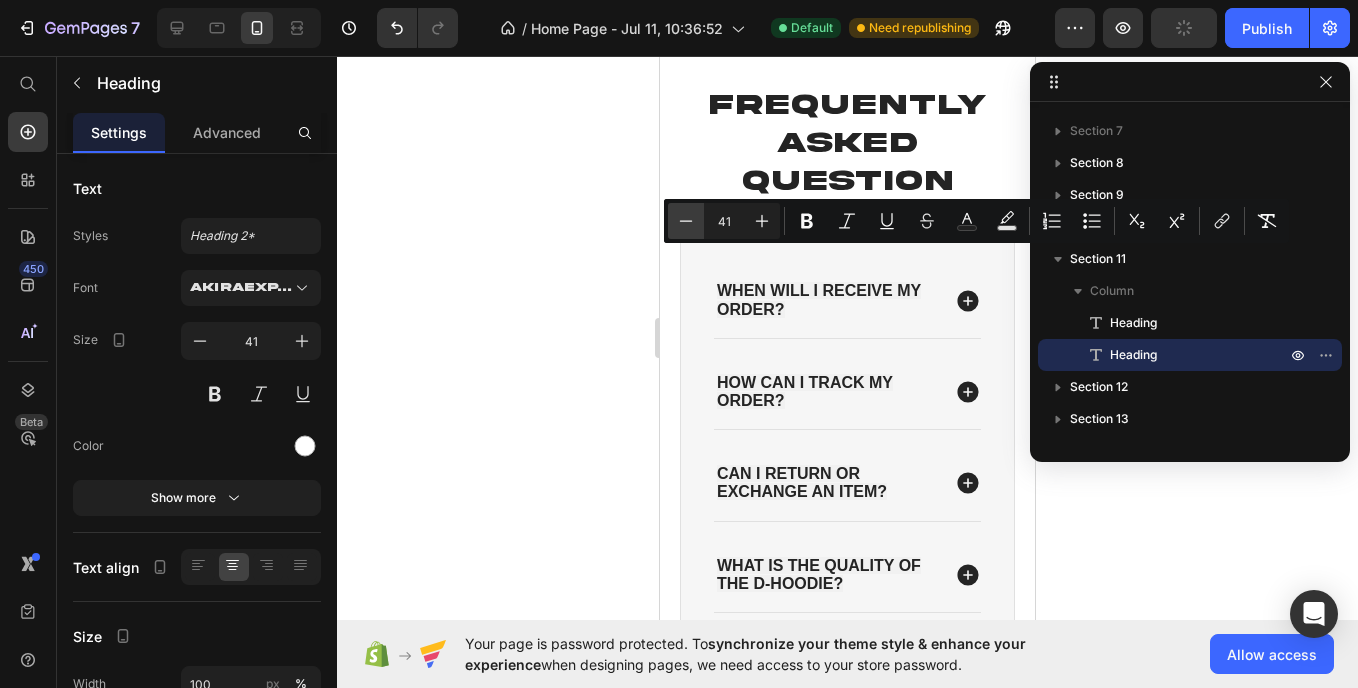 click 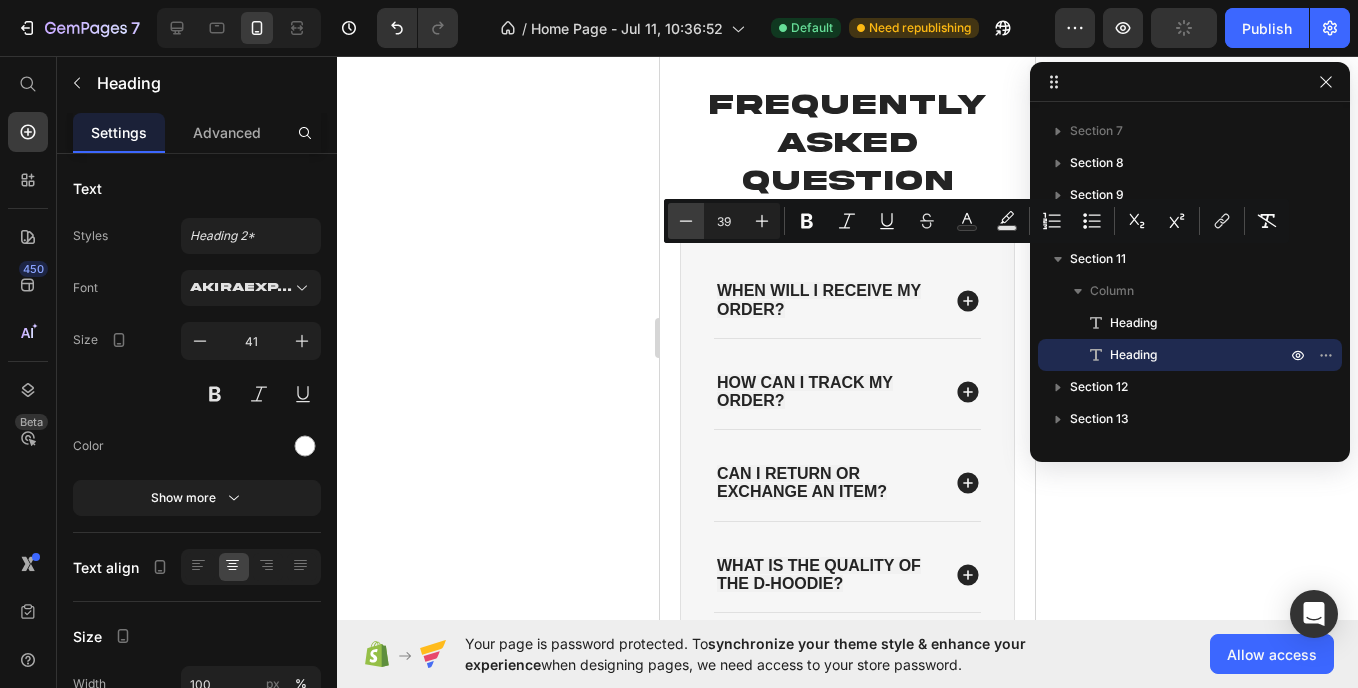 click 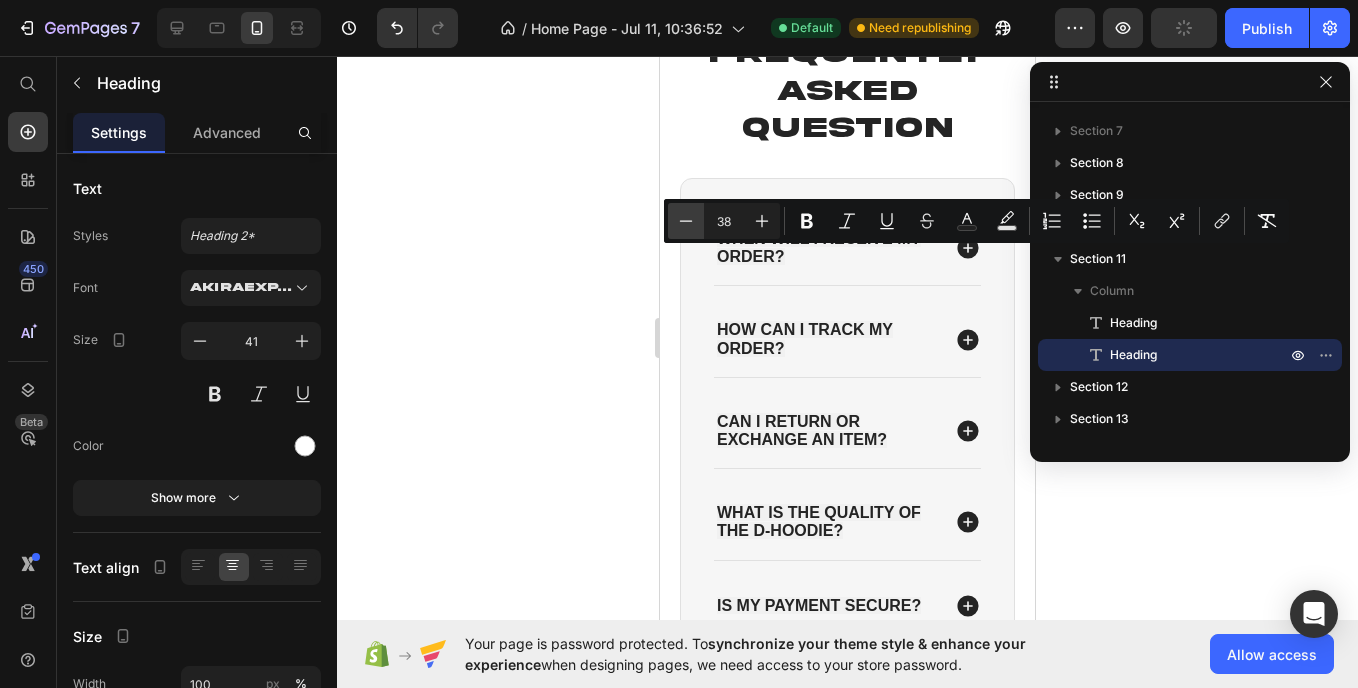 click 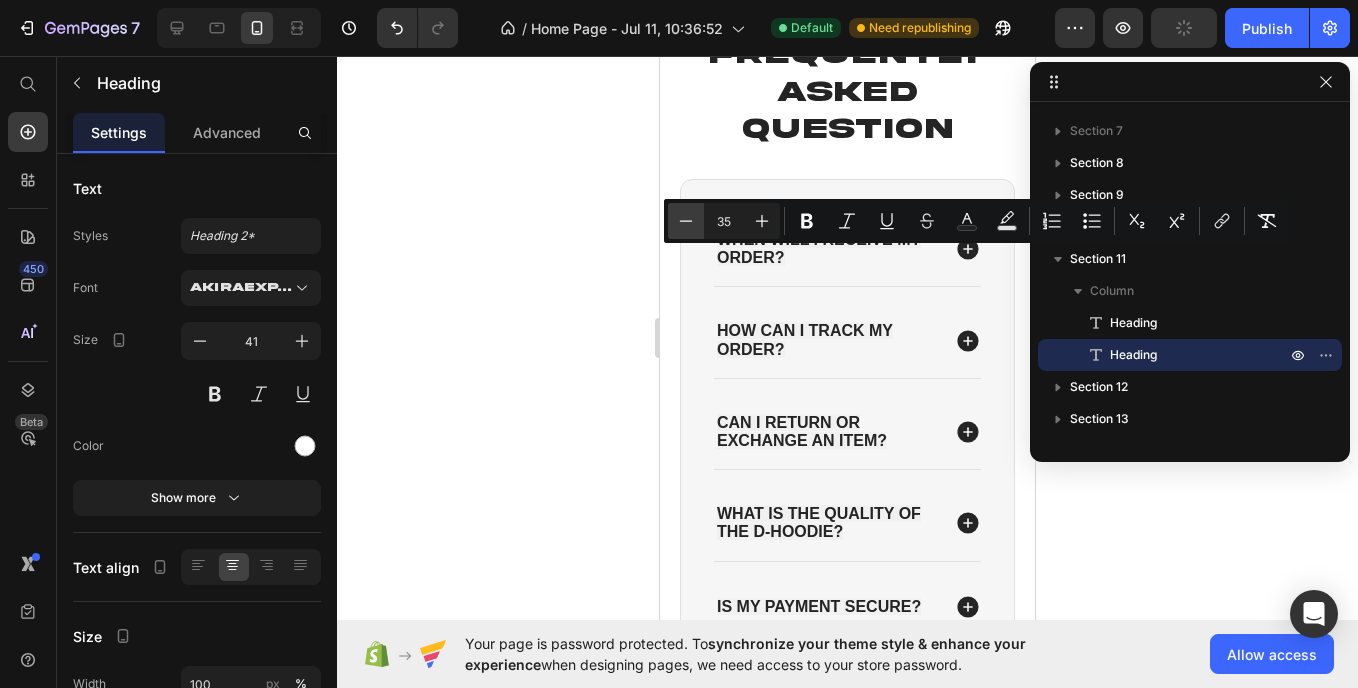 click 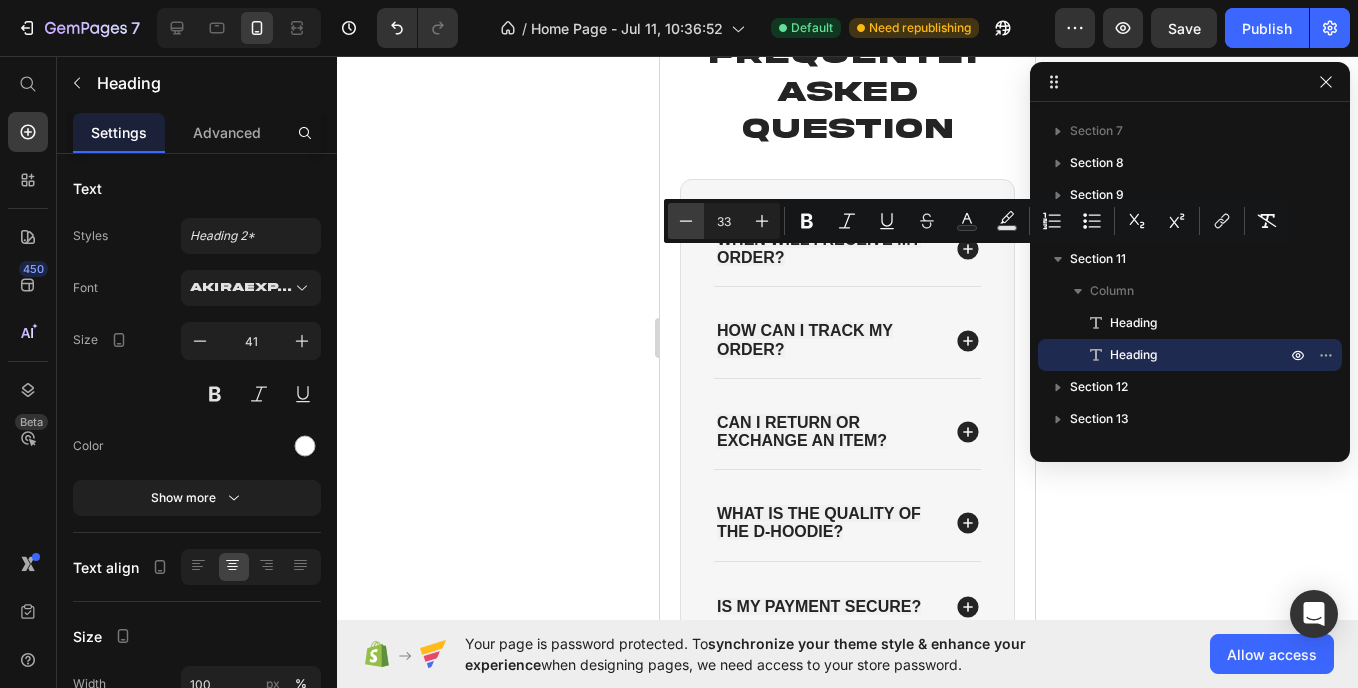click 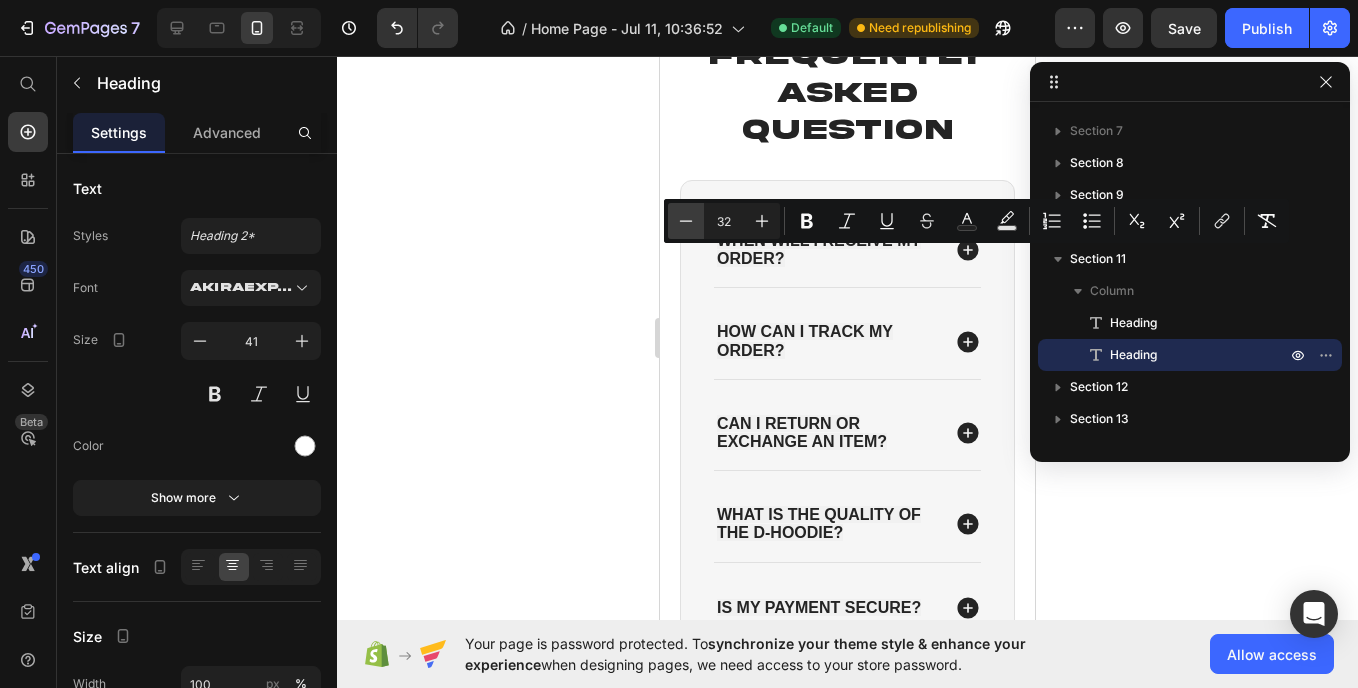 click 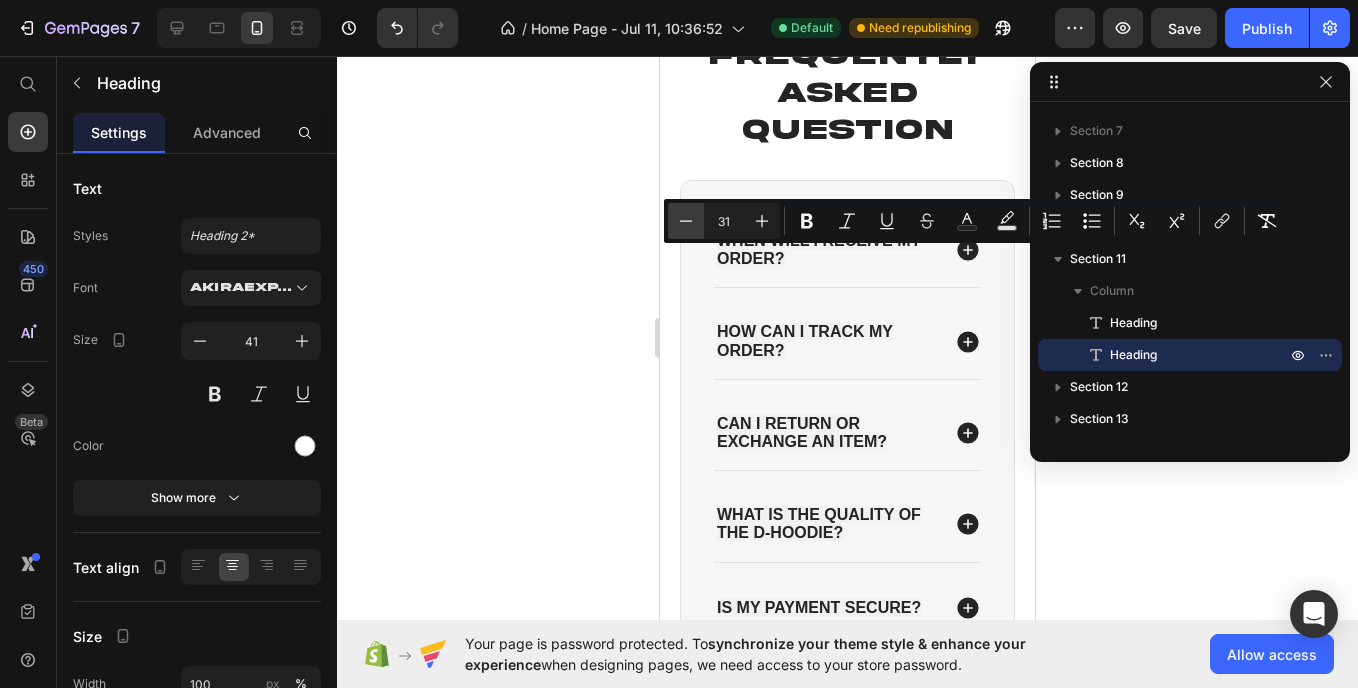 click 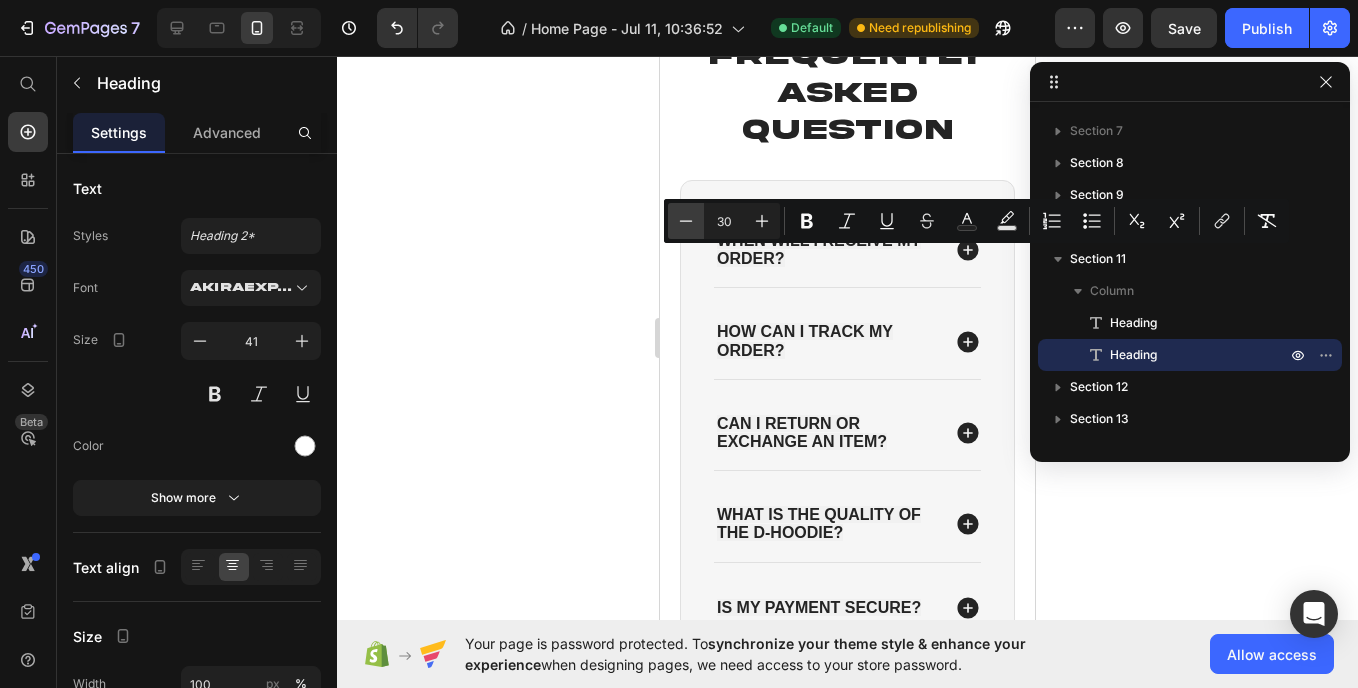 click 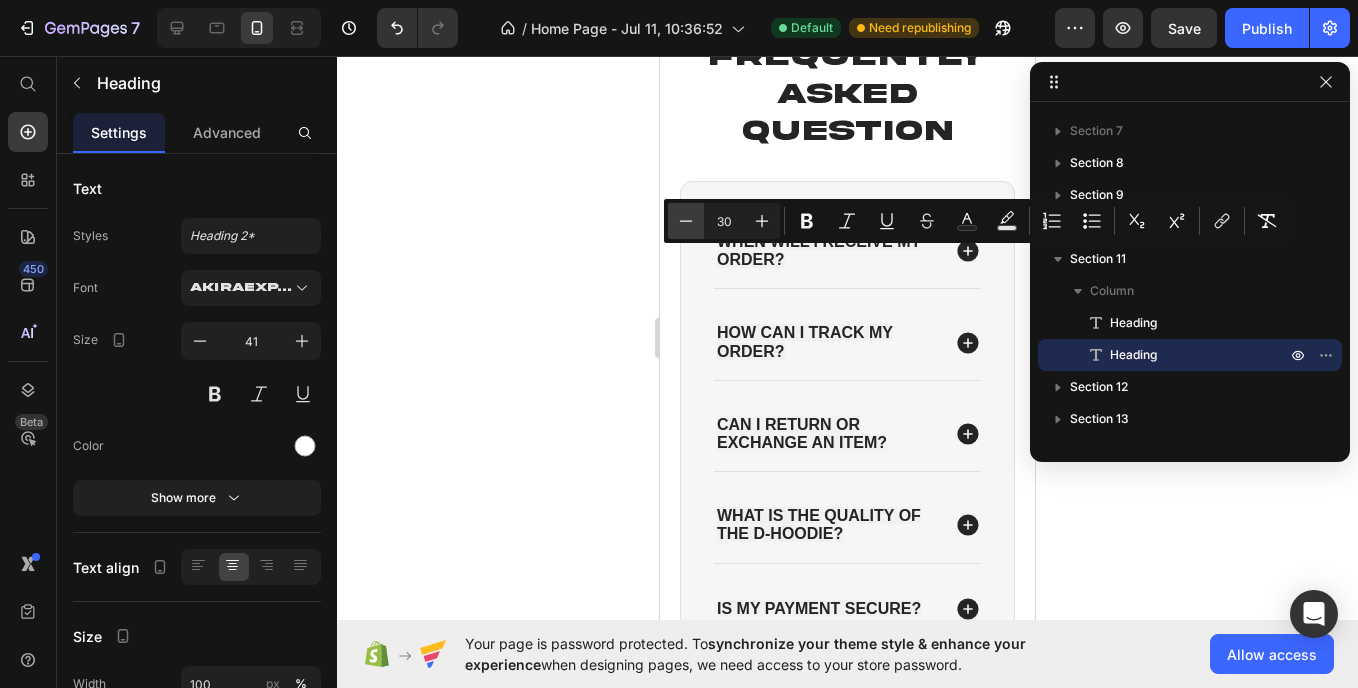 type on "29" 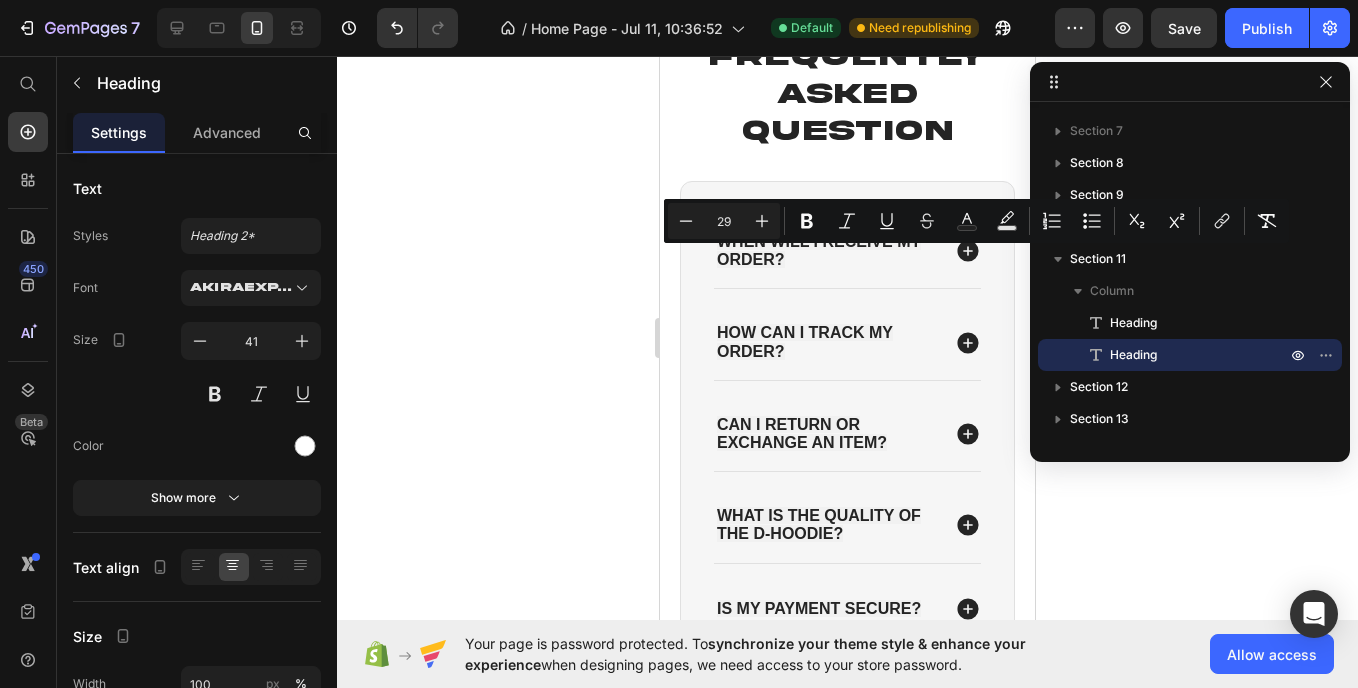 click on "GUARENTEED" at bounding box center (847, -73) 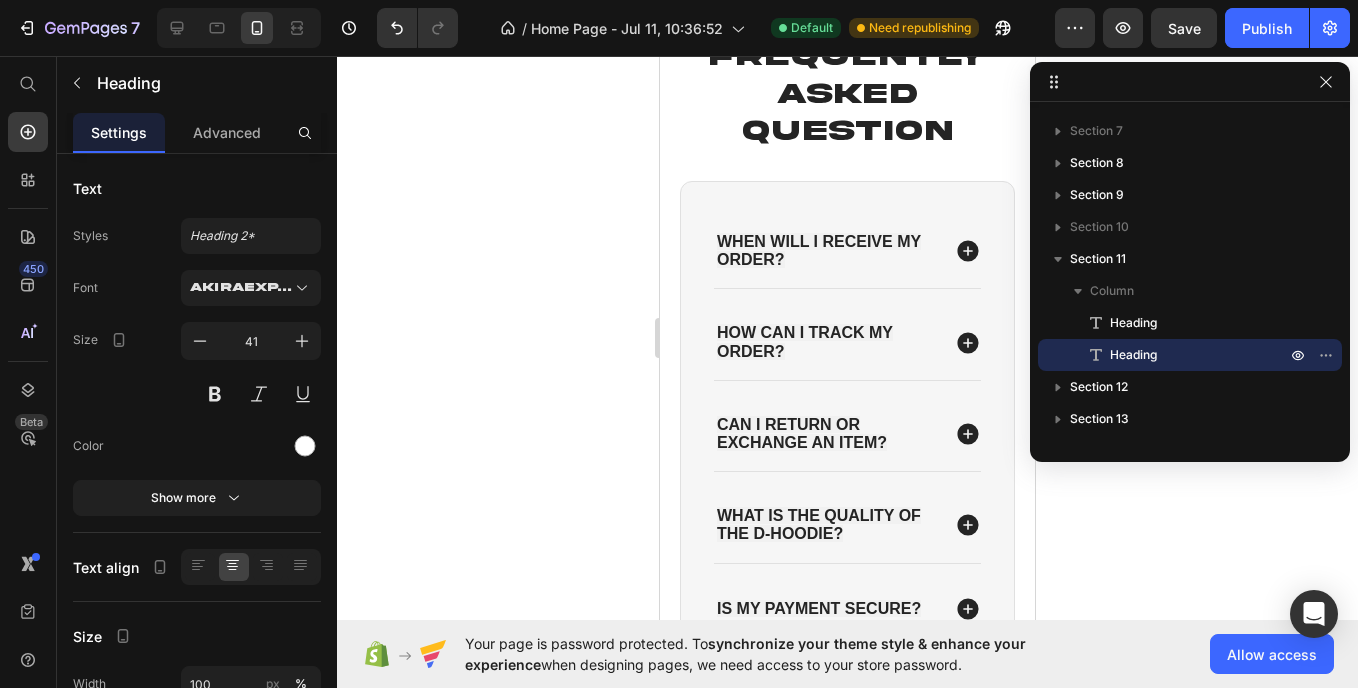 click on "GUARENTEED" at bounding box center [847, -73] 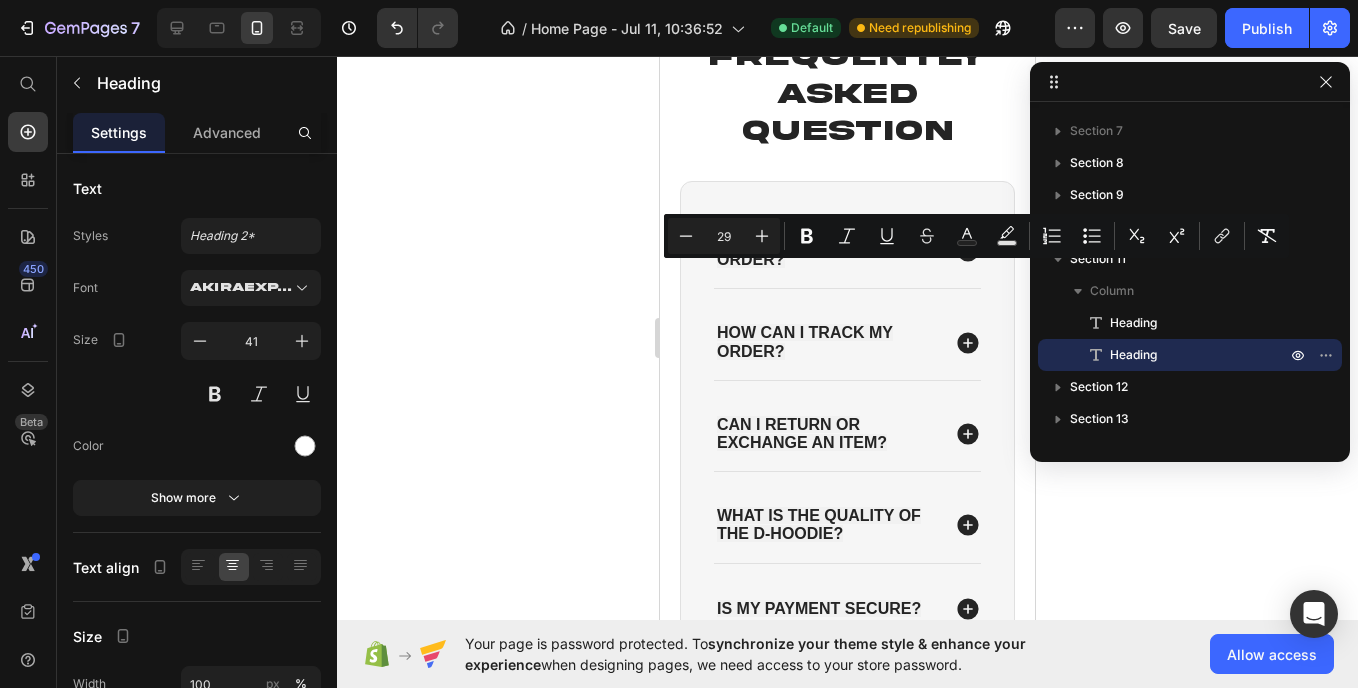 click on "GUARENTEED" at bounding box center (847, -73) 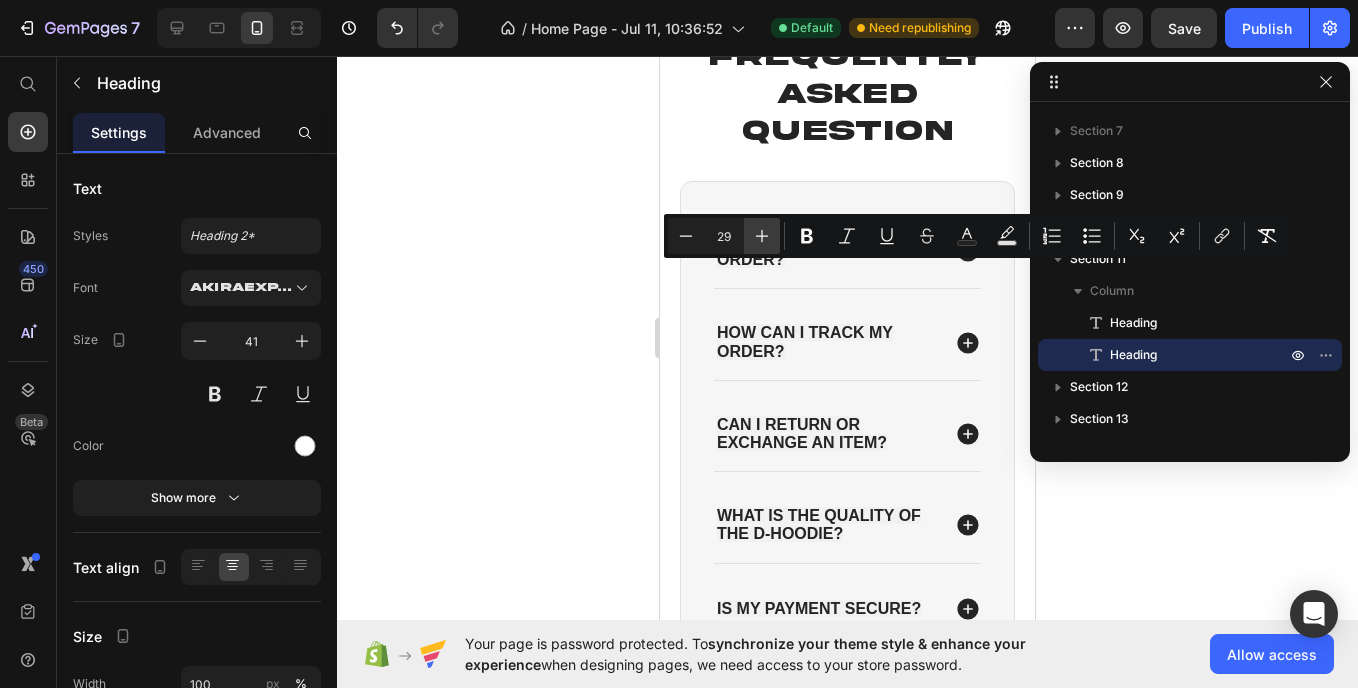 click 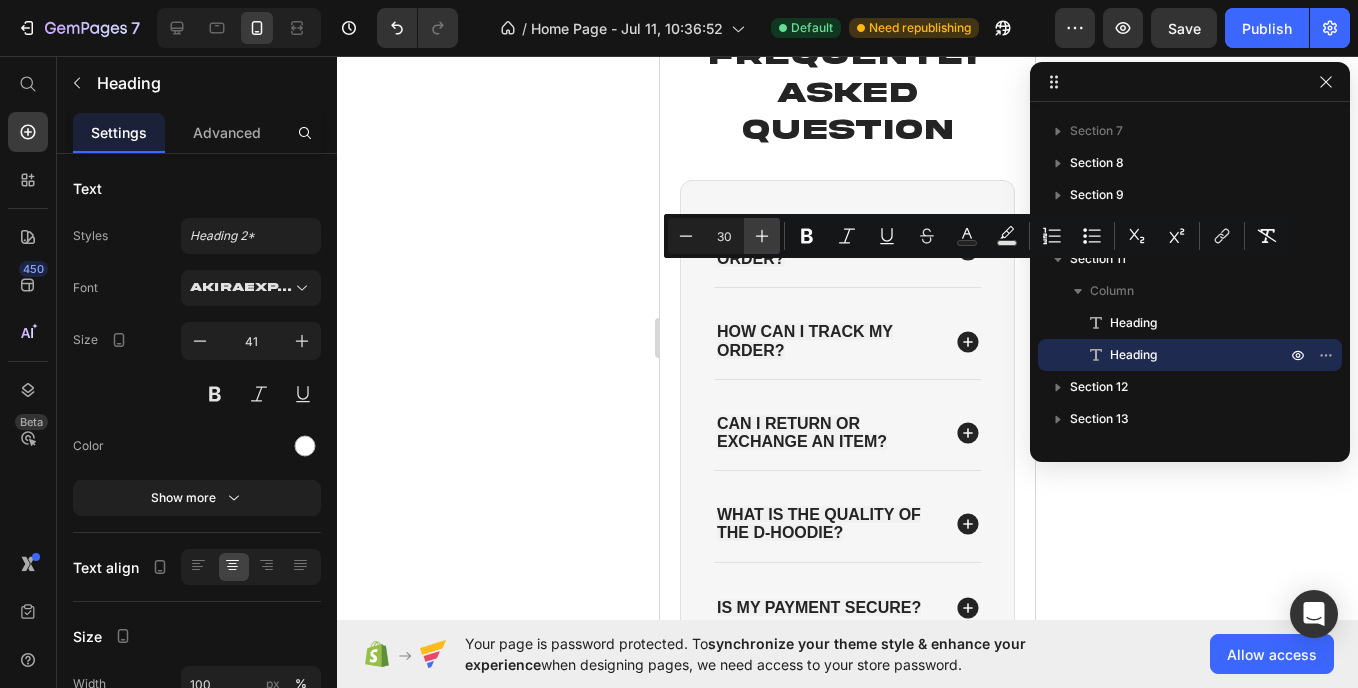 click 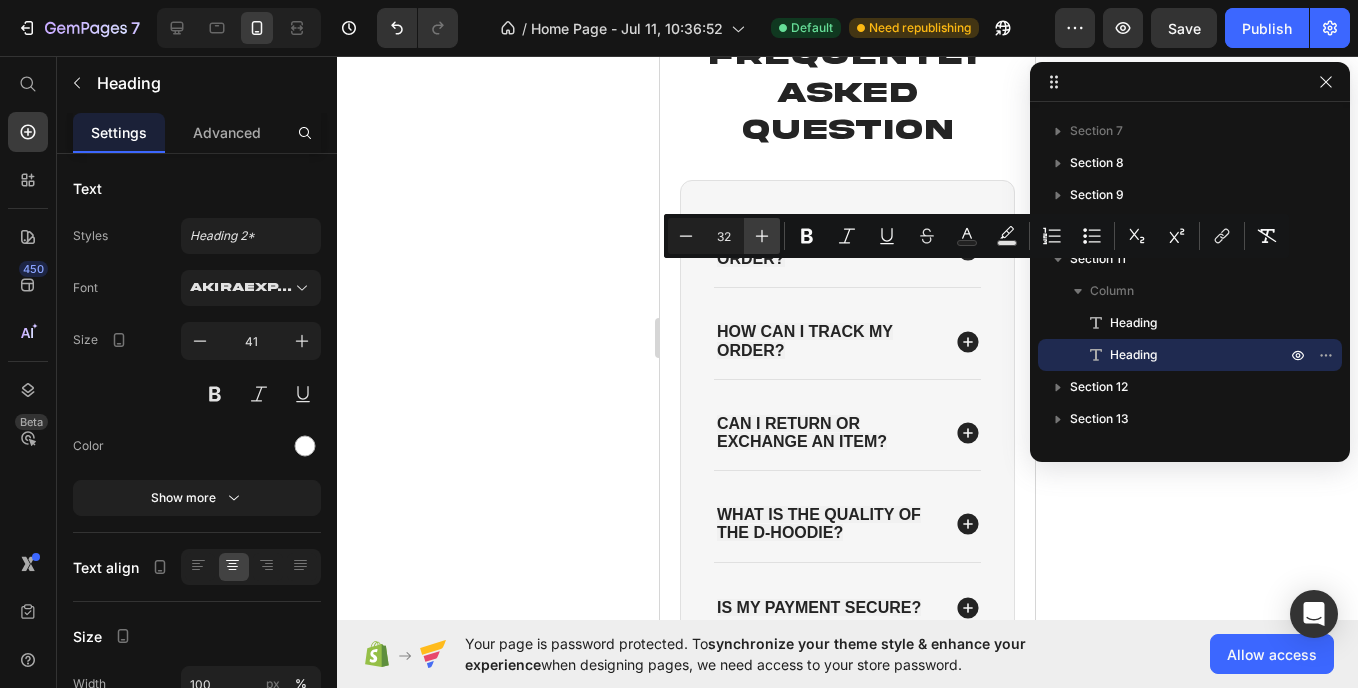 click 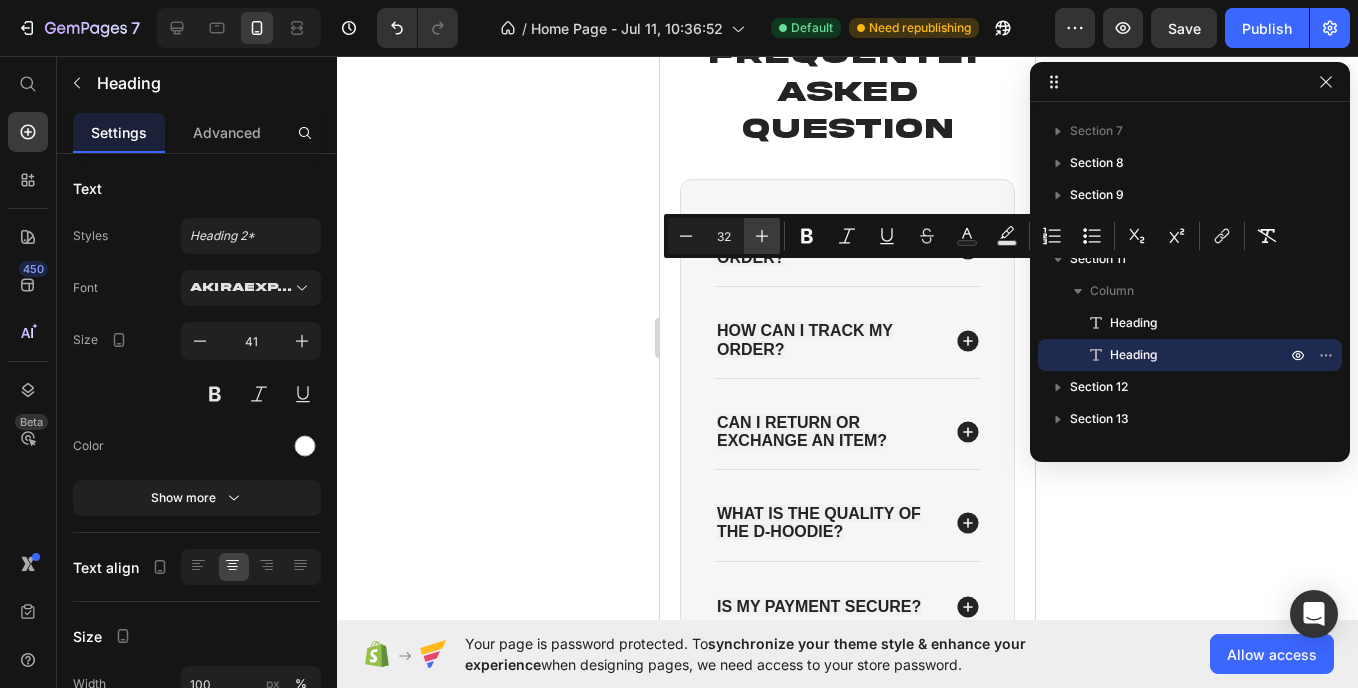 type on "33" 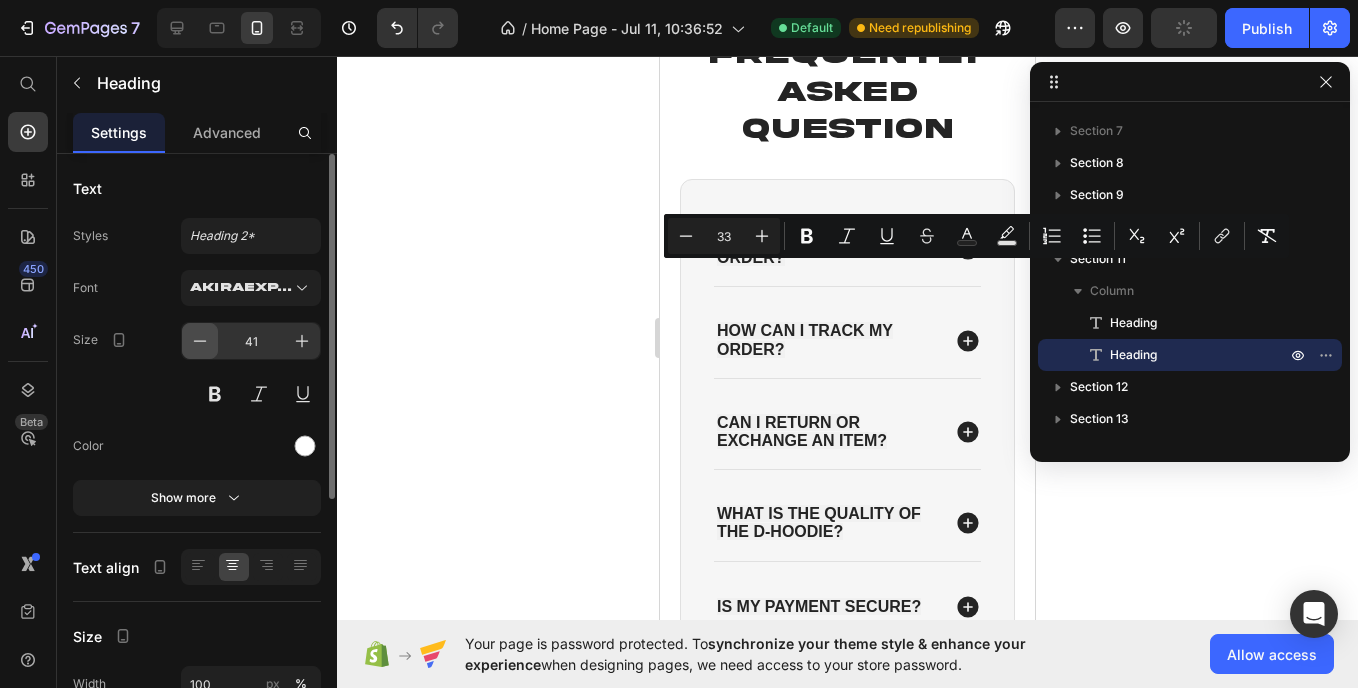 click 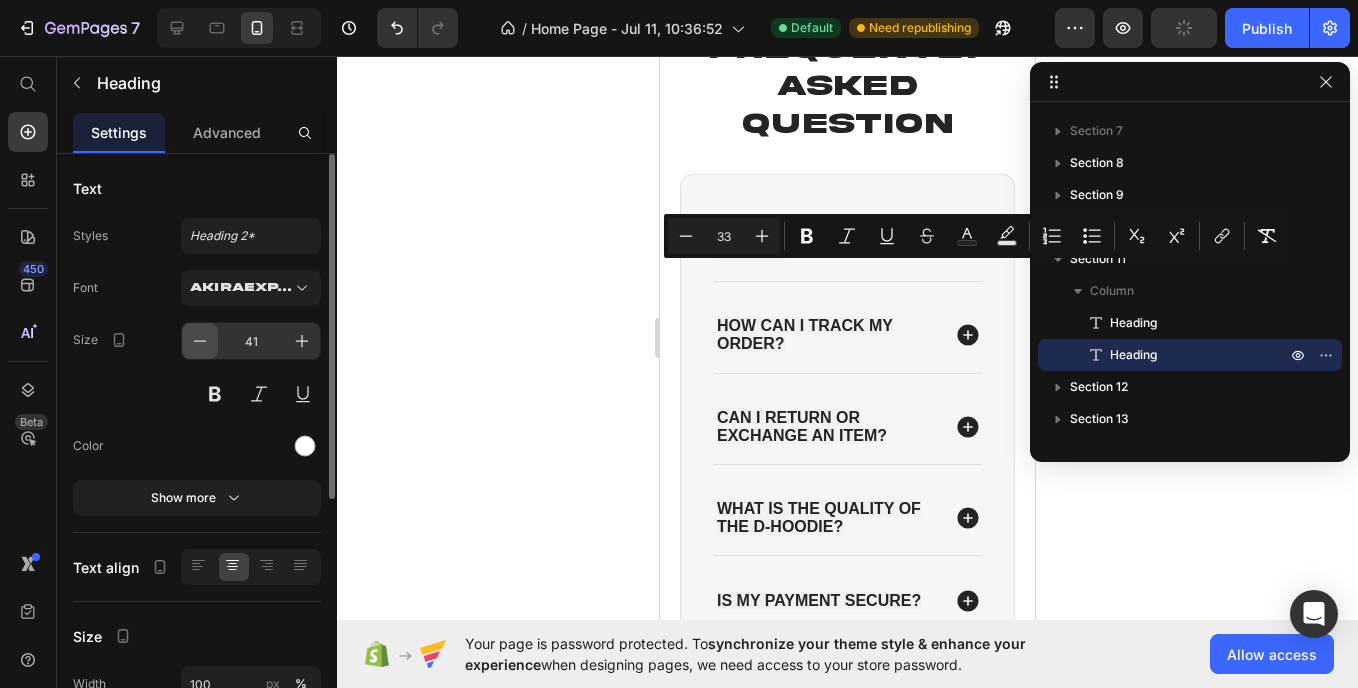 click 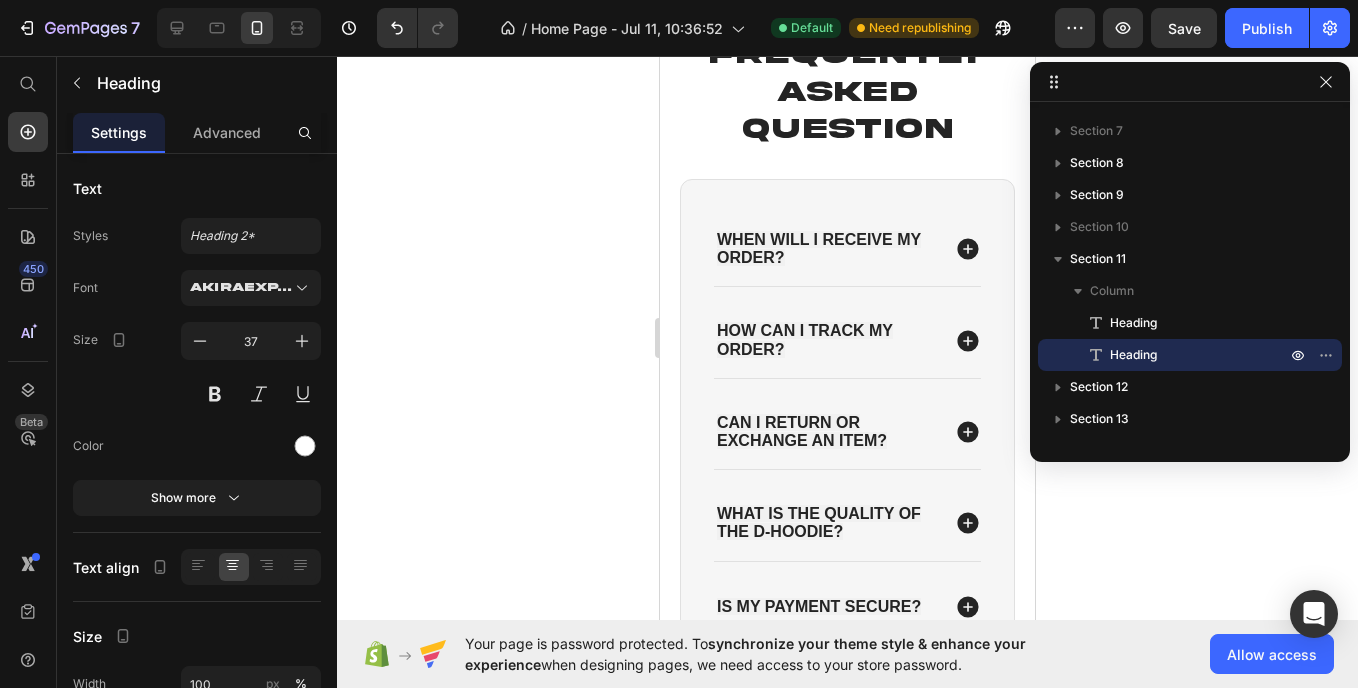 click on "MONEY-BACK" at bounding box center [847, -131] 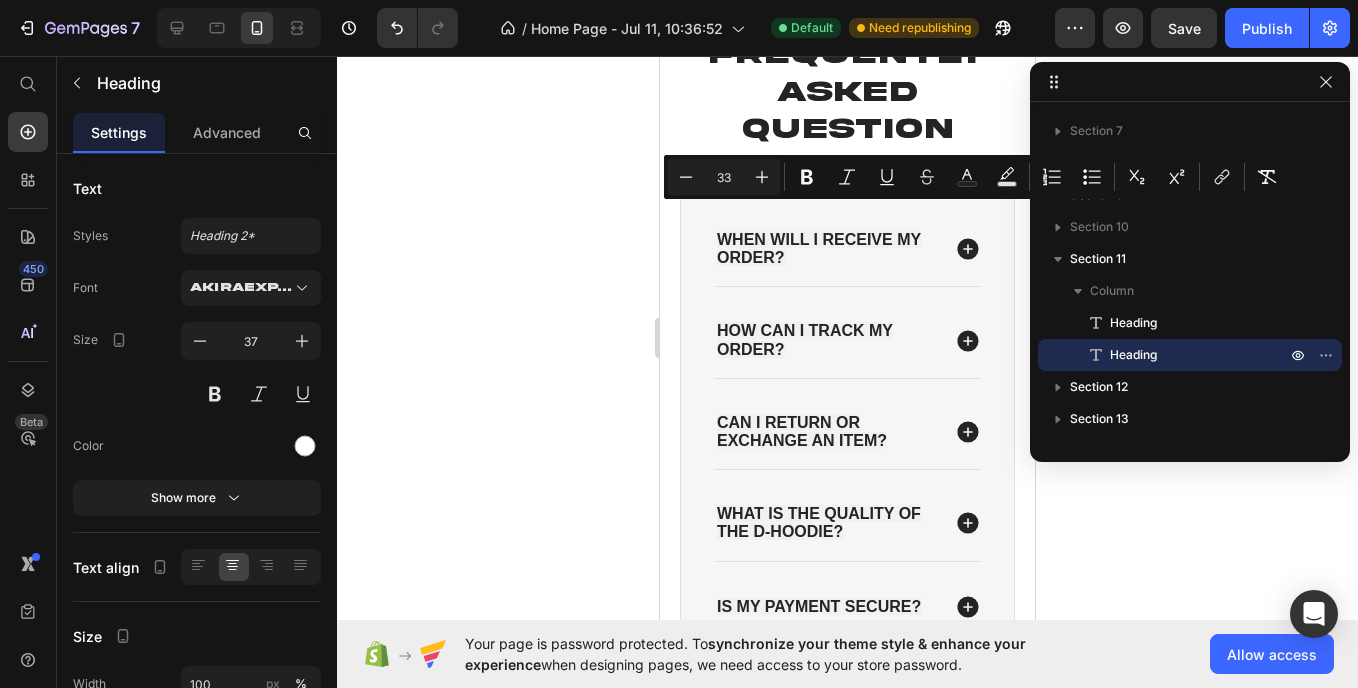 drag, startPoint x: 683, startPoint y: 210, endPoint x: 999, endPoint y: 282, distance: 324.09875 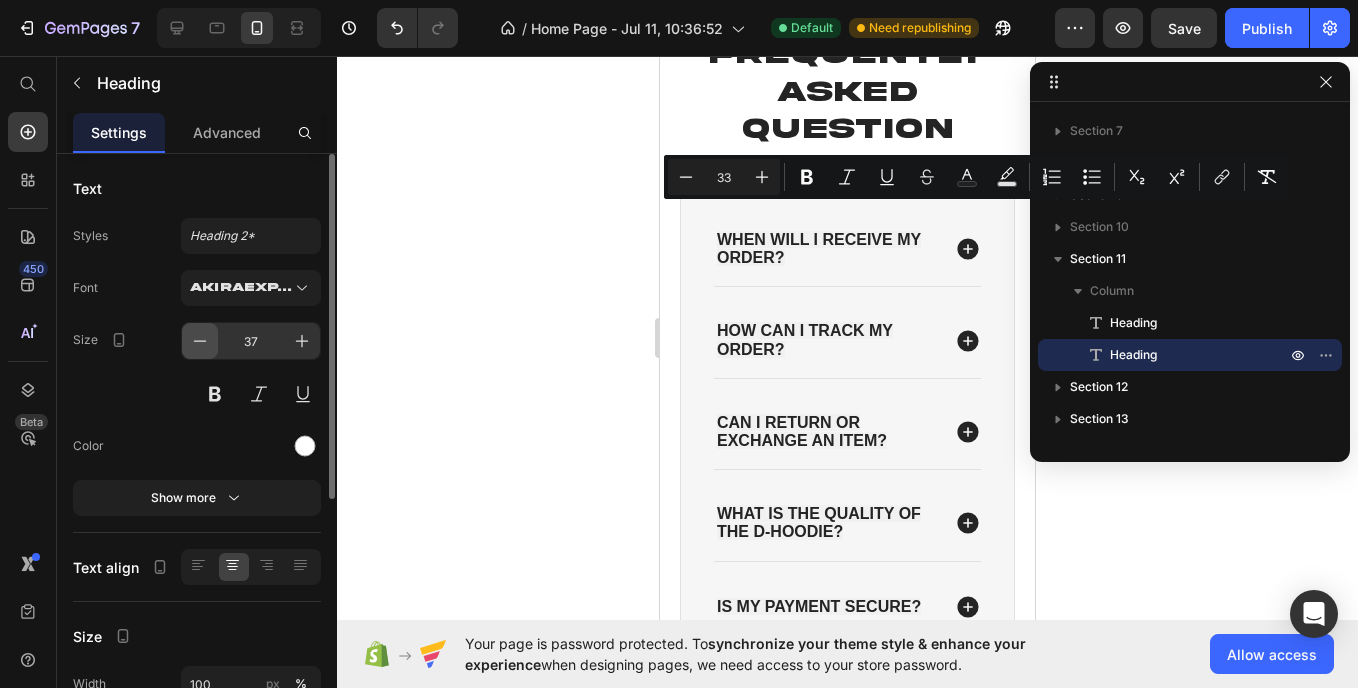 click 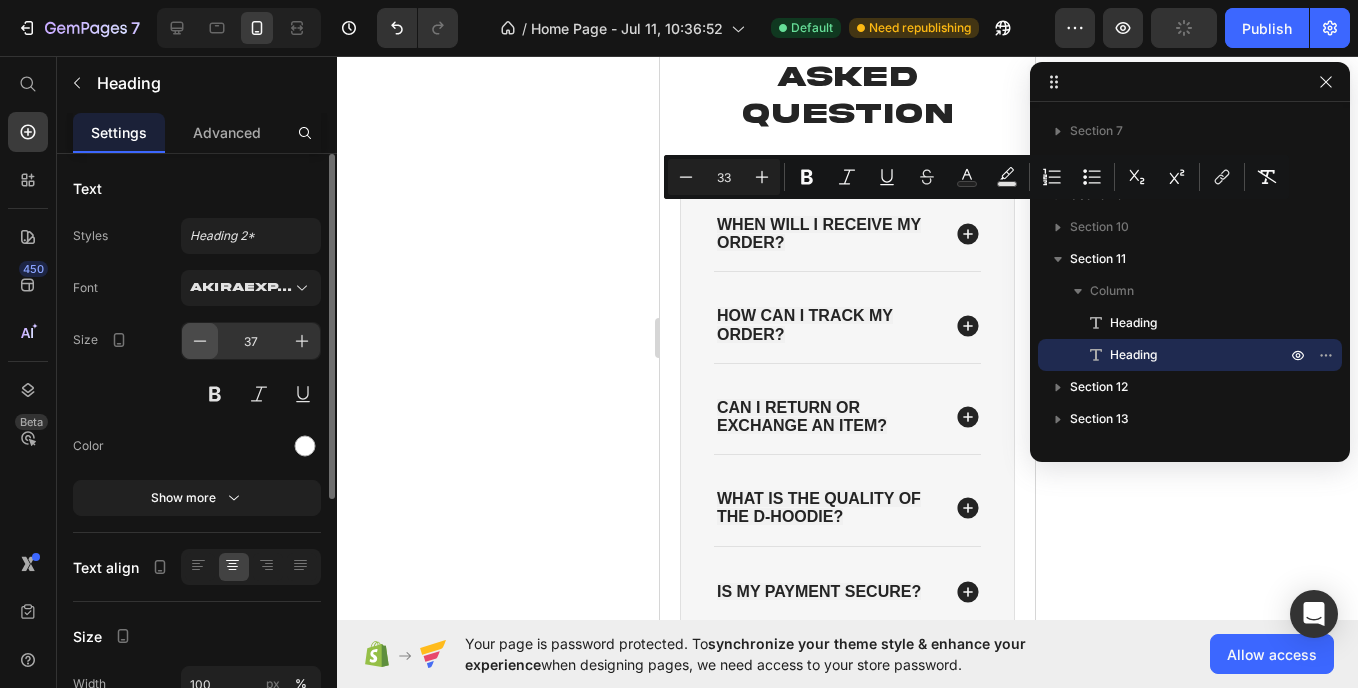 click 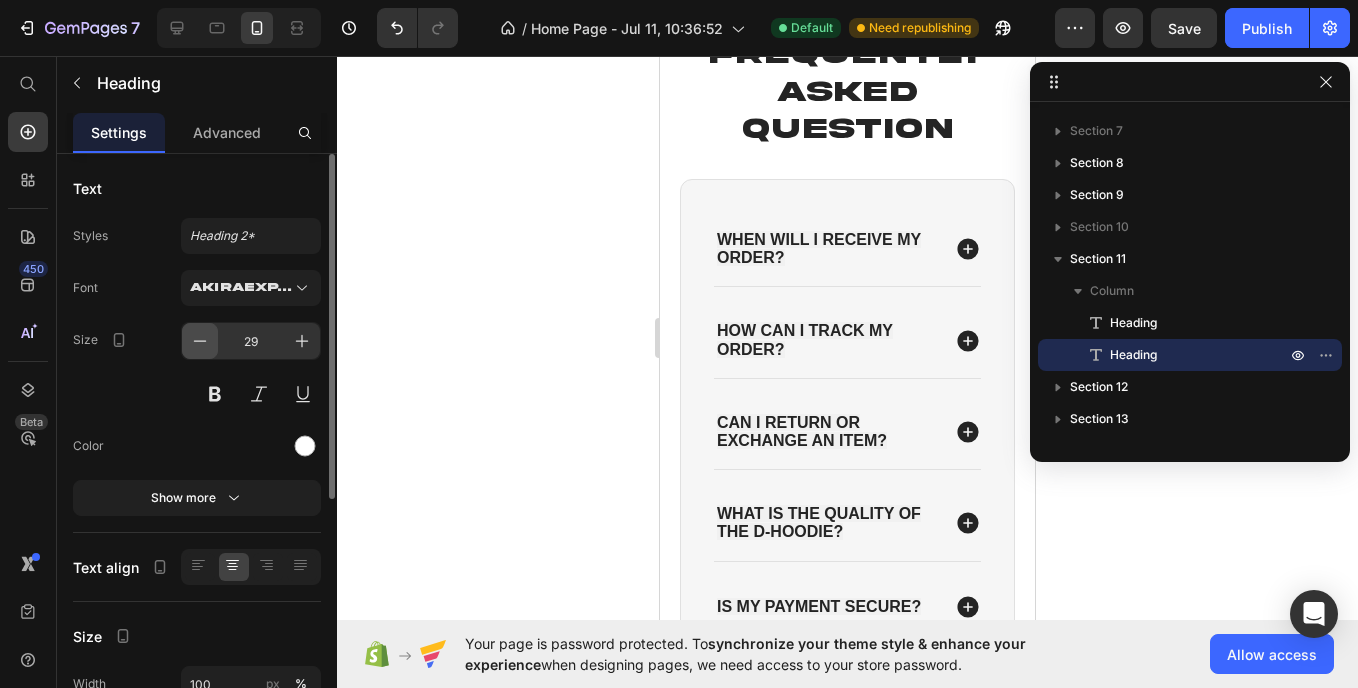 click 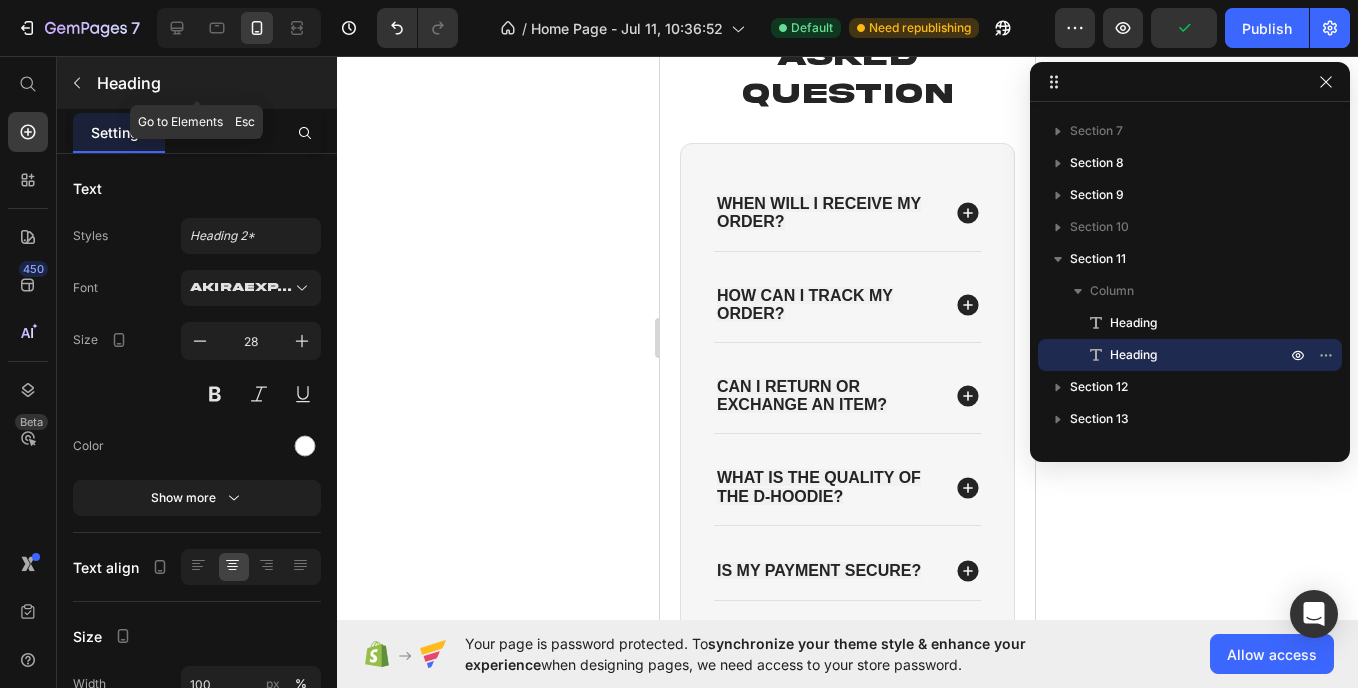 click 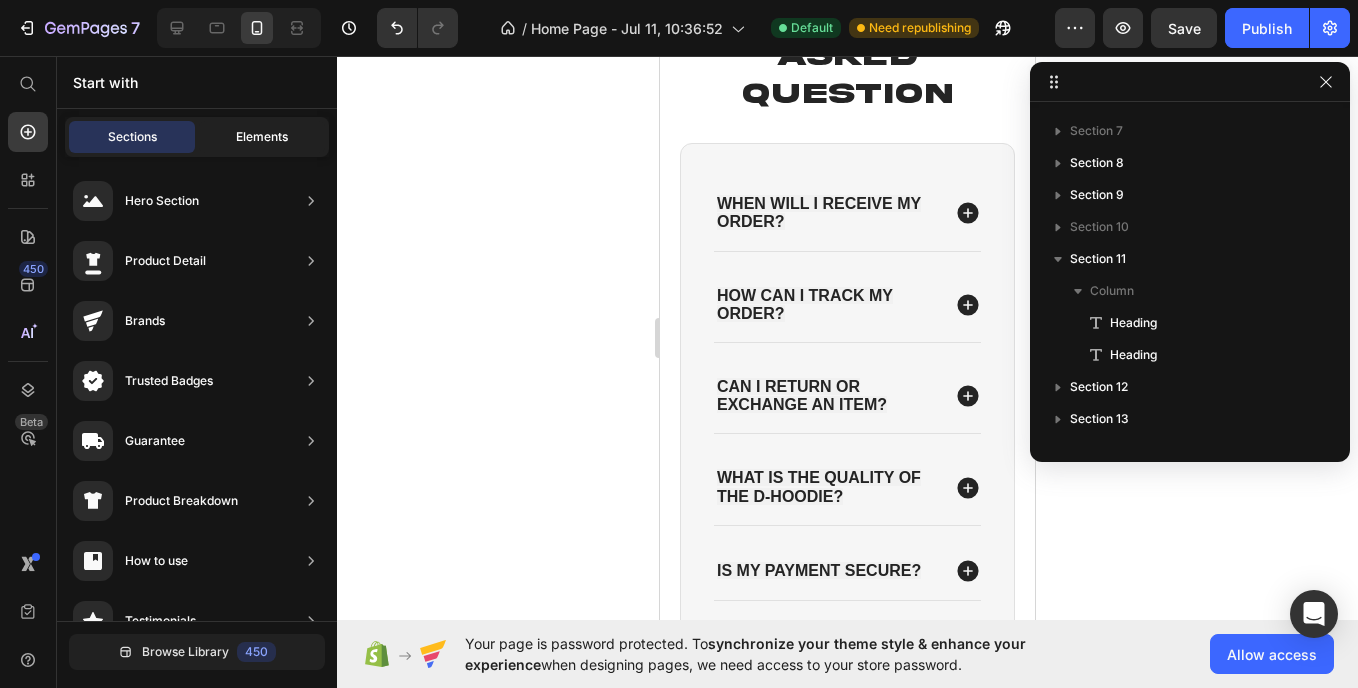 click on "Elements" at bounding box center [262, 137] 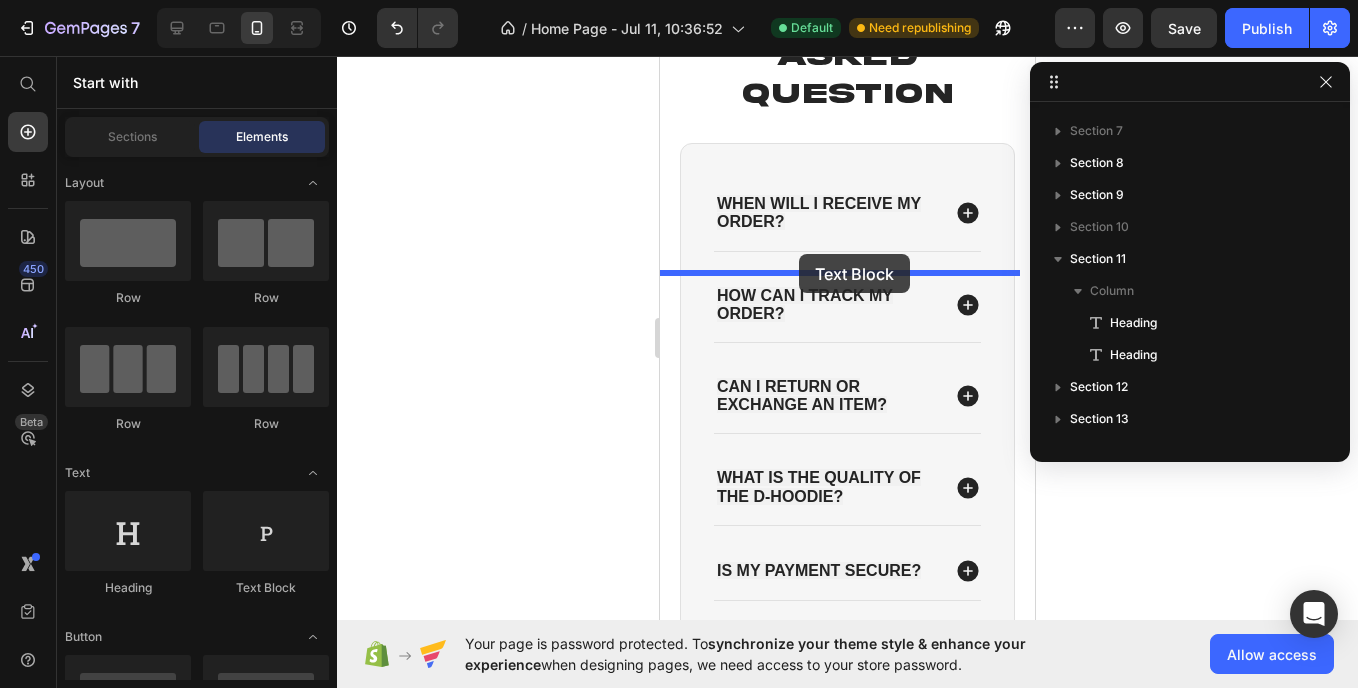 drag, startPoint x: 921, startPoint y: 627, endPoint x: 799, endPoint y: 254, distance: 392.44492 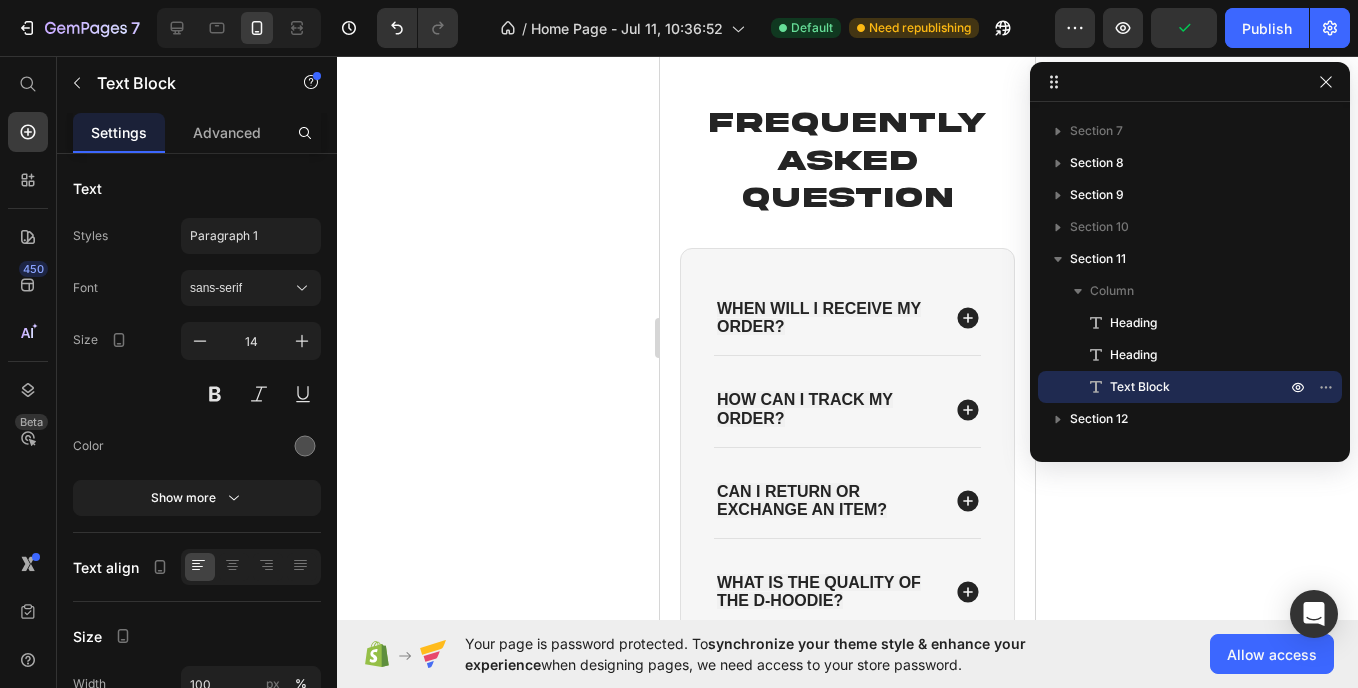 click on "Lorem ipsum dolor sit amet, consectetur adipiscing elit, sed do eiusmod tempor incididunt ut labore et dolore magna aliqua. Ut enim ad minim veniam, quis nostrud exercitation ullamco laboris nisi ut aliquip ex ea commodo consequat." at bounding box center (847, -30) 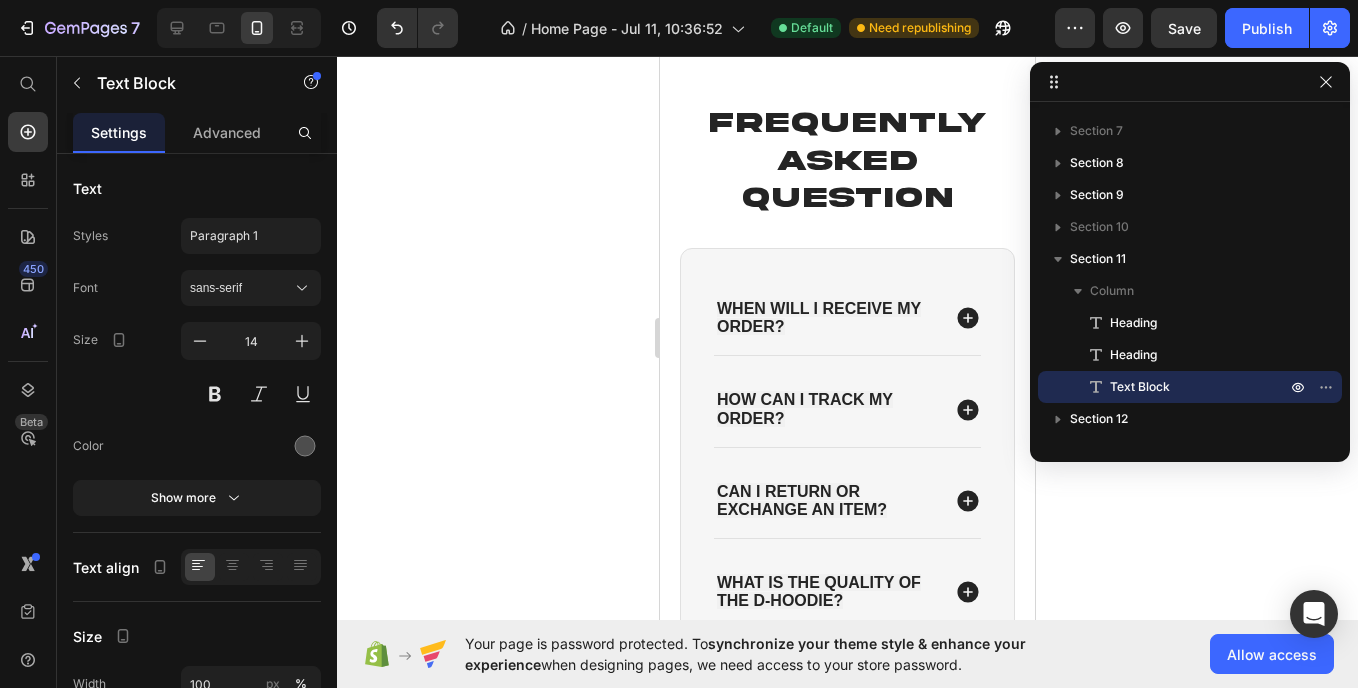 click on "Lorem ipsum dolor sit amet, consectetur adipiscing elit, sed do eiusmod tempor incididunt ut labore et dolore magna aliqua. Ut enim ad minim veniam, quis nostrud exercitation ullamco laboris nisi ut aliquip ex ea commodo consequat." at bounding box center (847, -30) 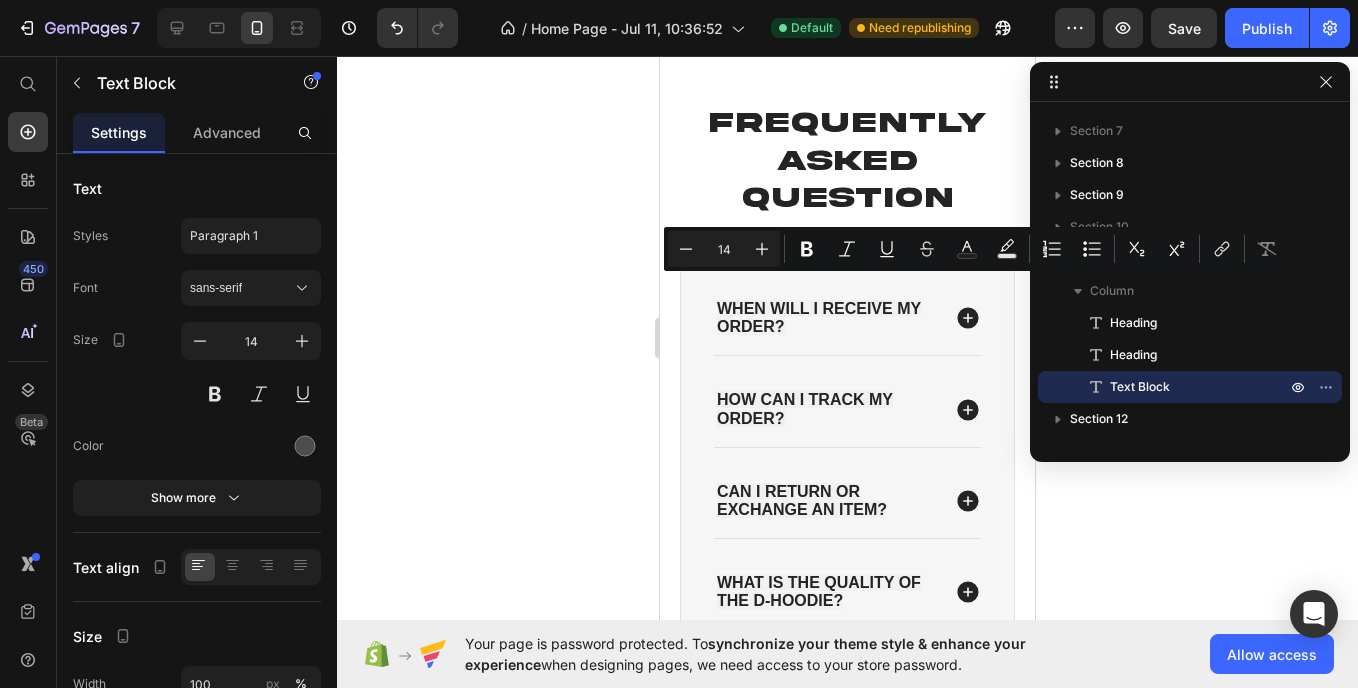 type on "16" 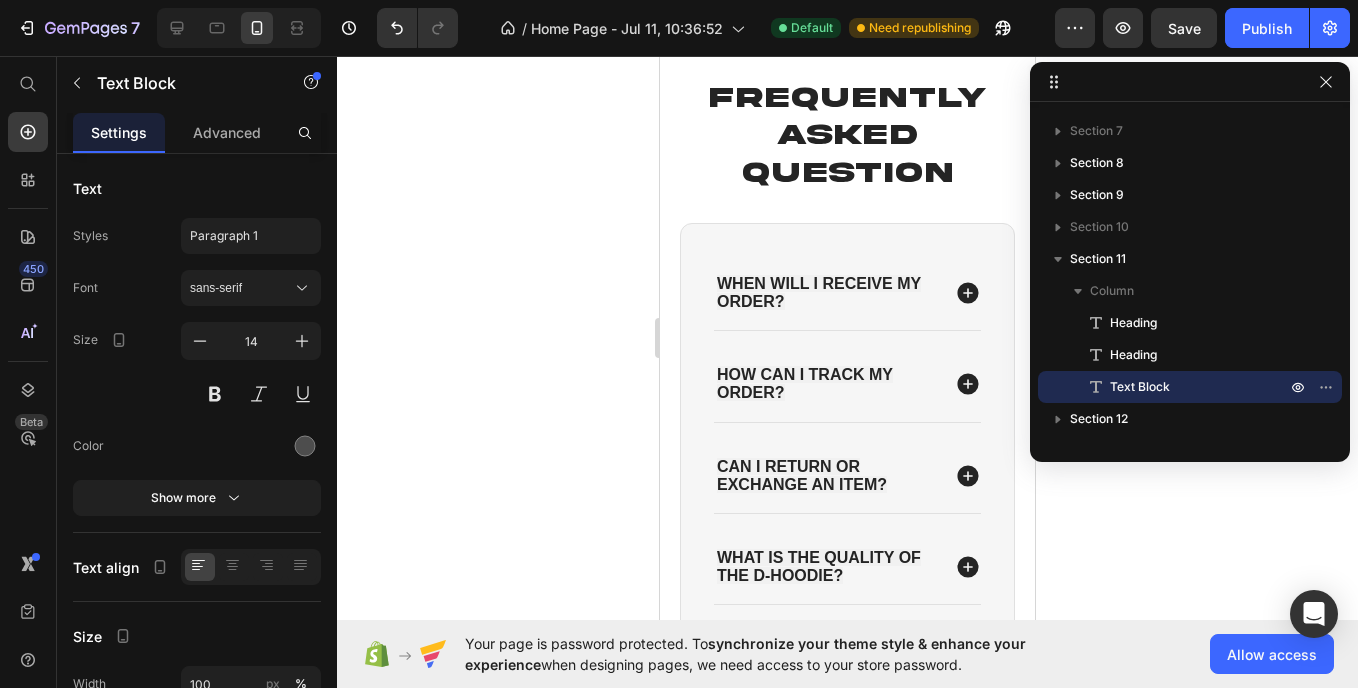 click on "We stand by our product. If you're not completely satisfied, return or exchange your Item within 30 days--no hassle. Your satisfaction is our priority!" at bounding box center (847, -42) 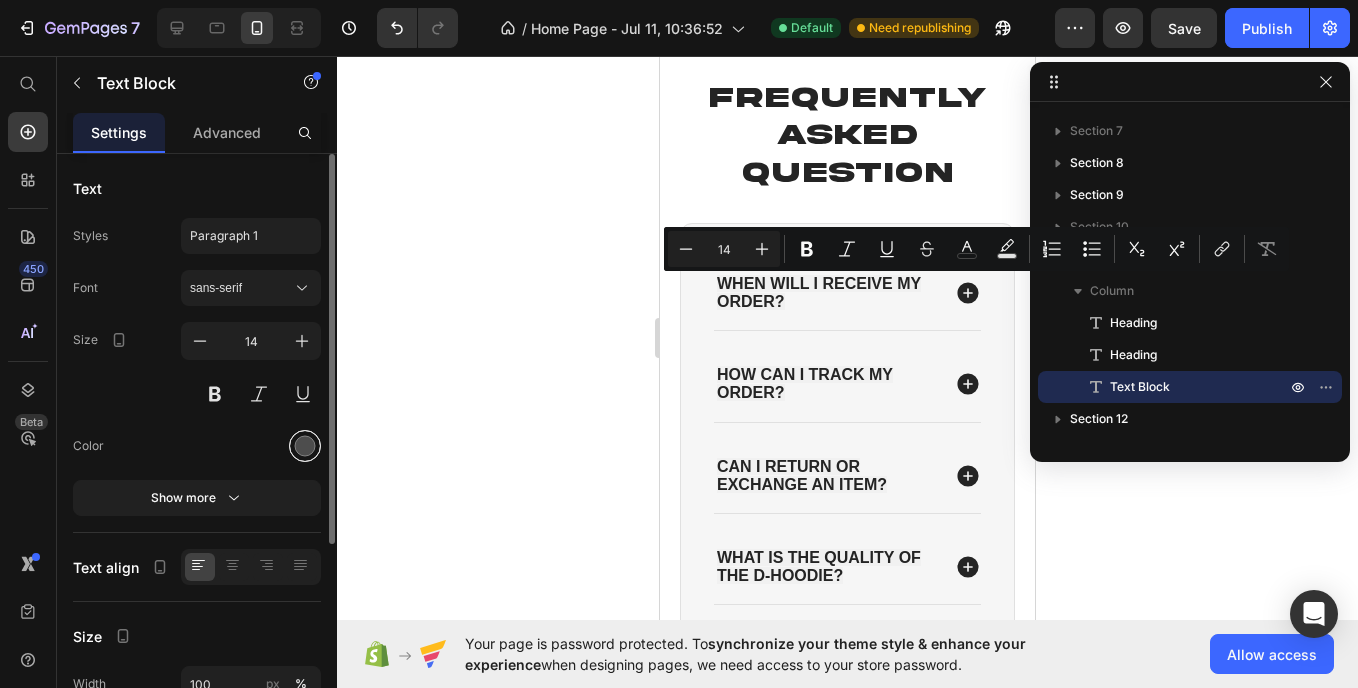 click at bounding box center (305, 446) 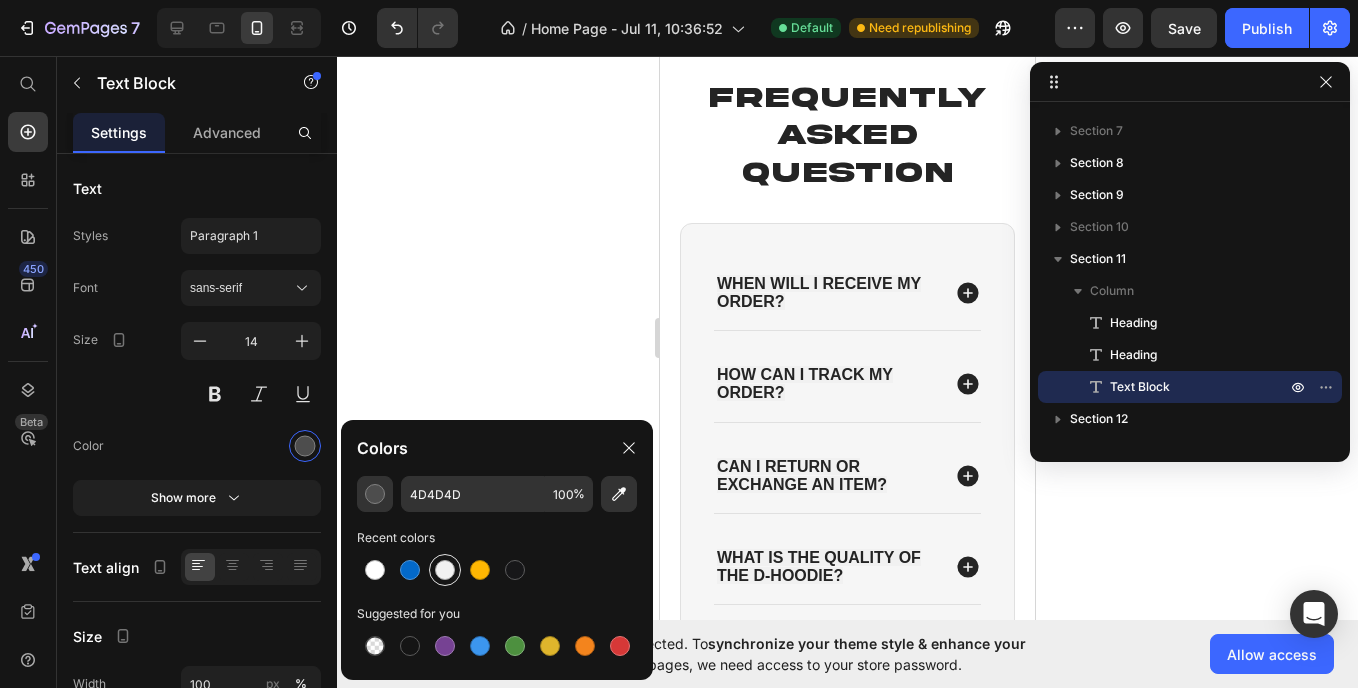 click at bounding box center [445, 570] 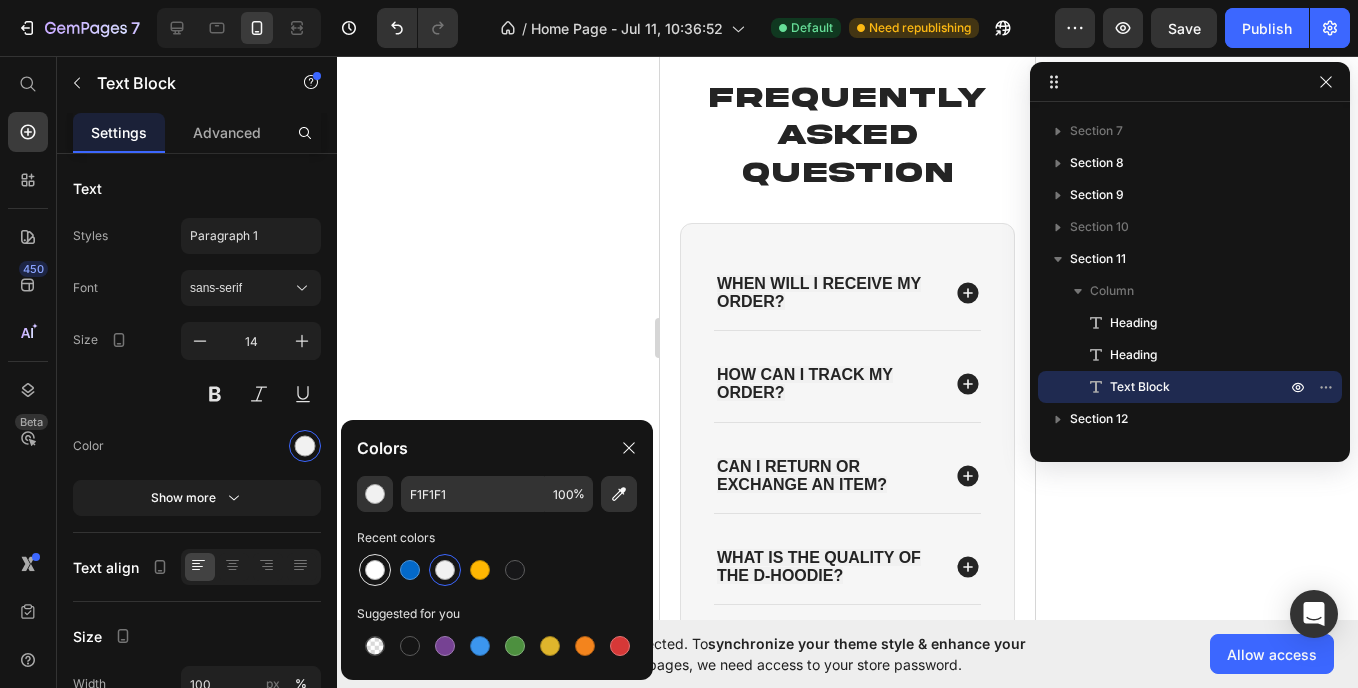 click at bounding box center (375, 570) 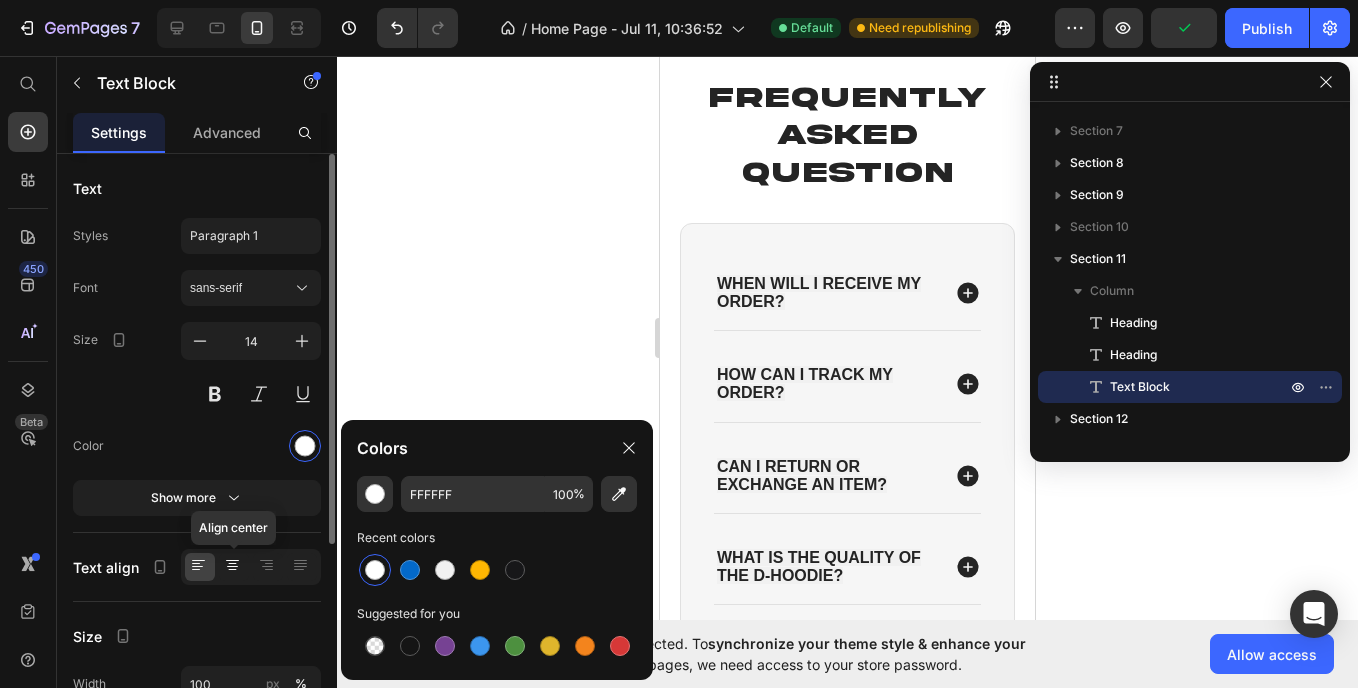 click 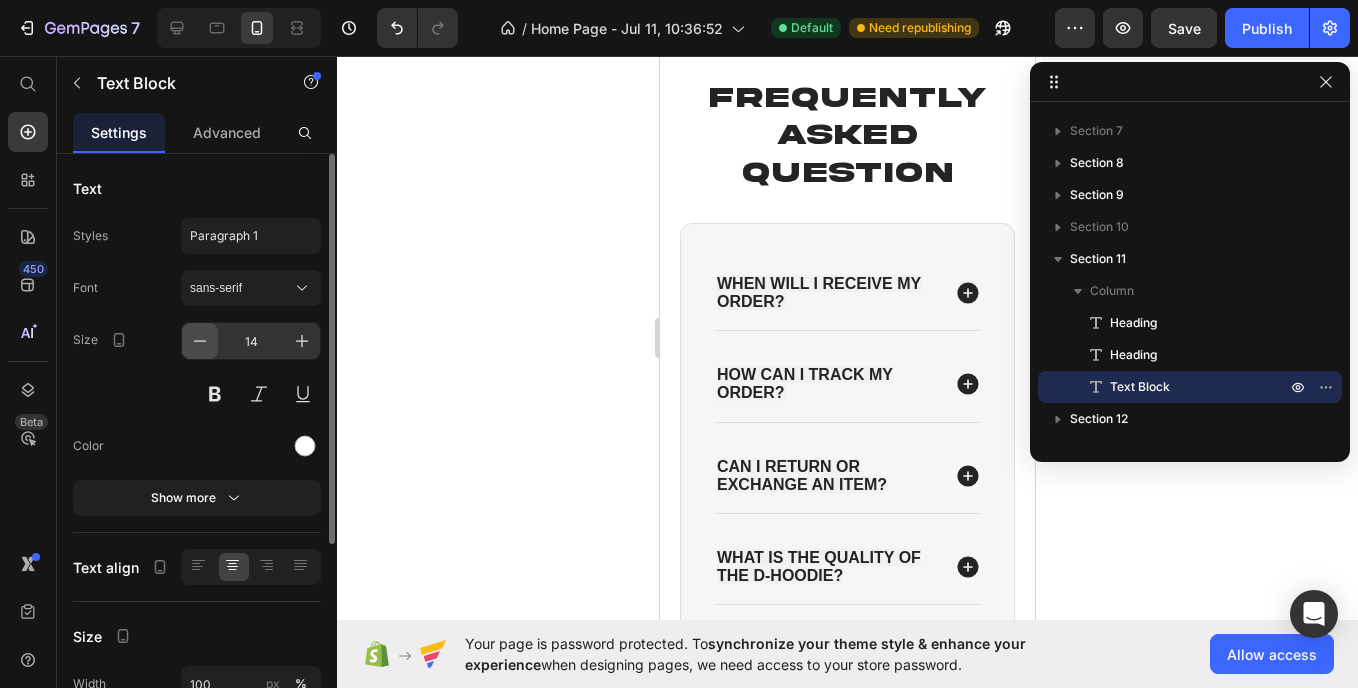 click 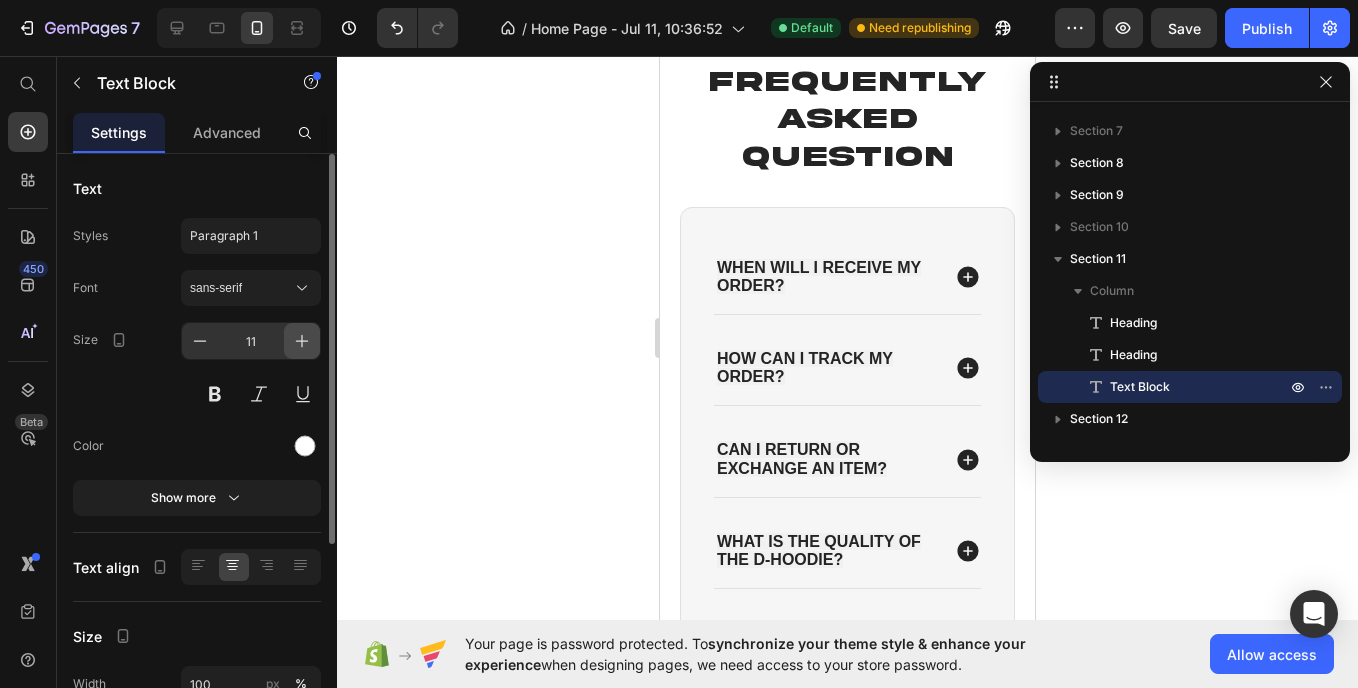click at bounding box center (302, 341) 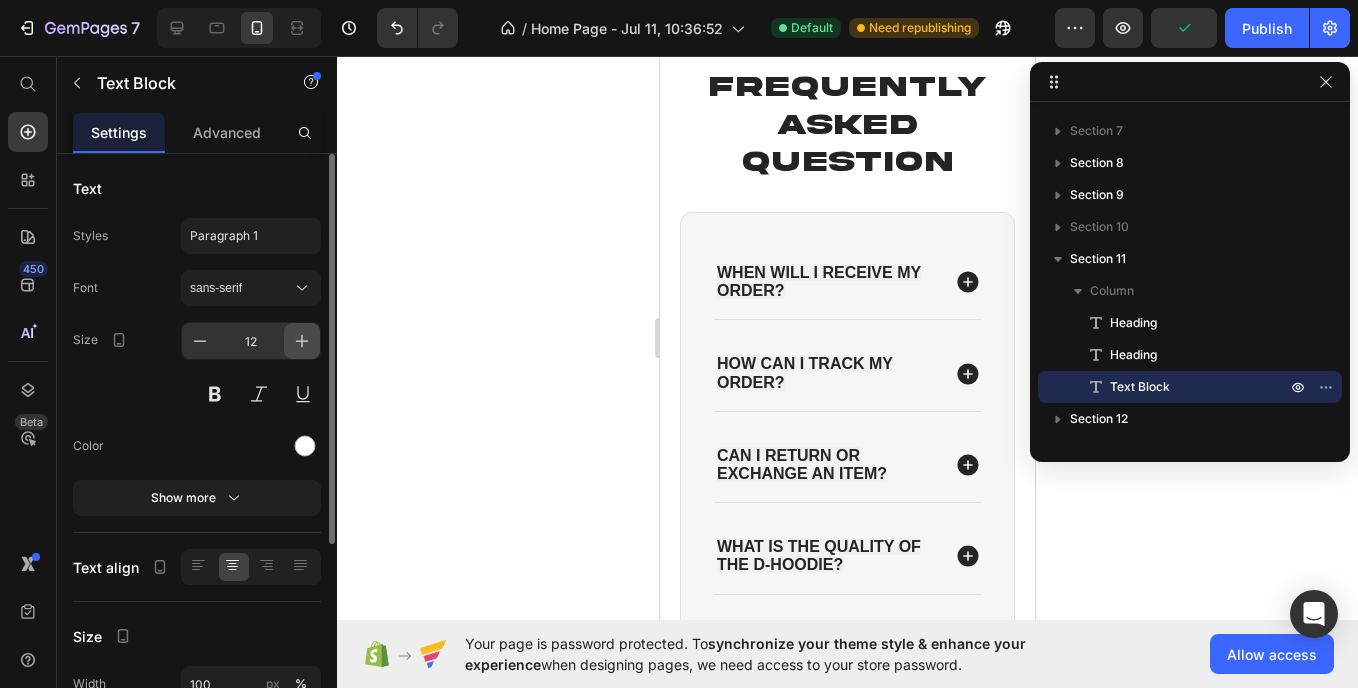 click 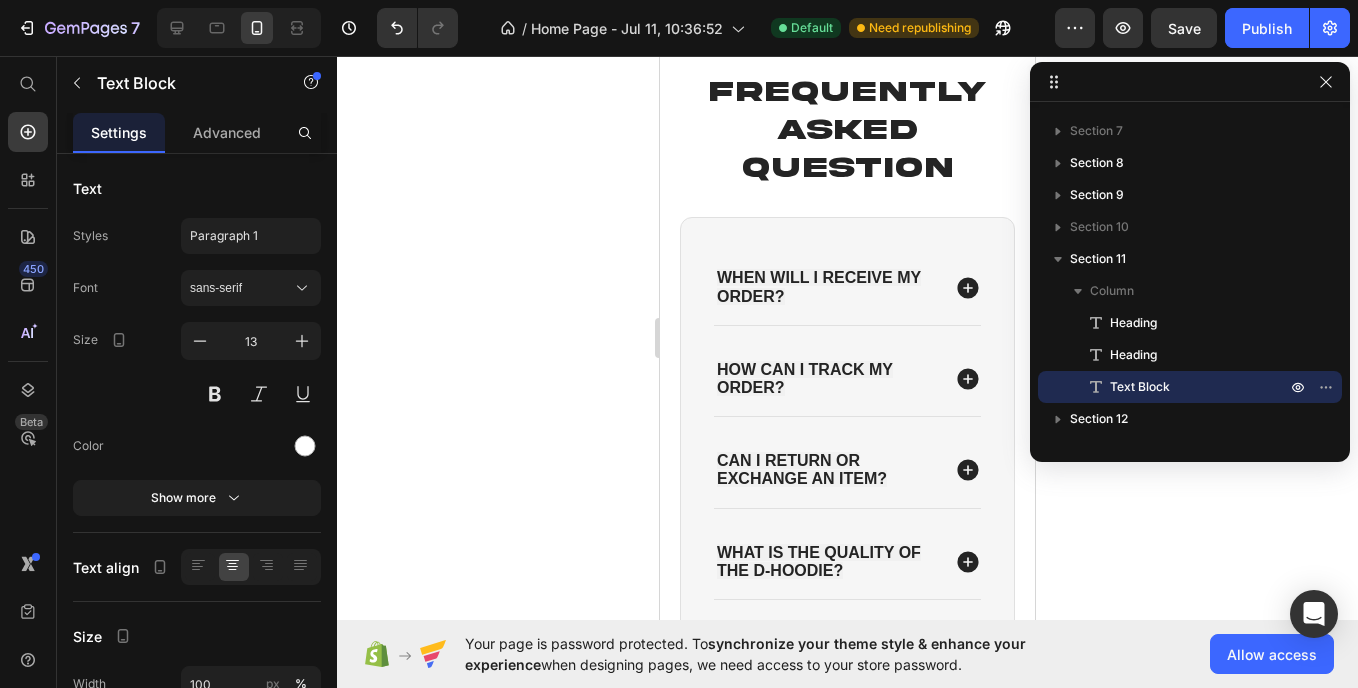 click on "We stand by our product. If you're not completely satisfied, return or exchange your Item within 30 days--no hassle. Your satisfaction is our priority!" at bounding box center [847, -45] 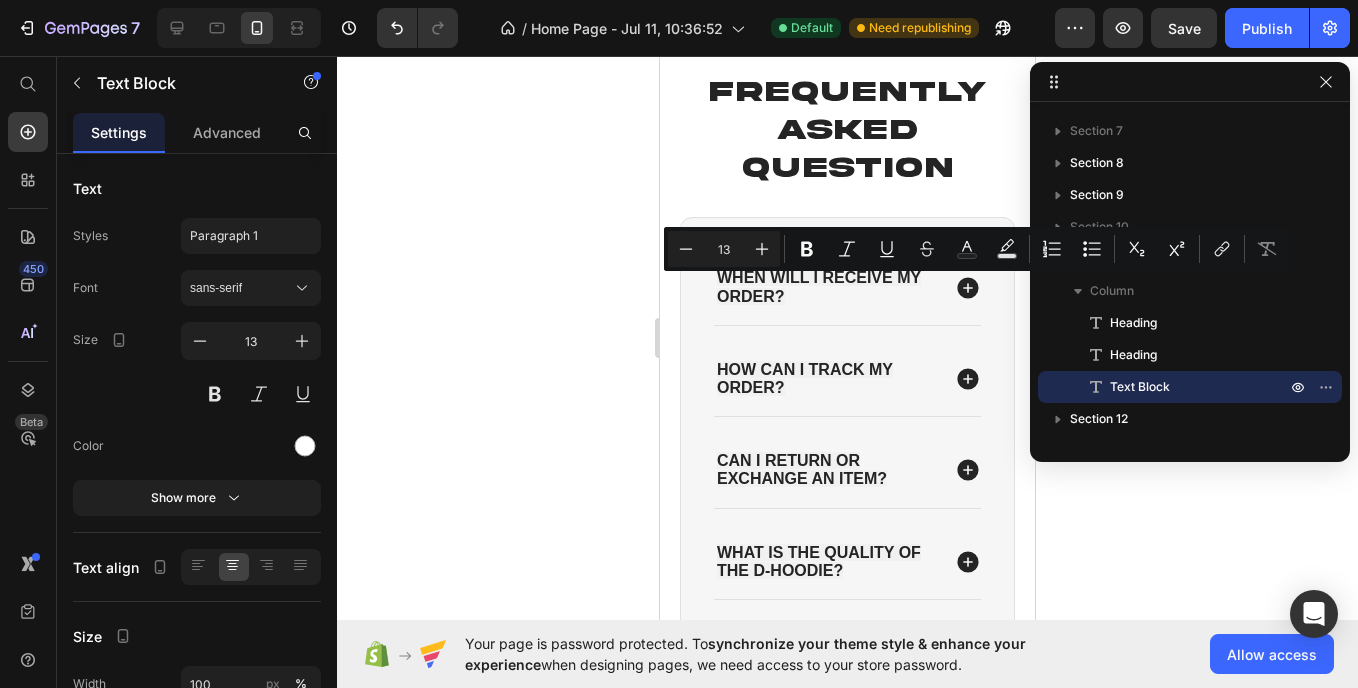 click on "We stand by our product. If you're not completely satisfied, return or exchange your Item within 30 days--no hassle. Your satisfaction is our priority!" at bounding box center [847, -45] 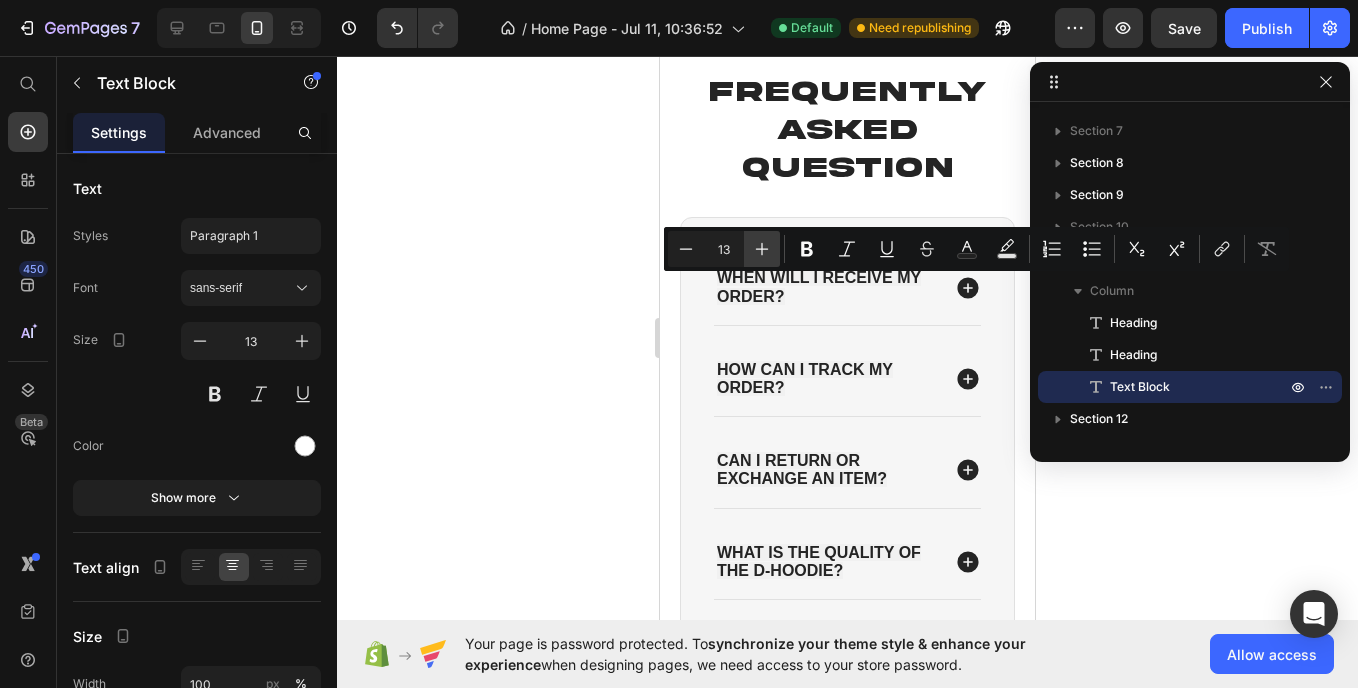 click 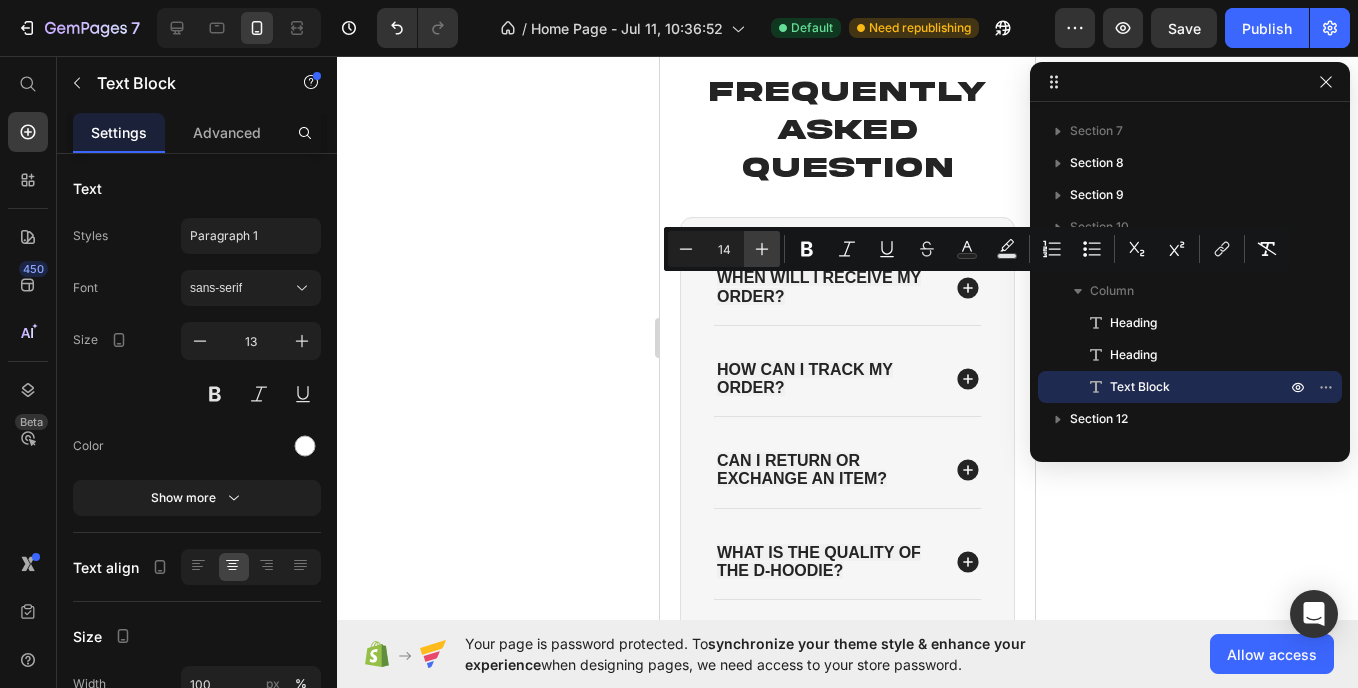 click 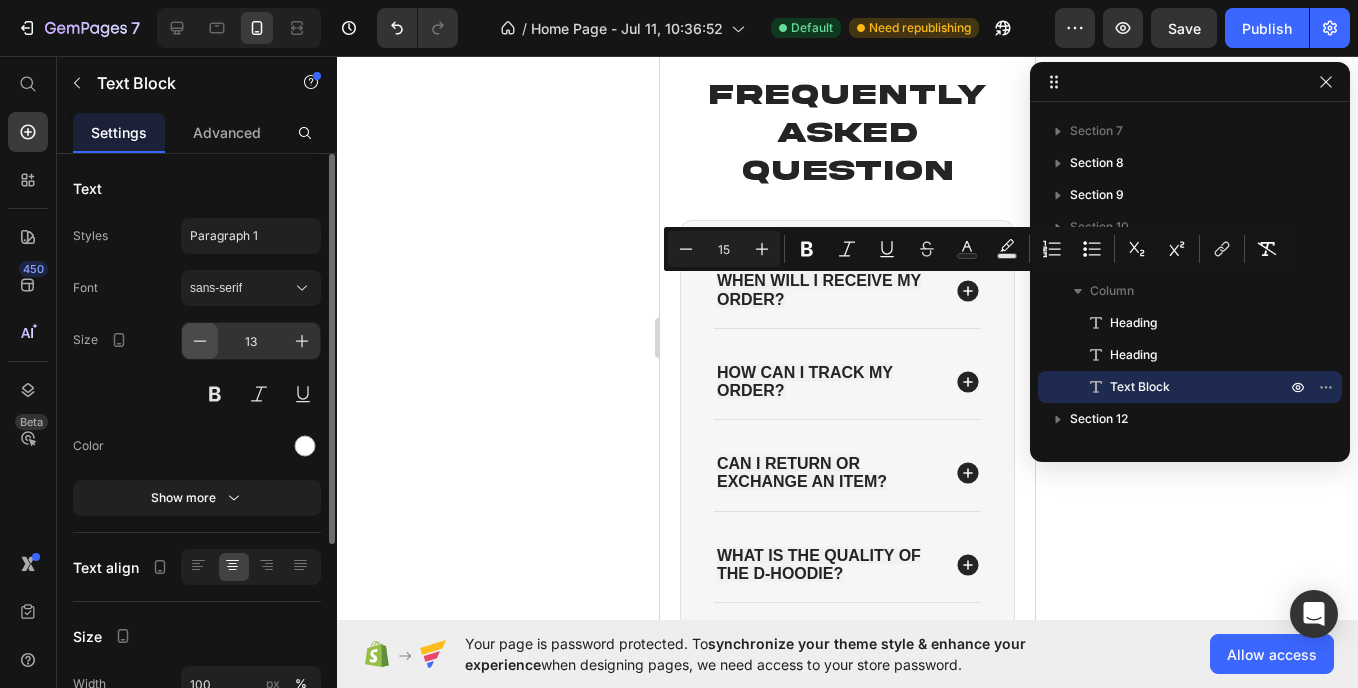 click 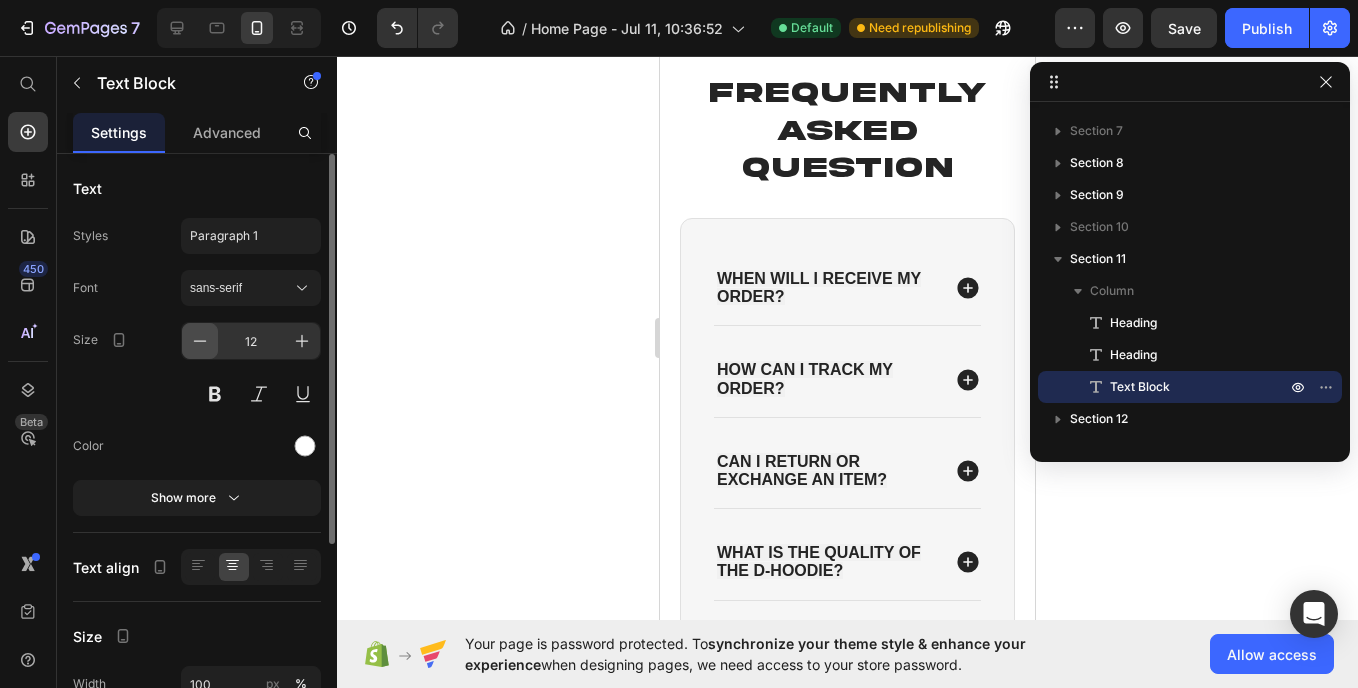 click 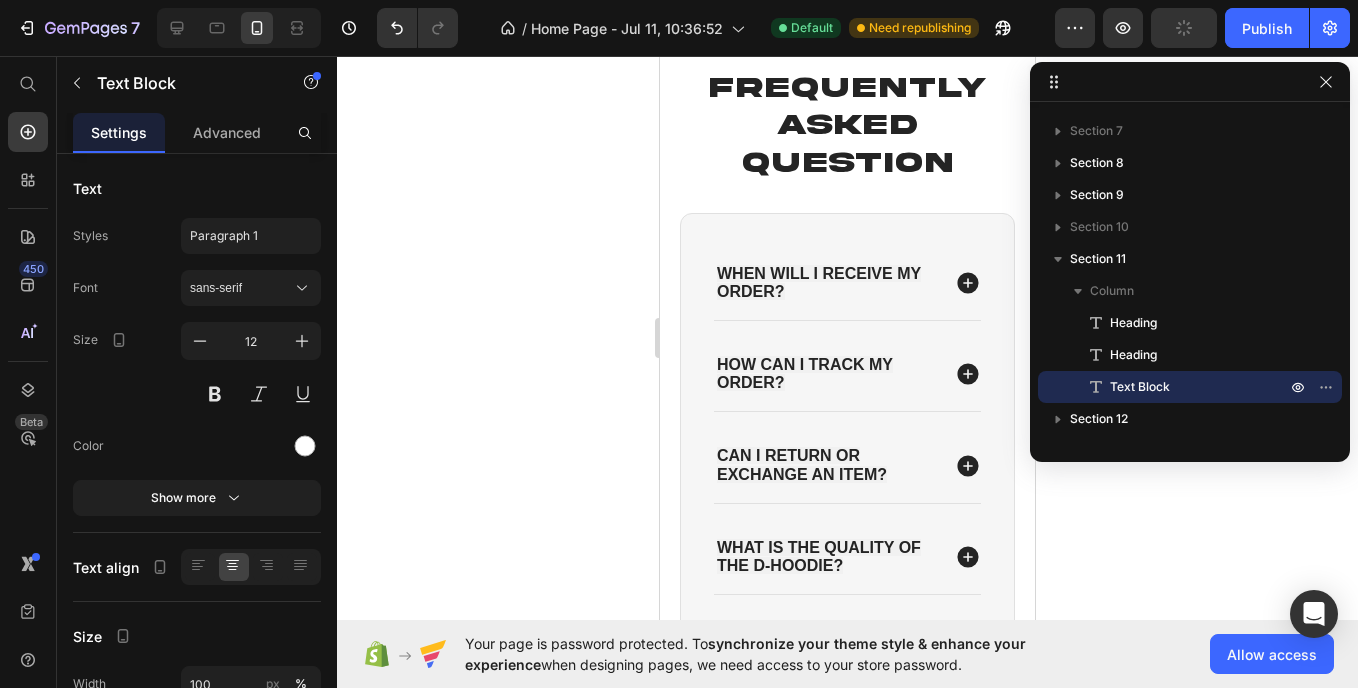 type on "11" 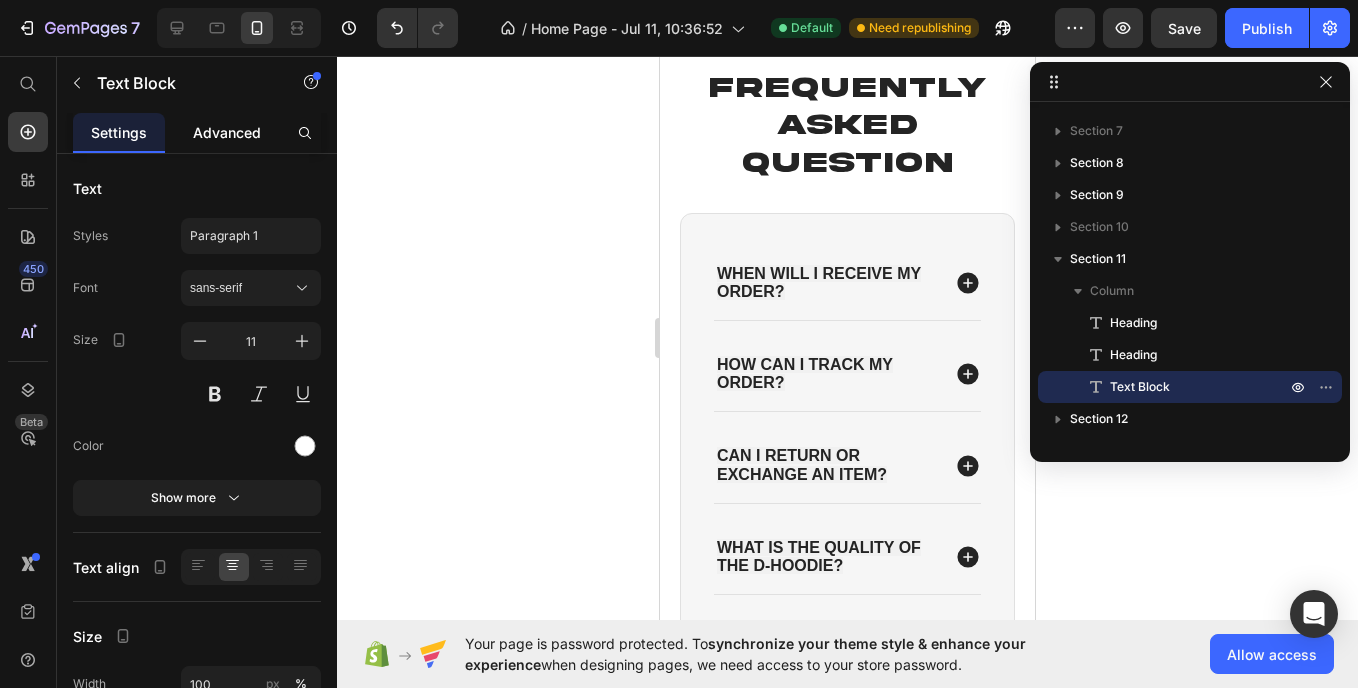 click on "Advanced" at bounding box center [227, 132] 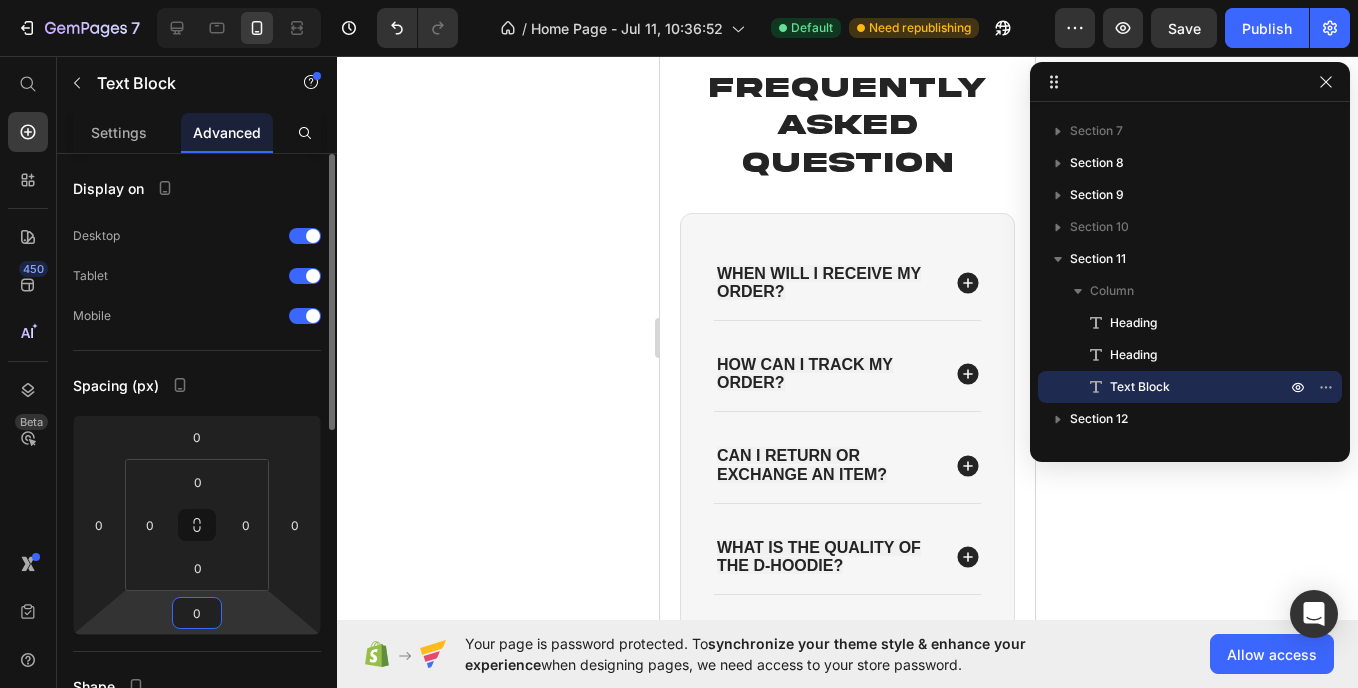 click on "0" at bounding box center [197, 613] 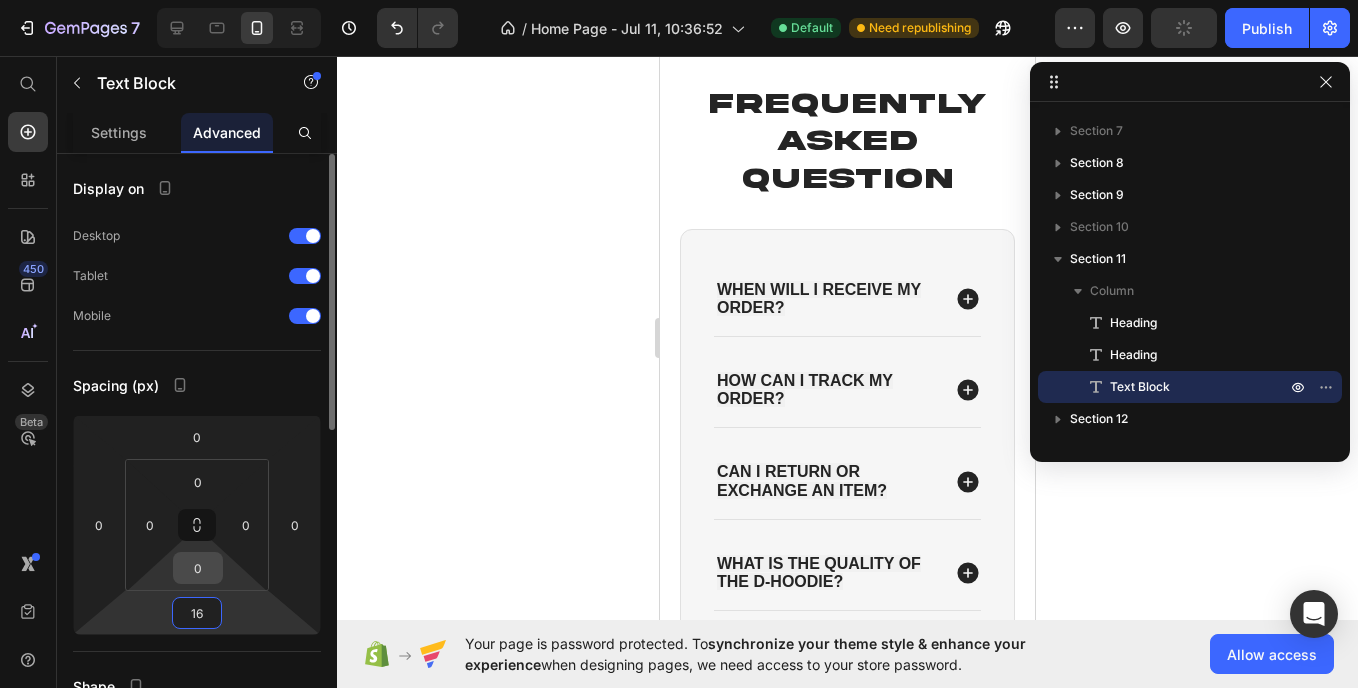 type on "1" 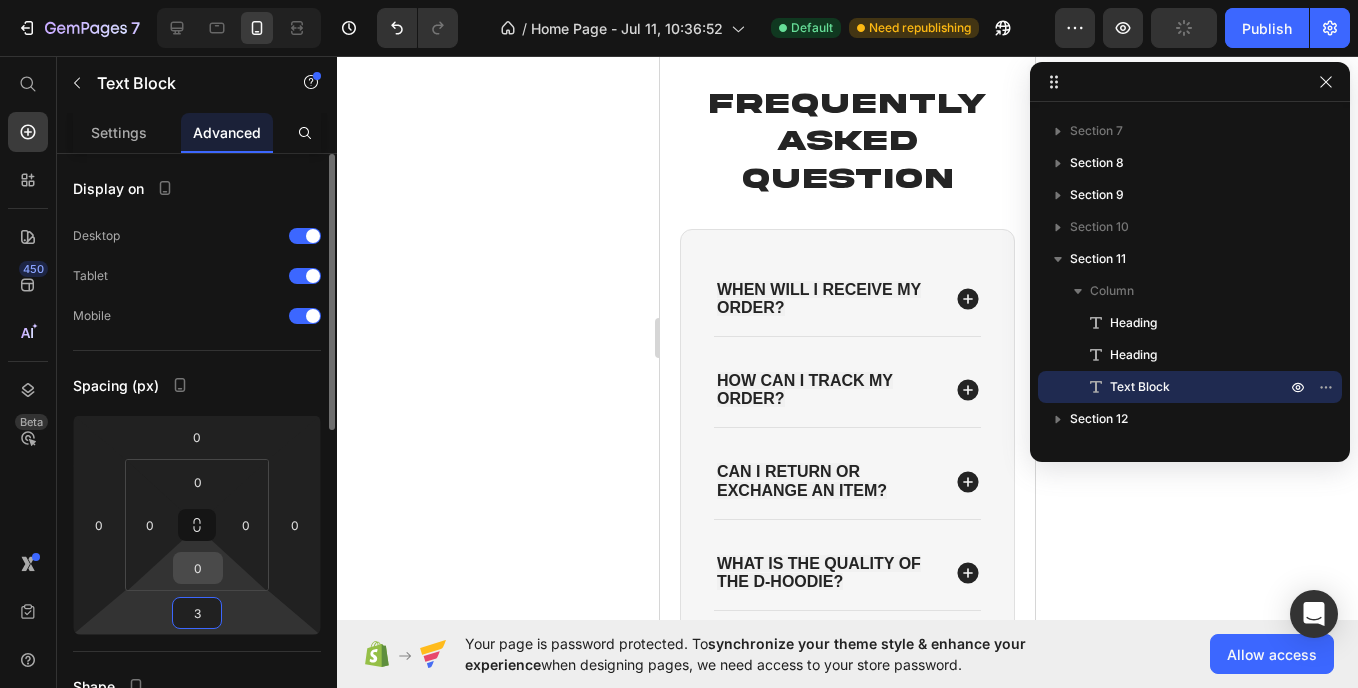 type on "32" 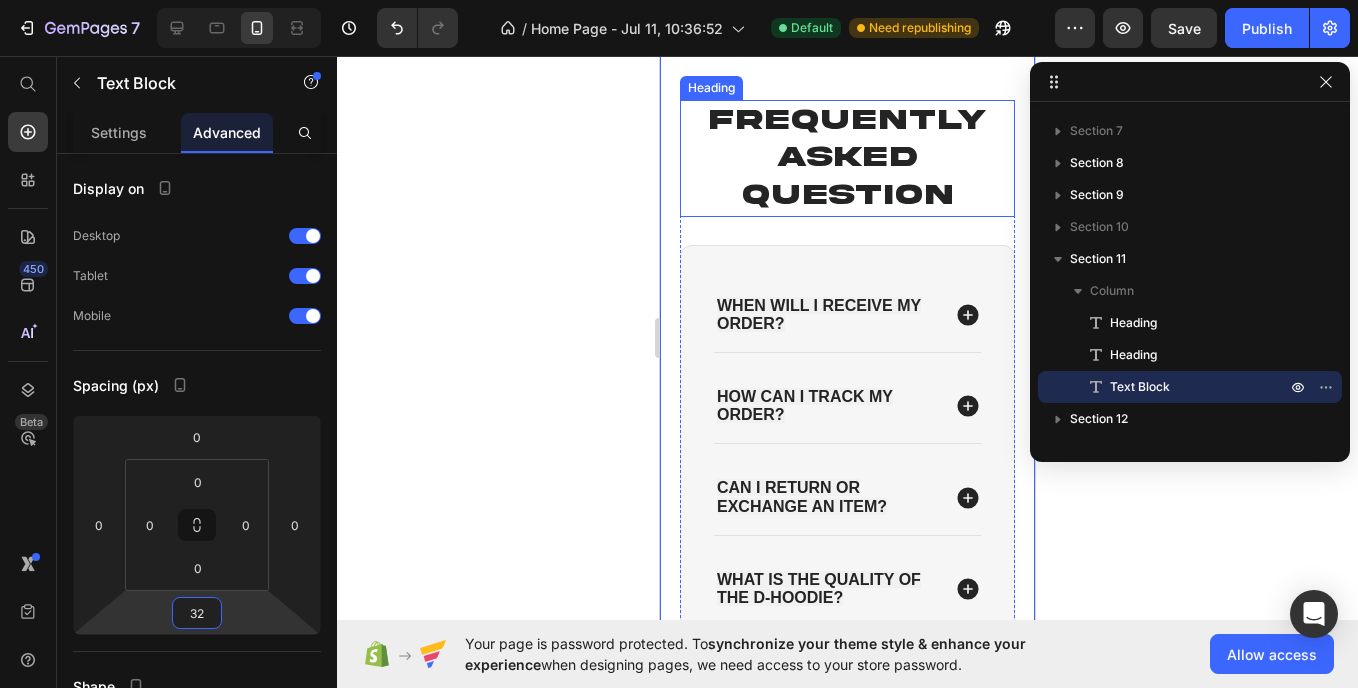 drag, startPoint x: 884, startPoint y: 424, endPoint x: 810, endPoint y: 493, distance: 101.17806 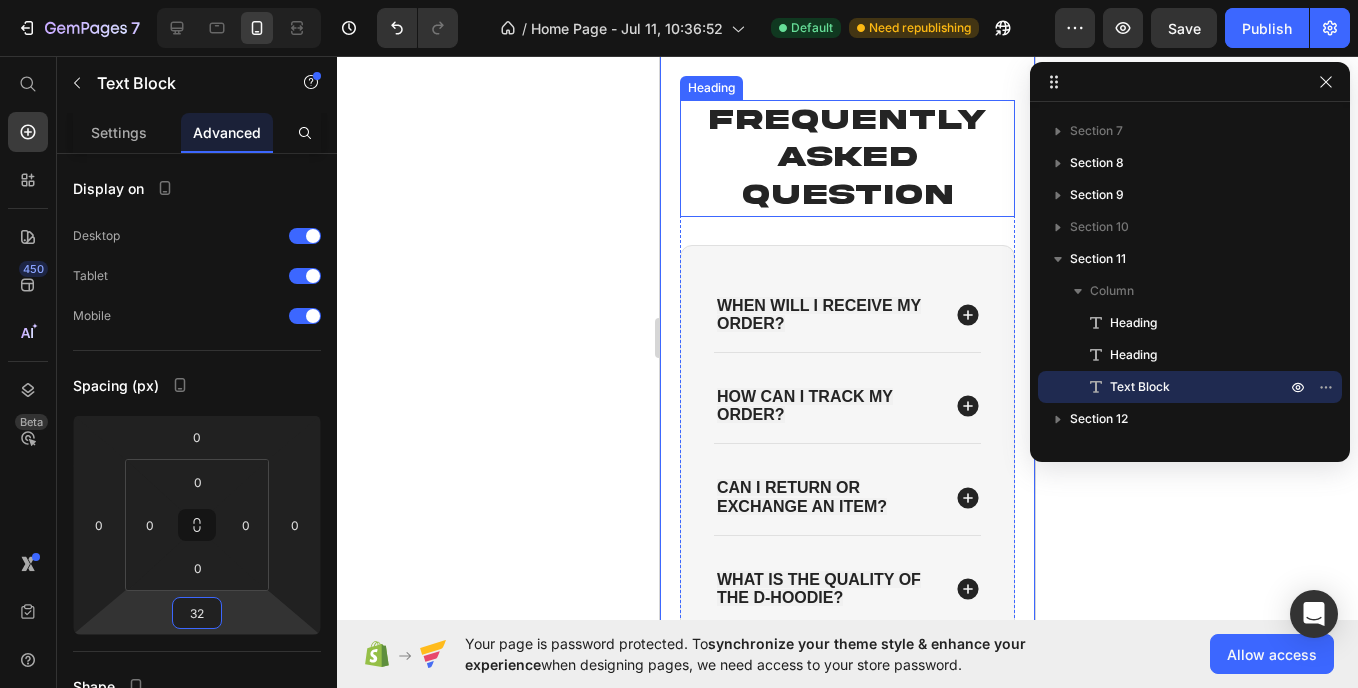 click on "FREQUENTLY ASKED QUESTION Heading
When will I receive my order?
How can I track my order?
Can I return or exchange an item?
What is the quality of the D-Hoodie?
Is my payment secure? Accordion Row Row Section 12" at bounding box center [847, 400] 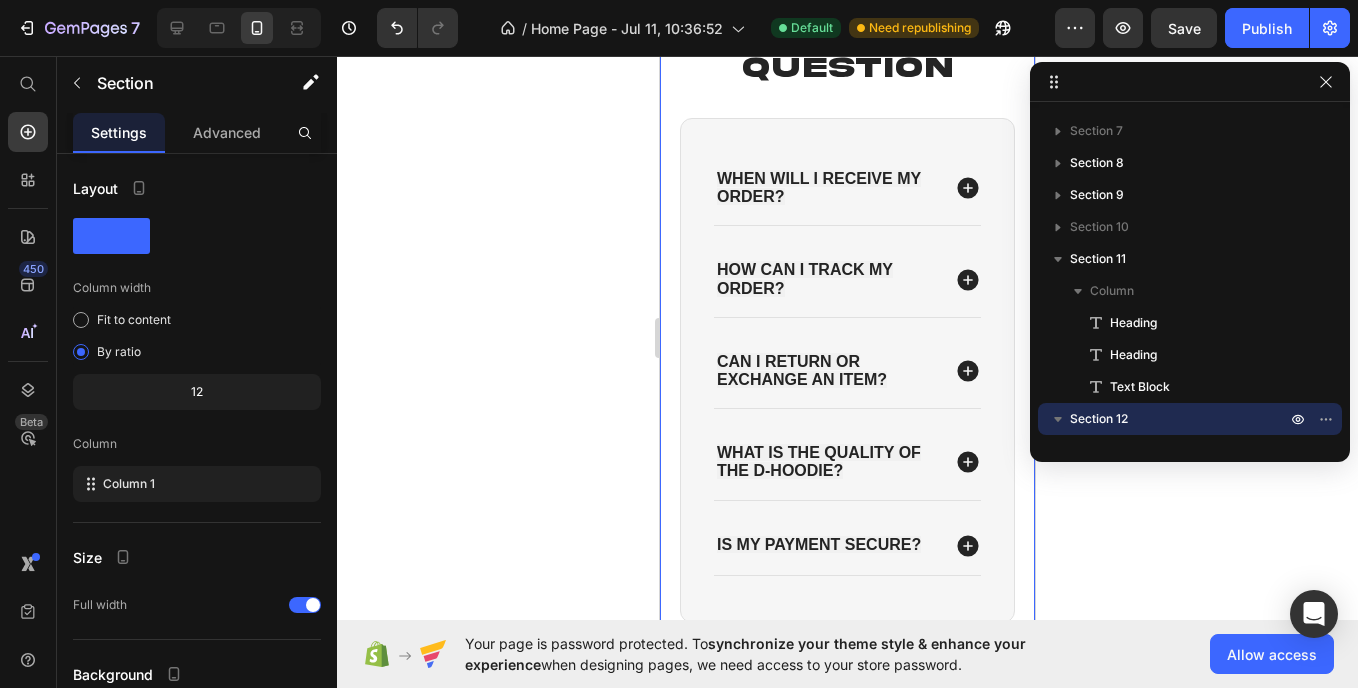 scroll, scrollTop: 4578, scrollLeft: 0, axis: vertical 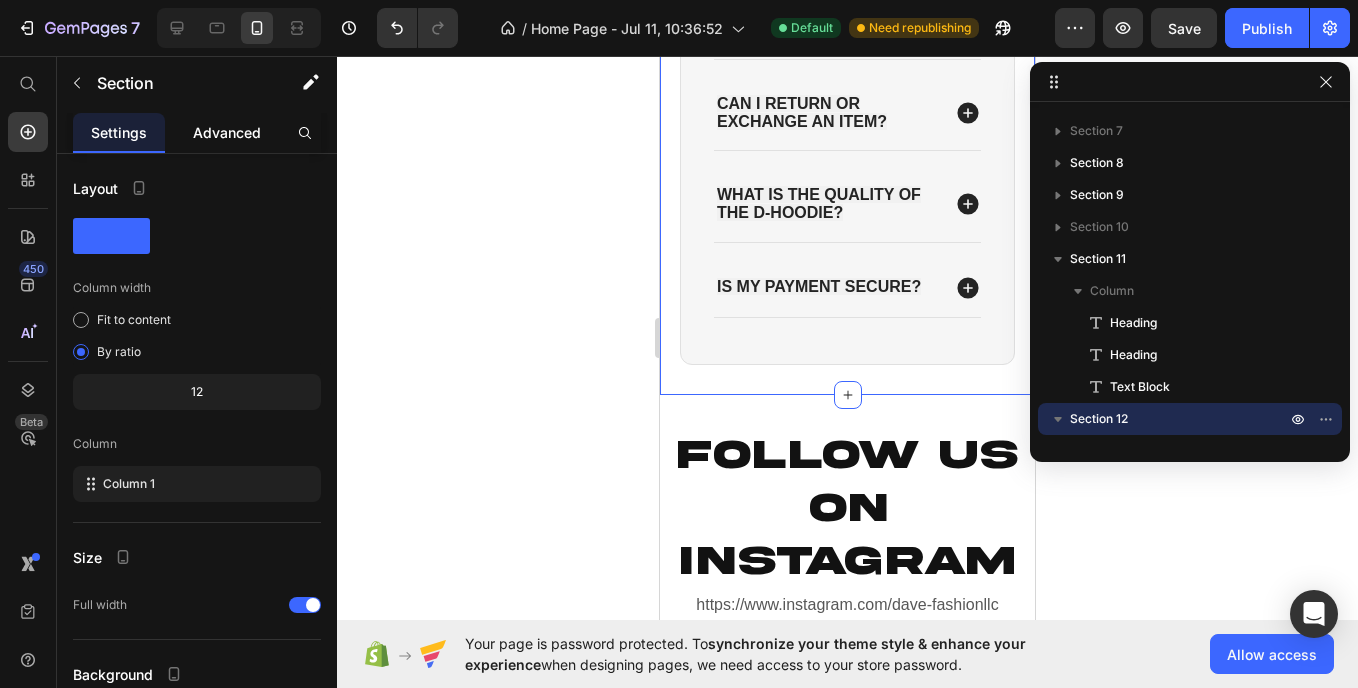 click on "Advanced" at bounding box center [227, 132] 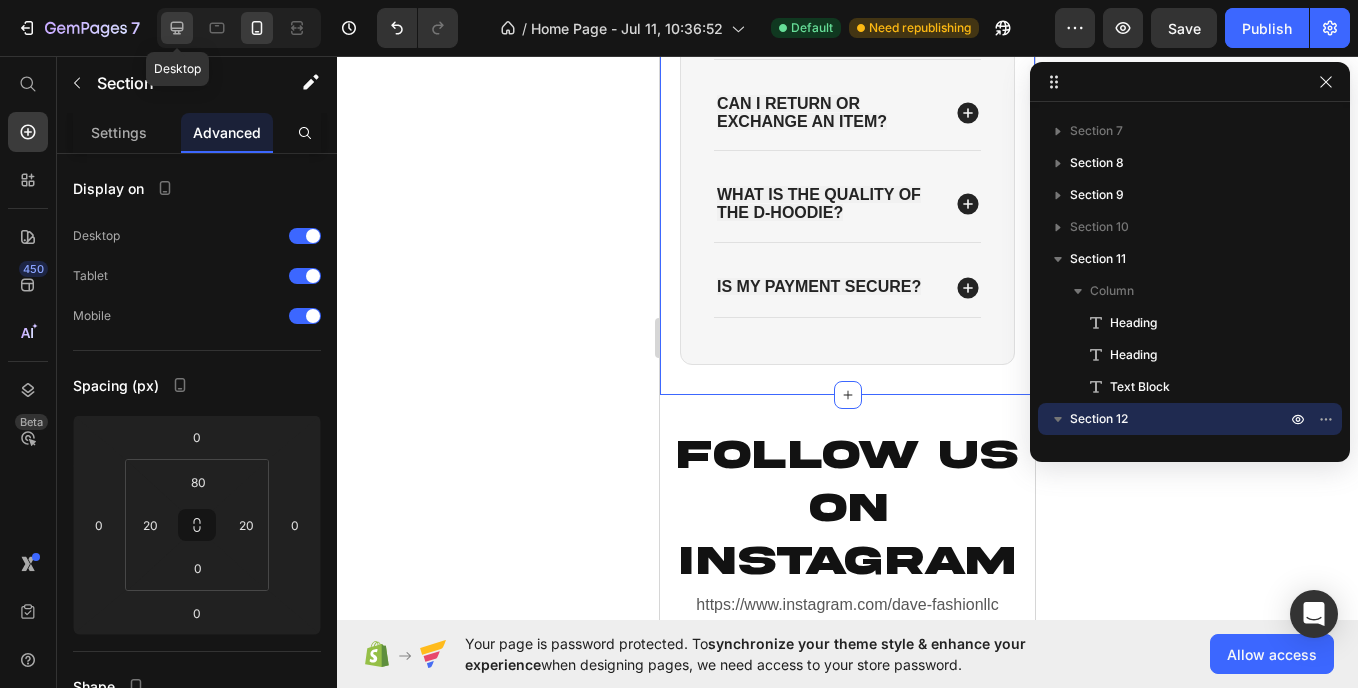drag, startPoint x: 180, startPoint y: 30, endPoint x: 595, endPoint y: 278, distance: 483.45526 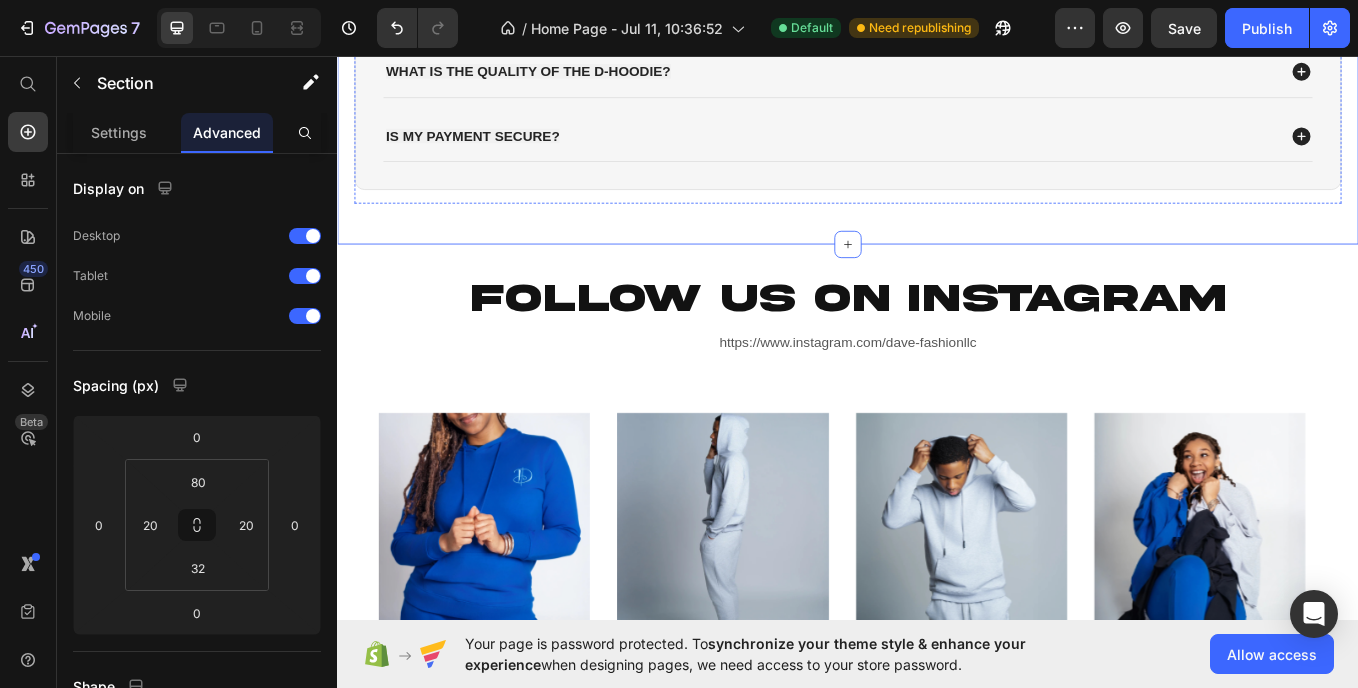 scroll, scrollTop: 3614, scrollLeft: 0, axis: vertical 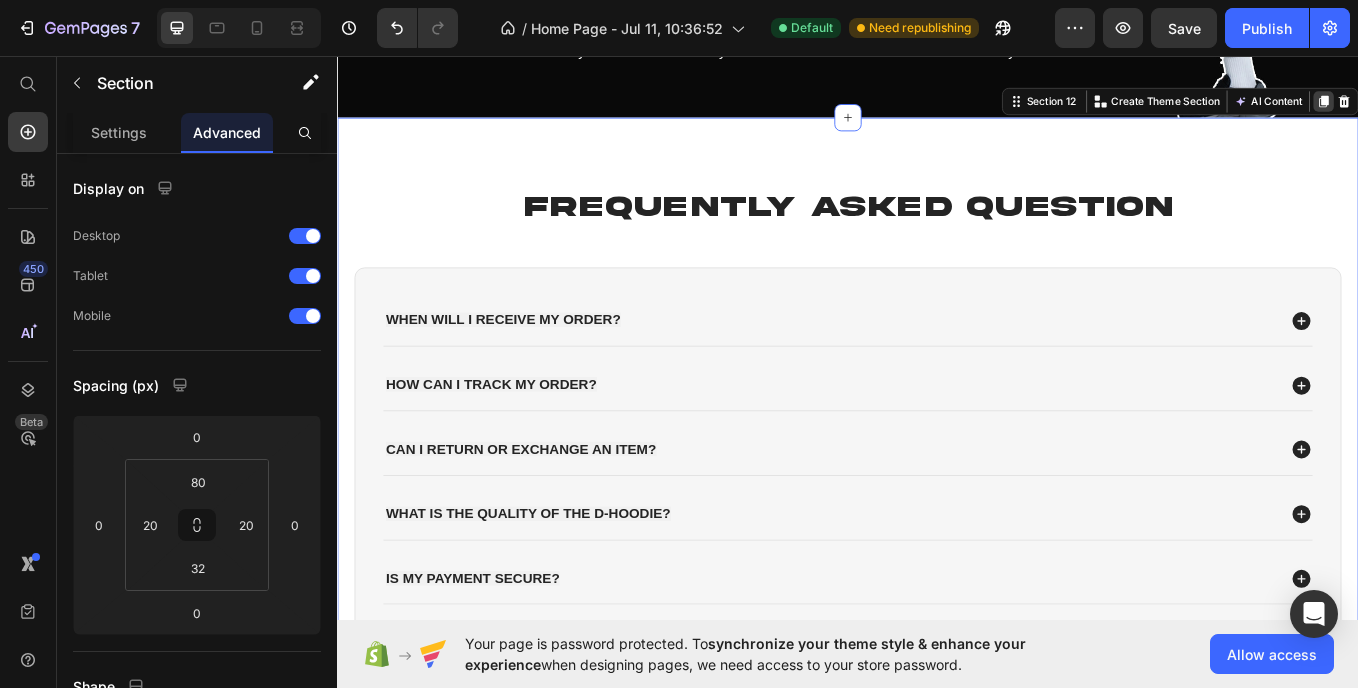 click at bounding box center (1496, 109) 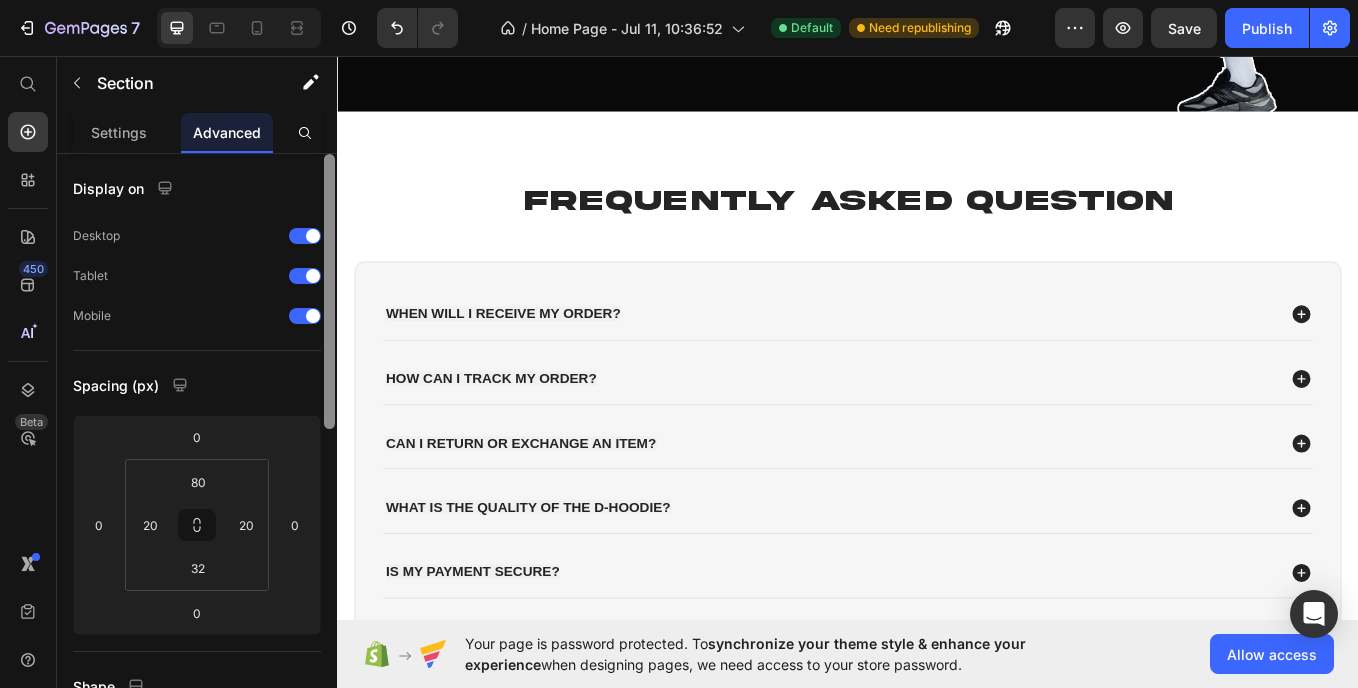 scroll, scrollTop: 4284, scrollLeft: 0, axis: vertical 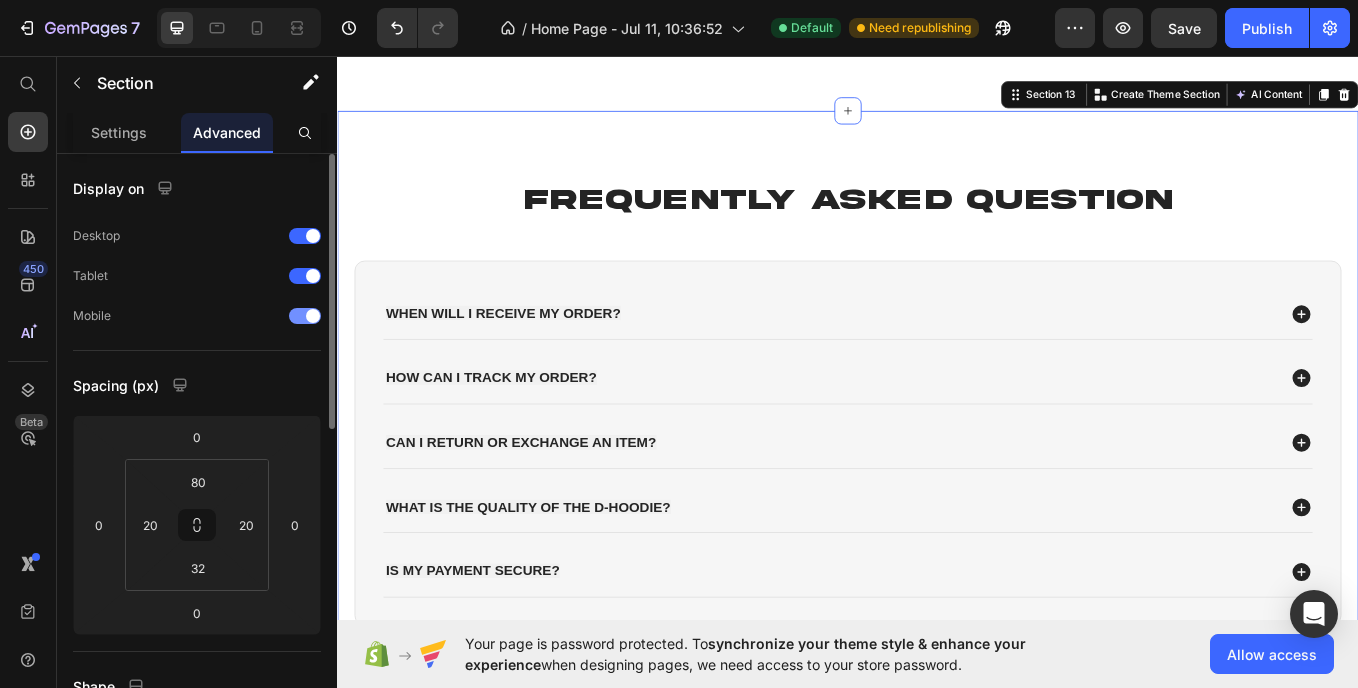 click at bounding box center (305, 316) 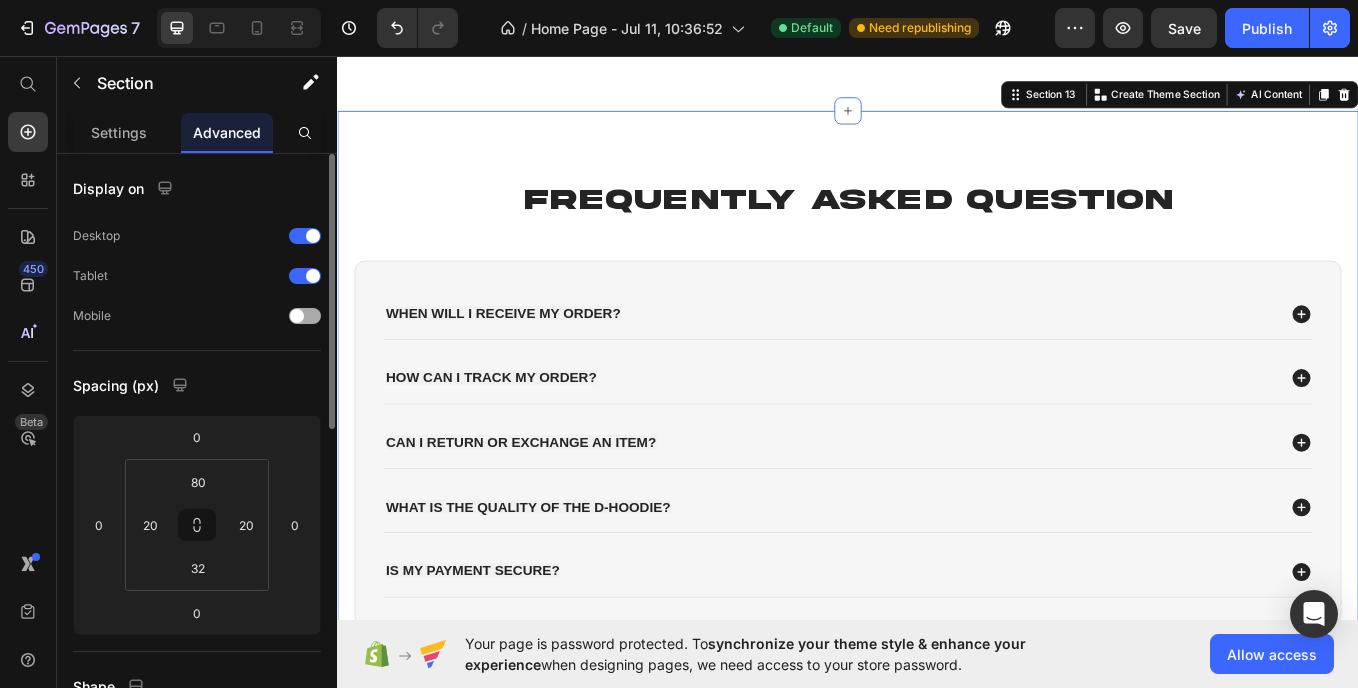 click at bounding box center [297, 316] 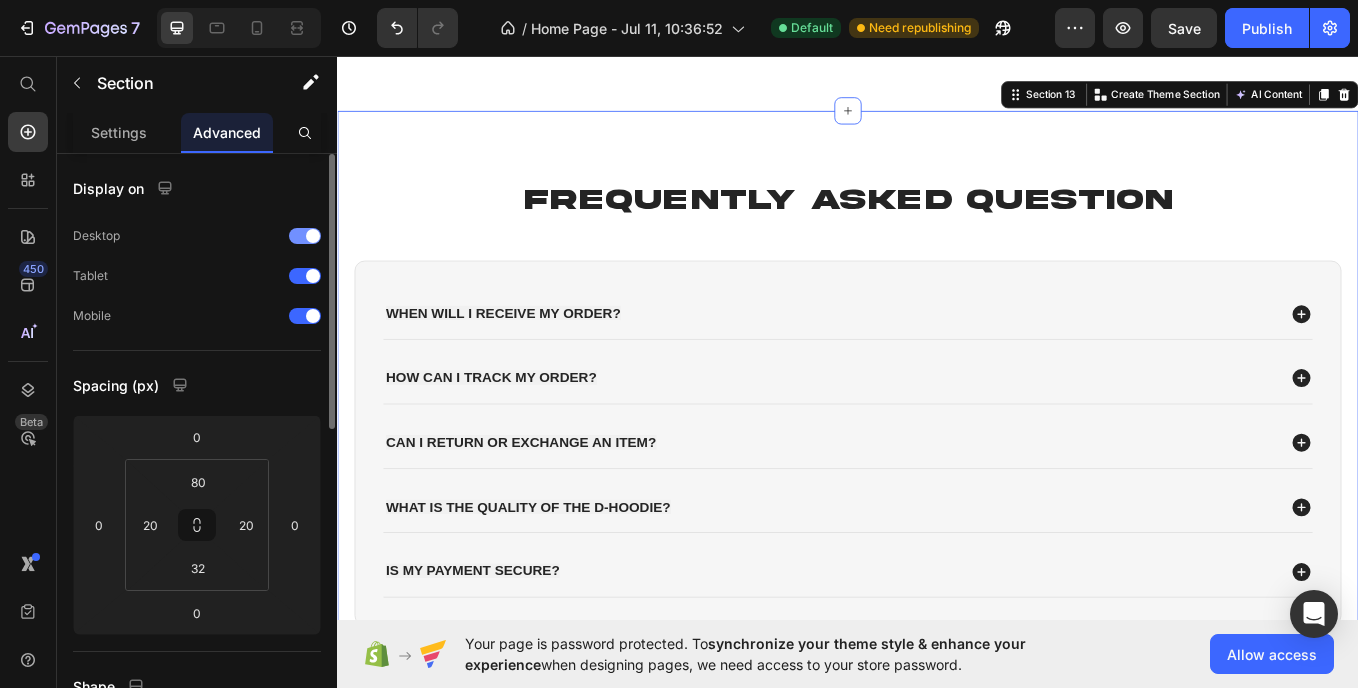 click at bounding box center [313, 236] 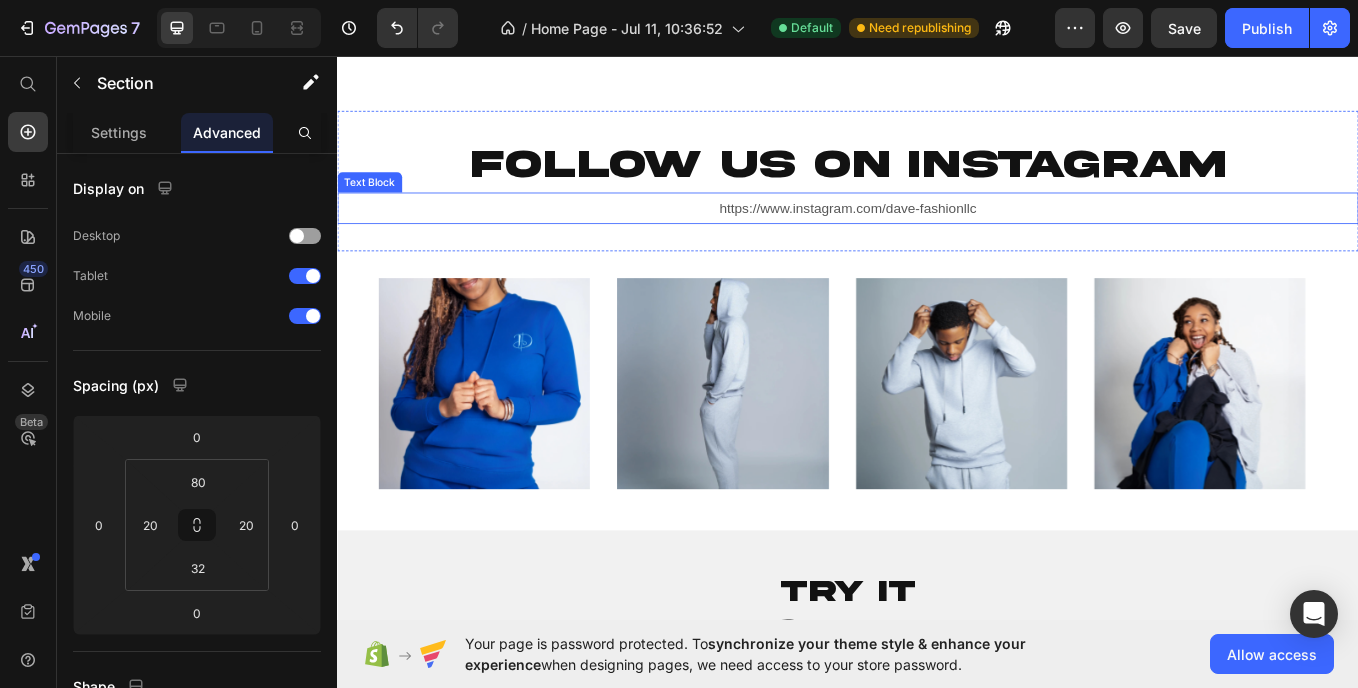 scroll, scrollTop: 3442, scrollLeft: 0, axis: vertical 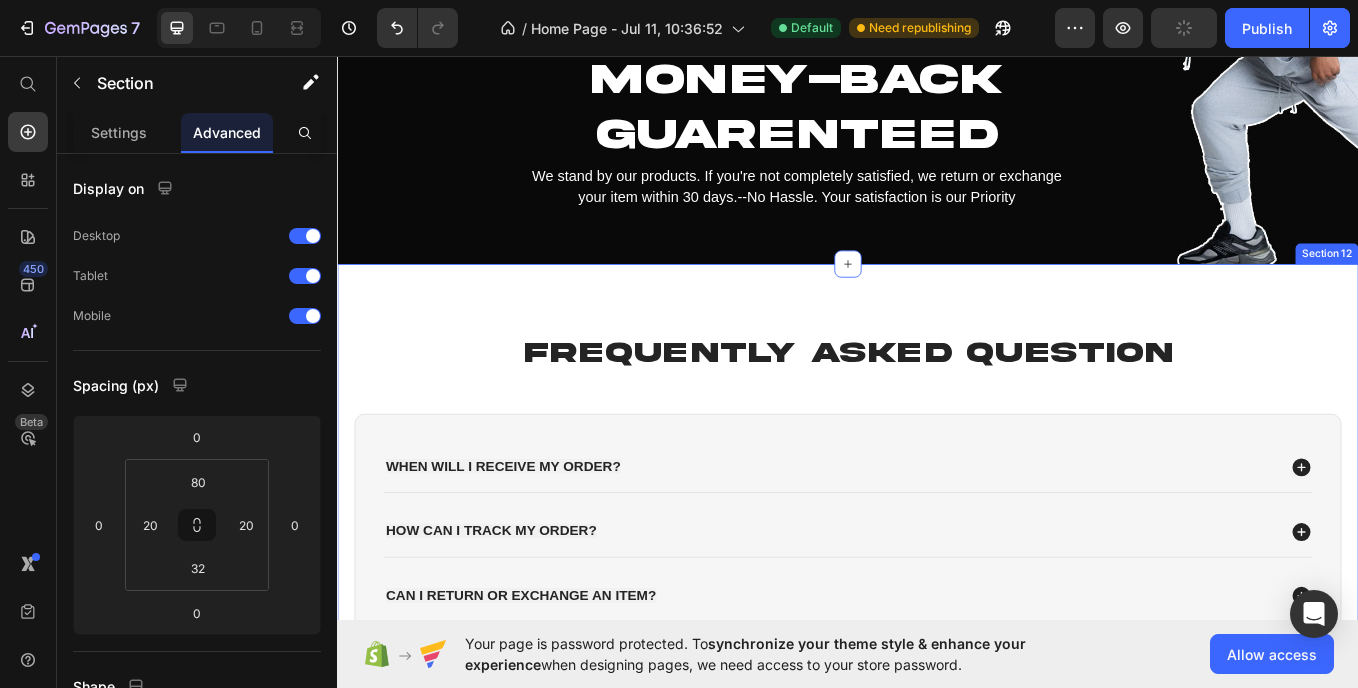 click on "FREQUENTLY ASKED QUESTION Heading
When will I receive my order?
How can I track my order?
Can I return or exchange an item?
What is the quality of the D-Hoodie?
Is my payment secure? Accordion Row Row Section 12" at bounding box center (937, 634) 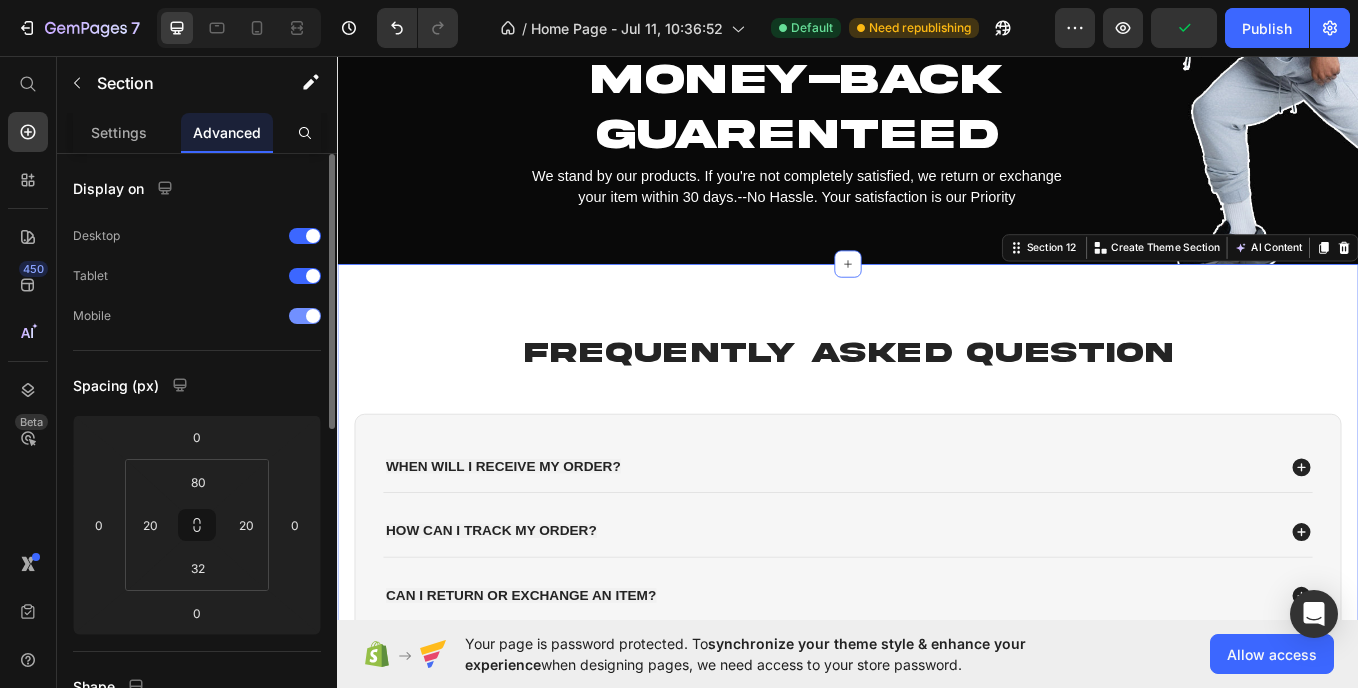 click at bounding box center (313, 316) 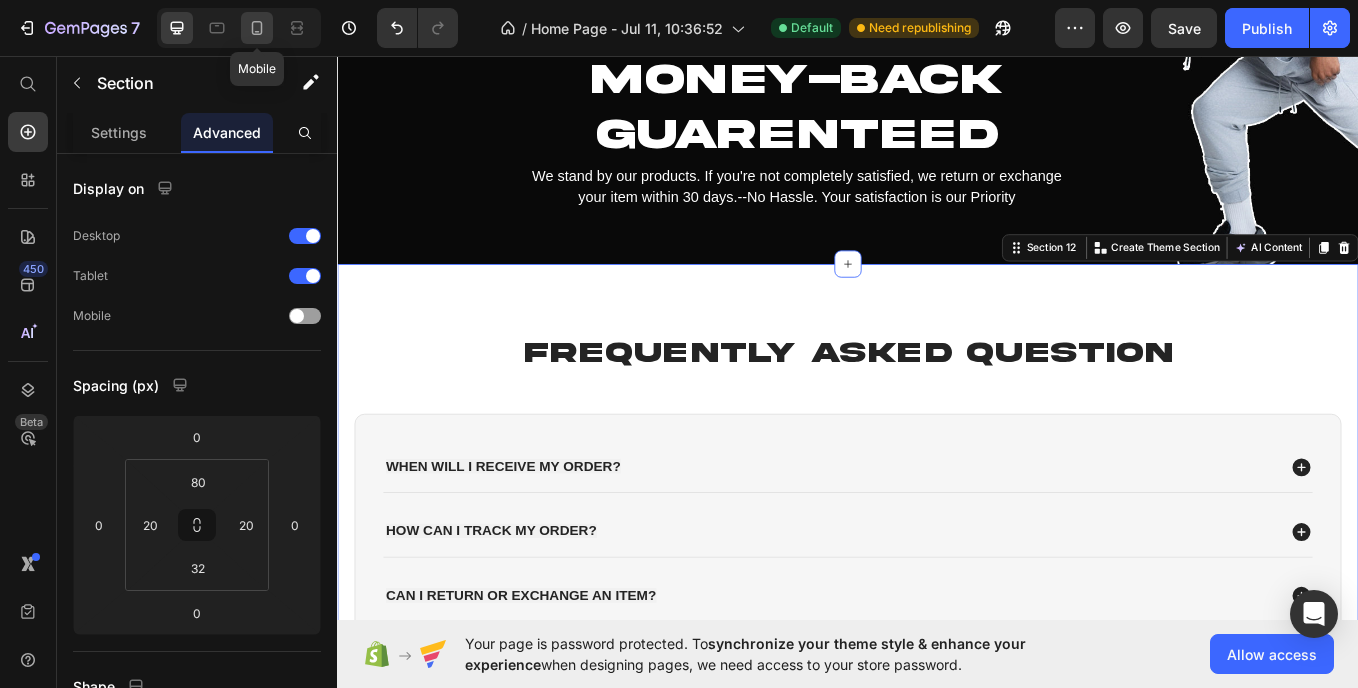 click 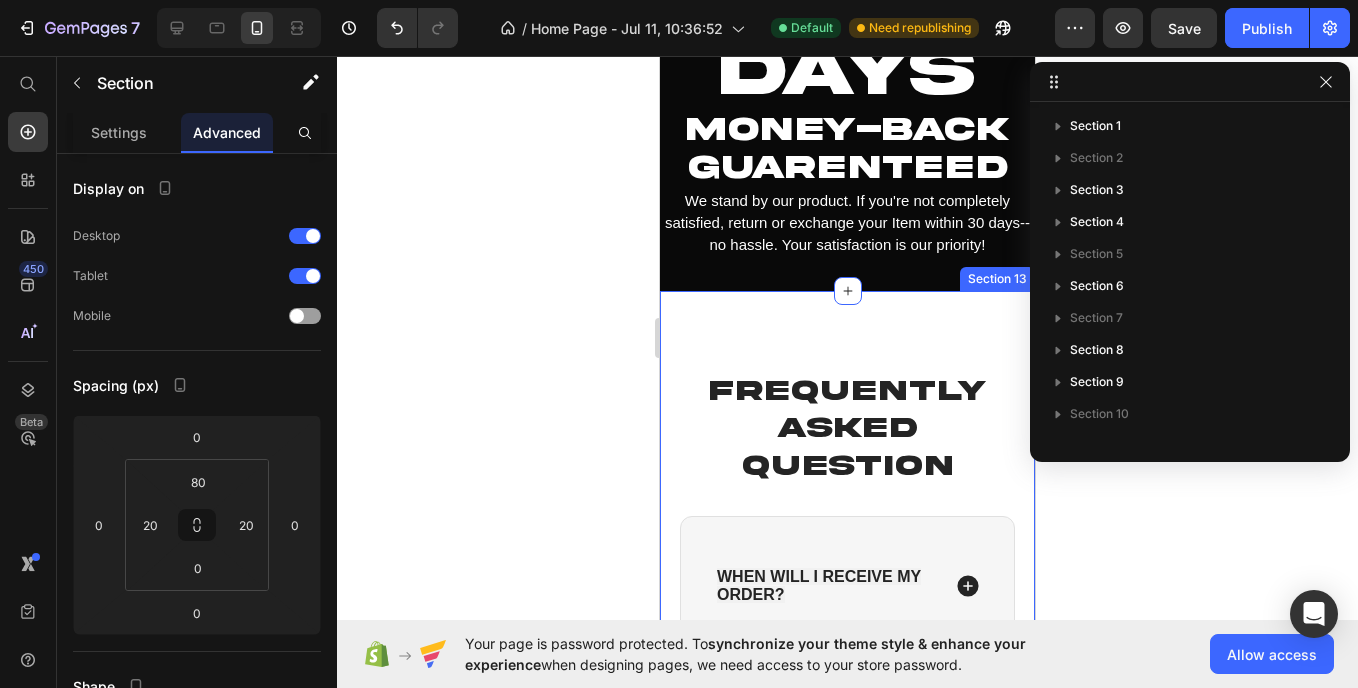 scroll, scrollTop: 214, scrollLeft: 0, axis: vertical 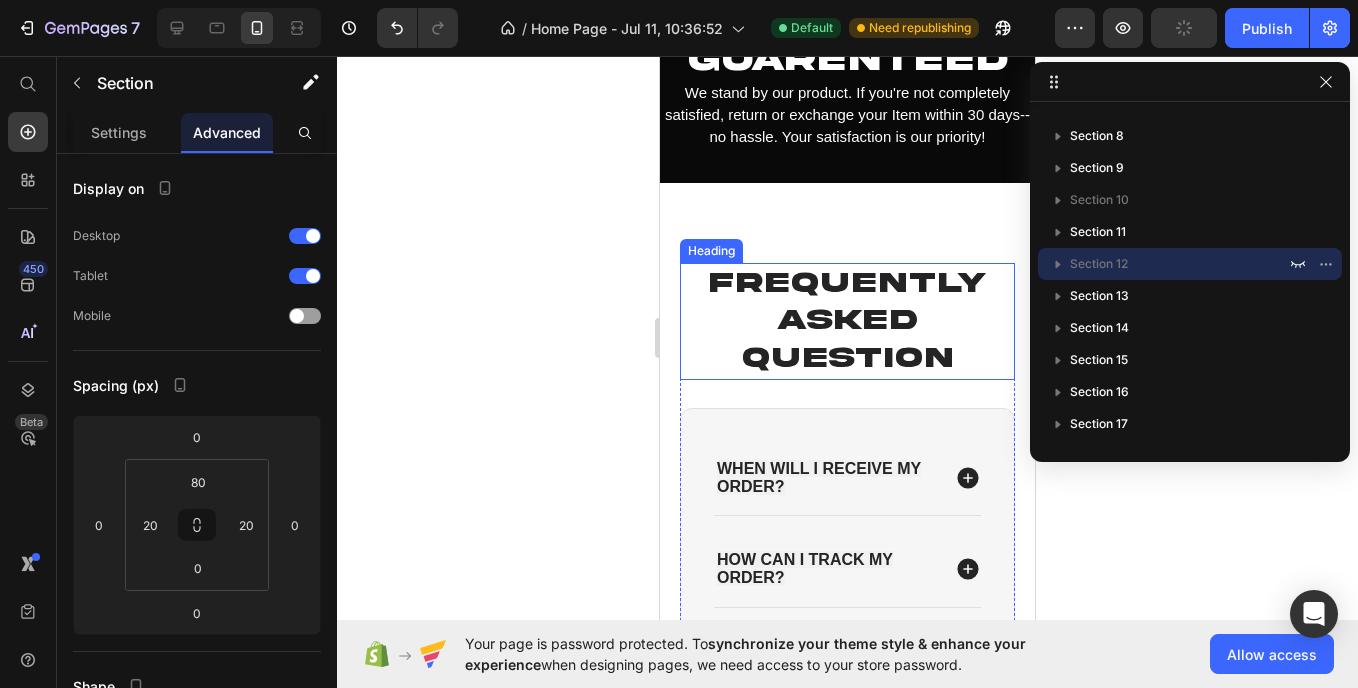 click on "FREQUENTLY ASKED QUESTION" at bounding box center (847, 320) 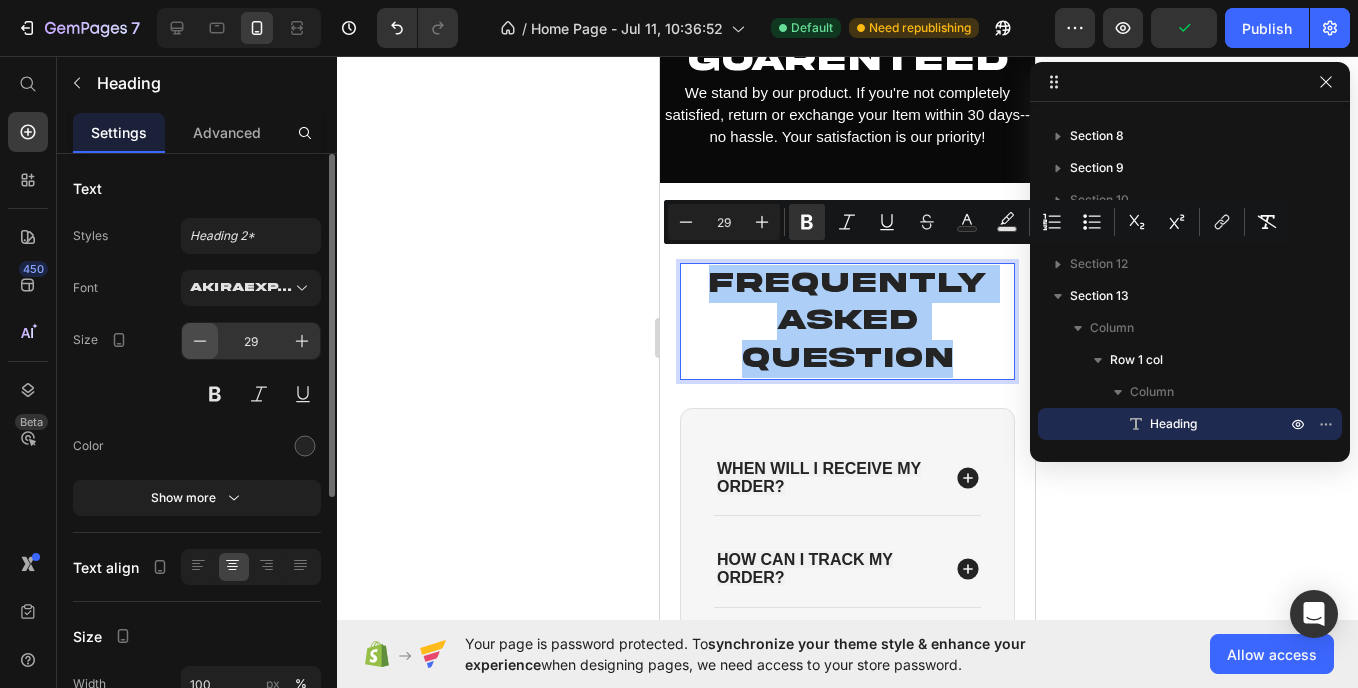click 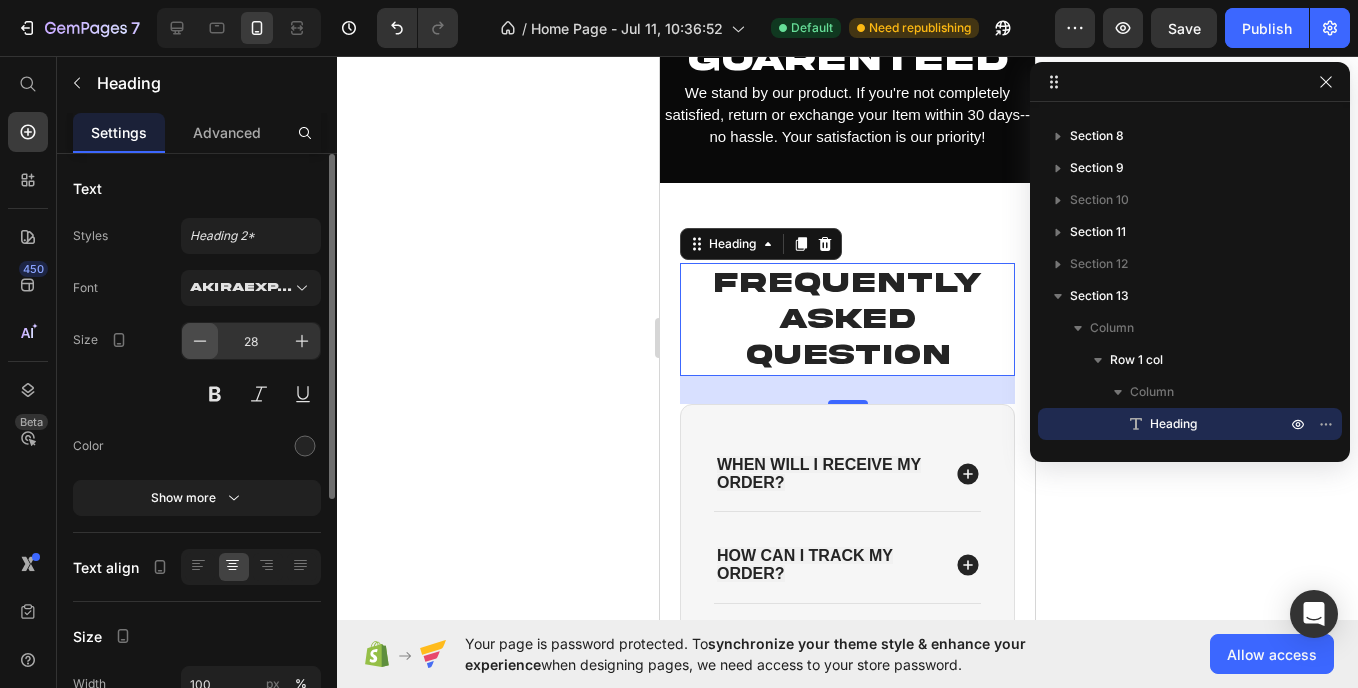 click 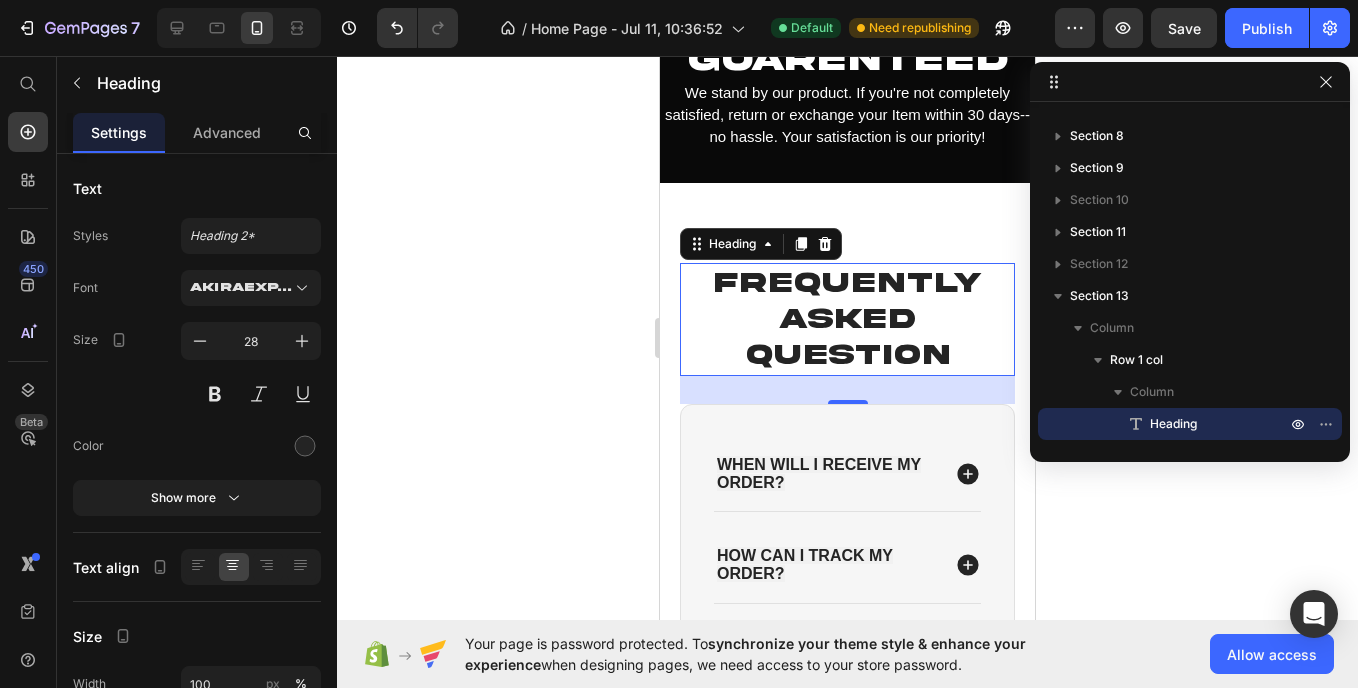 type on "27" 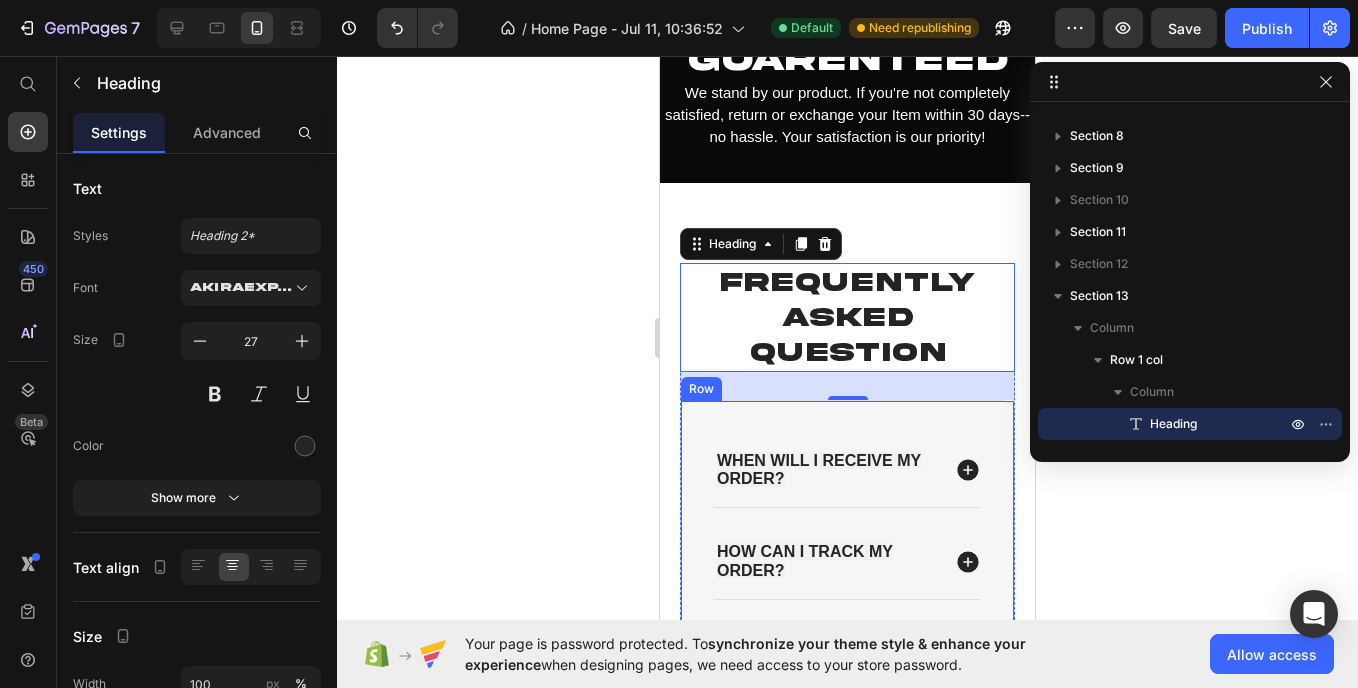 scroll, scrollTop: 4089, scrollLeft: 0, axis: vertical 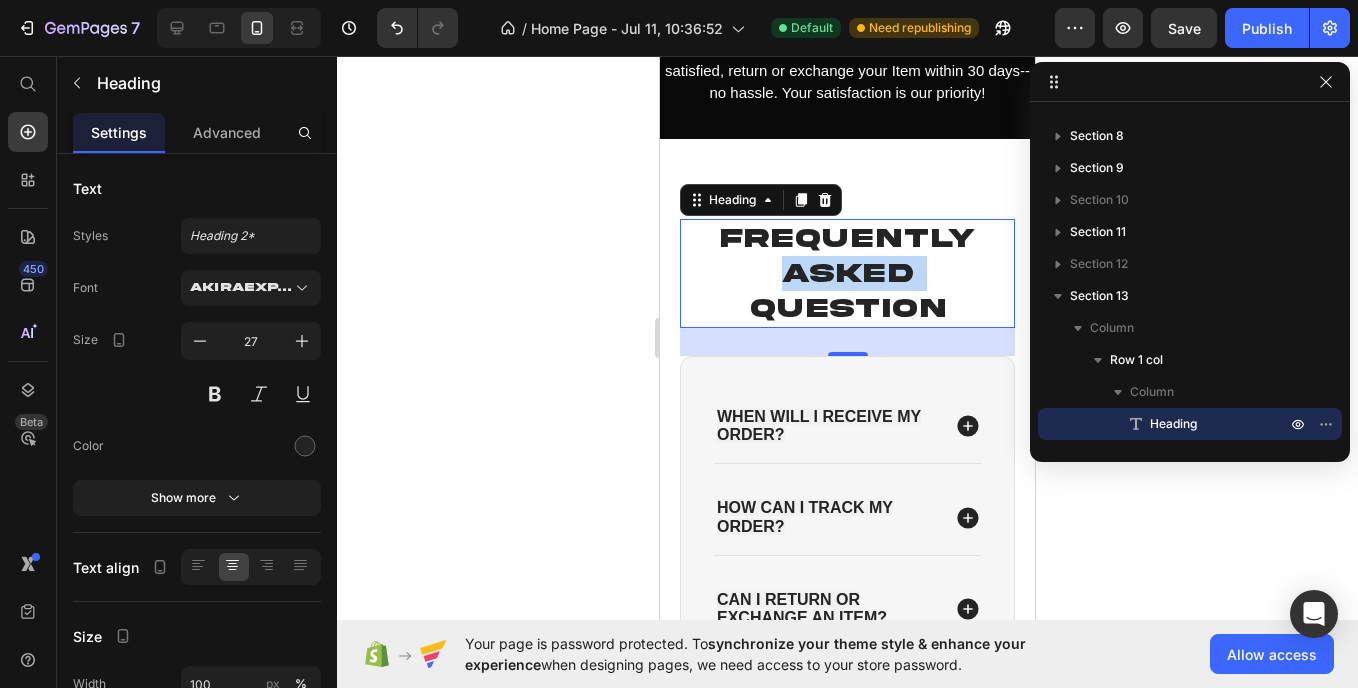 click on "FREQUENTLY ASKED QUESTION" at bounding box center (847, 273) 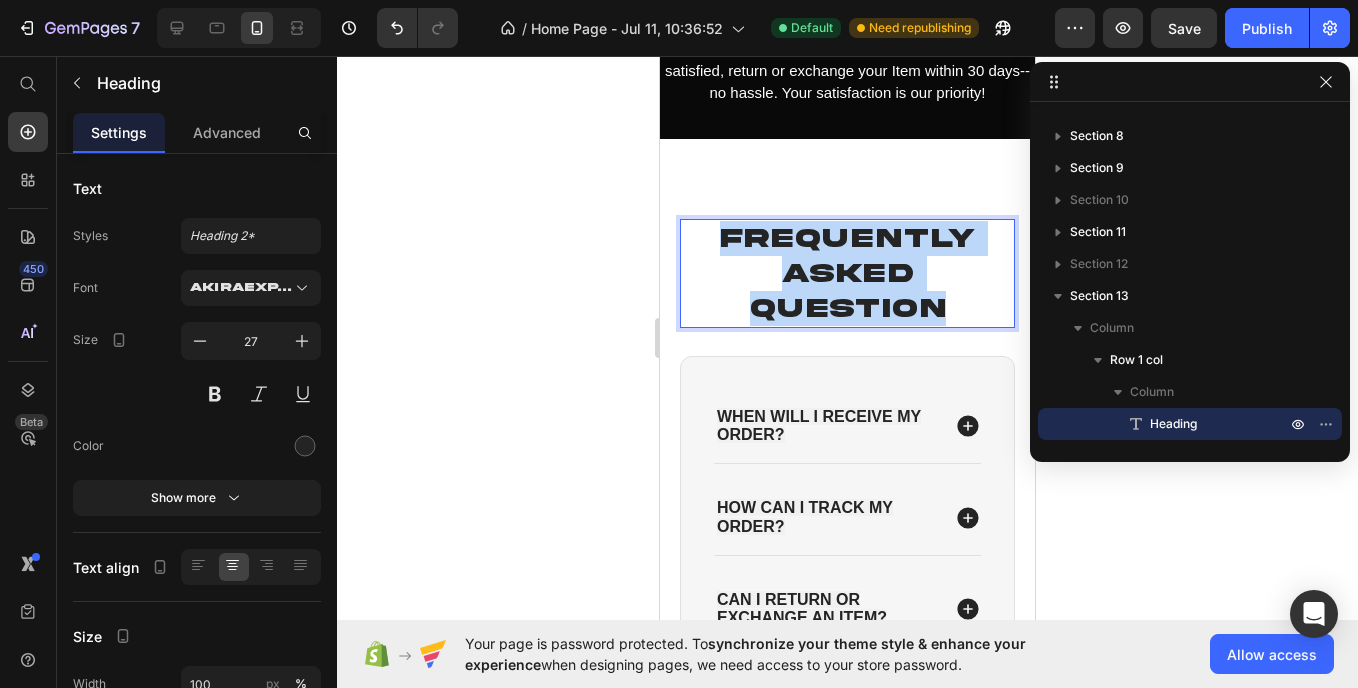 click on "FREQUENTLY ASKED QUESTION" at bounding box center (847, 273) 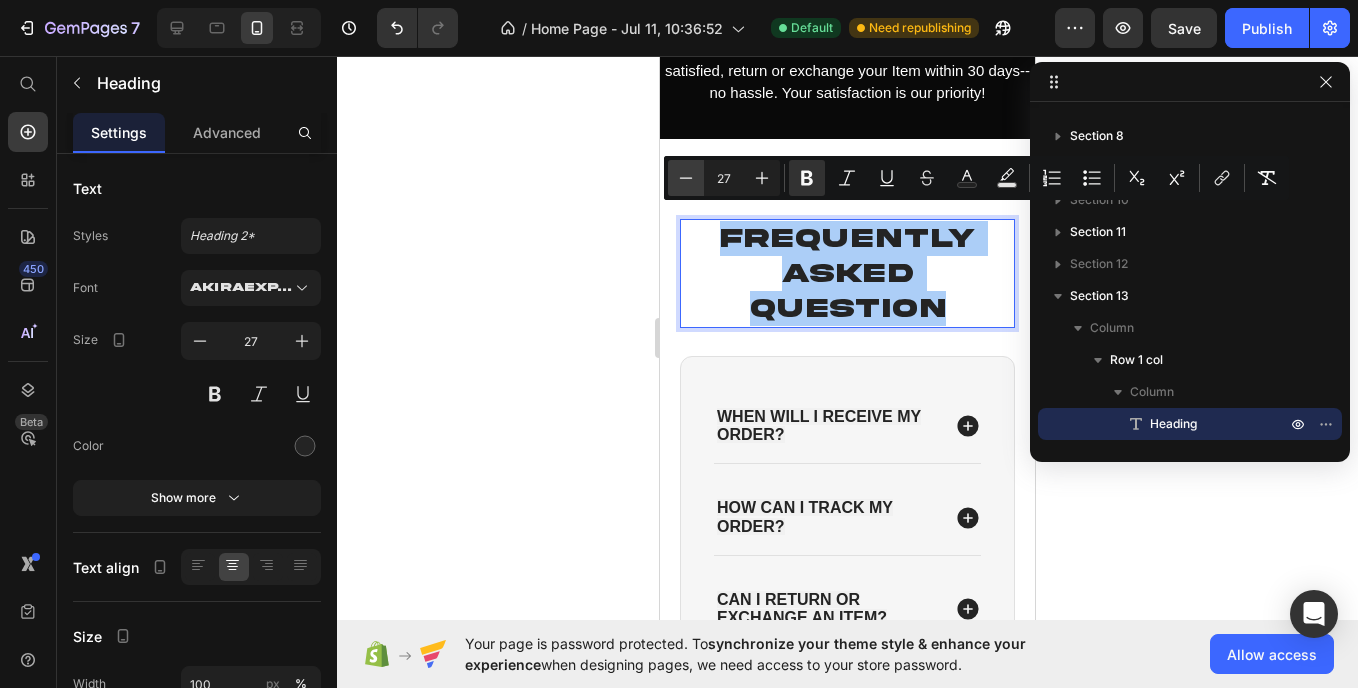 click on "Minus" at bounding box center (686, 178) 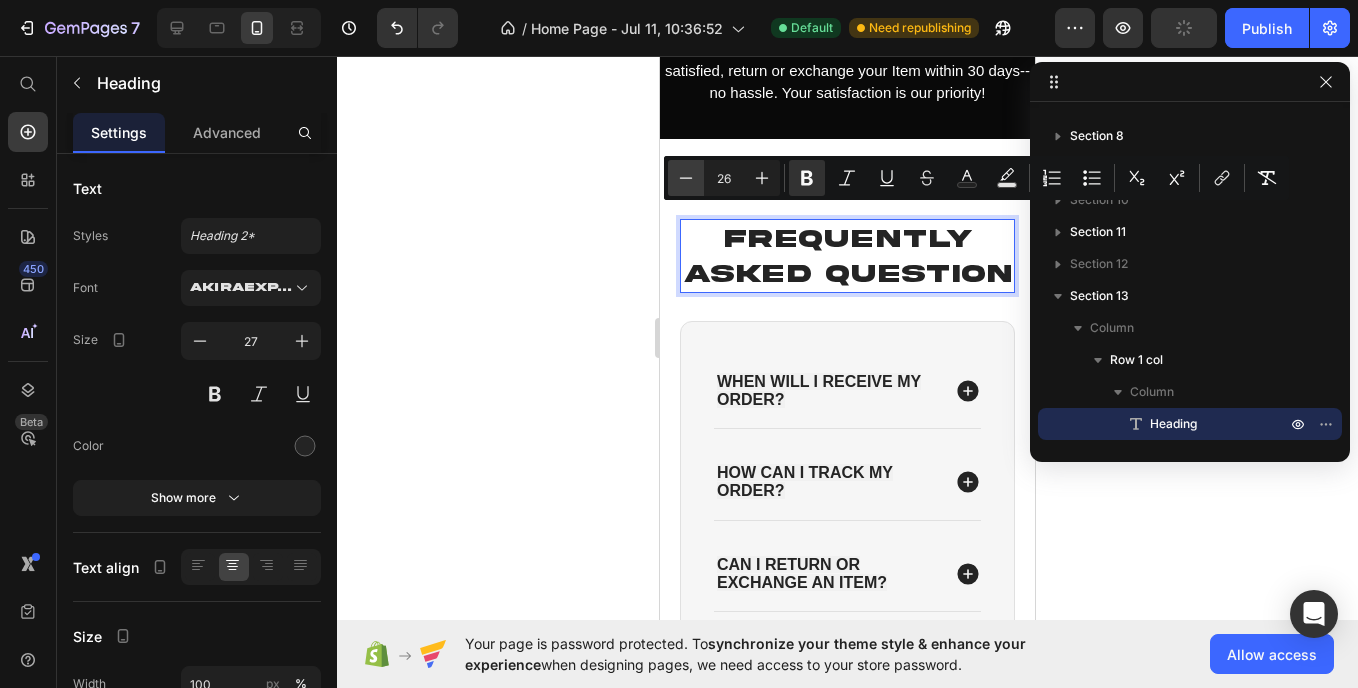 click on "Minus" at bounding box center (686, 178) 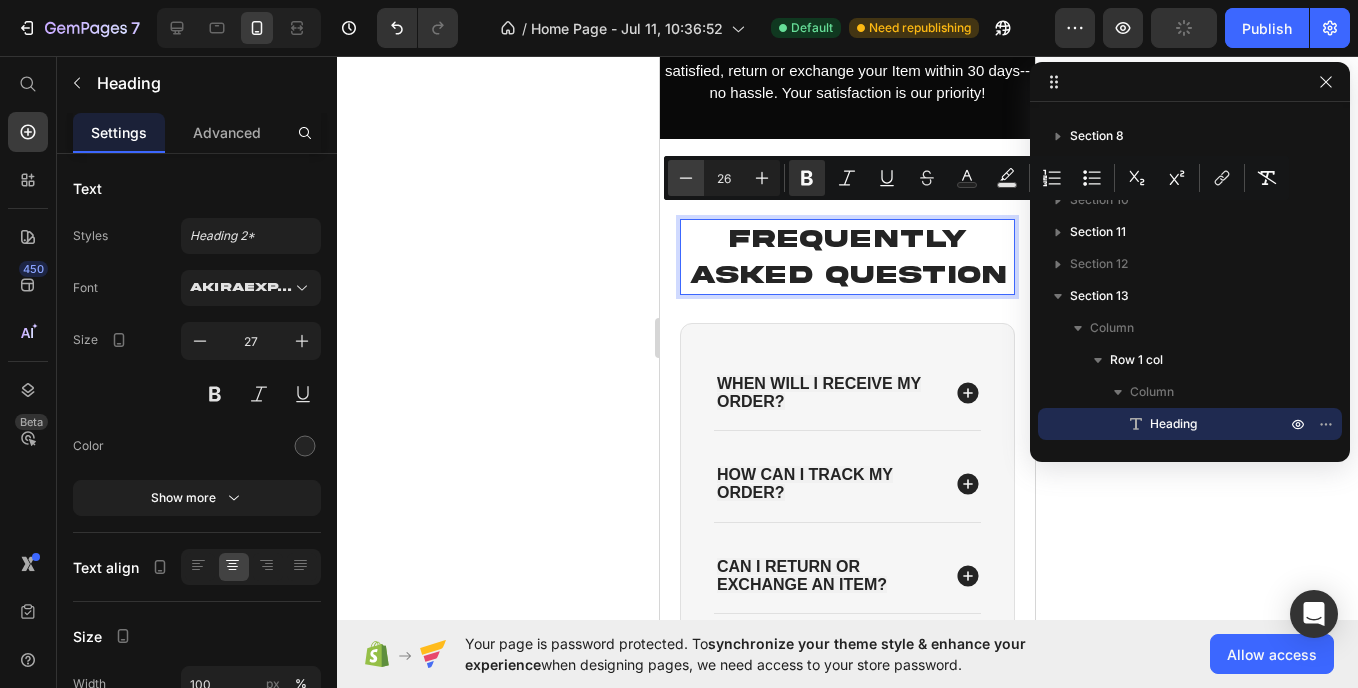 type on "25" 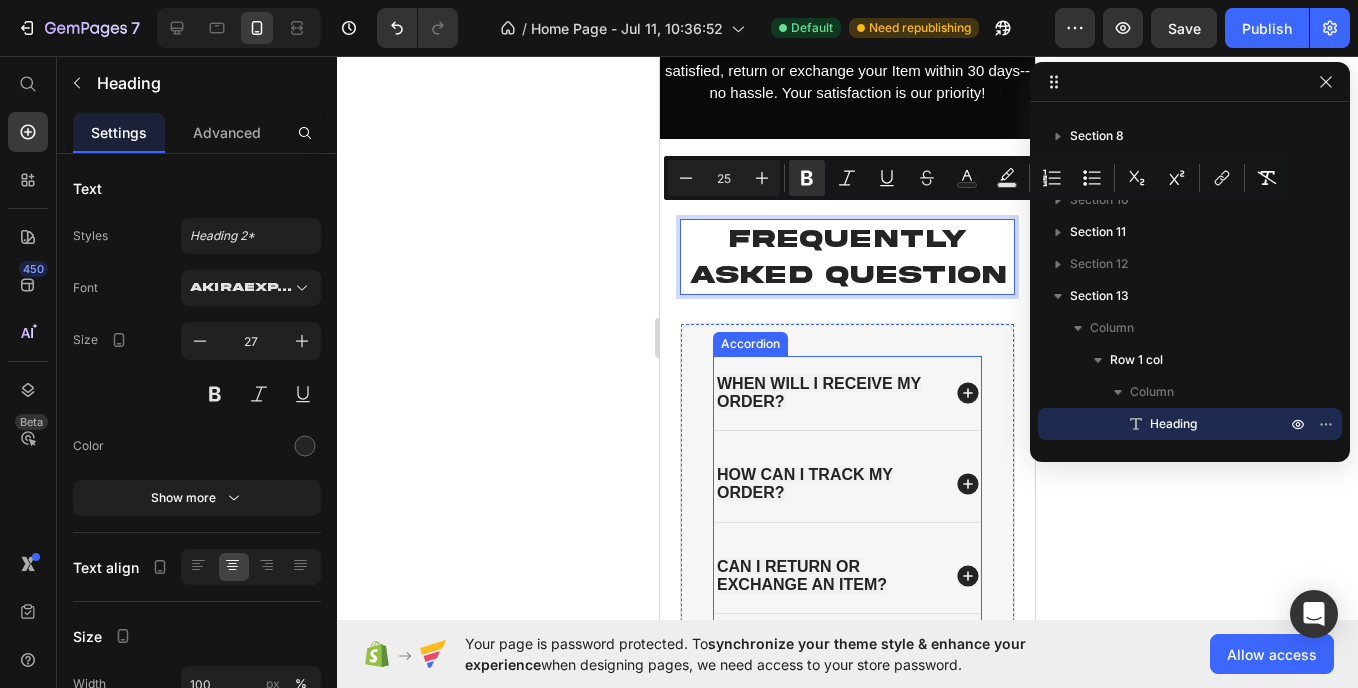 click on "When will I receive my order?" at bounding box center [819, 392] 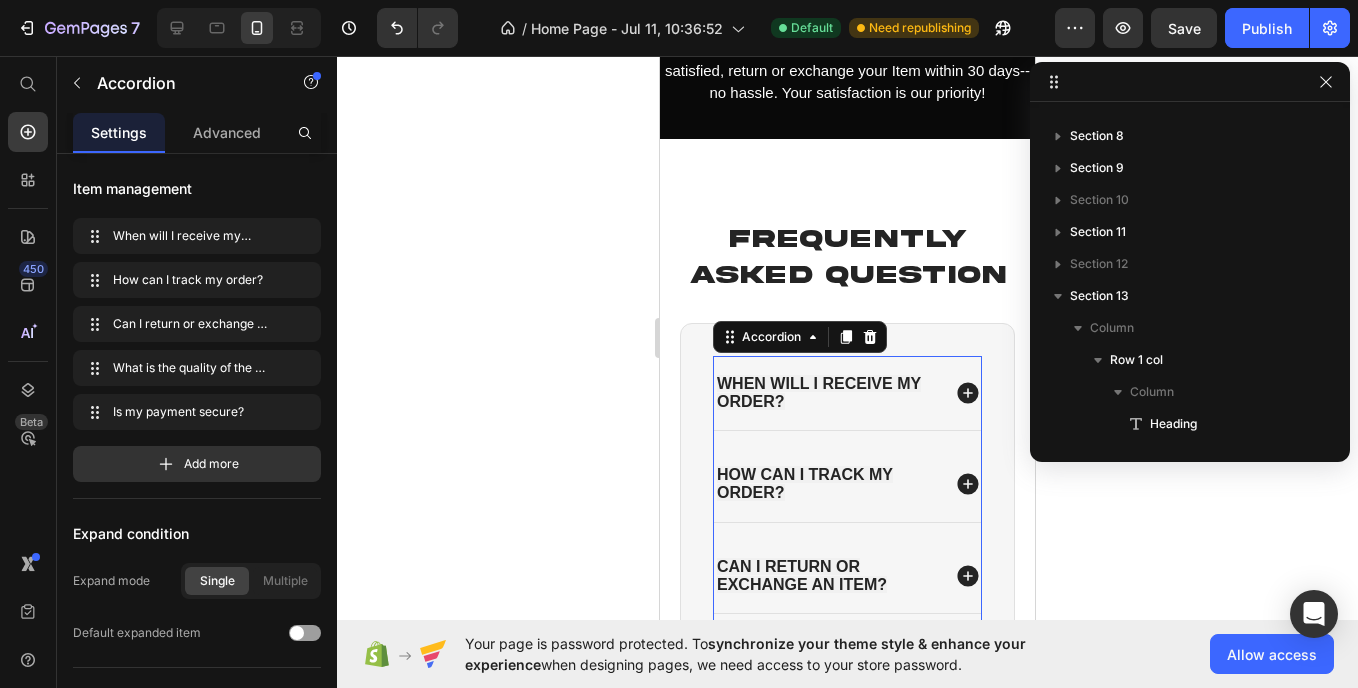 scroll, scrollTop: 438, scrollLeft: 0, axis: vertical 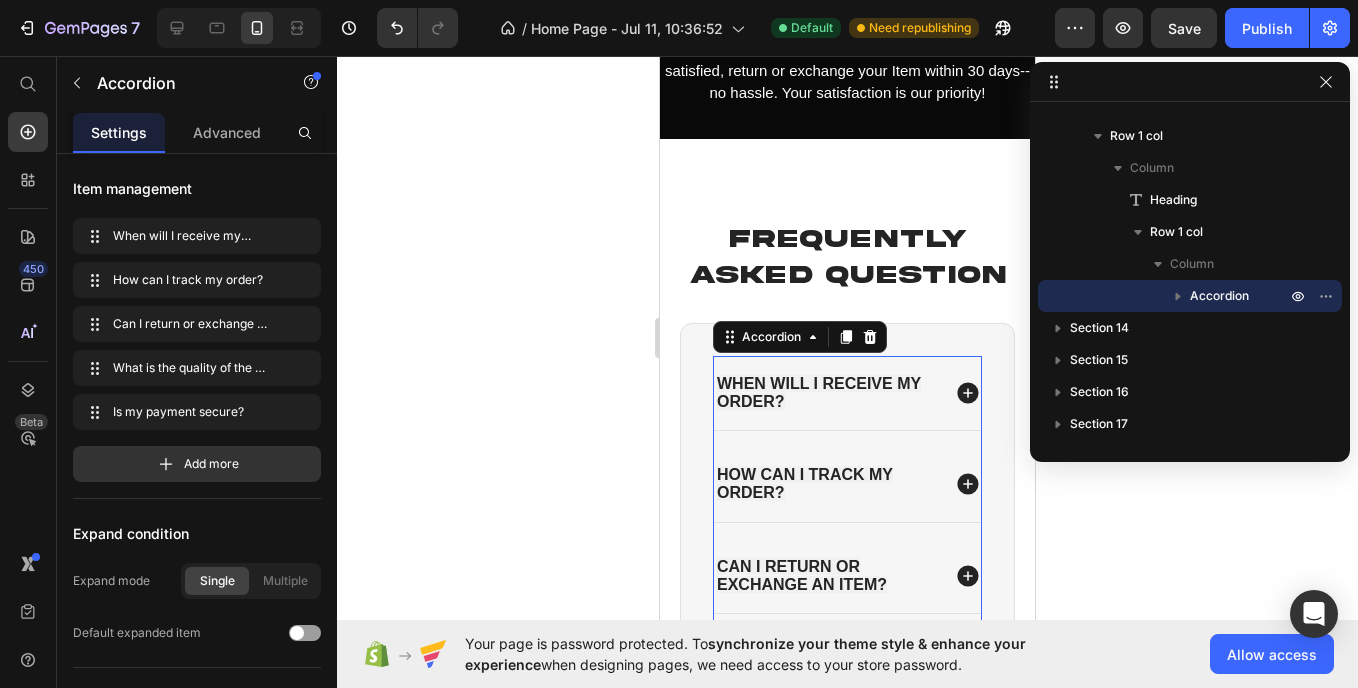 click on "When will I receive my order?" at bounding box center [819, 392] 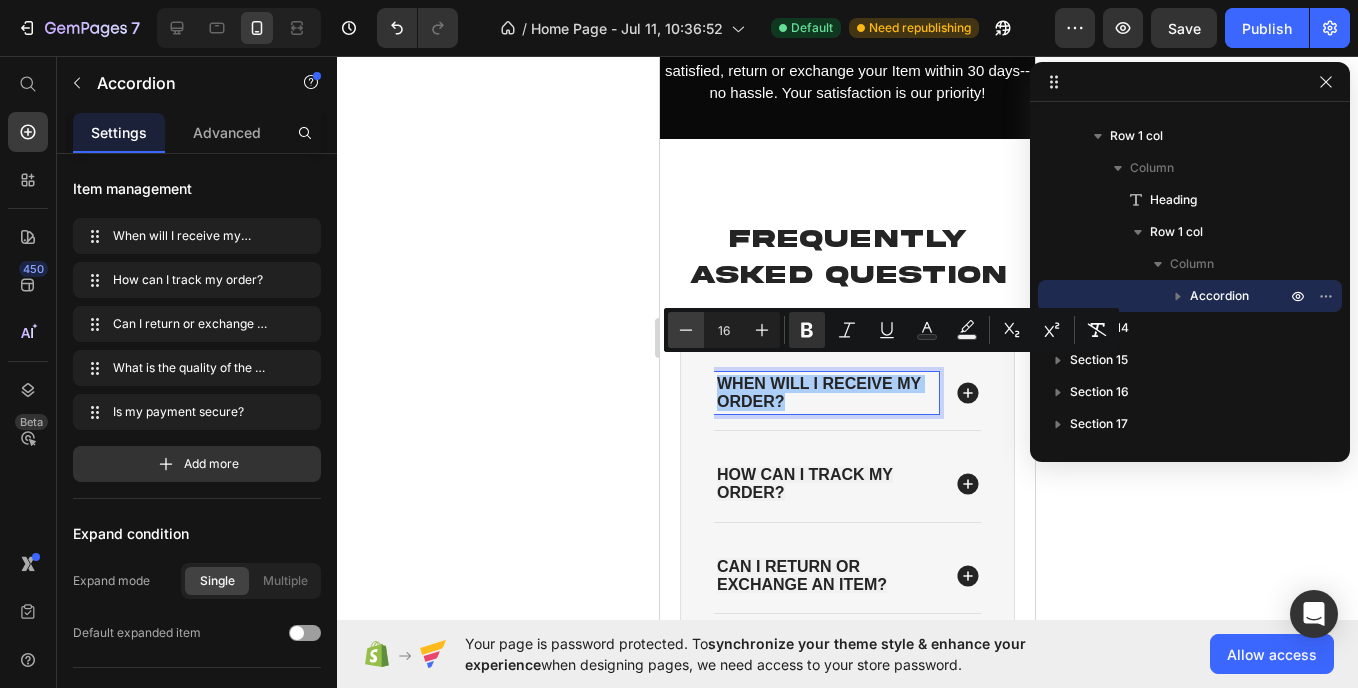 click 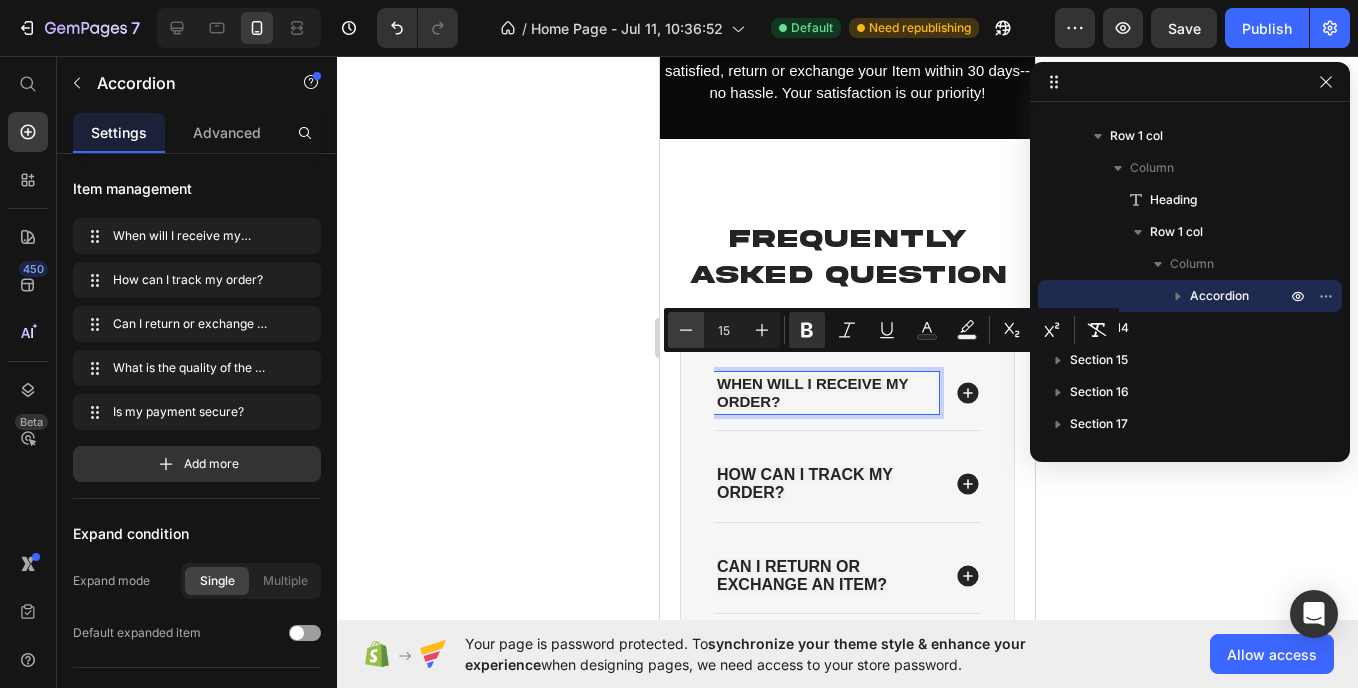 click 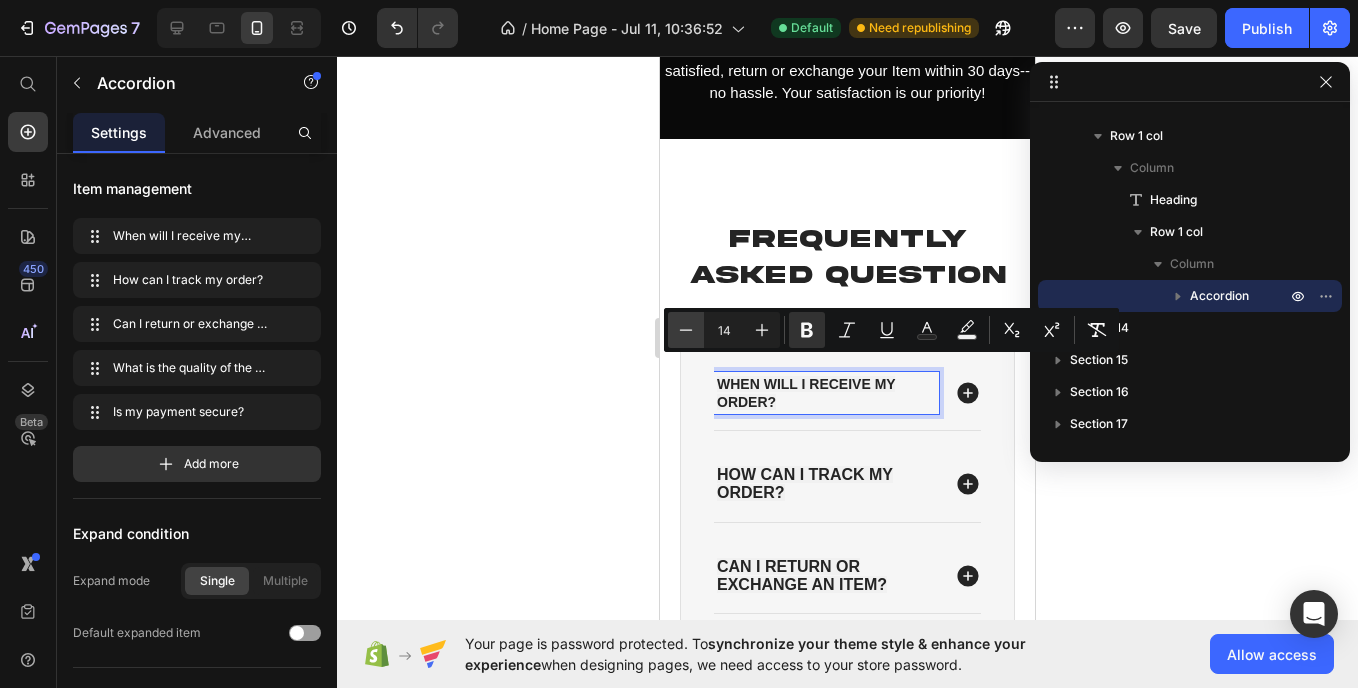 click 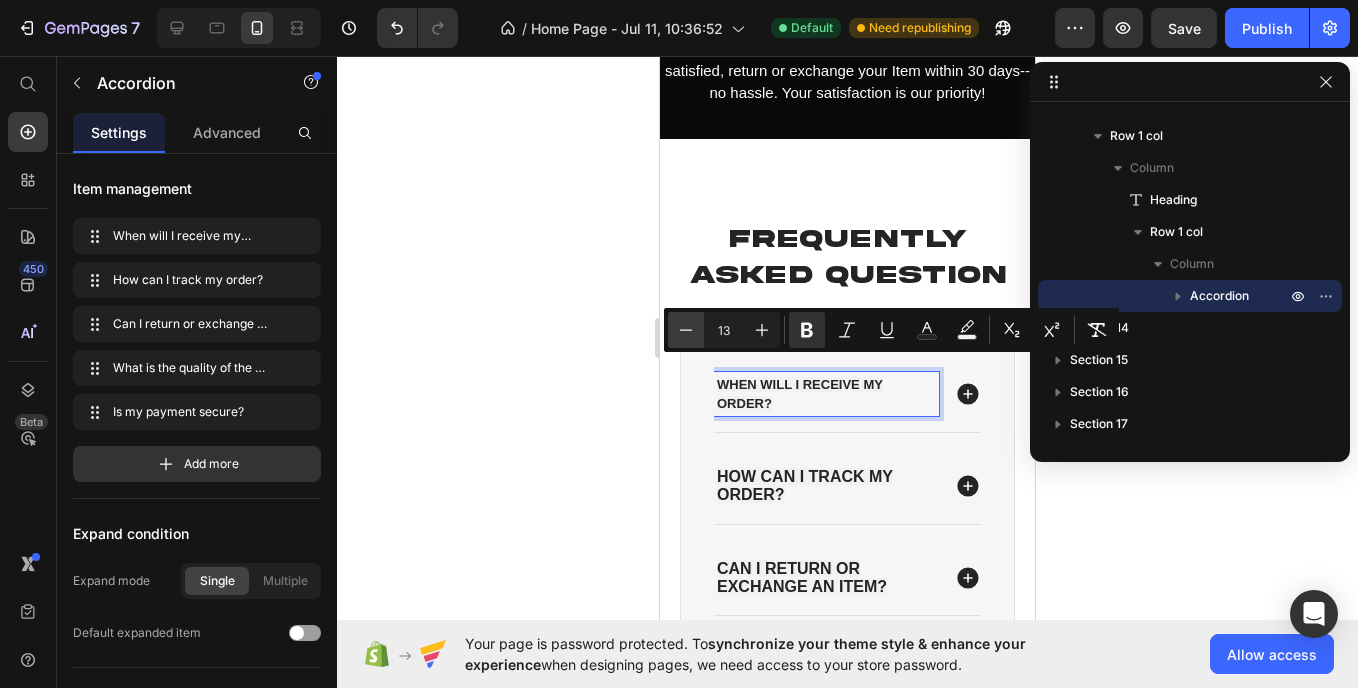 click 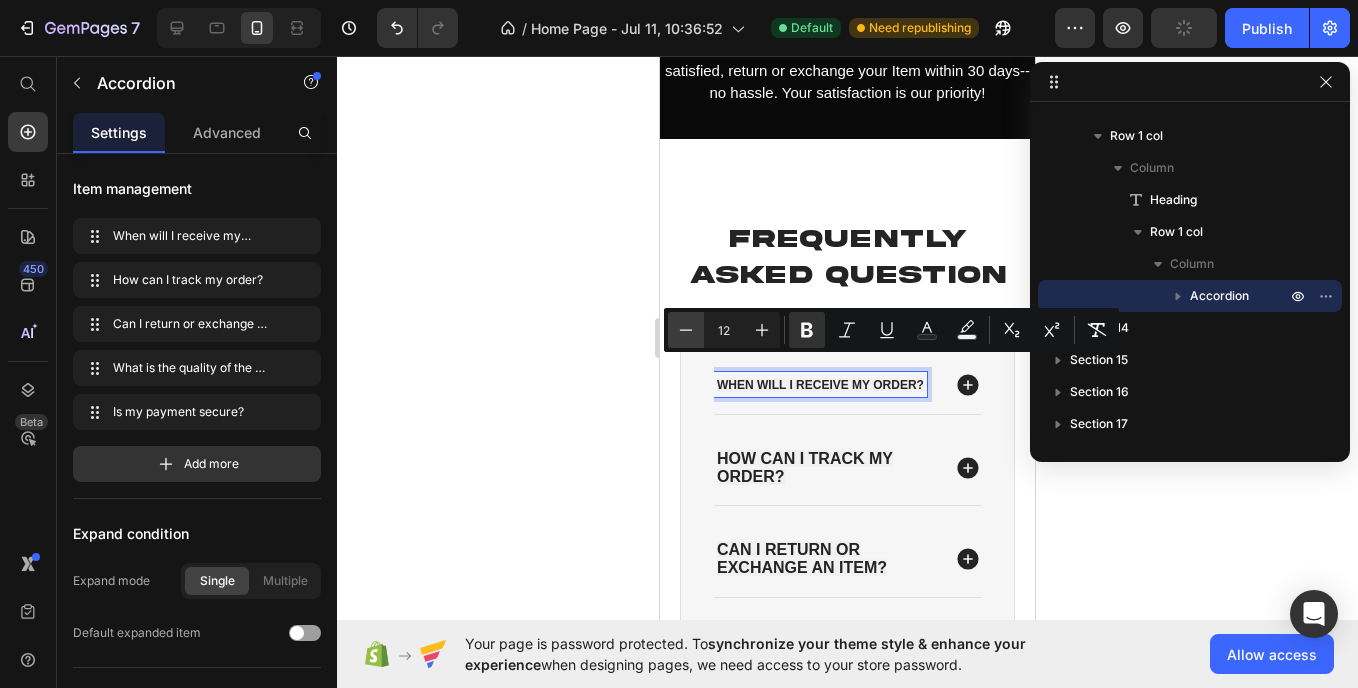 click 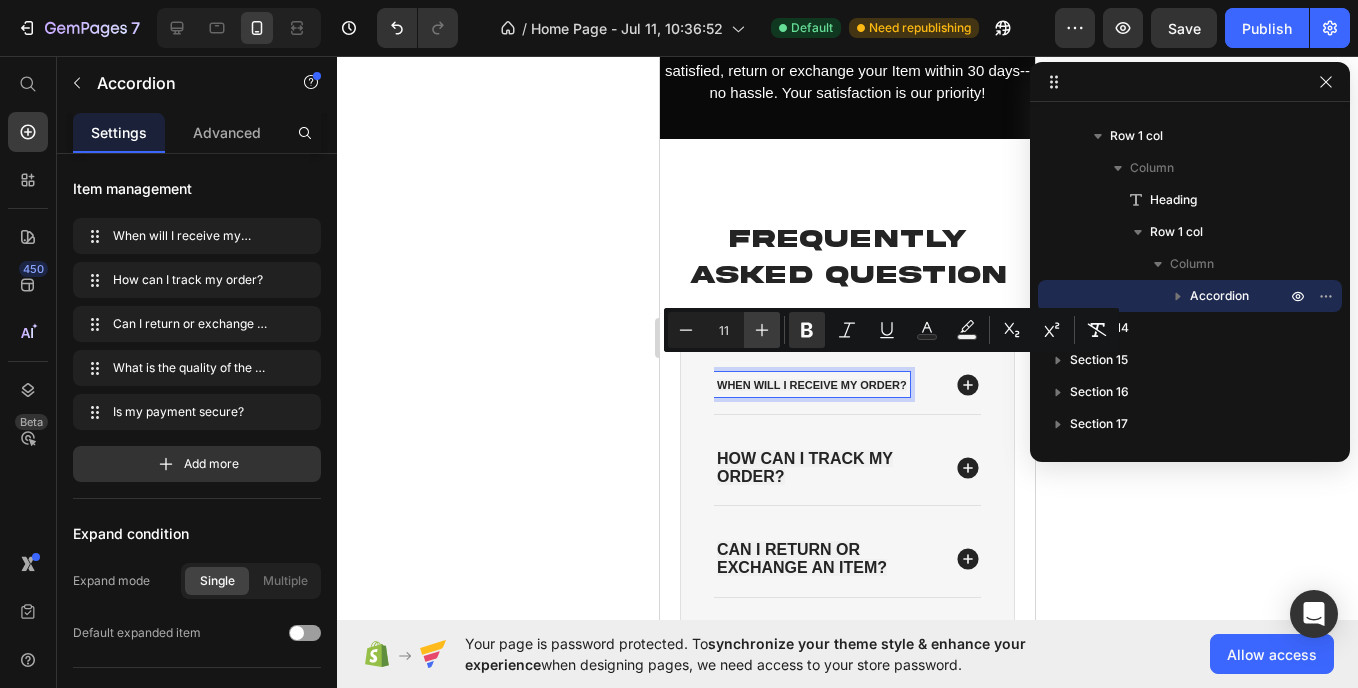click 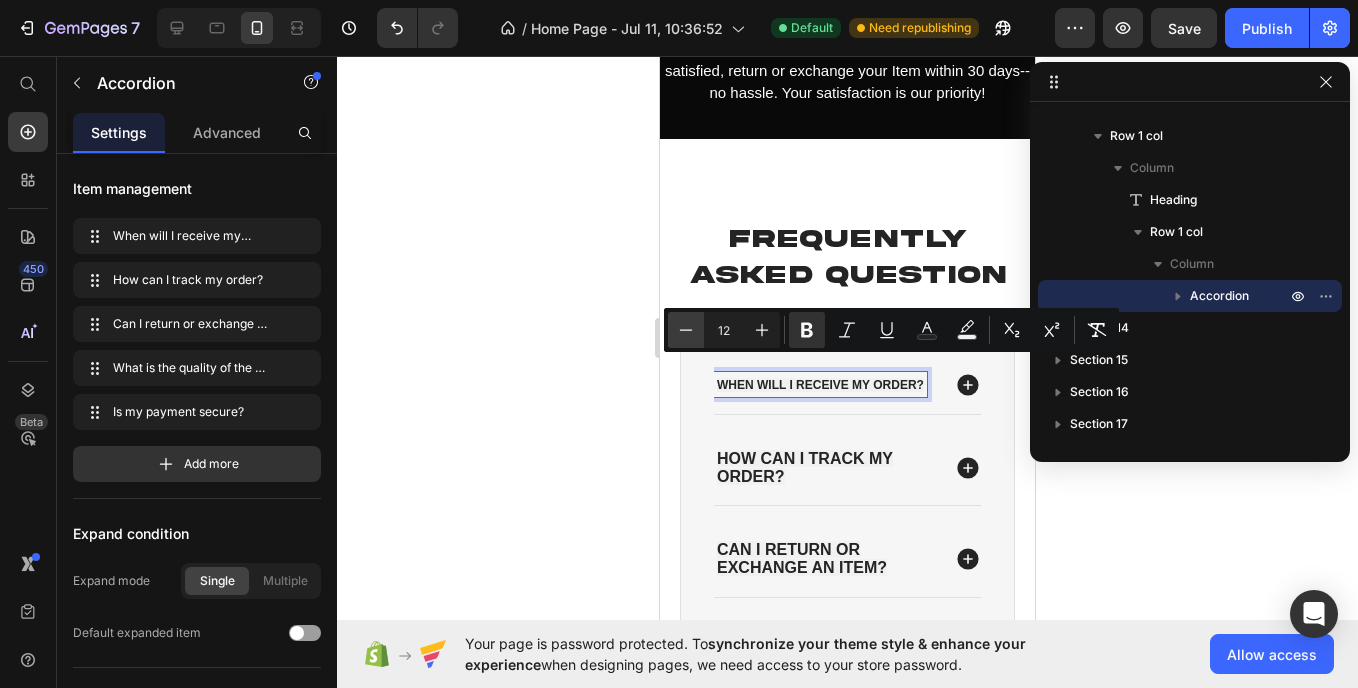 click 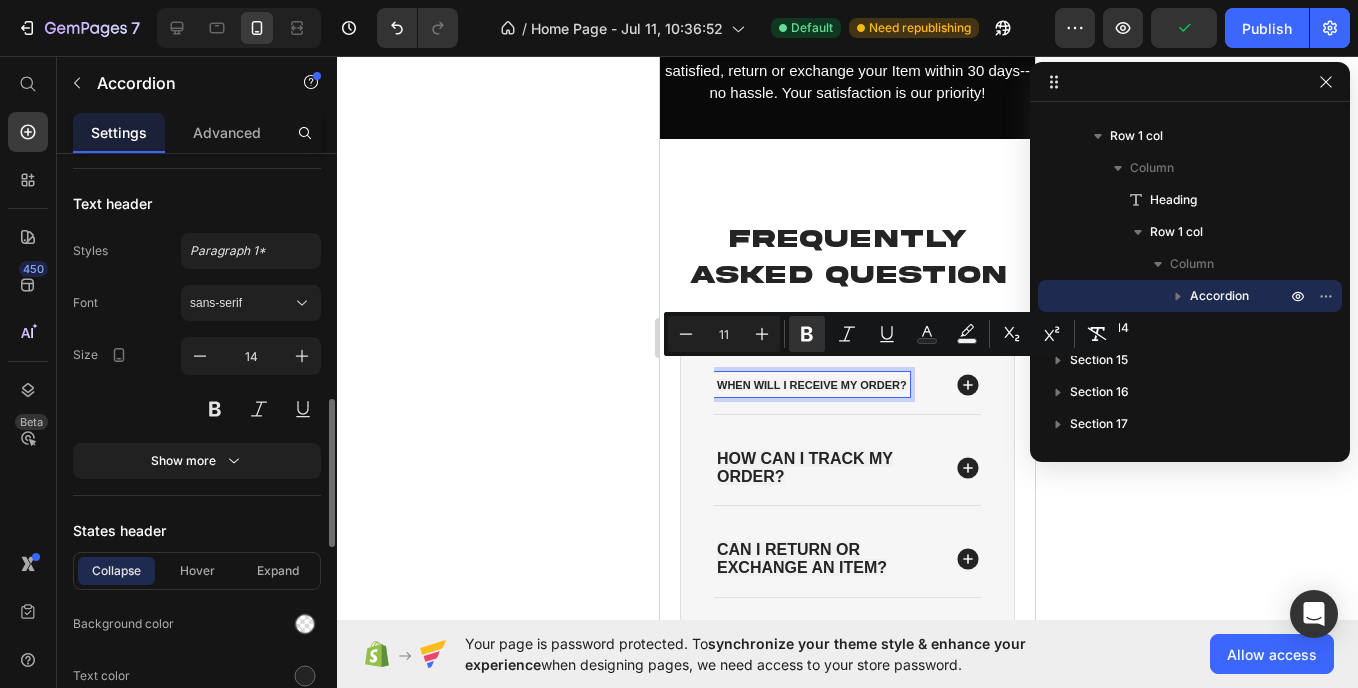 scroll, scrollTop: 962, scrollLeft: 0, axis: vertical 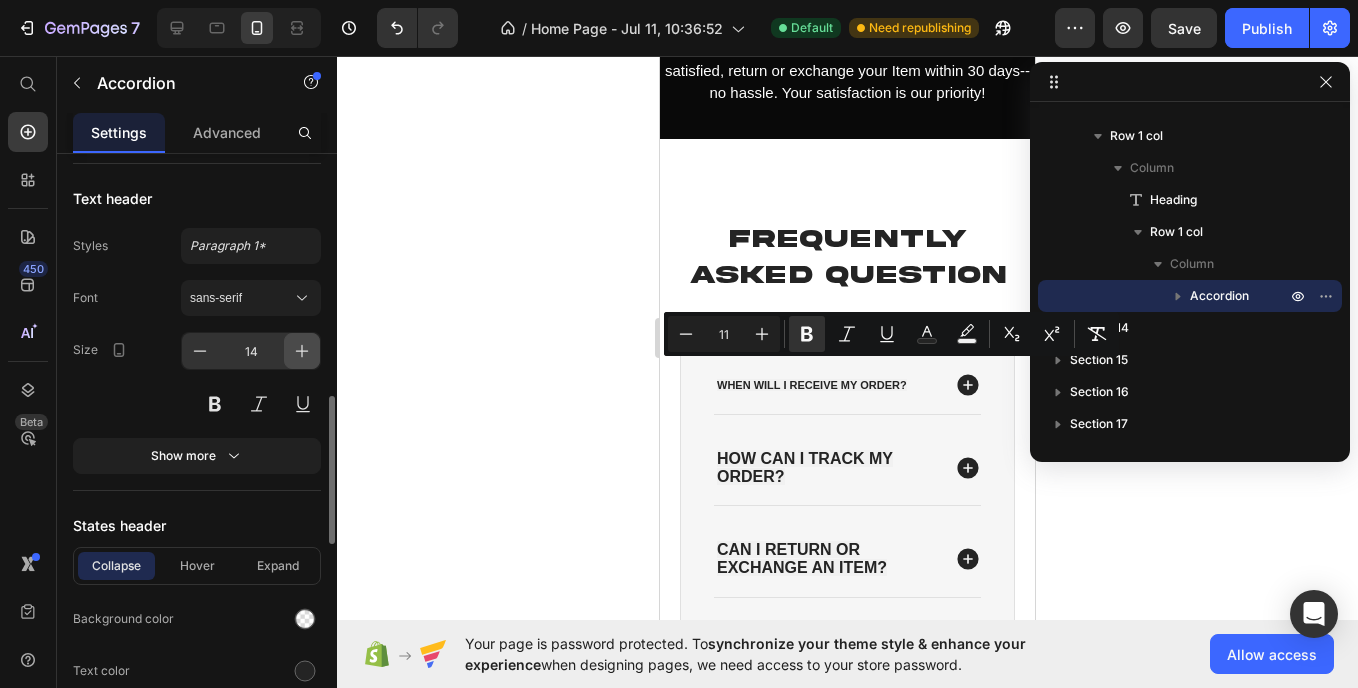 click 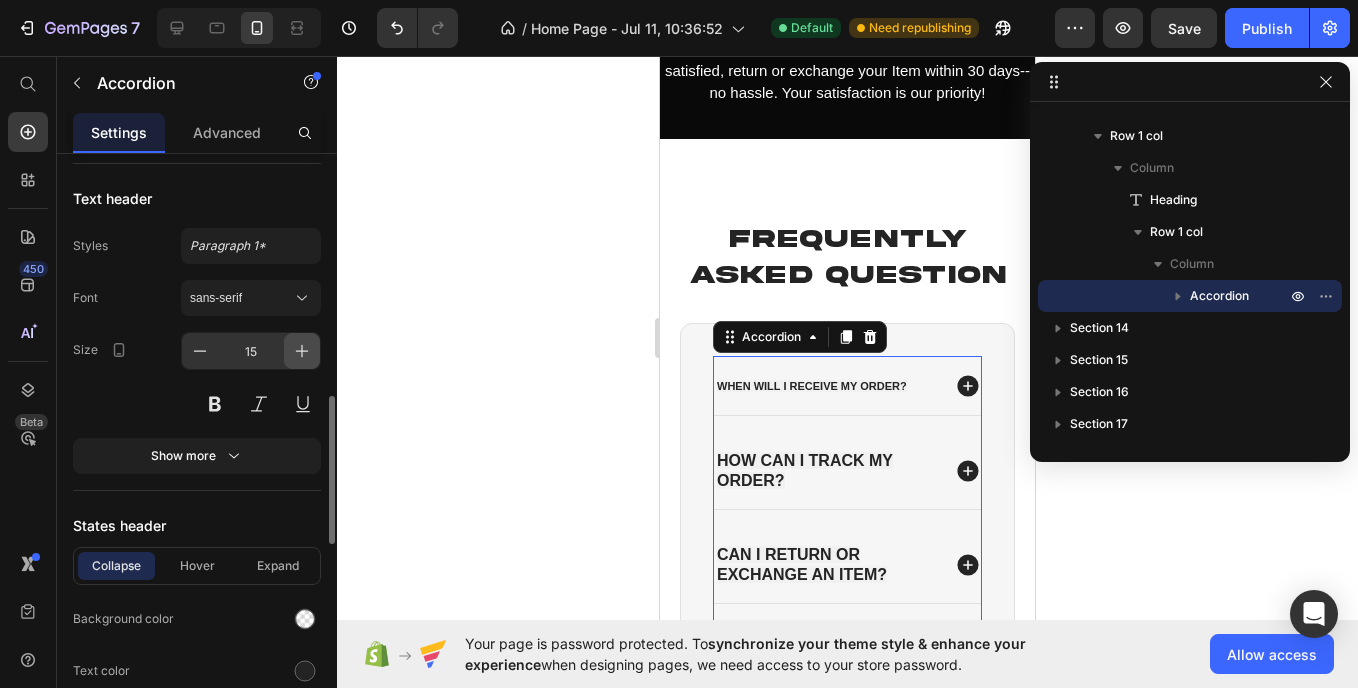 click 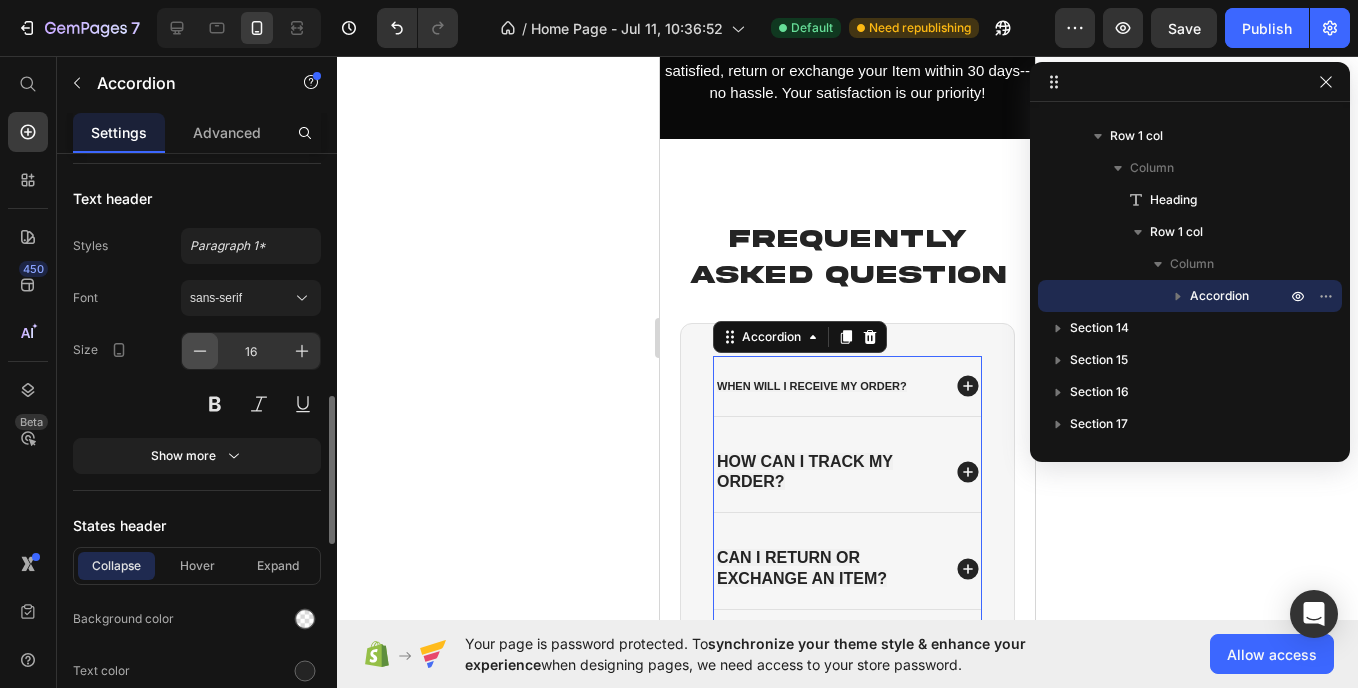 click 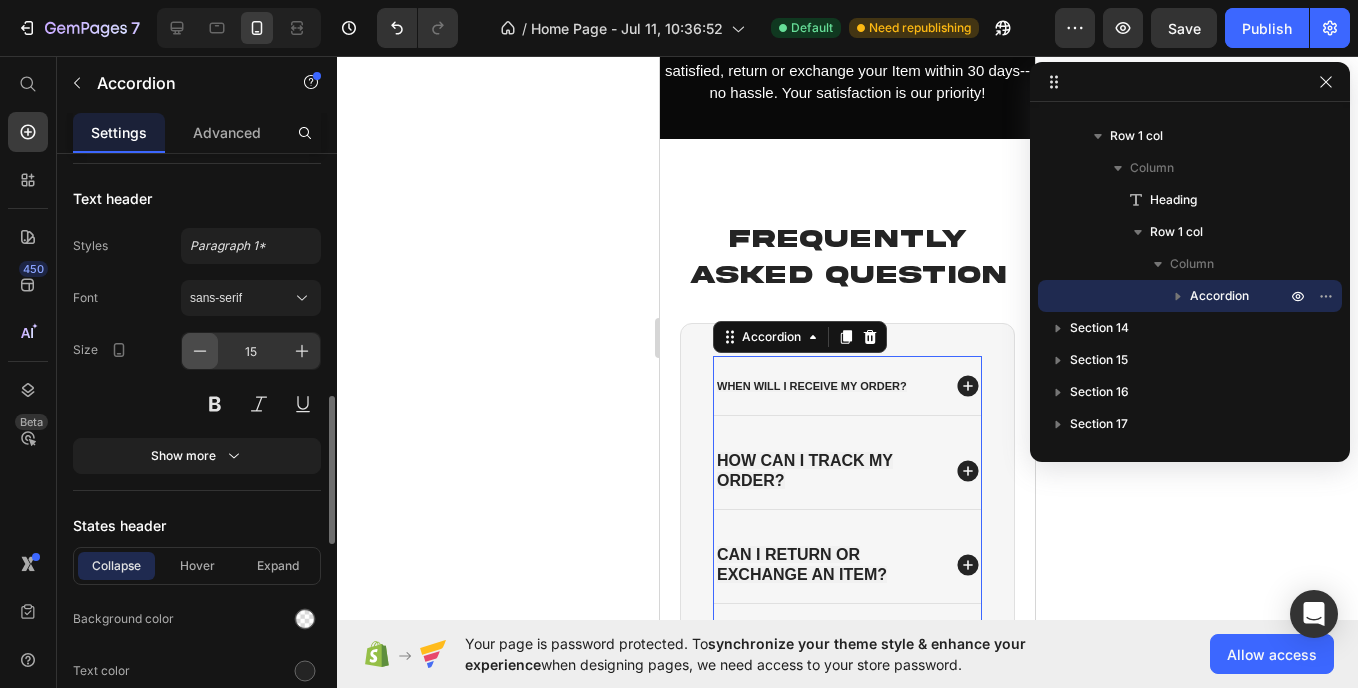 click 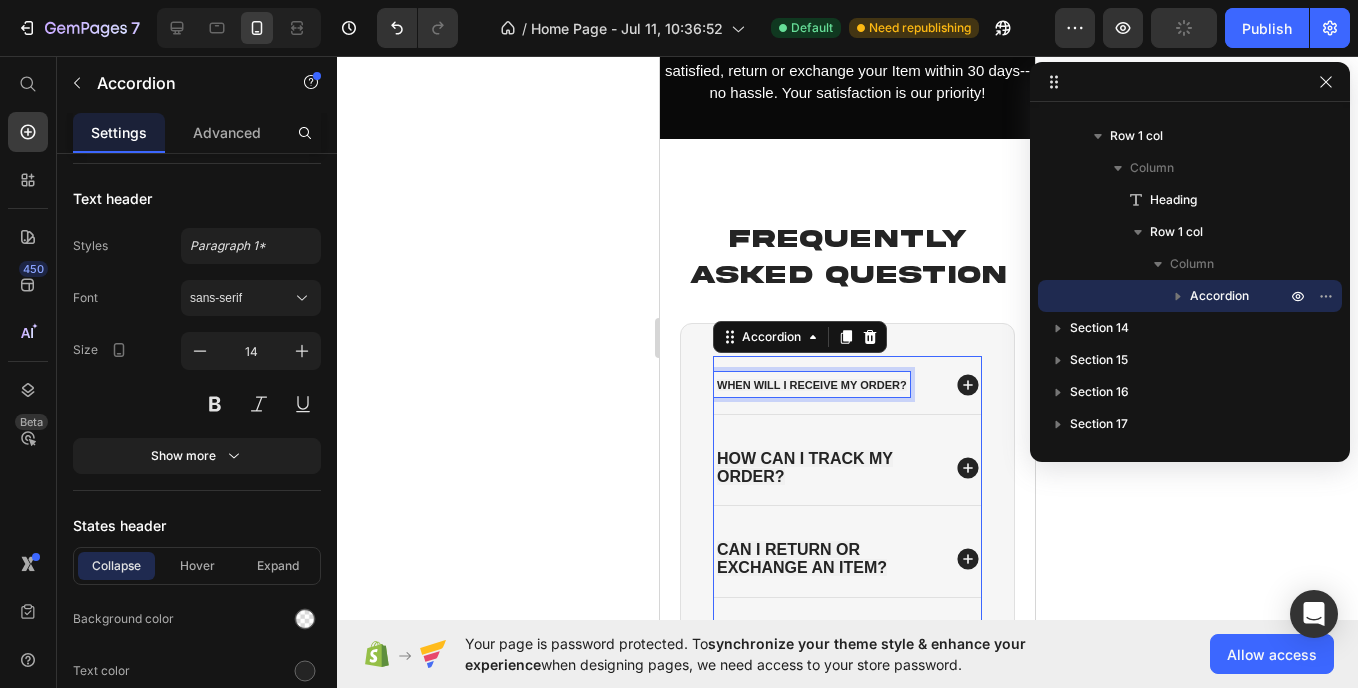 click on "When will I receive my order?" at bounding box center (812, 385) 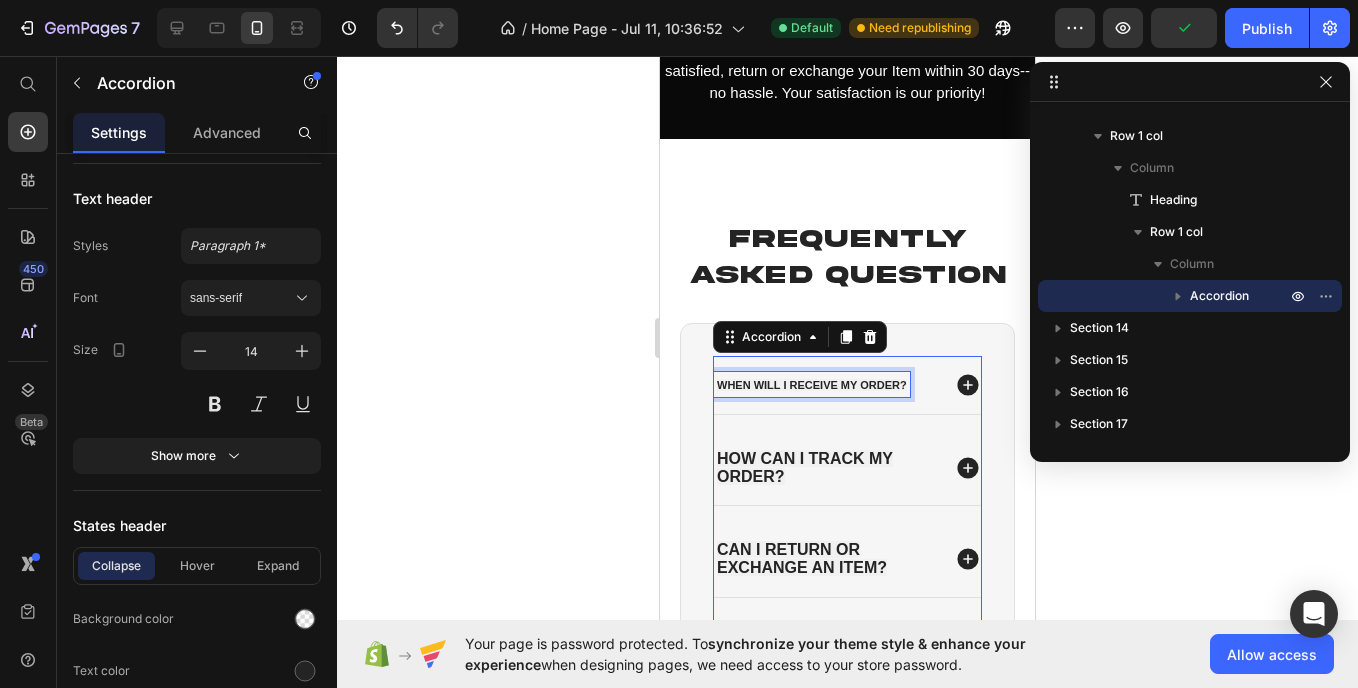 click on "When will I receive my order?" at bounding box center (812, 385) 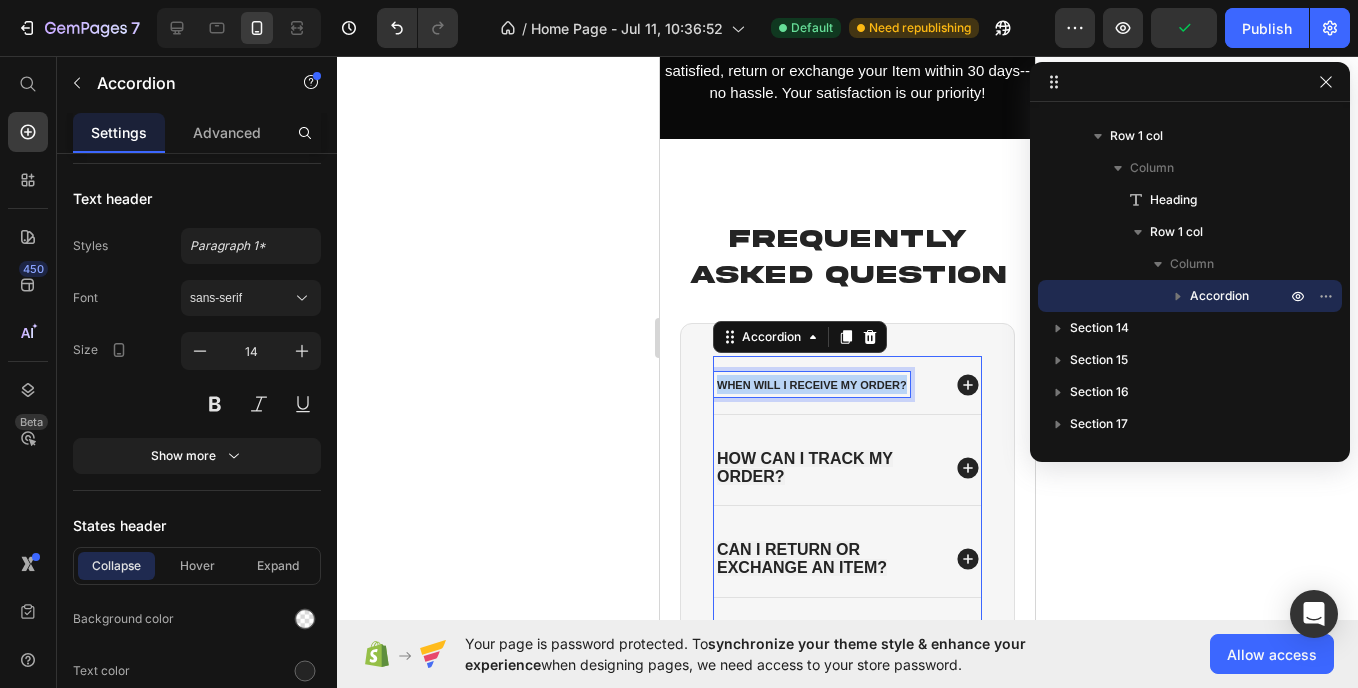 click on "When will I receive my order?" at bounding box center [812, 385] 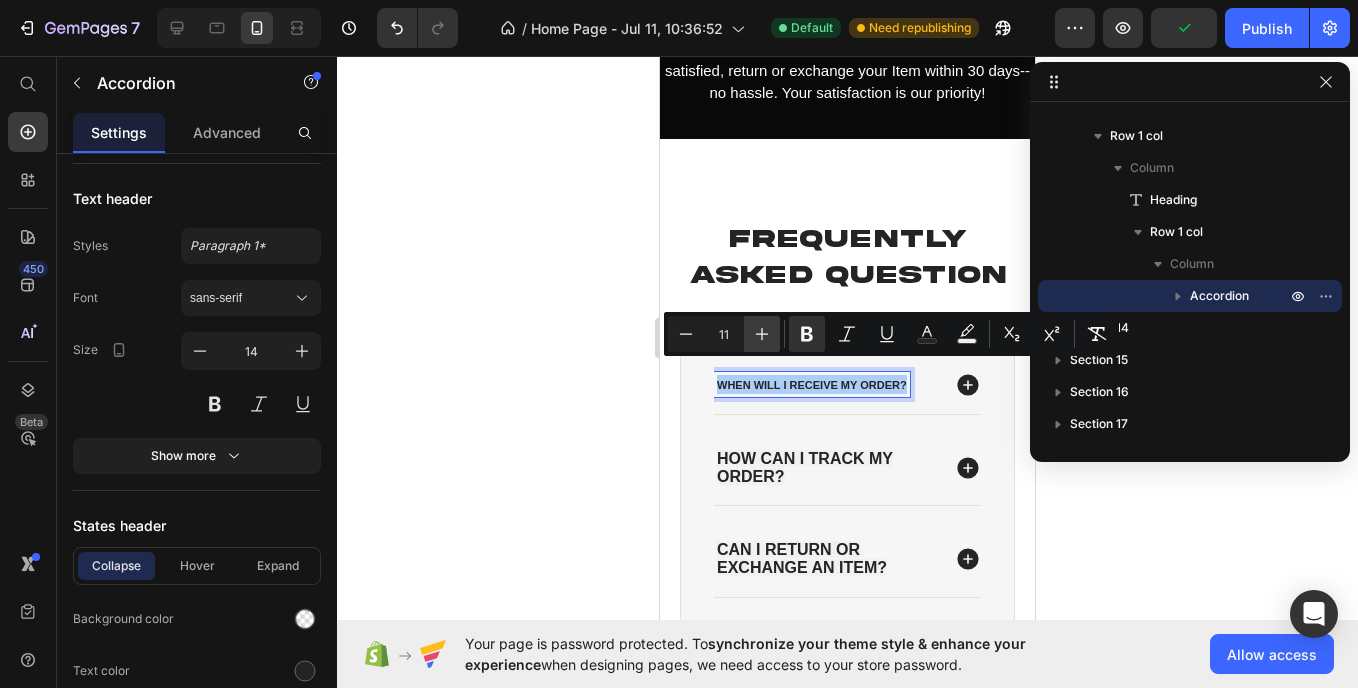 click 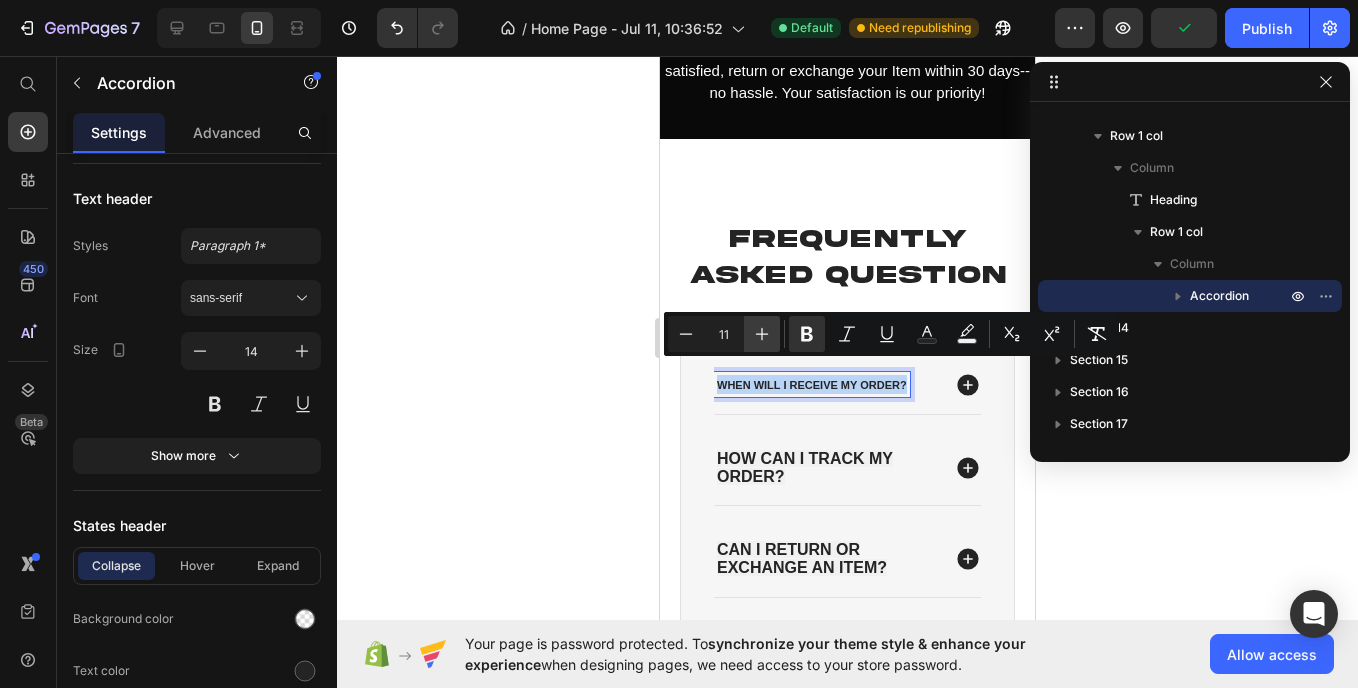 type on "12" 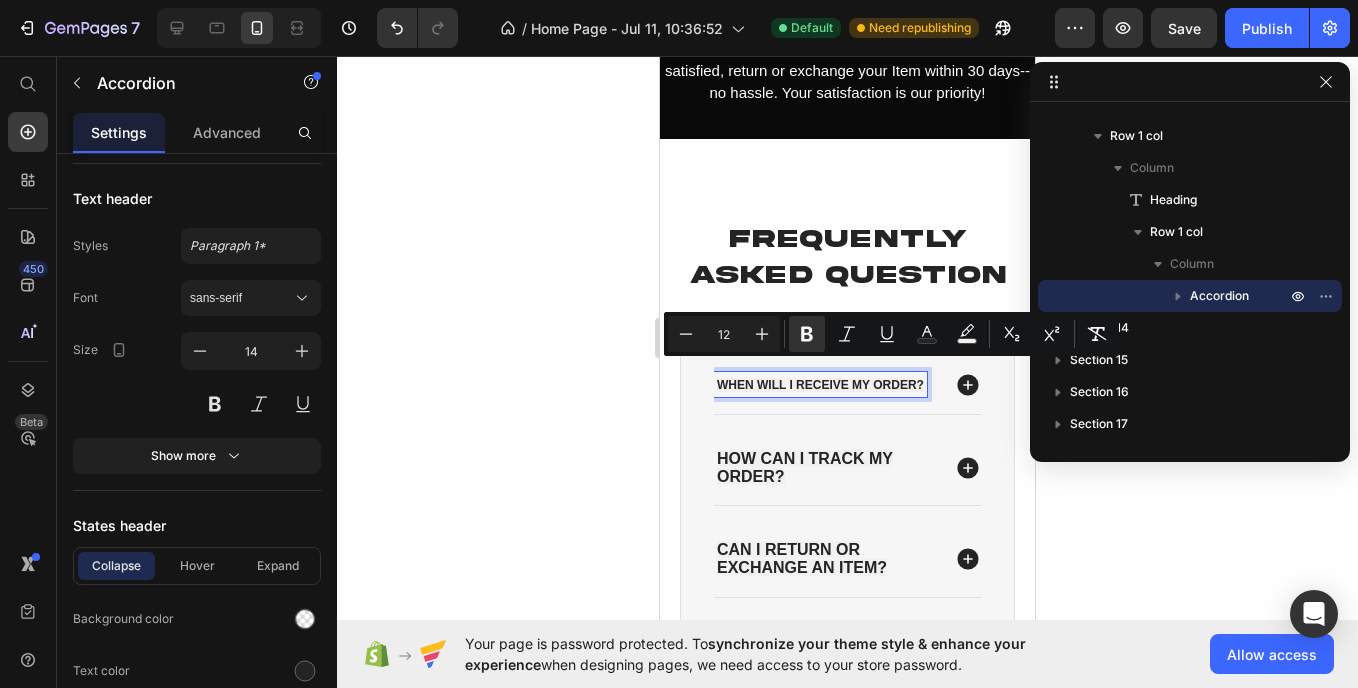 click on "How can I track my order?" at bounding box center (826, 468) 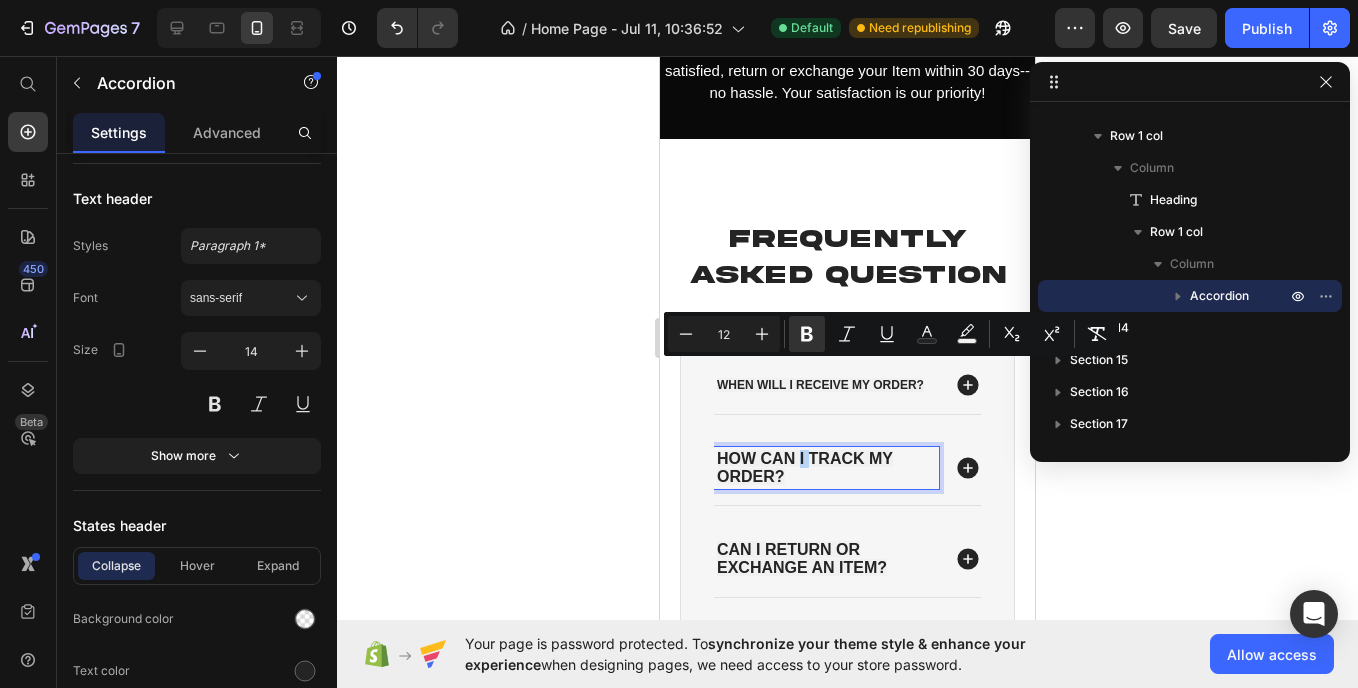click on "How can I track my order?" at bounding box center (826, 468) 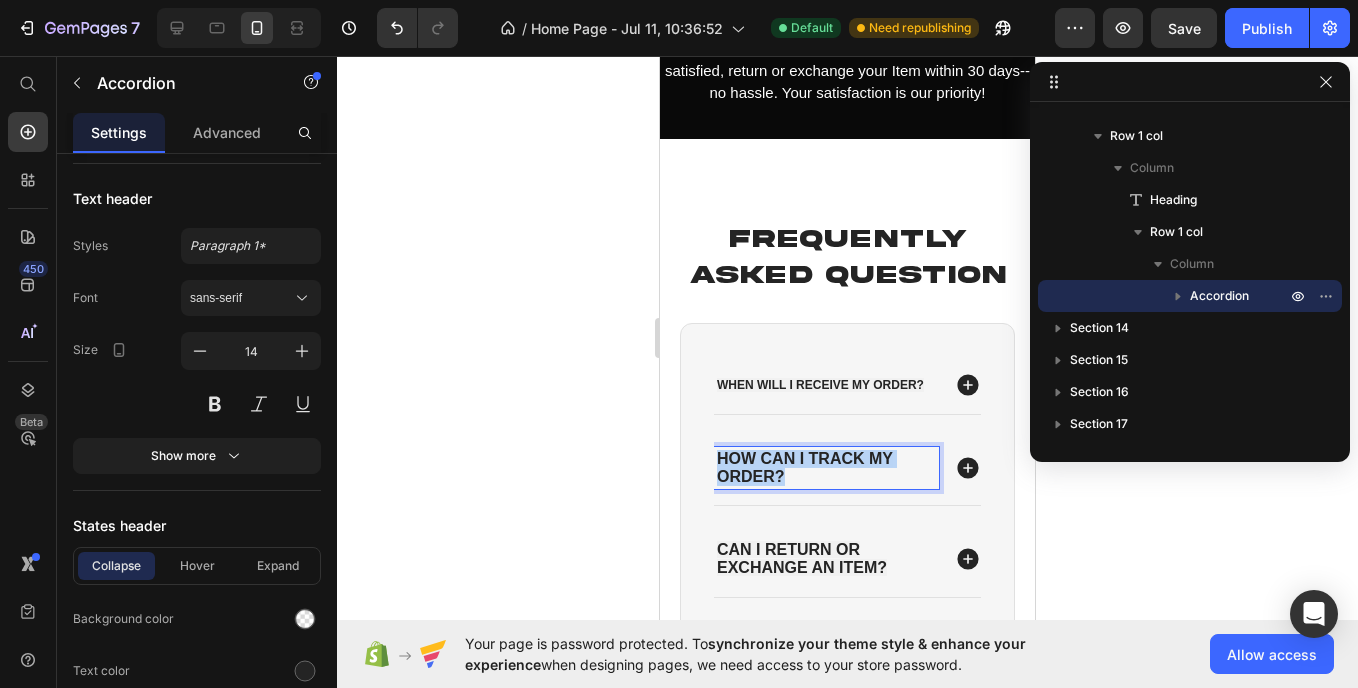 click on "How can I track my order?" at bounding box center (826, 468) 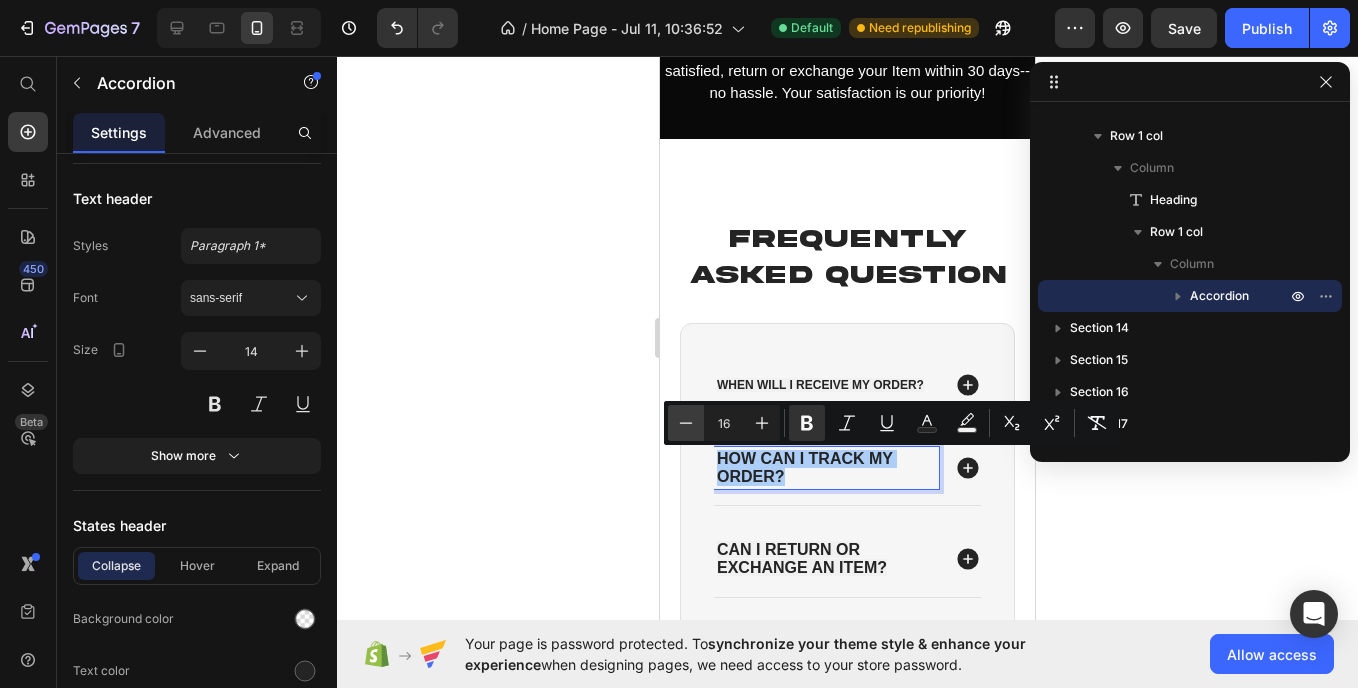 click 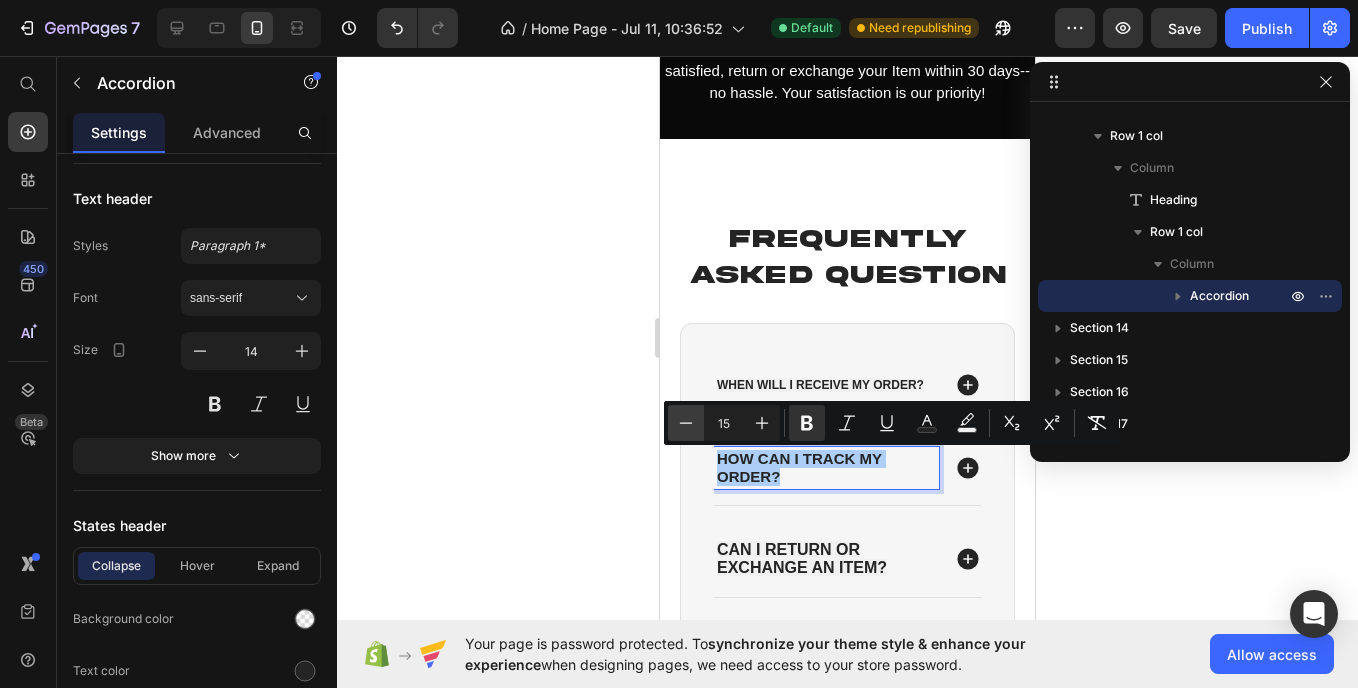 click 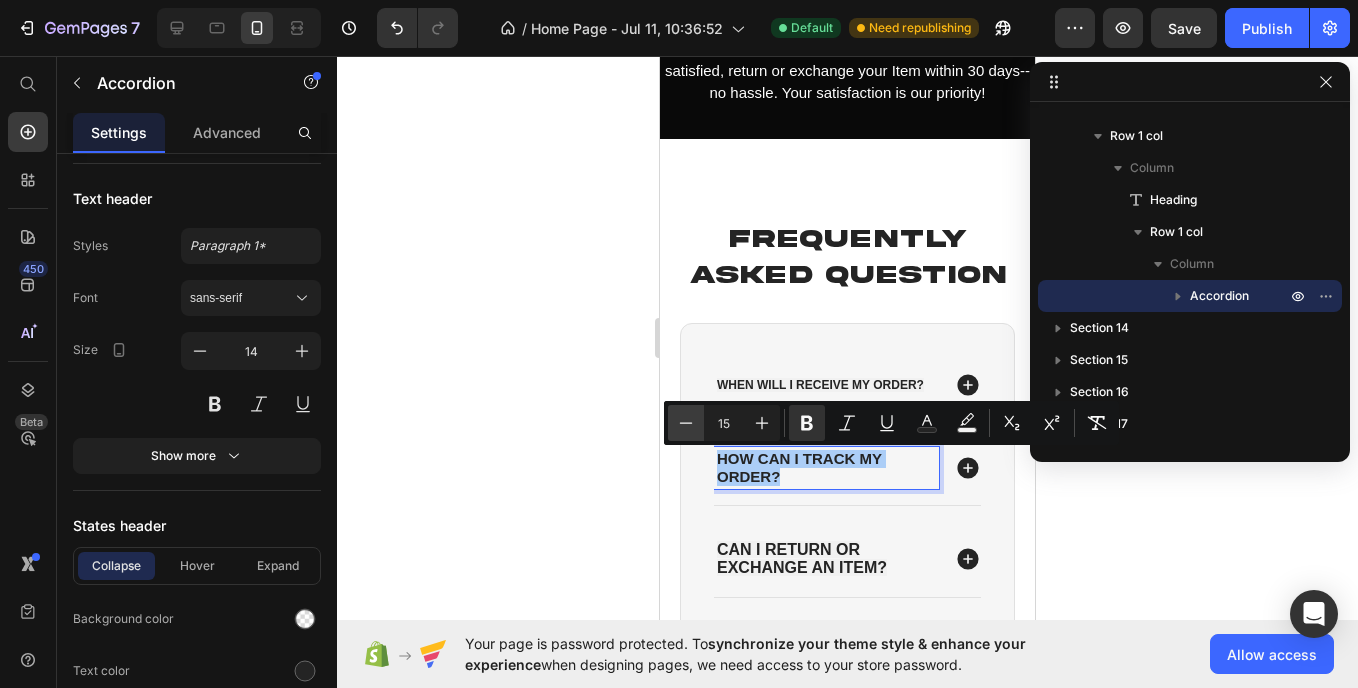 click 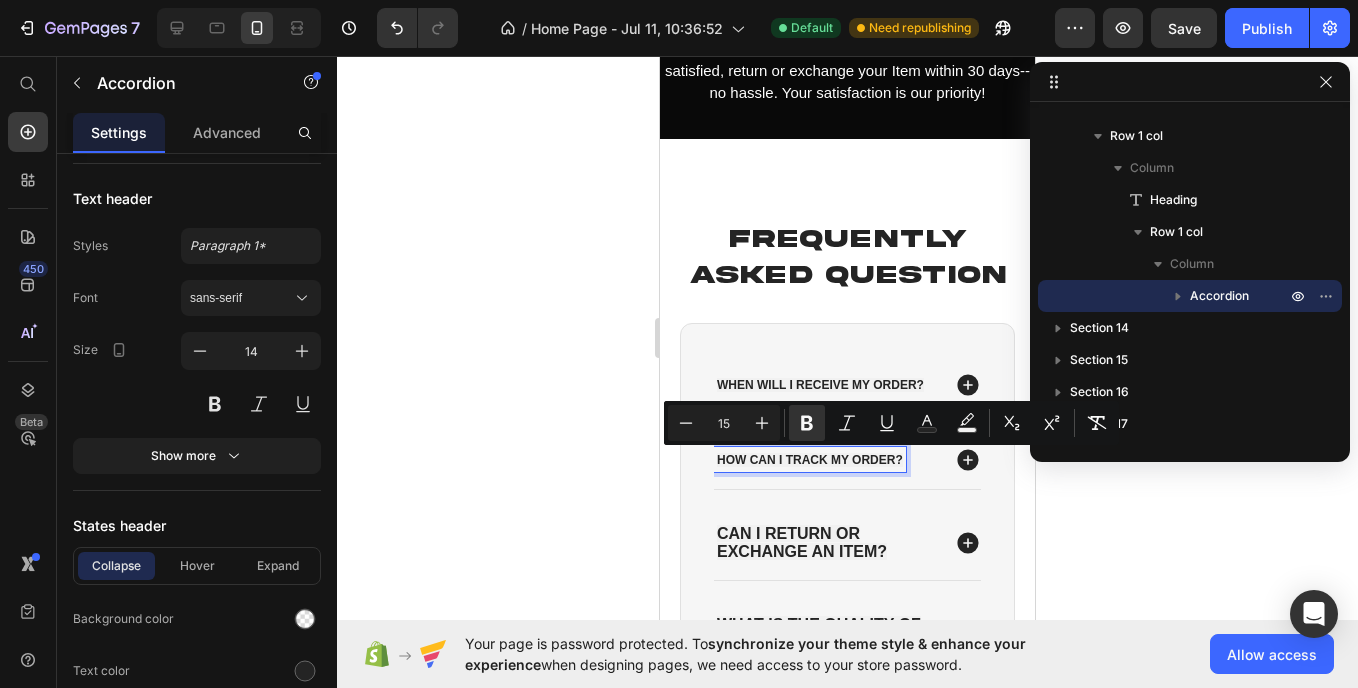 type on "12" 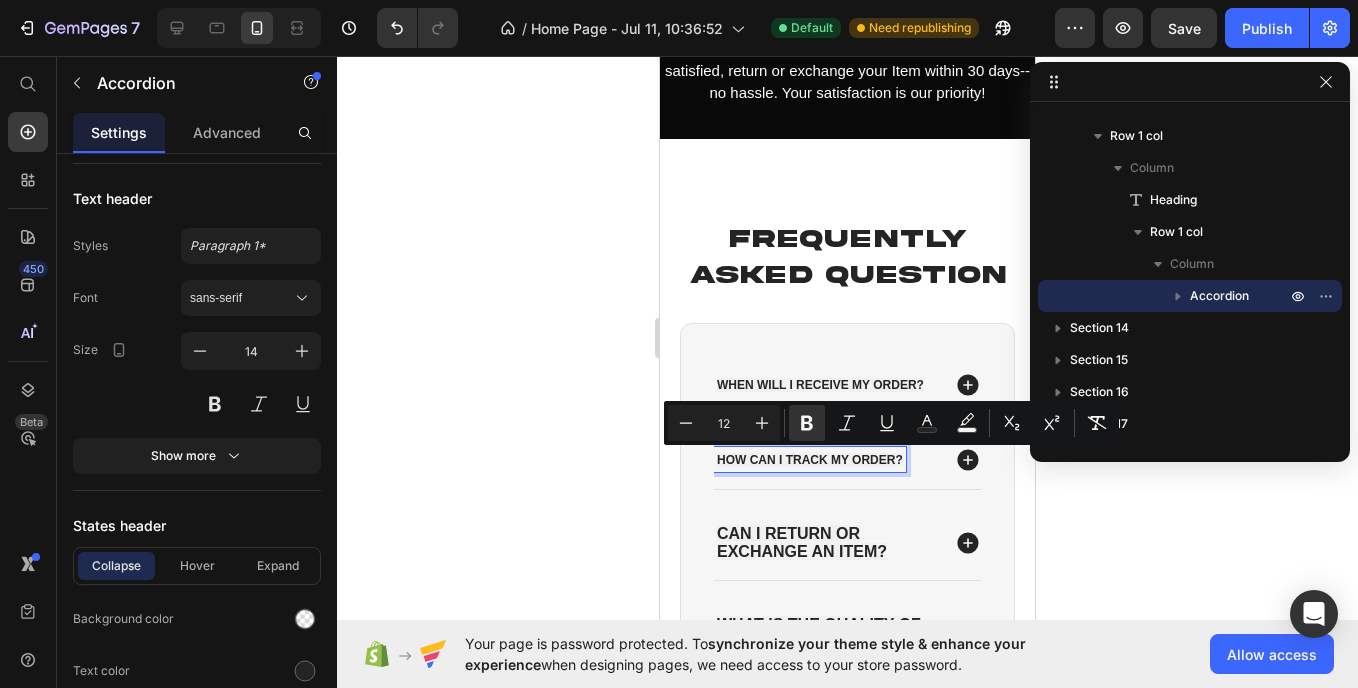 click on "Can I return or exchange an item?" at bounding box center [802, 542] 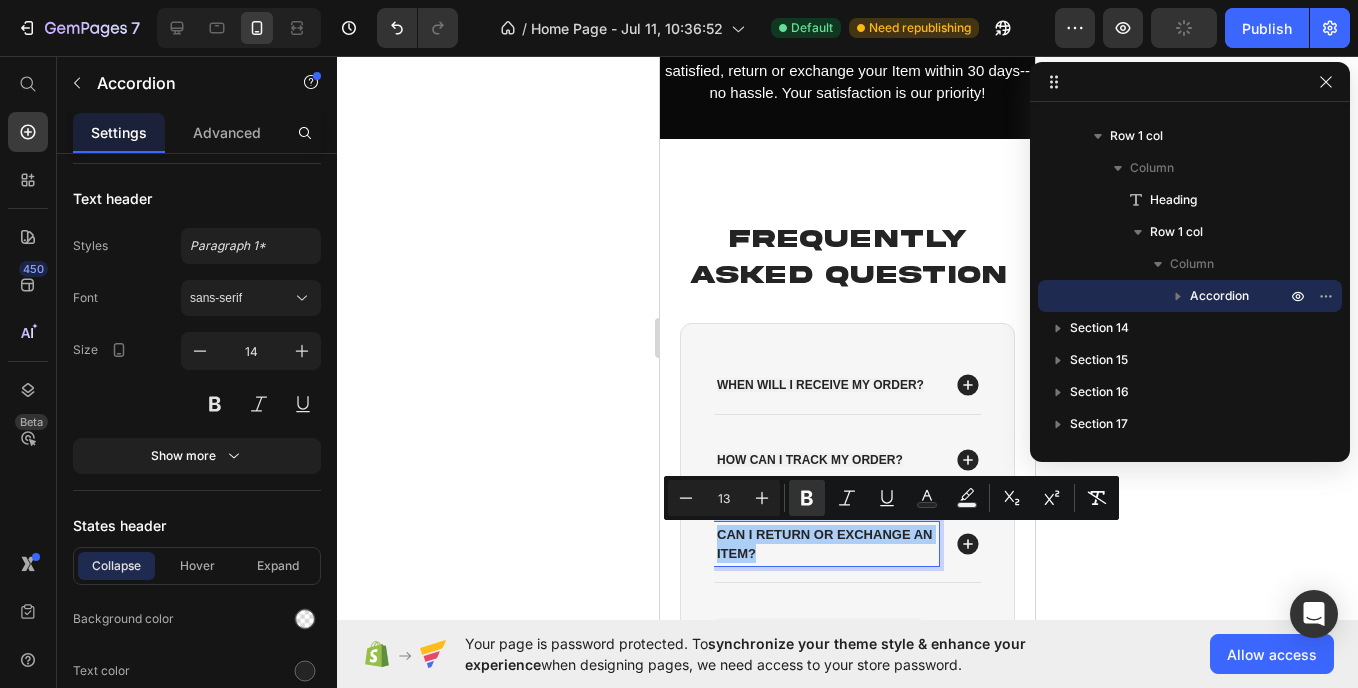 click 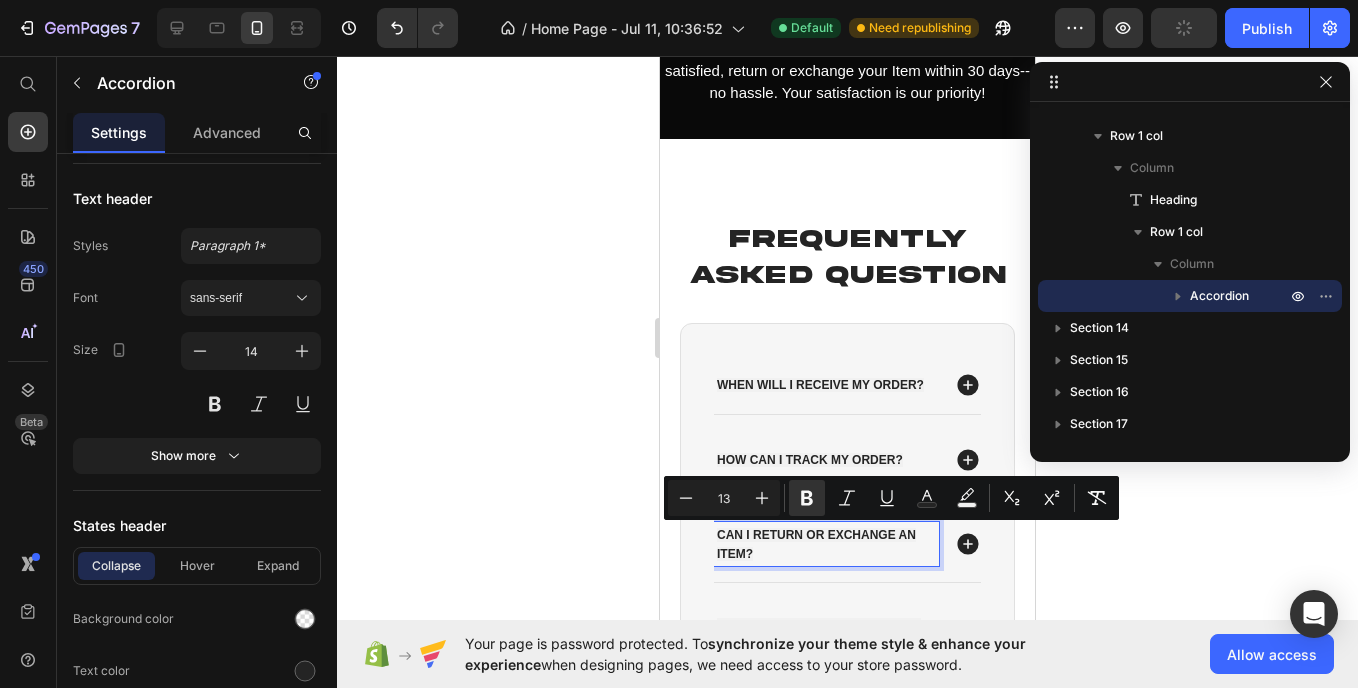 type on "12" 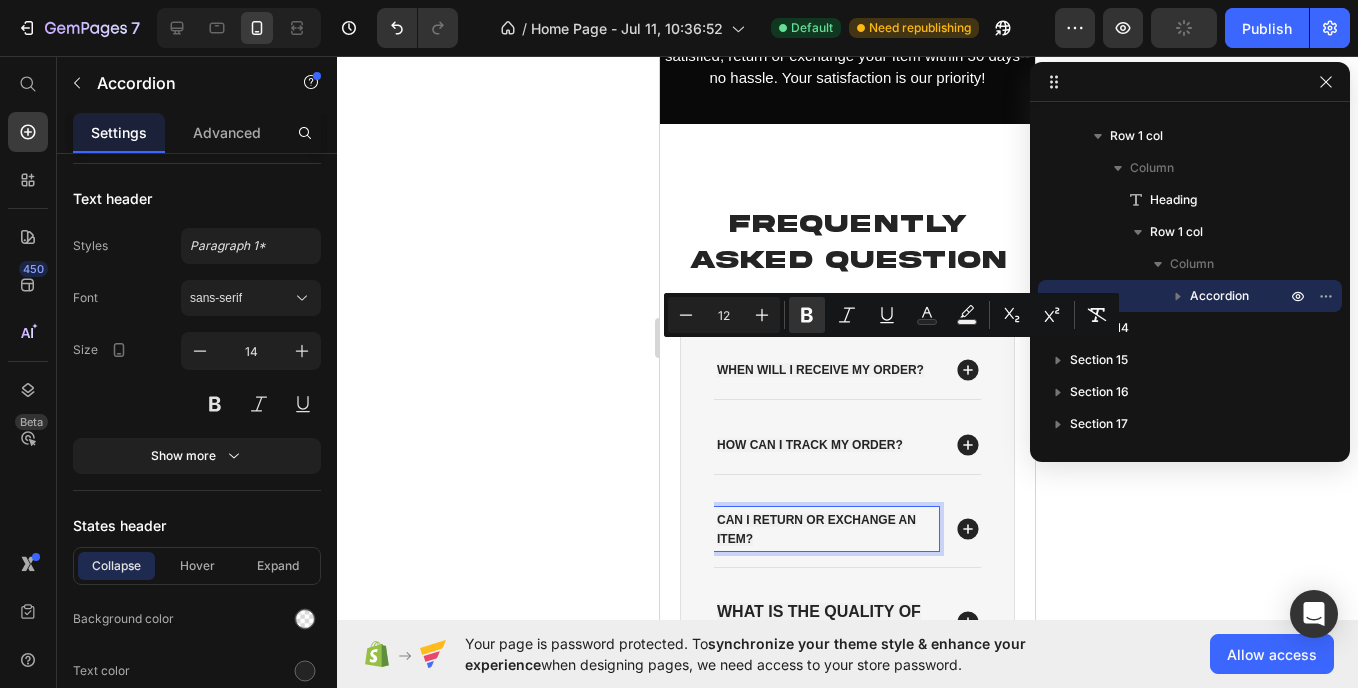 click on "What is the quality of the D-Hoodie?" at bounding box center (819, 620) 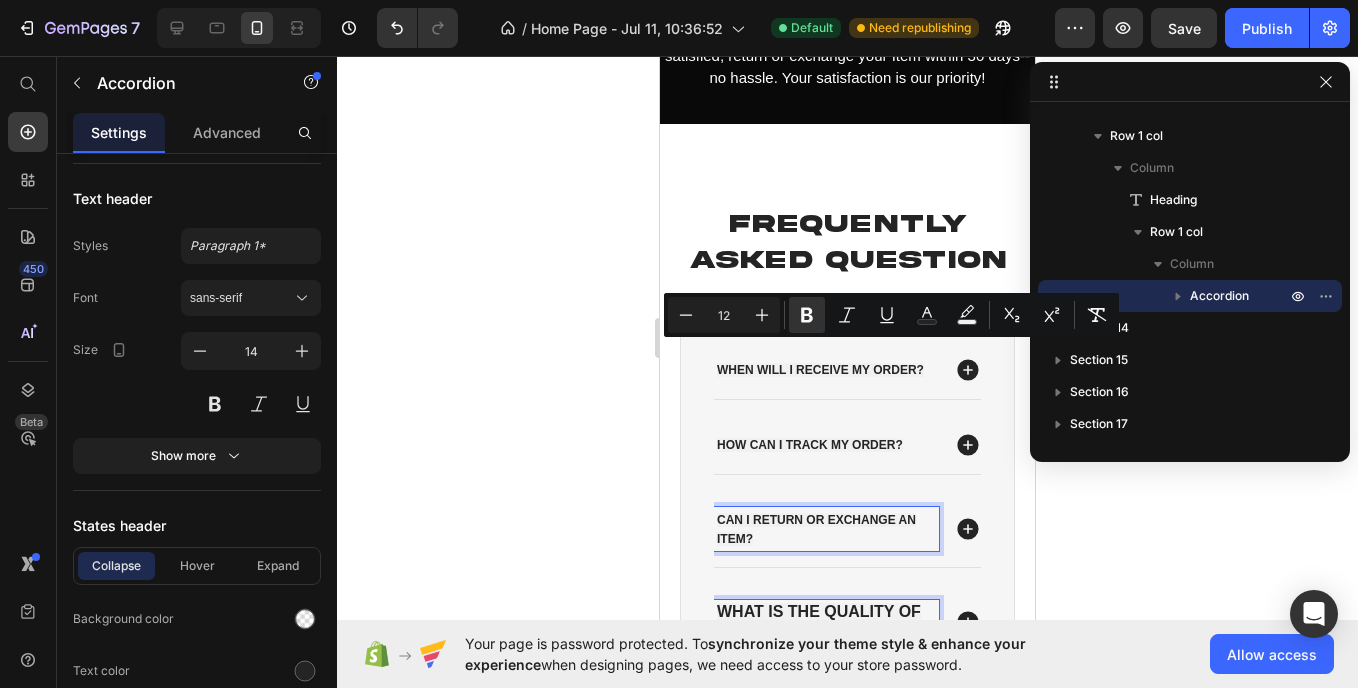 scroll, scrollTop: 4275, scrollLeft: 0, axis: vertical 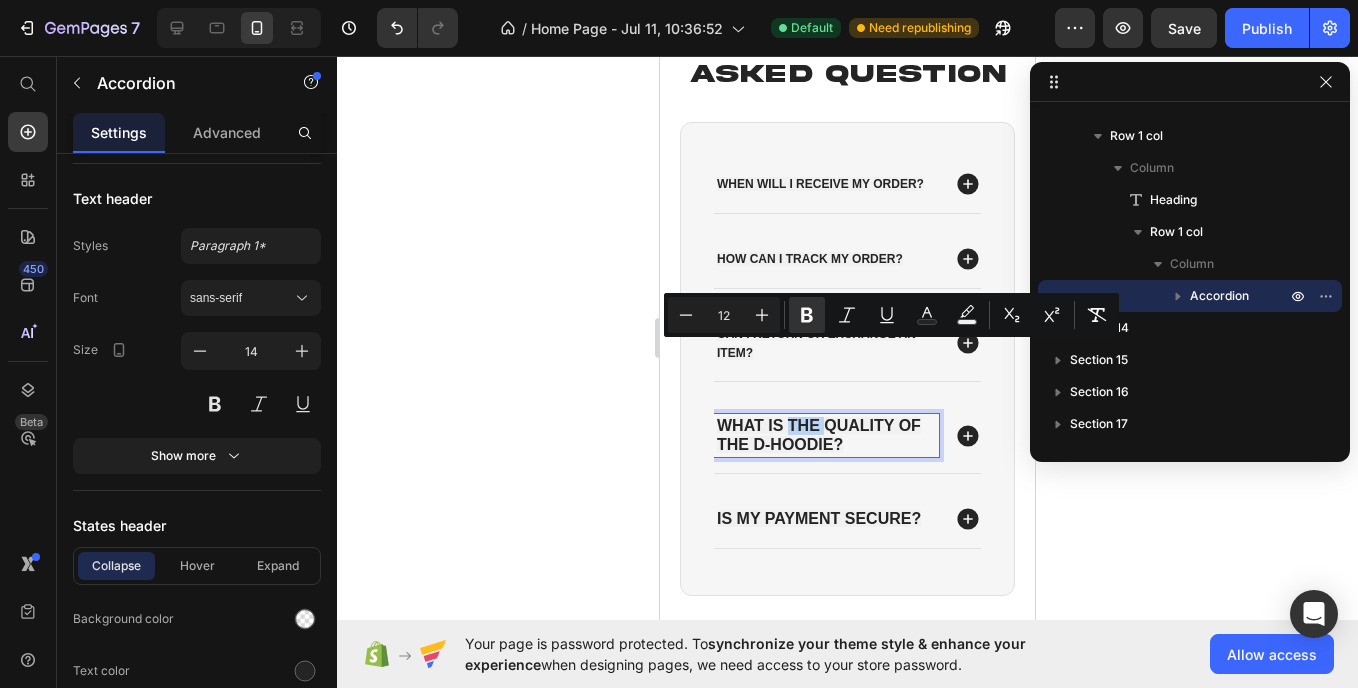 click on "What is the quality of the D-Hoodie?" at bounding box center (819, 434) 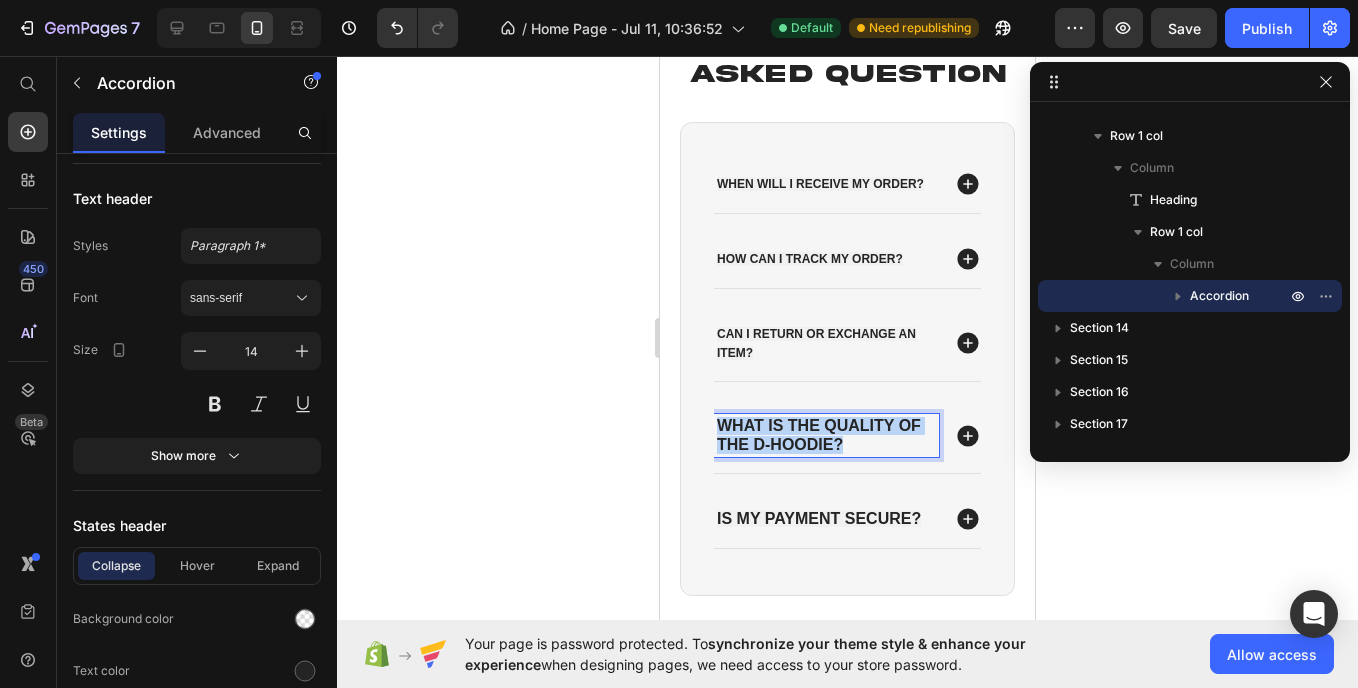 click on "What is the quality of the D-Hoodie?" at bounding box center [819, 434] 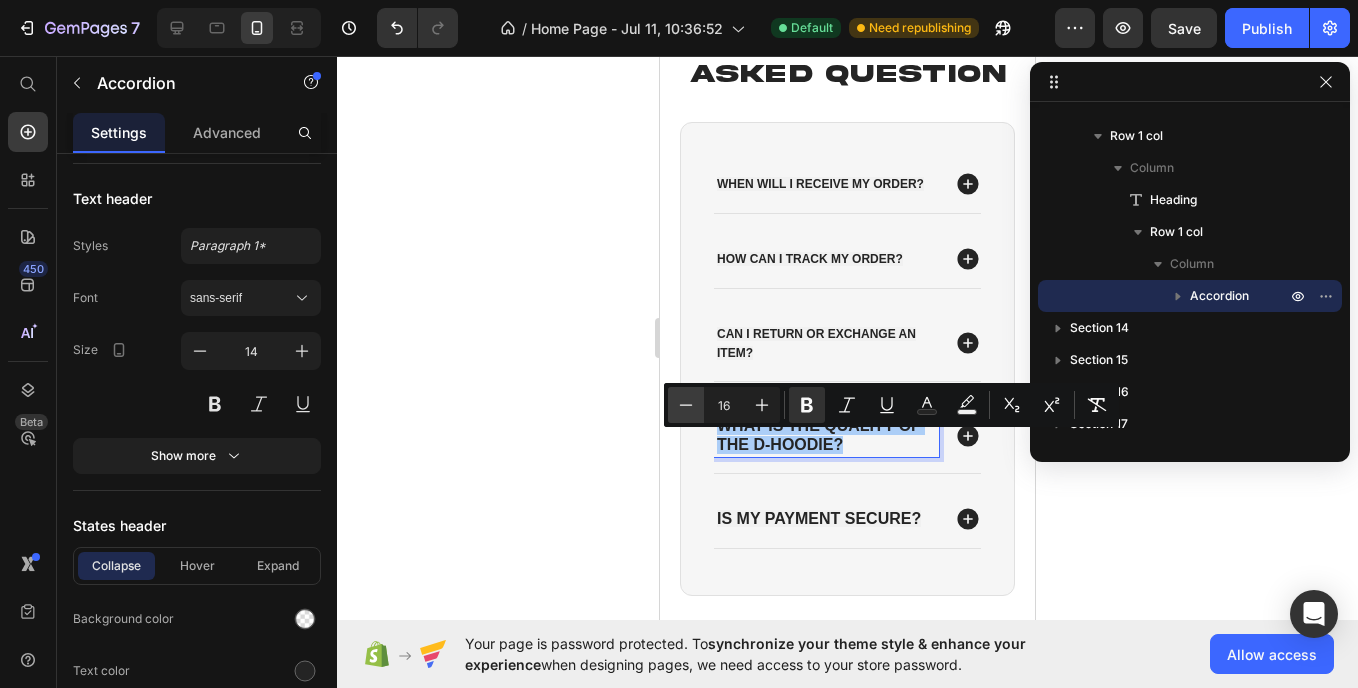 click 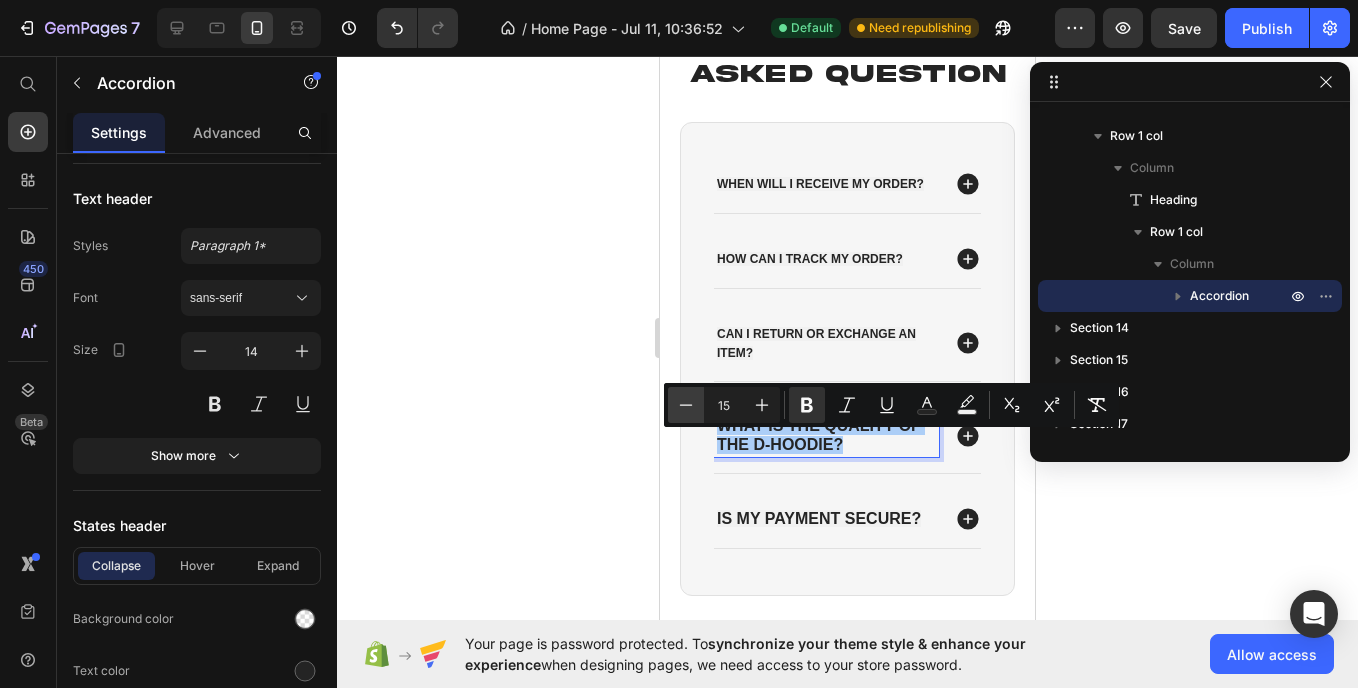 click 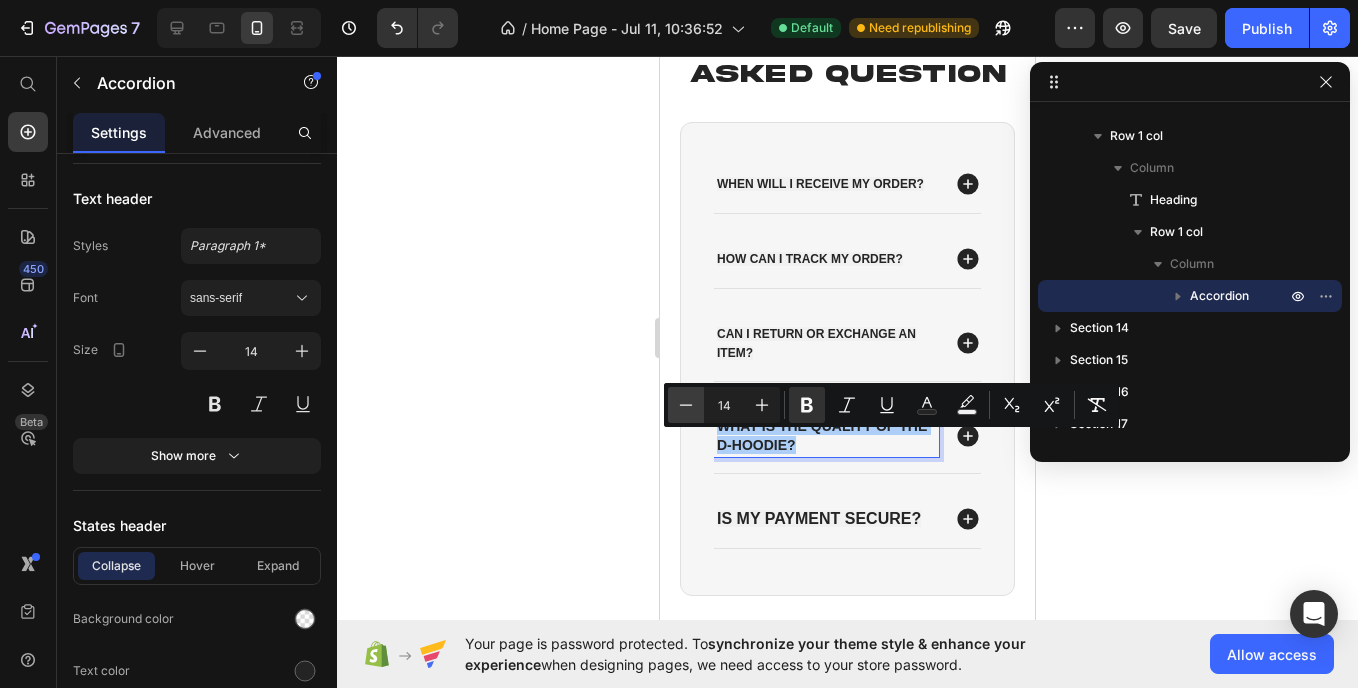 click 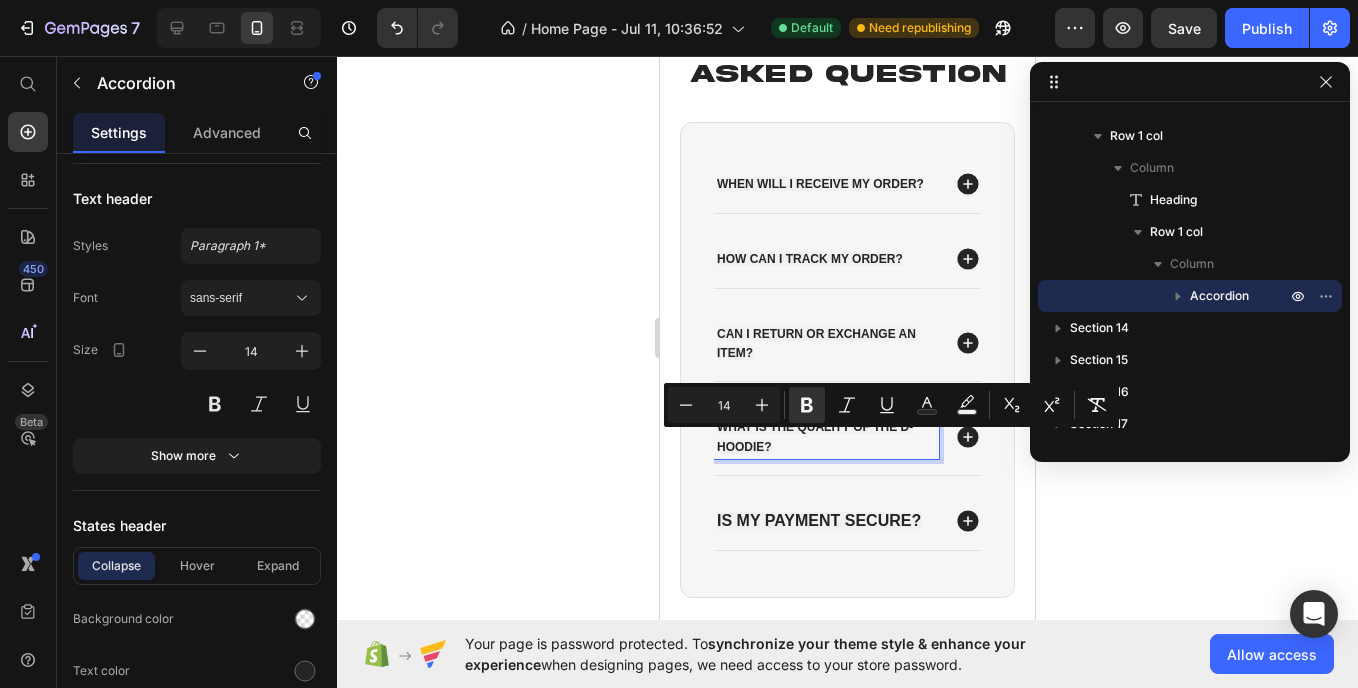 type on "12" 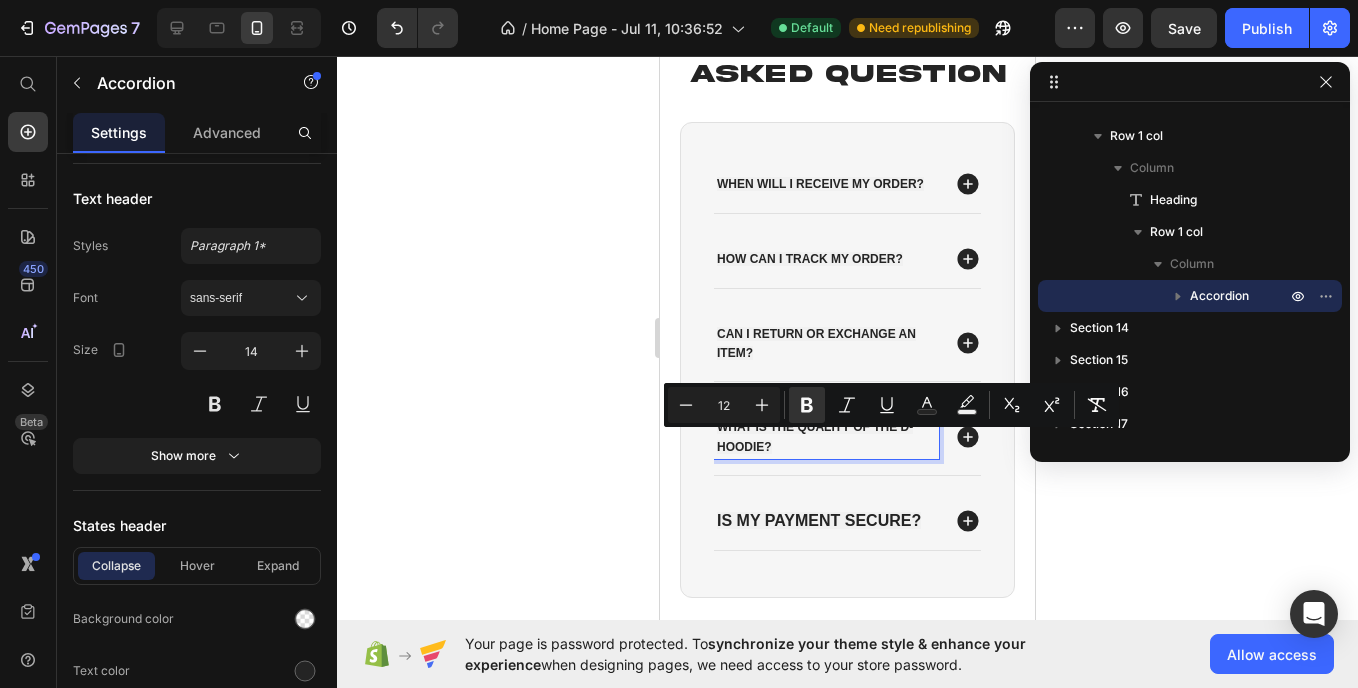 click on "Is my payment secure?" at bounding box center (819, 520) 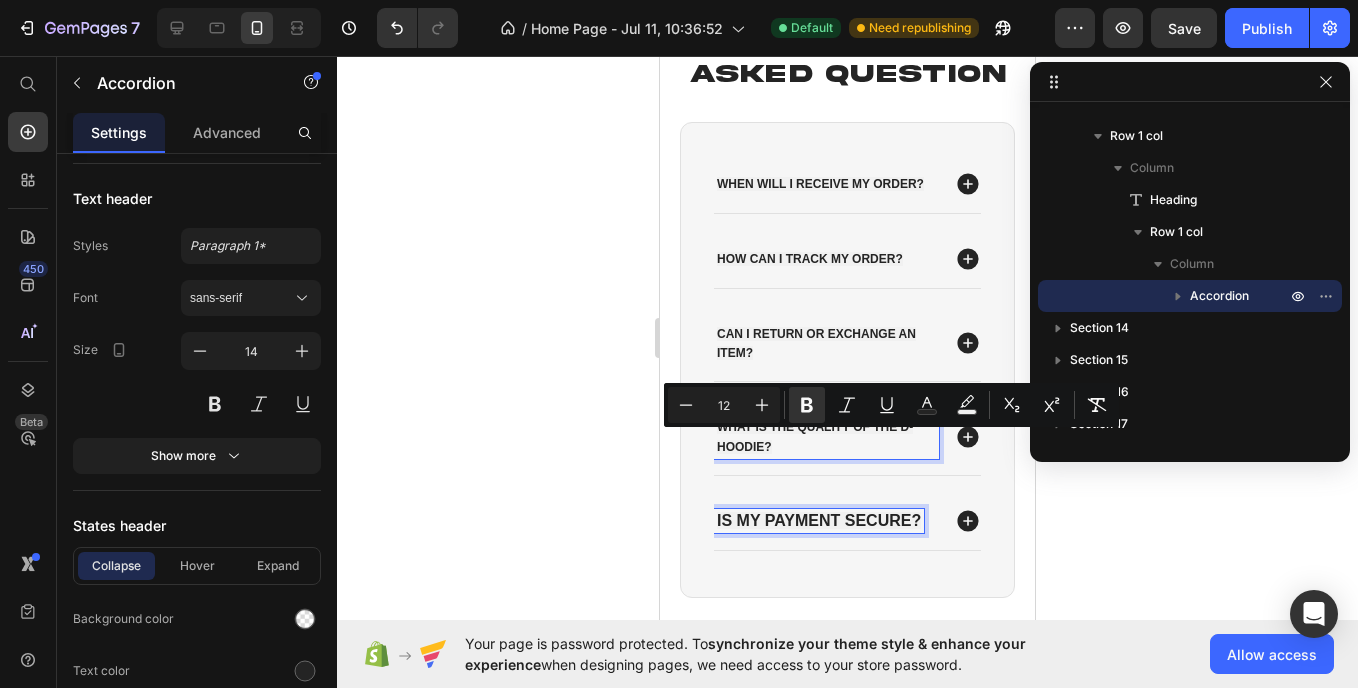 click on "Is my payment secure?" at bounding box center [819, 520] 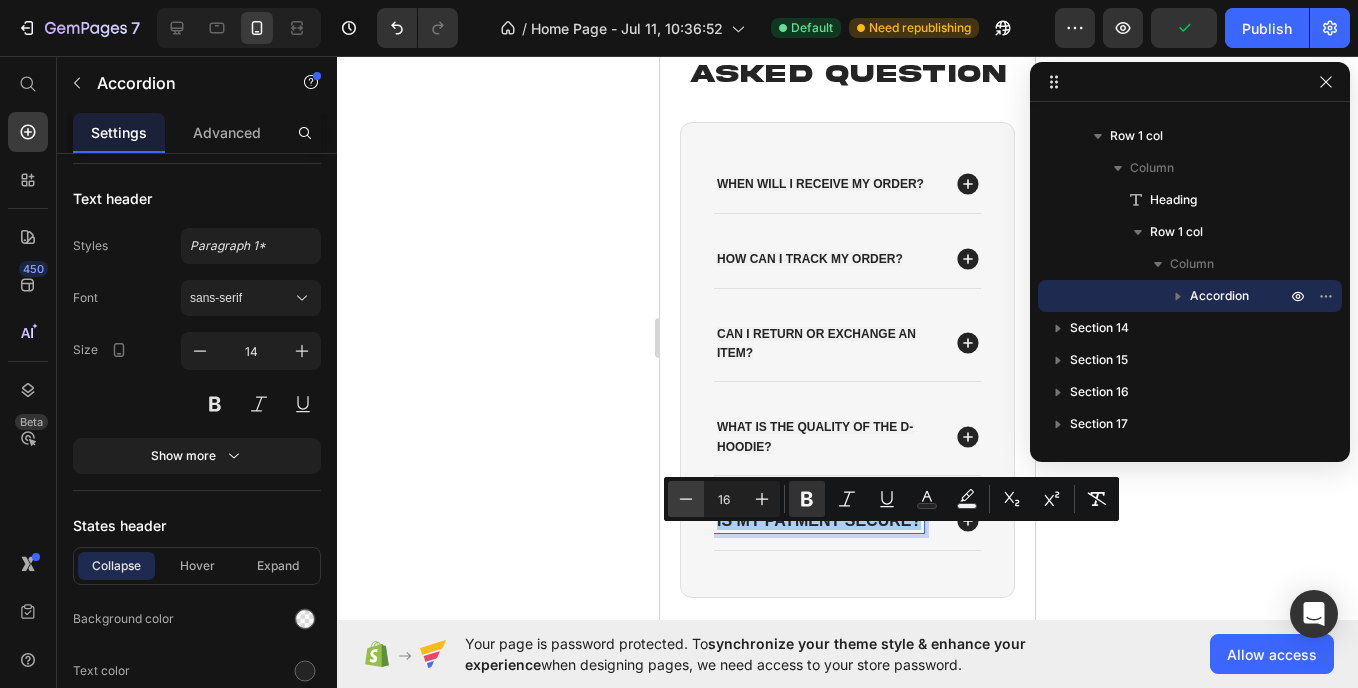 click 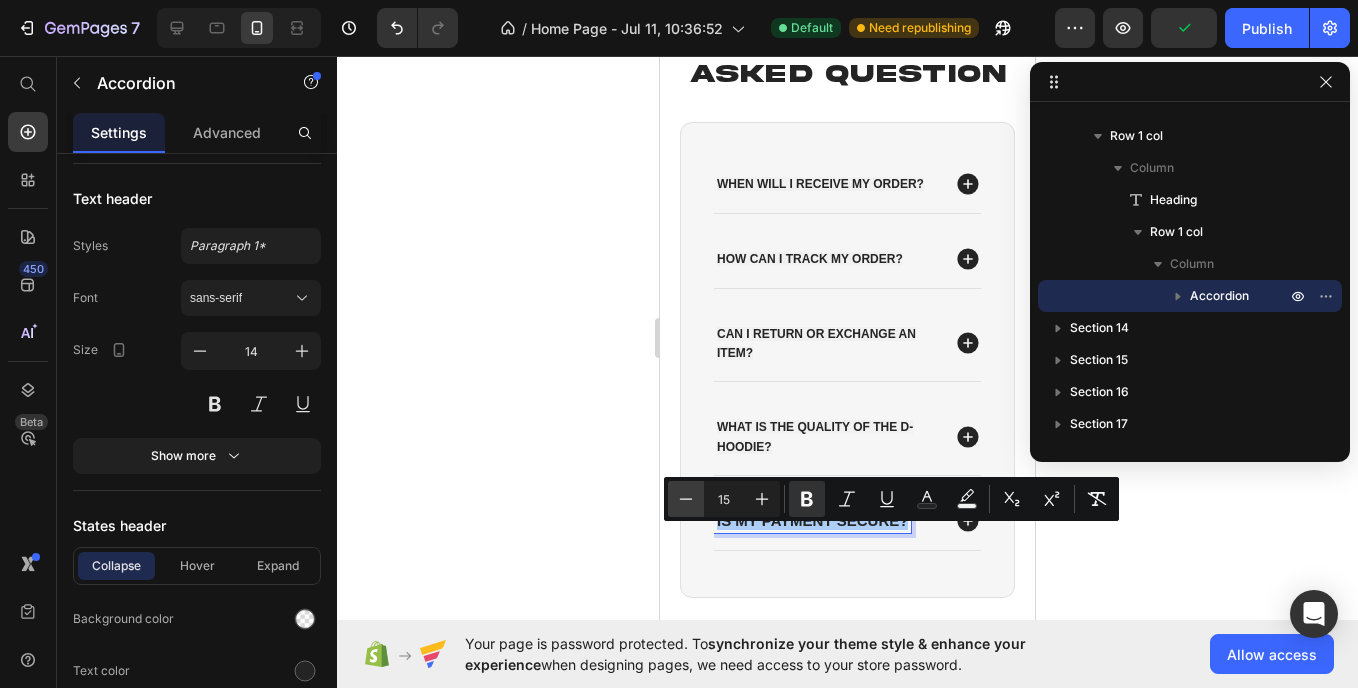 click 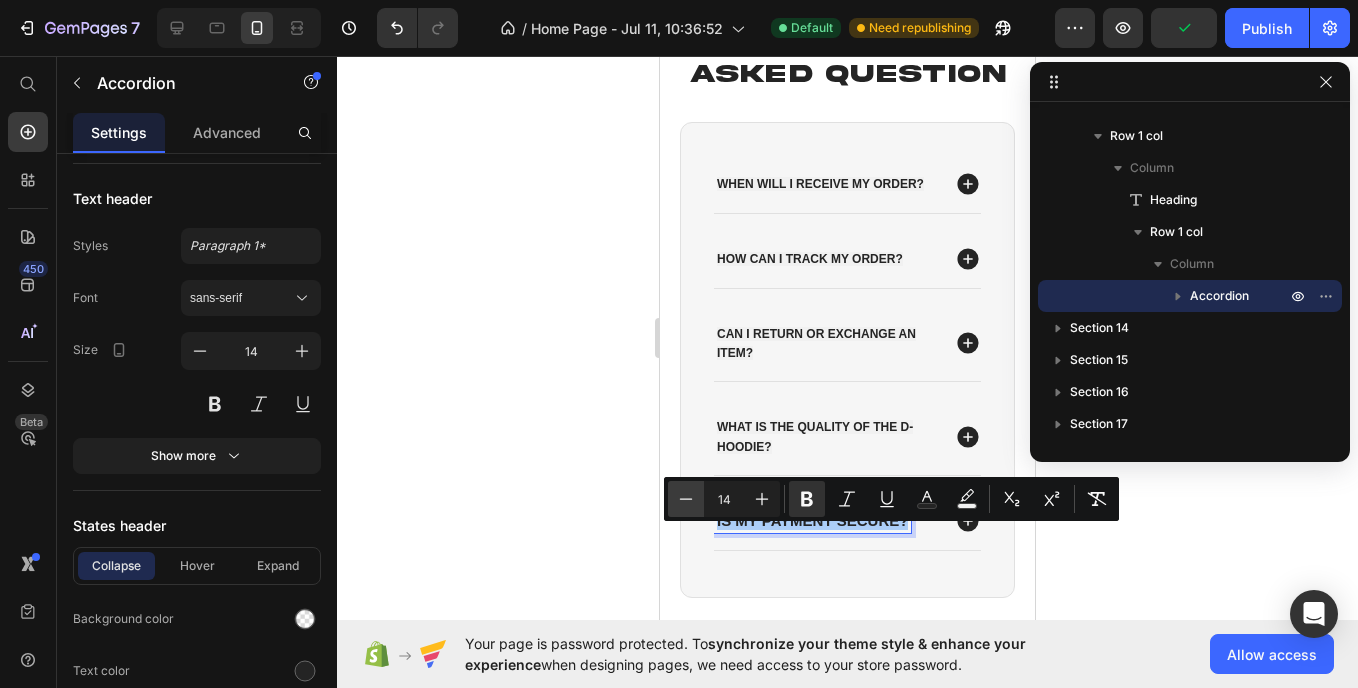 click 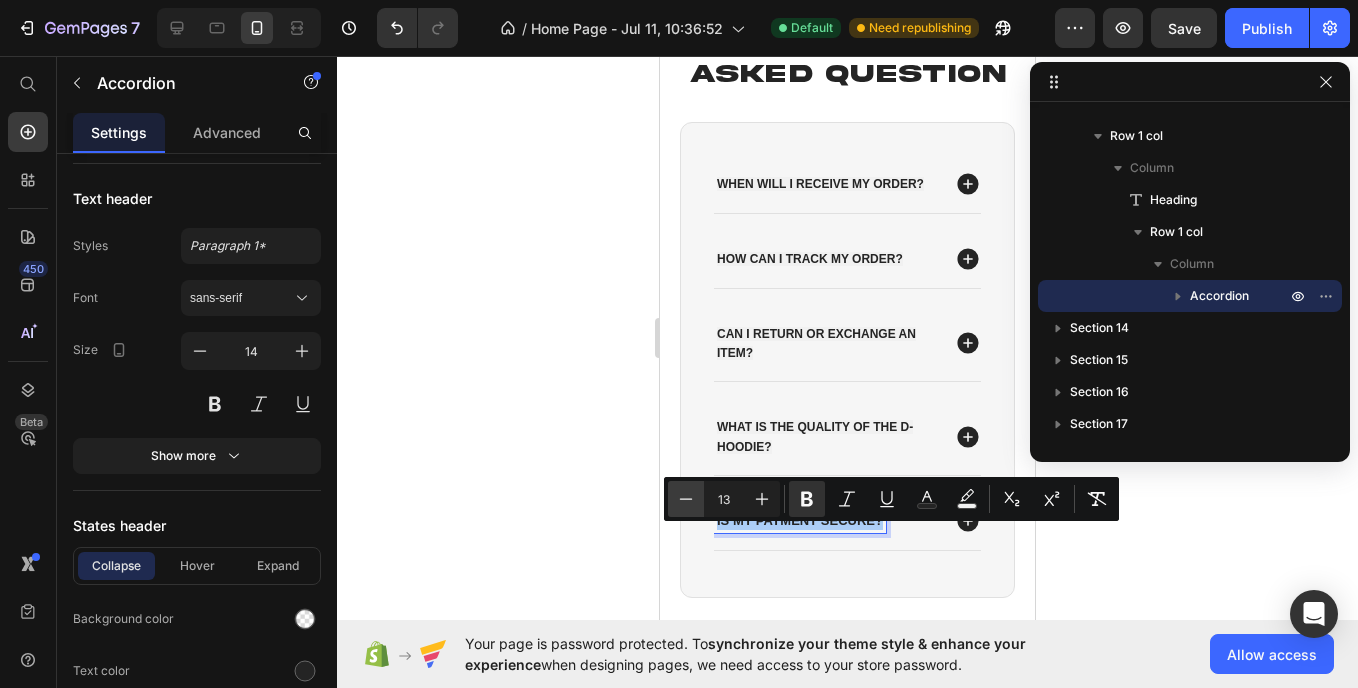 click 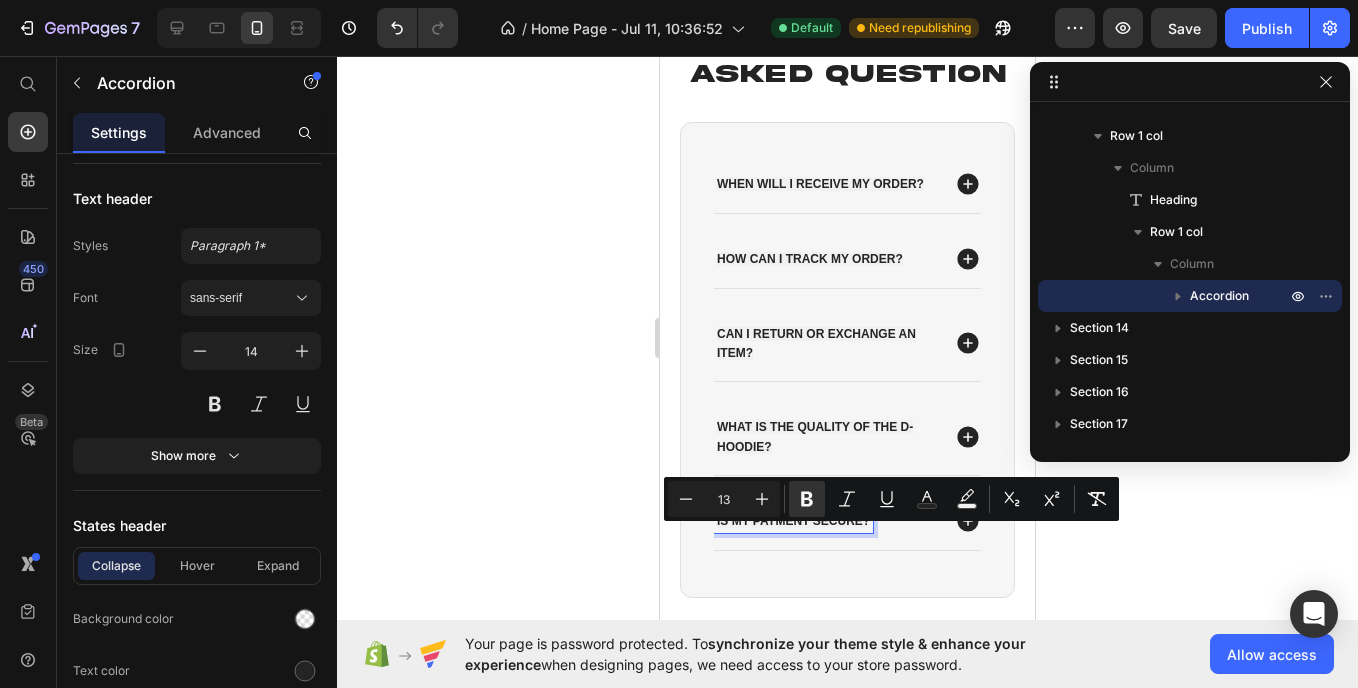 type on "12" 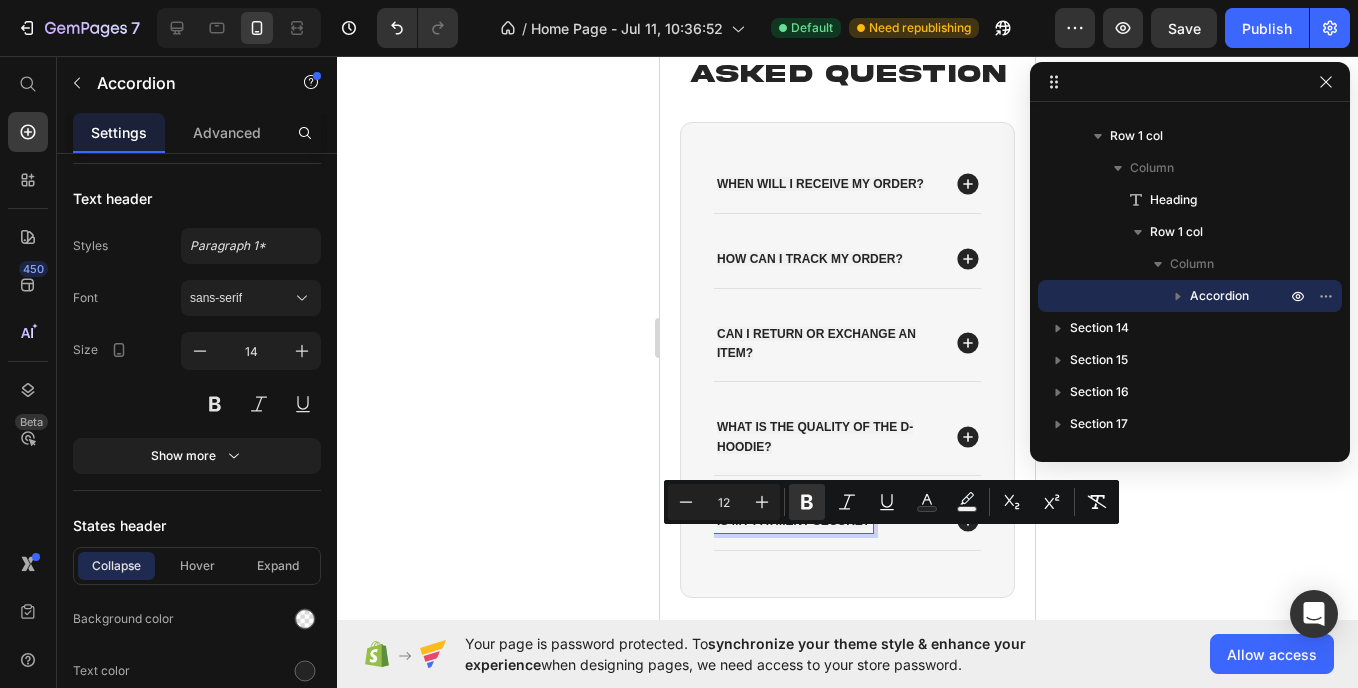 scroll, scrollTop: 0, scrollLeft: 0, axis: both 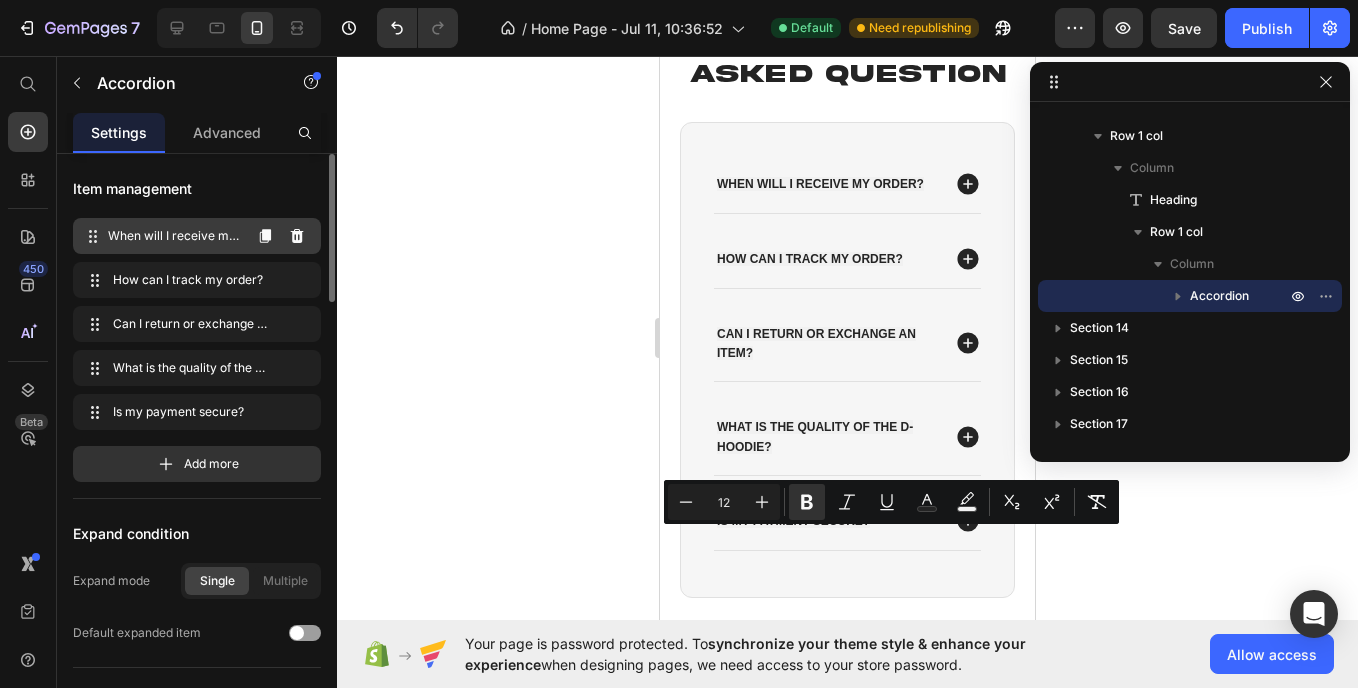 click on "When will I receive my order? When will I receive my order?" at bounding box center (161, 236) 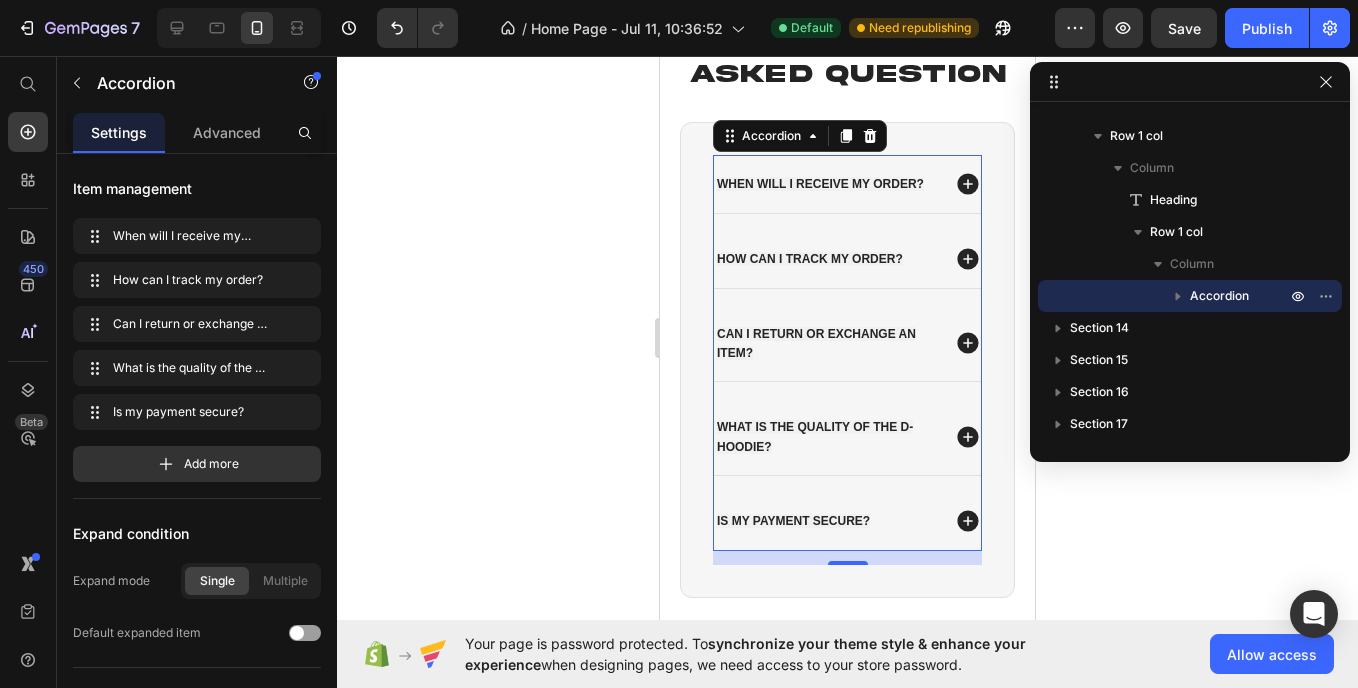 click on "When will I receive my order?" at bounding box center (847, 184) 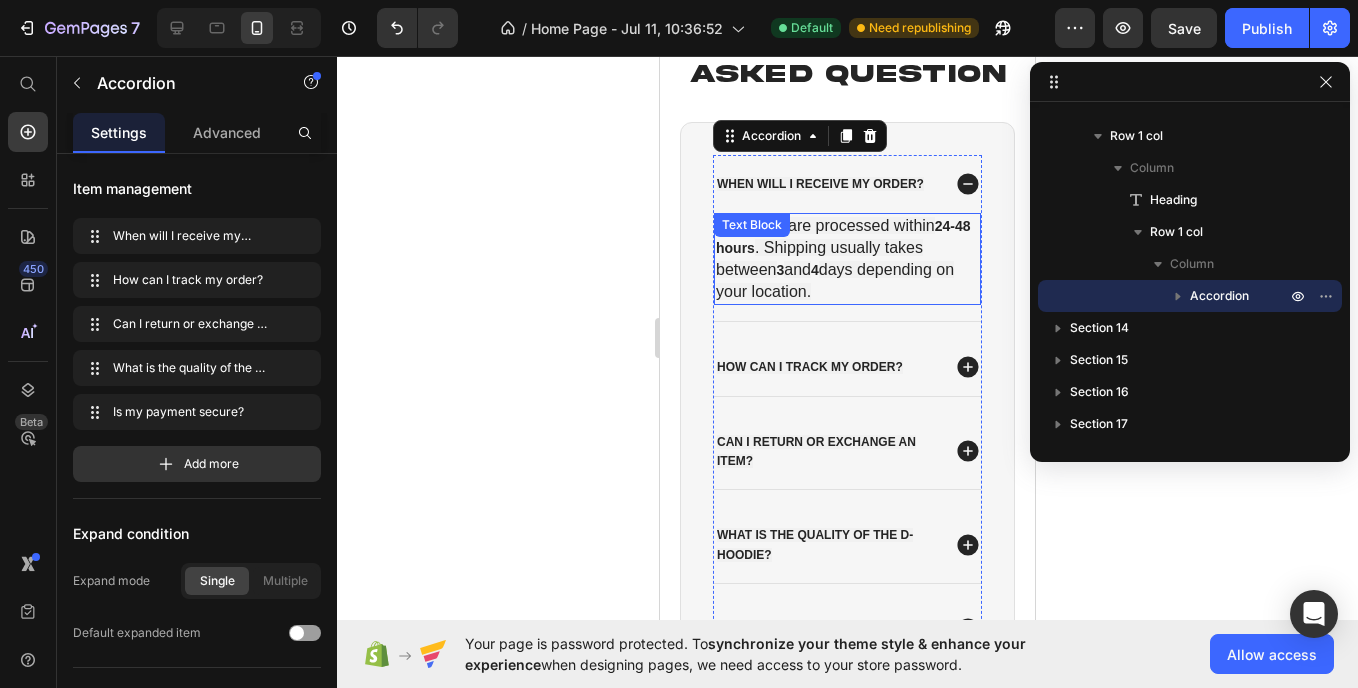 click on "and" at bounding box center [797, 269] 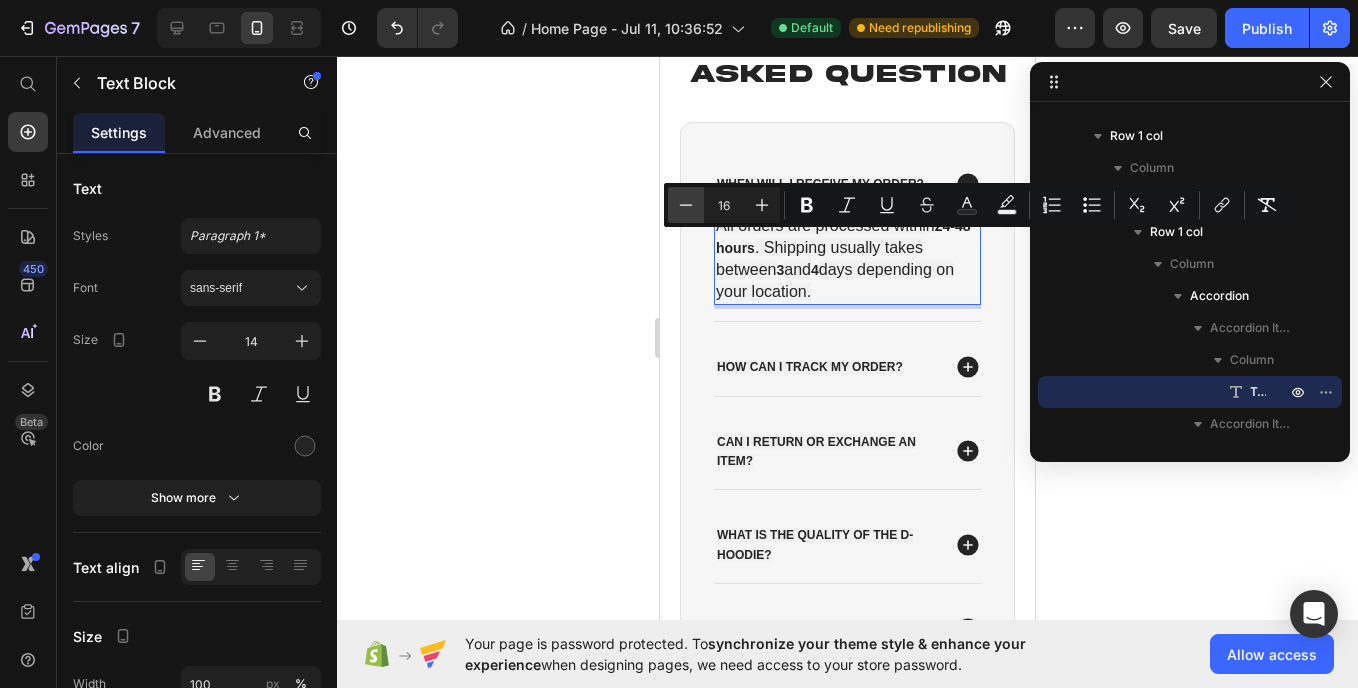 click 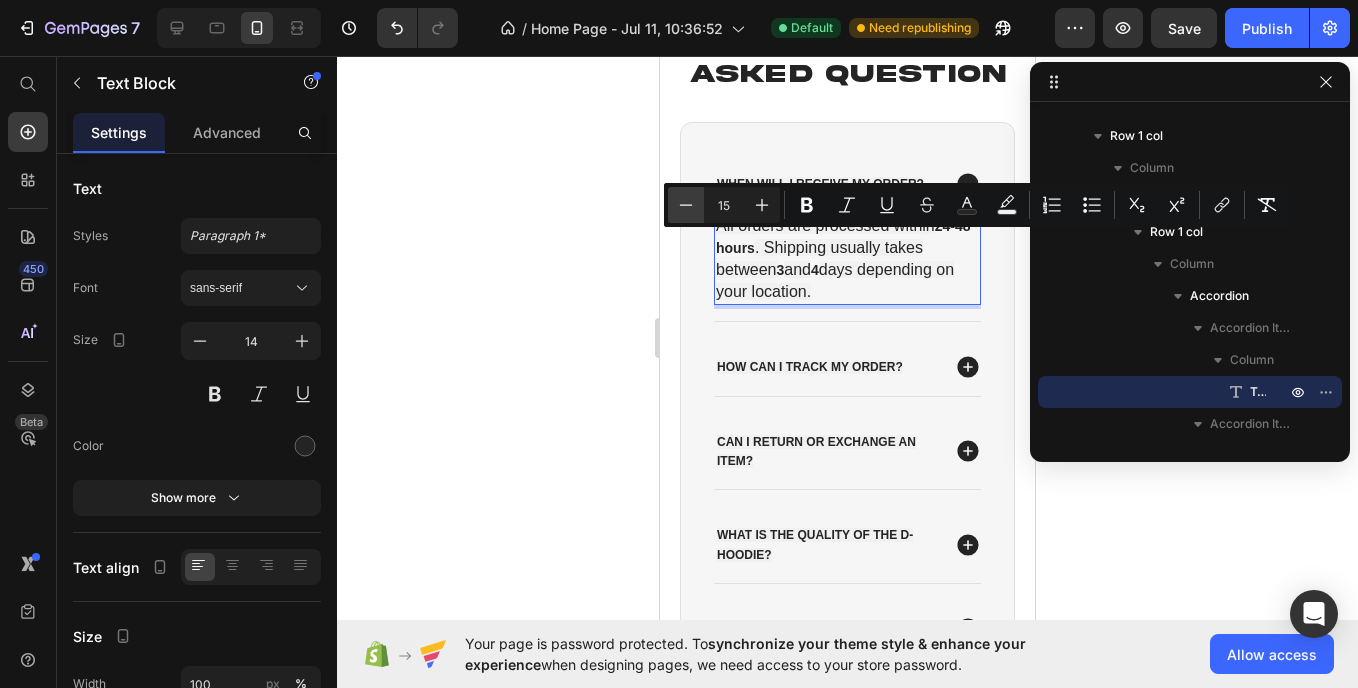 click 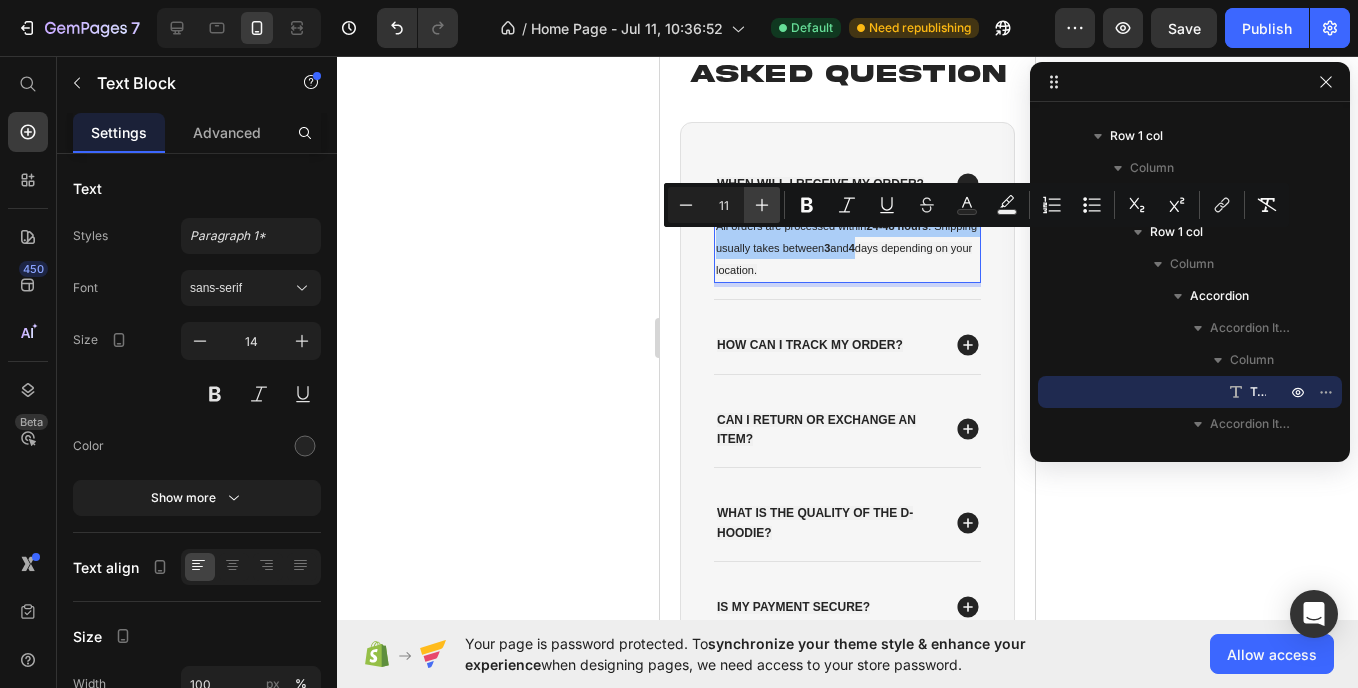 click on "Plus" at bounding box center [762, 205] 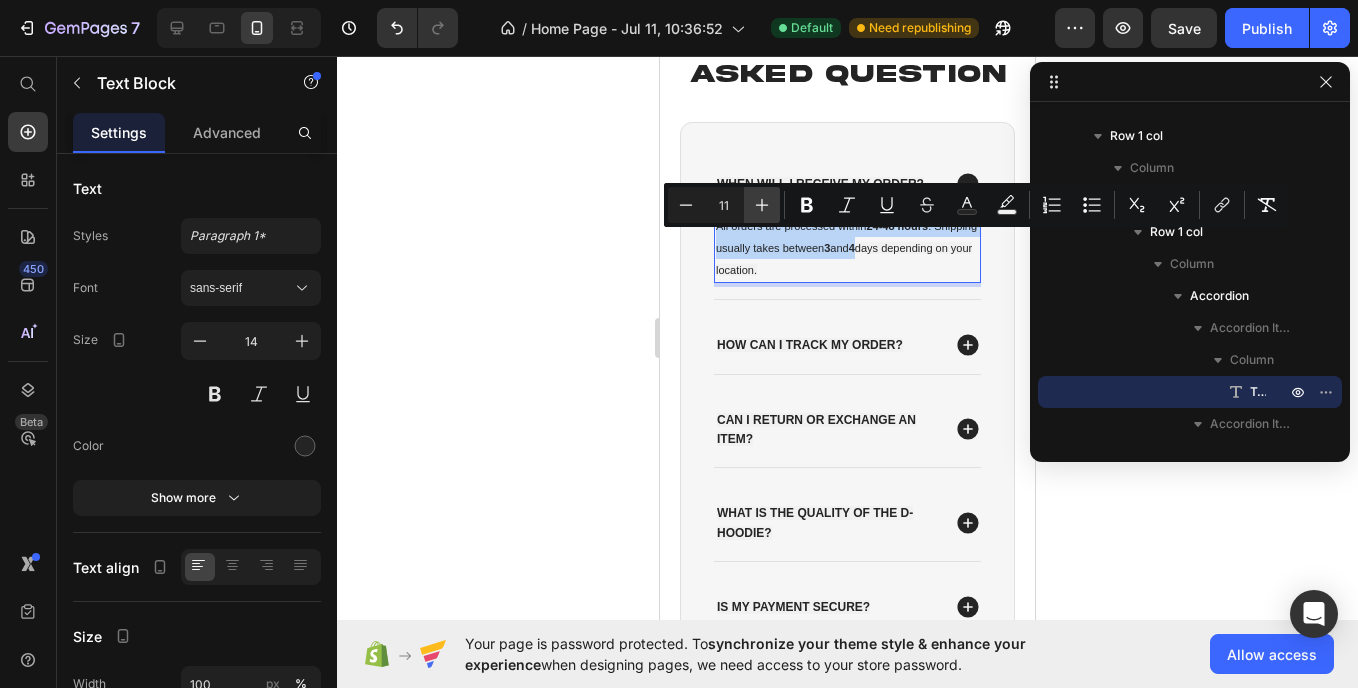 type on "12" 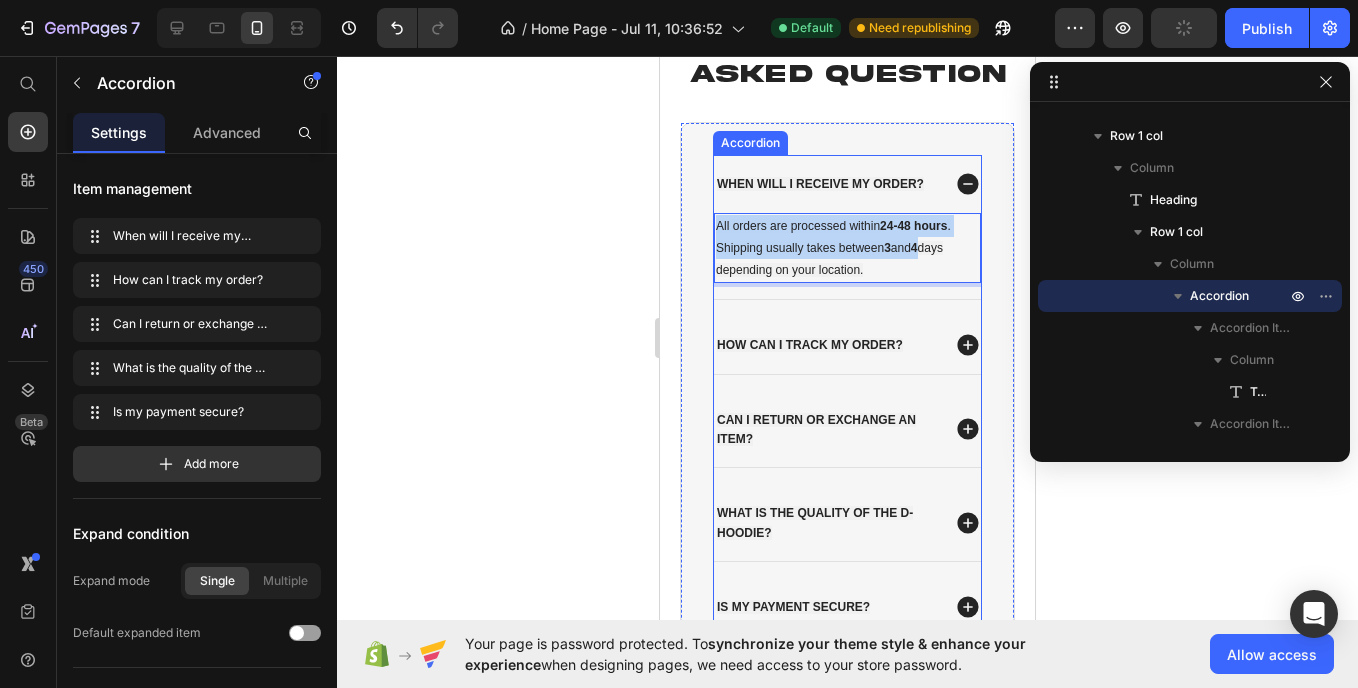 click on "How can I track my order?" at bounding box center [847, 345] 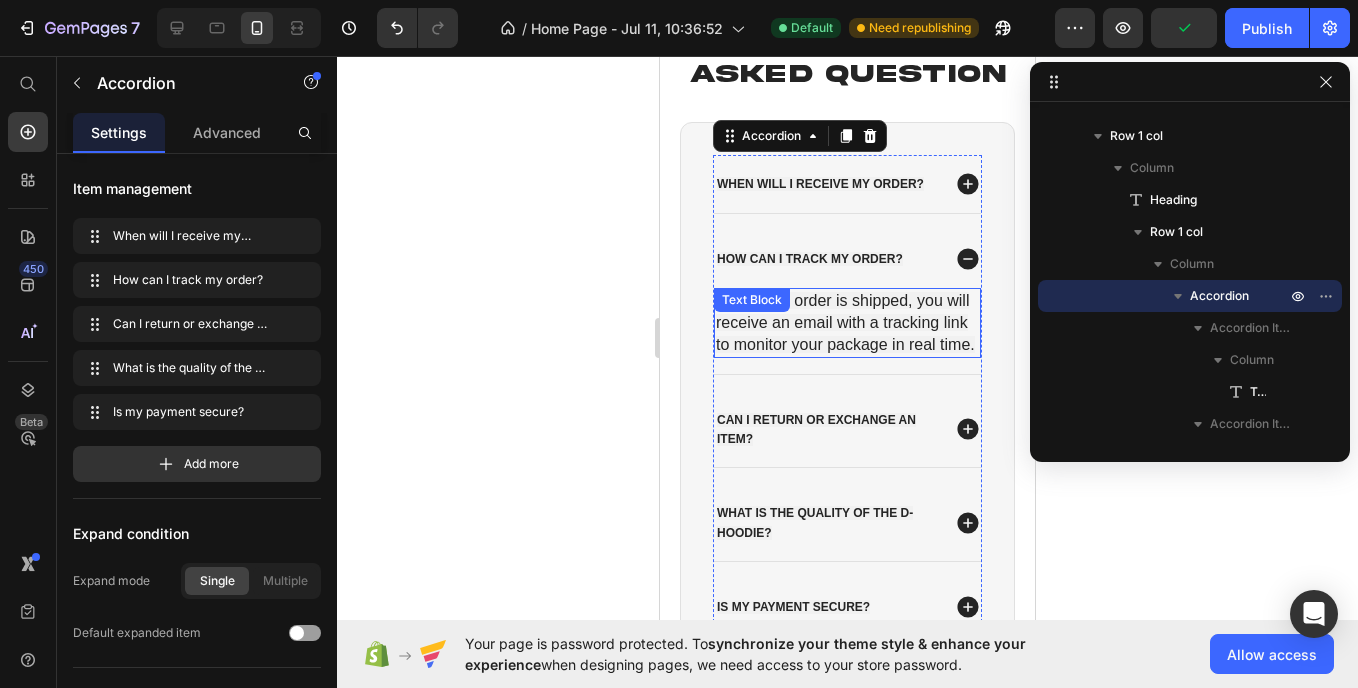 click on "Once your order is shipped, you will receive an email with a tracking link to monitor your package in real time." at bounding box center [845, 322] 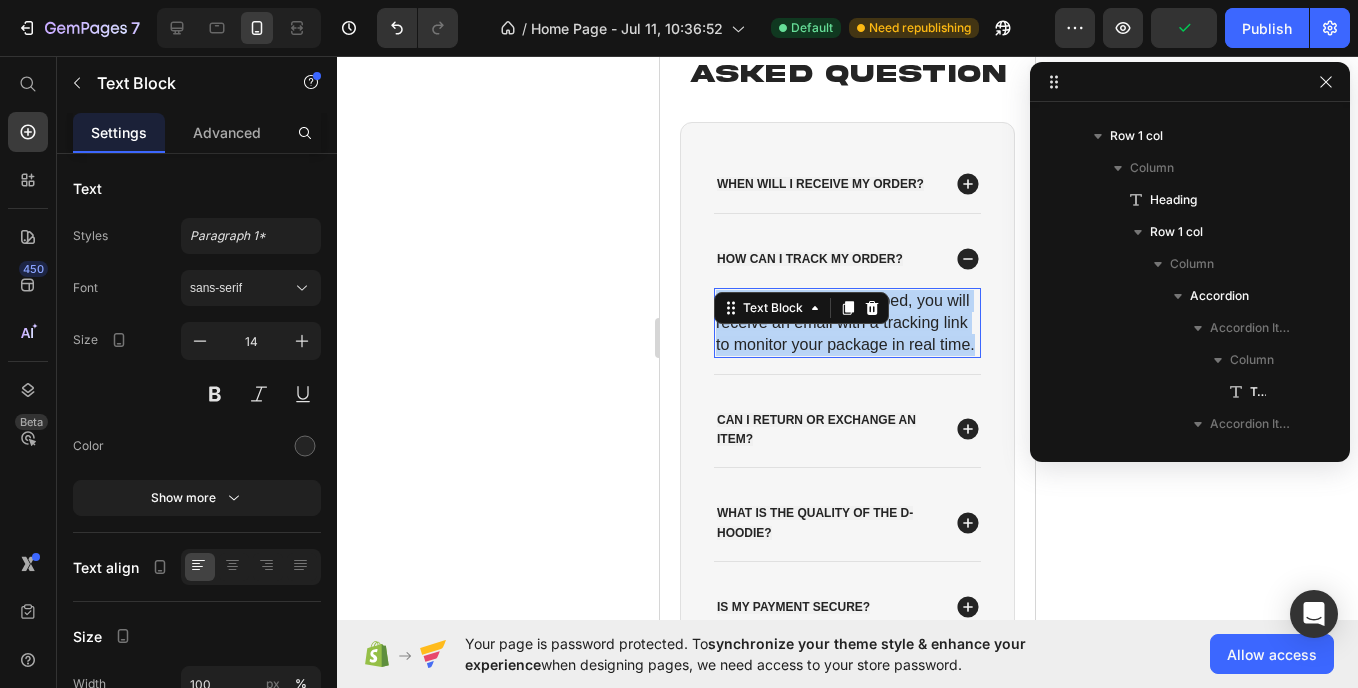 scroll, scrollTop: 667, scrollLeft: 0, axis: vertical 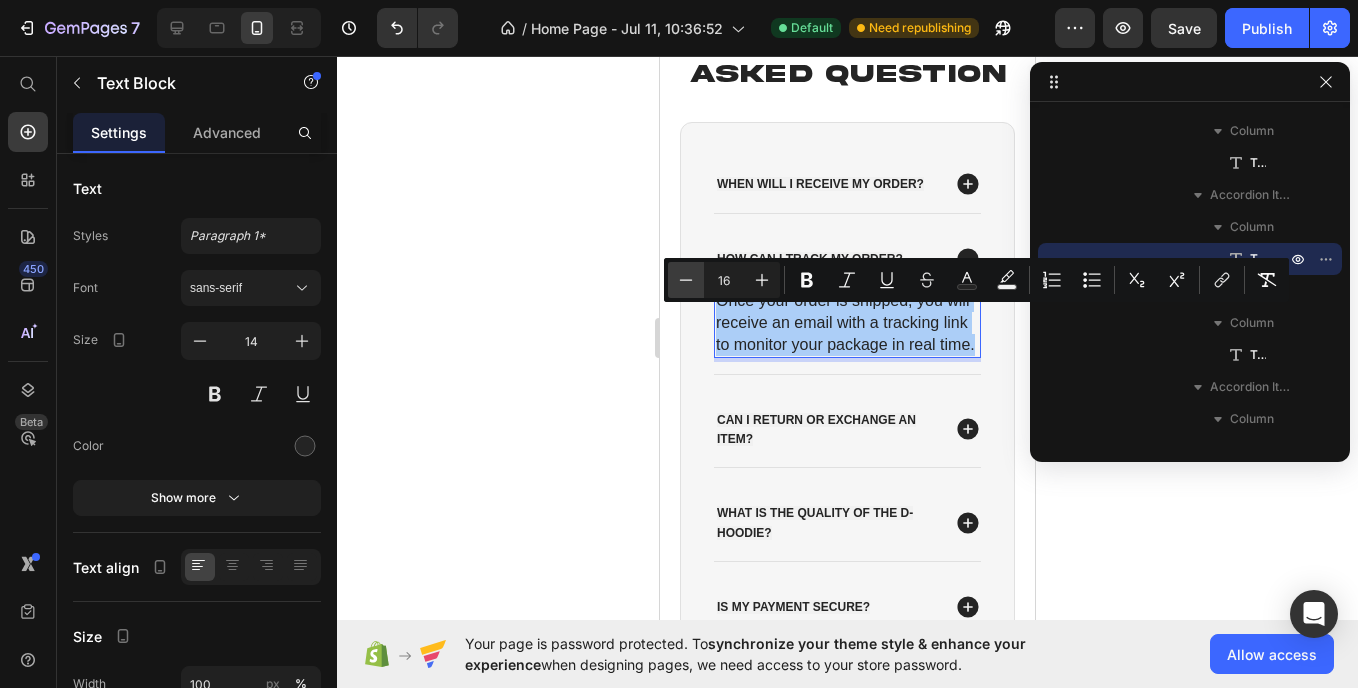 click 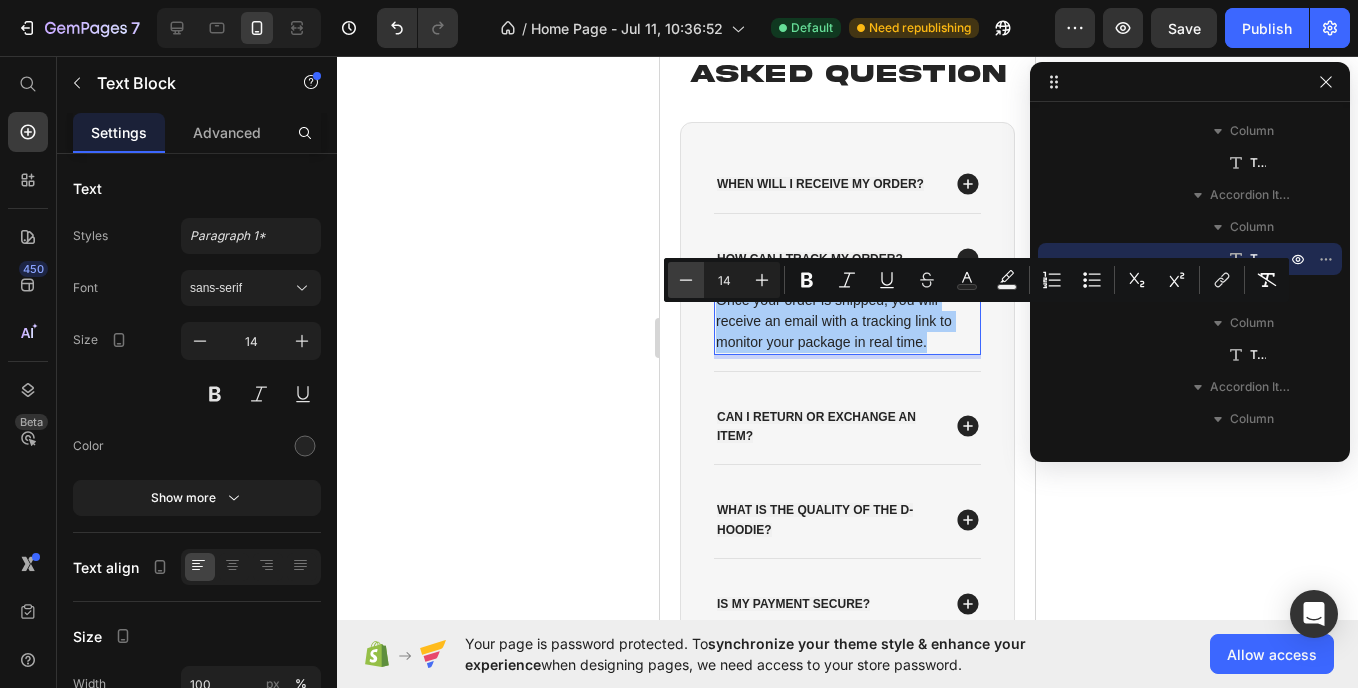 click 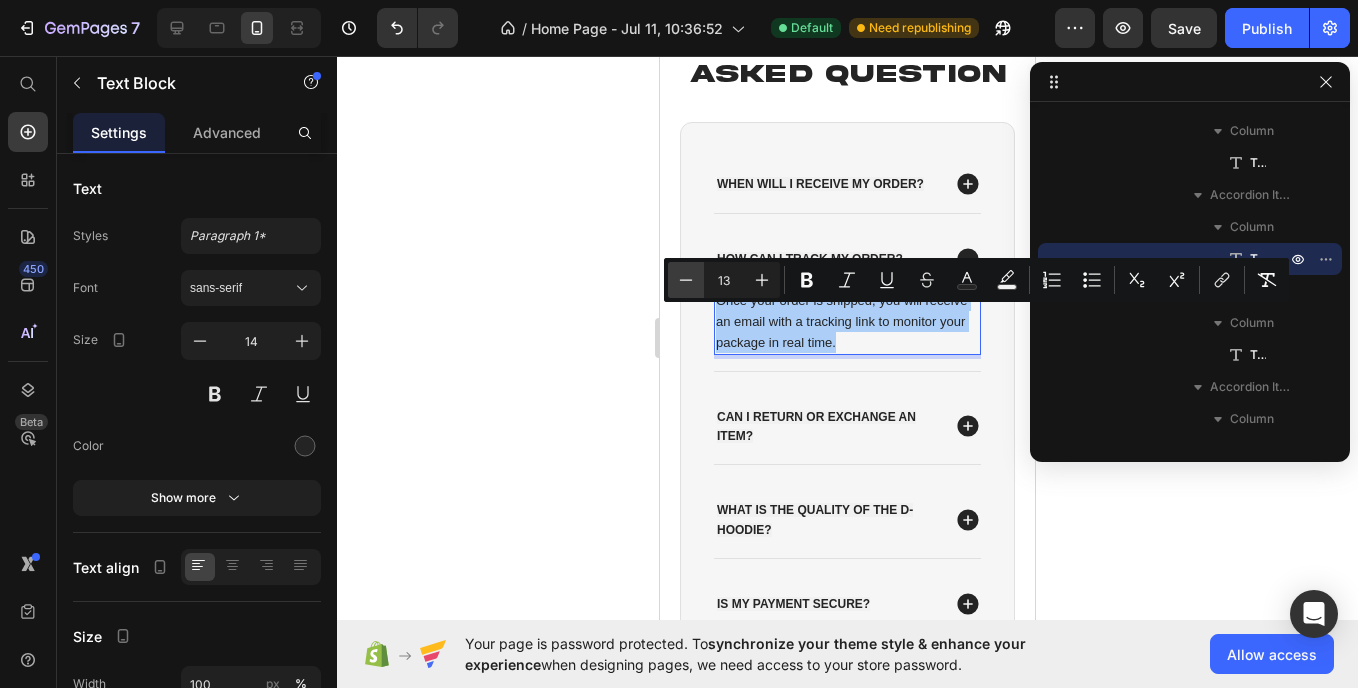 click 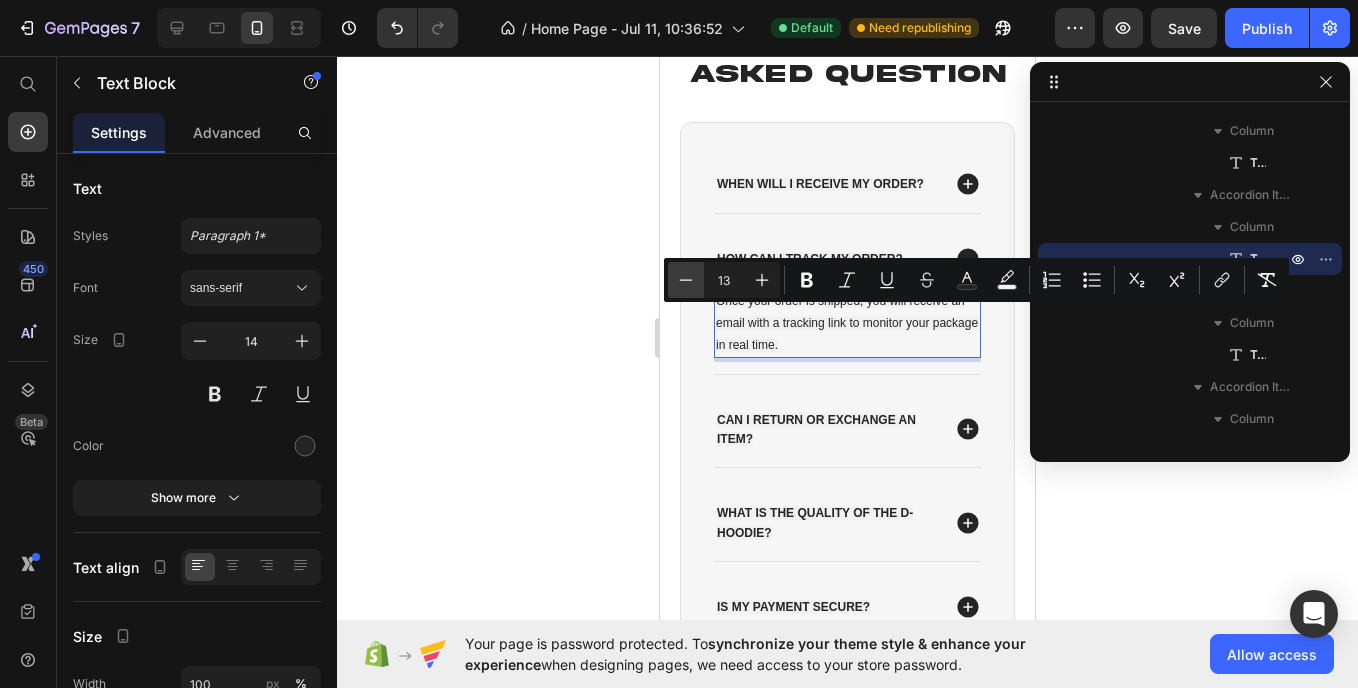 type on "12" 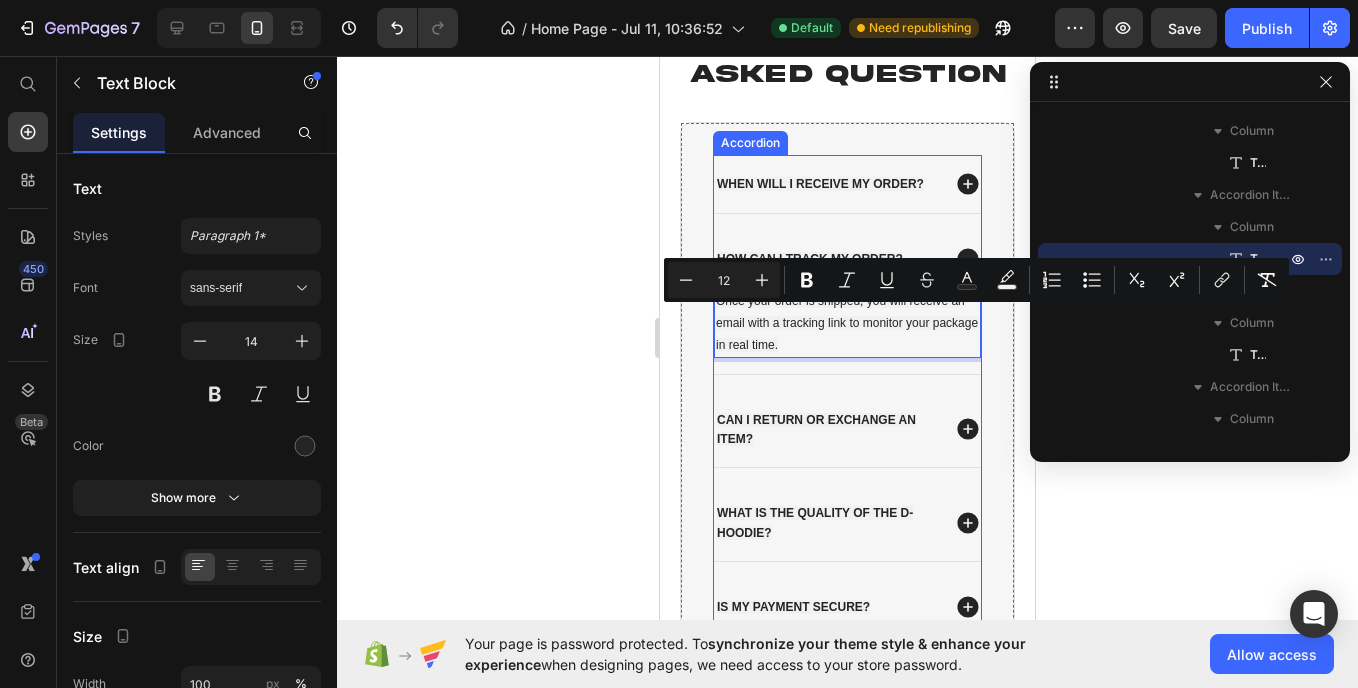 click on "Can I return or exchange an item?" at bounding box center (816, 429) 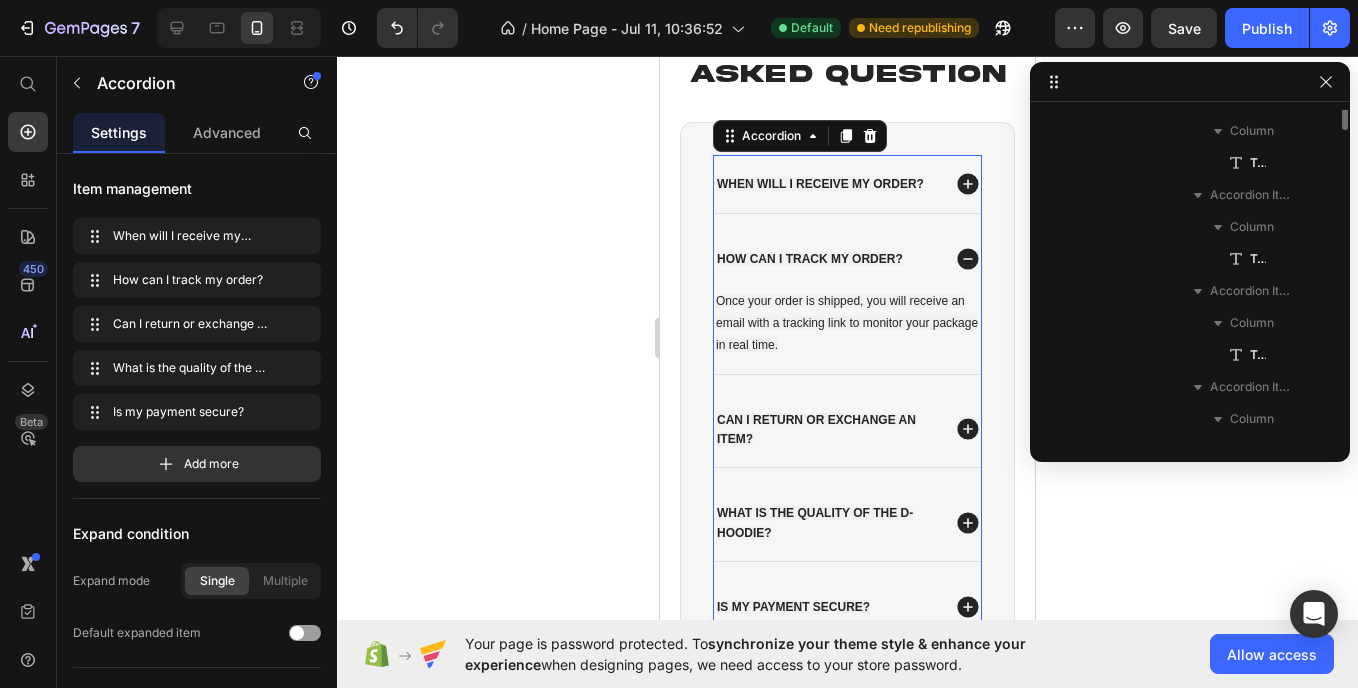 scroll, scrollTop: 475, scrollLeft: 0, axis: vertical 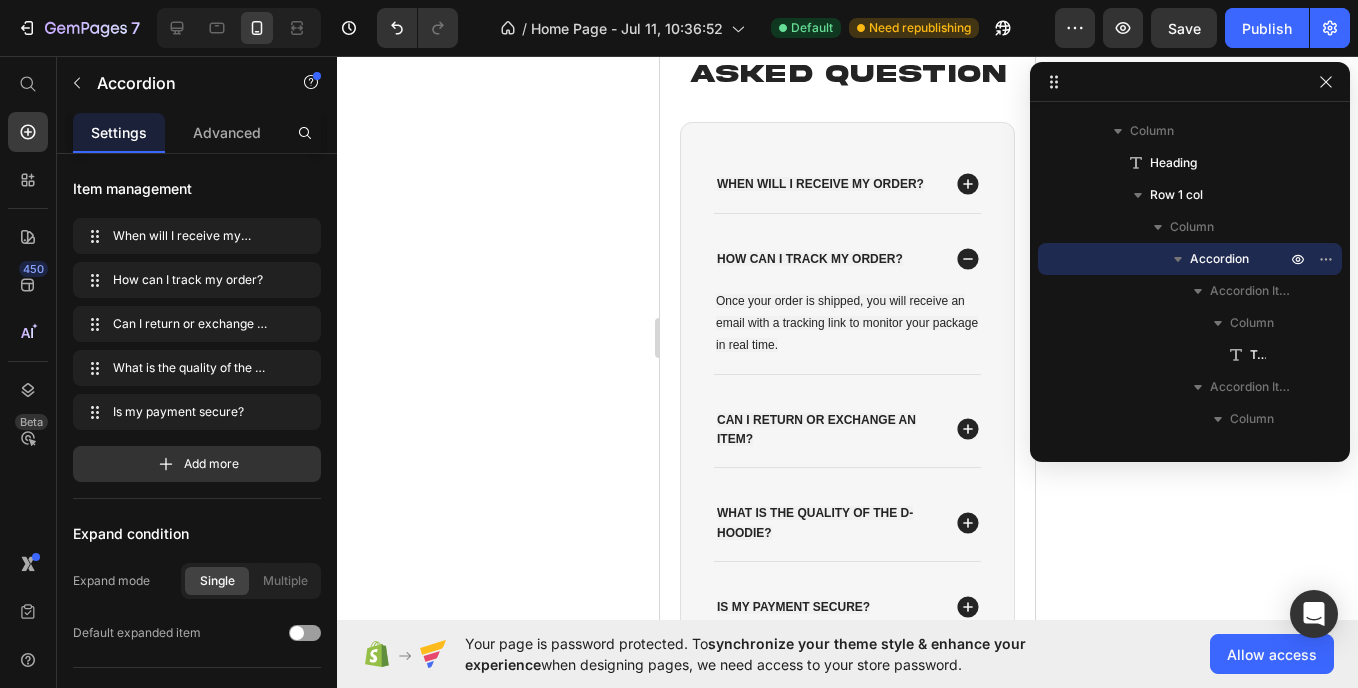 click 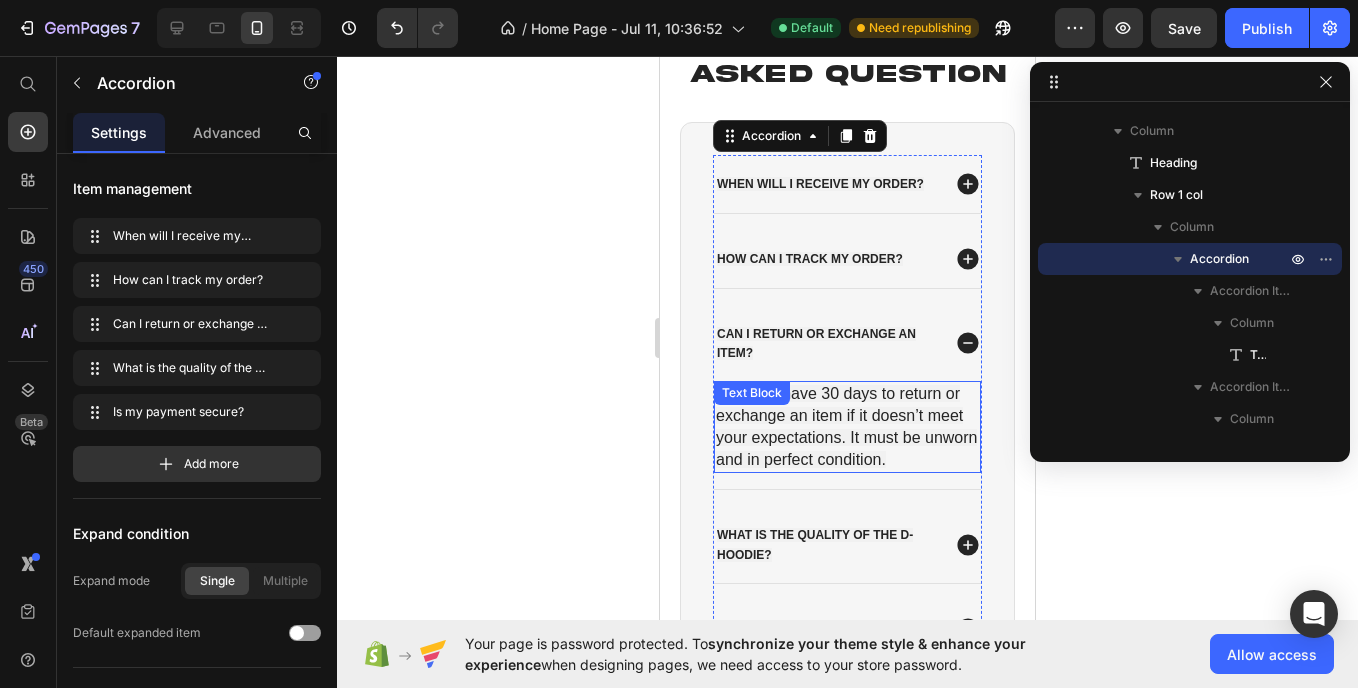 click on "Yes! You have 30 days to return or exchange an item if it doesn’t meet your expectations. It must be unworn and in perfect condition." at bounding box center [847, 427] 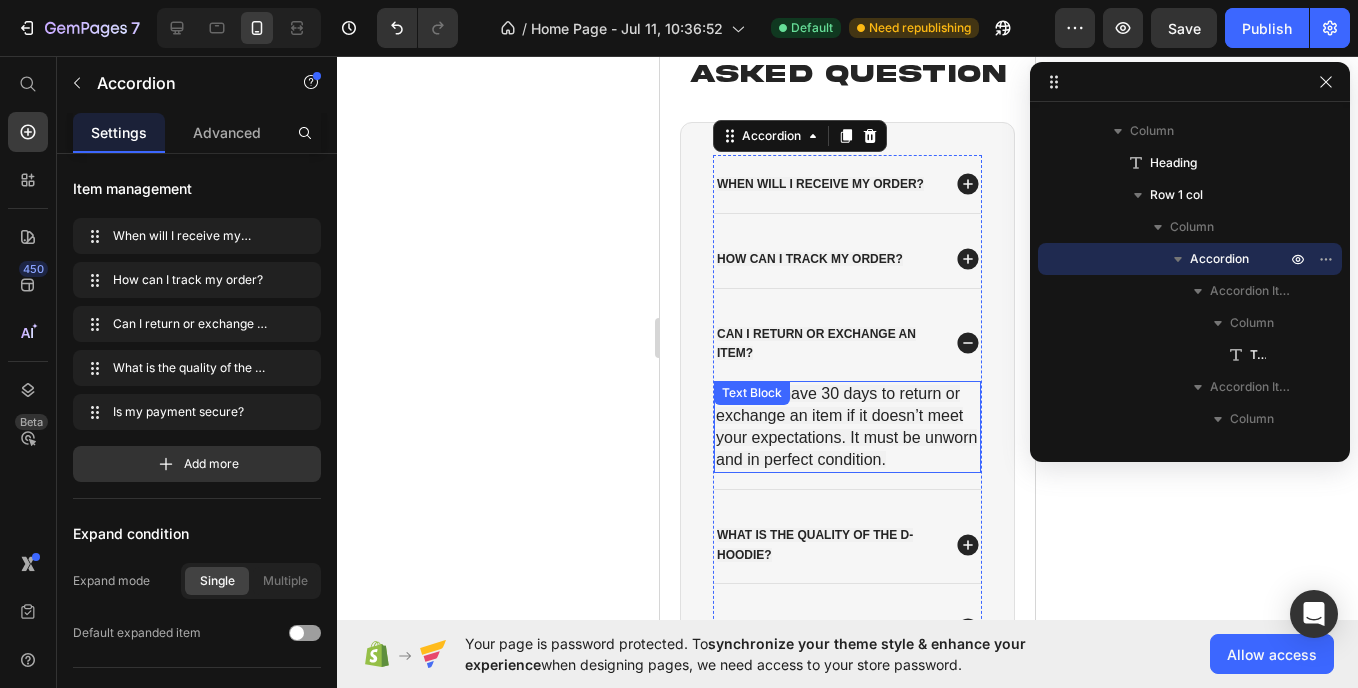 click on "Yes! You have 30 days to return or exchange an item if it doesn’t meet your expectations. It must be unworn and in perfect condition." at bounding box center [847, 427] 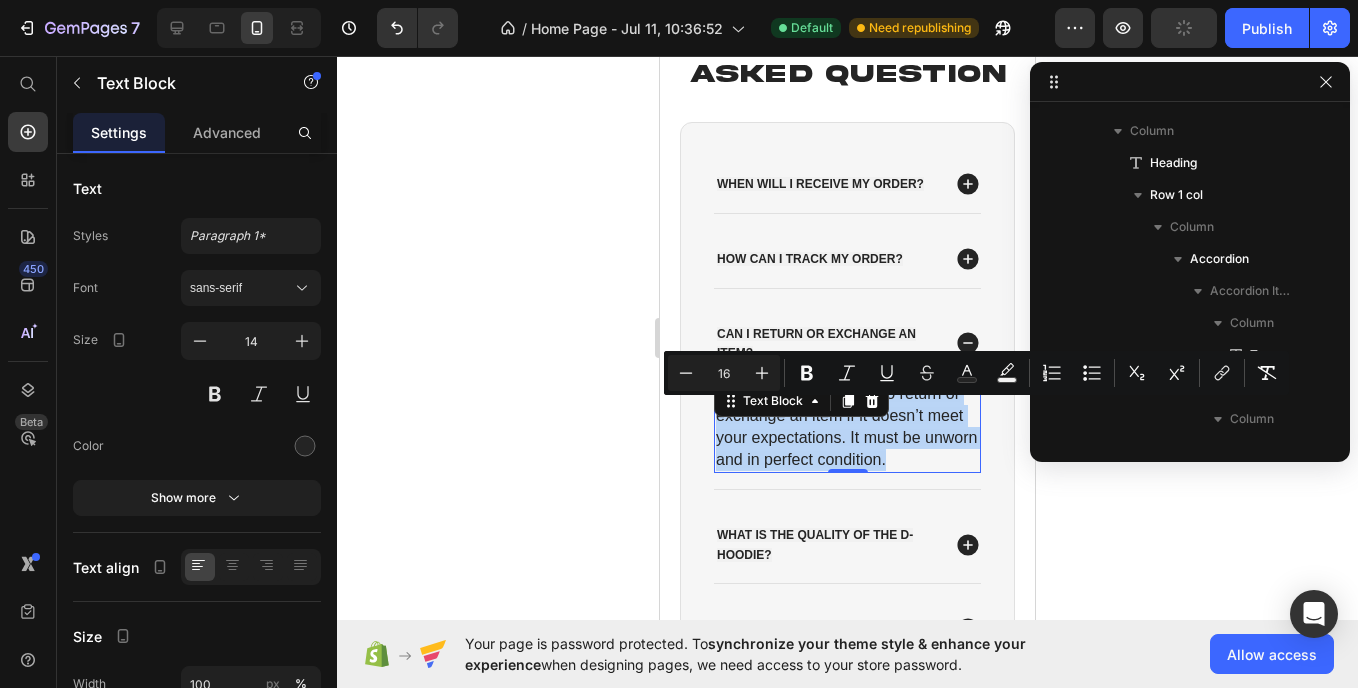 scroll, scrollTop: 763, scrollLeft: 0, axis: vertical 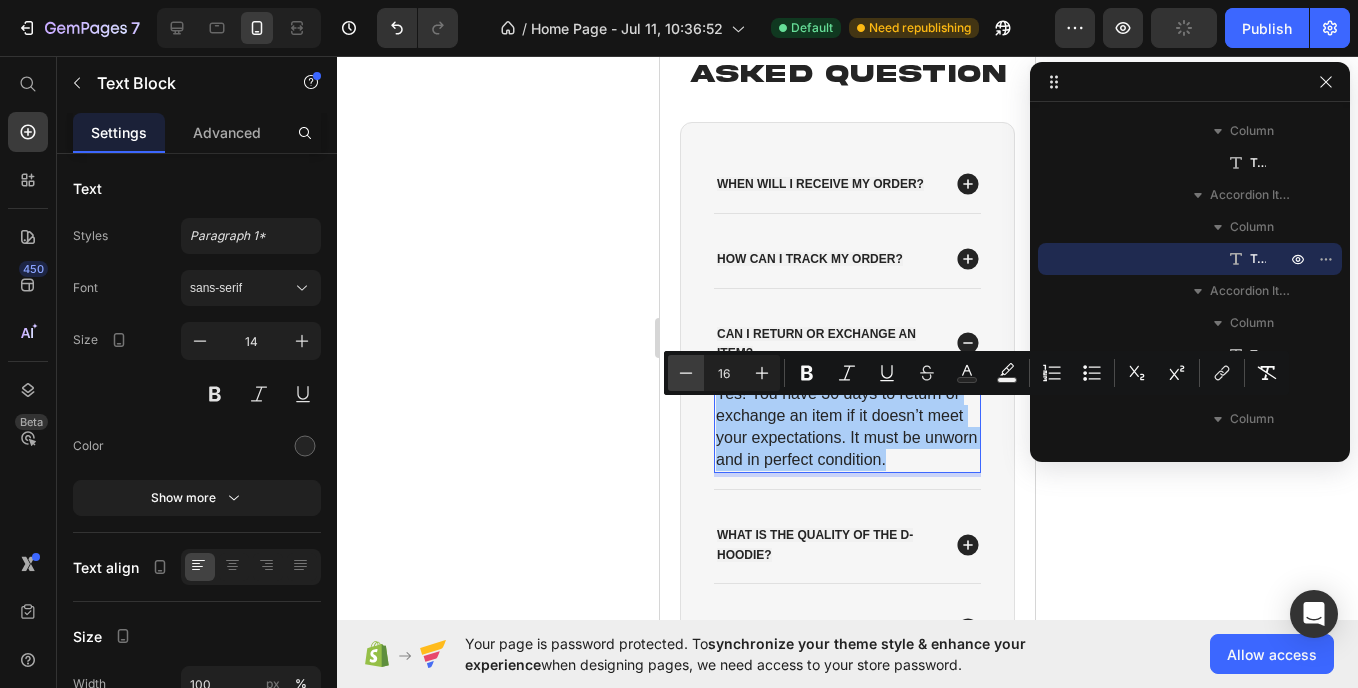 click 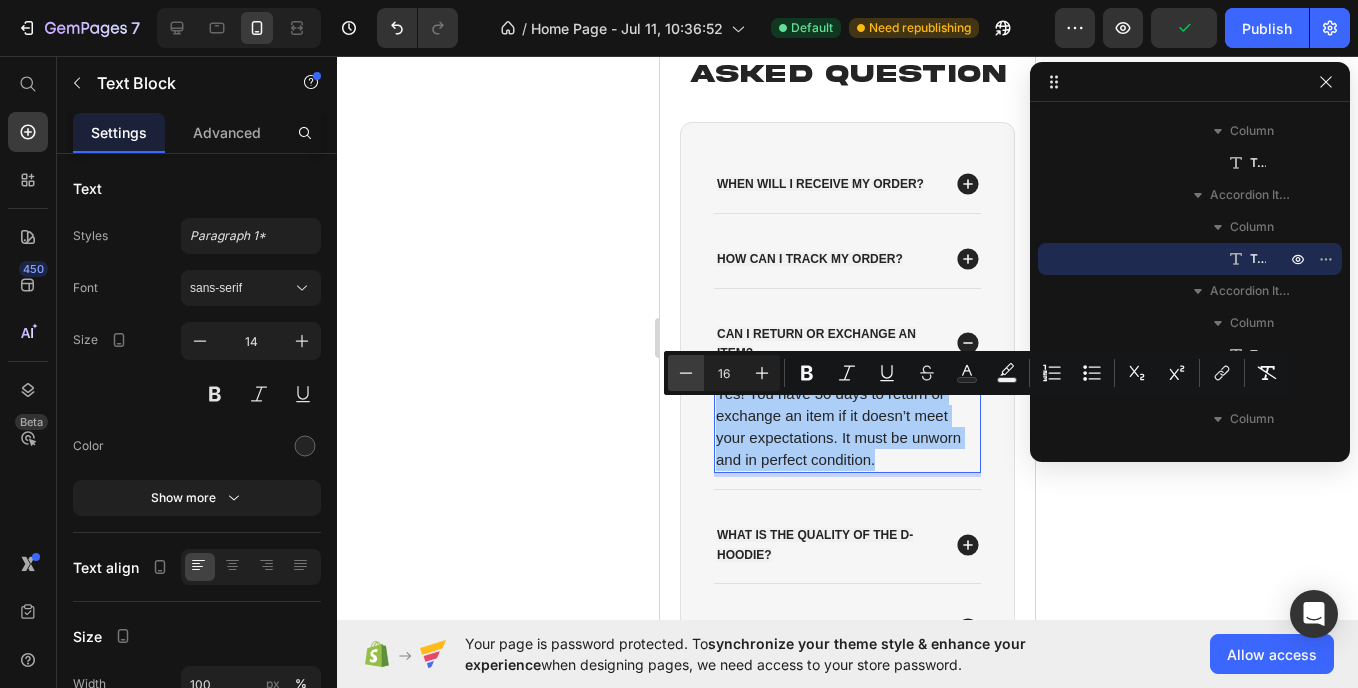 drag, startPoint x: 686, startPoint y: 369, endPoint x: 51, endPoint y: 341, distance: 635.617 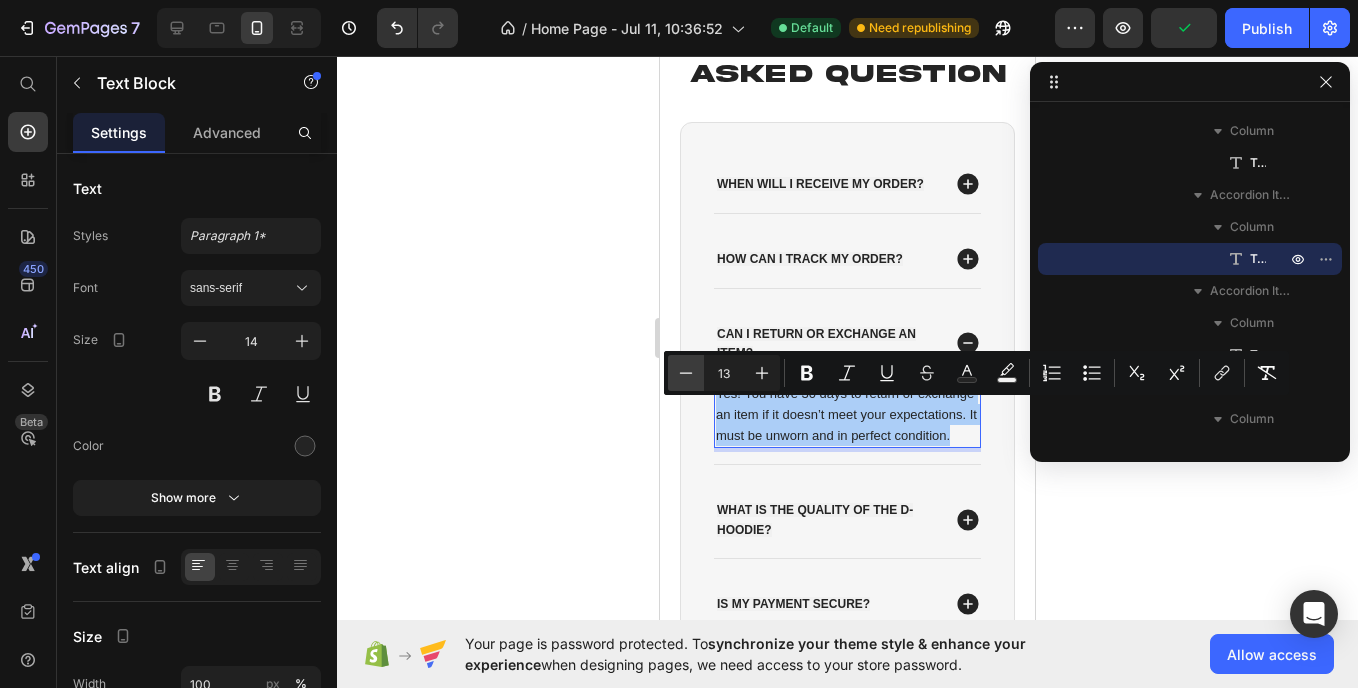 click 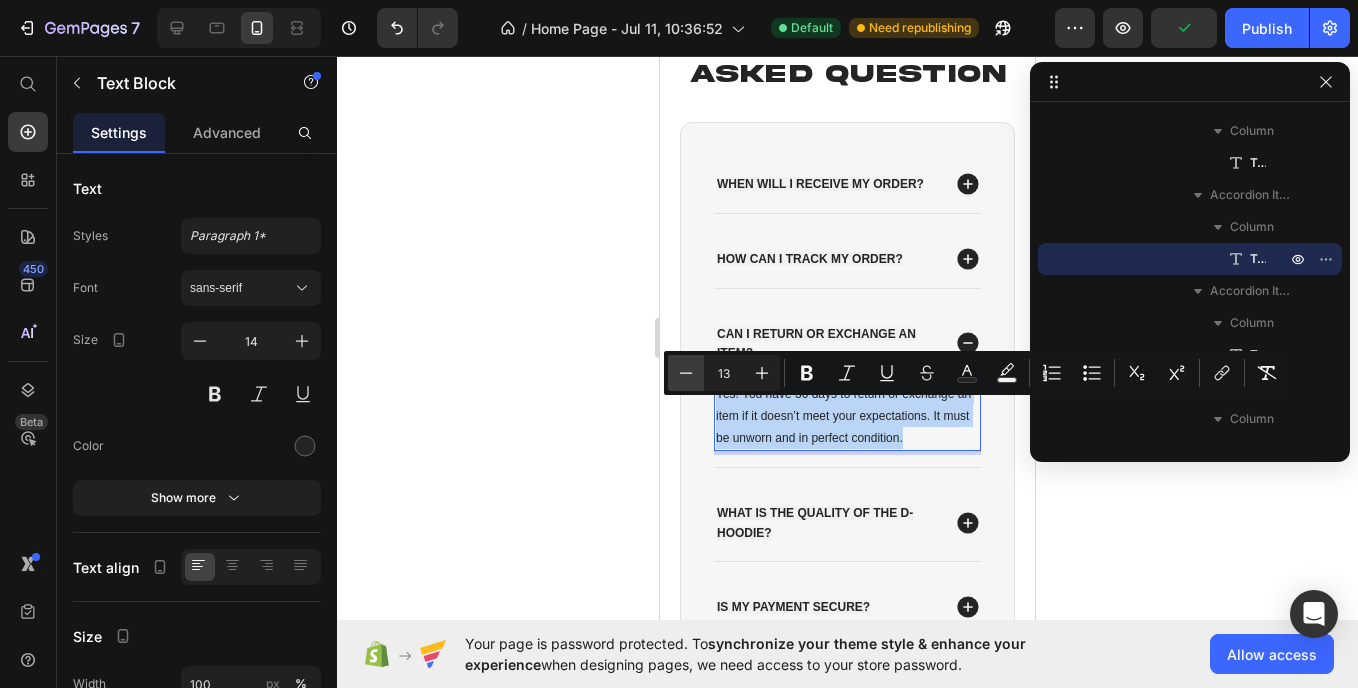 type on "12" 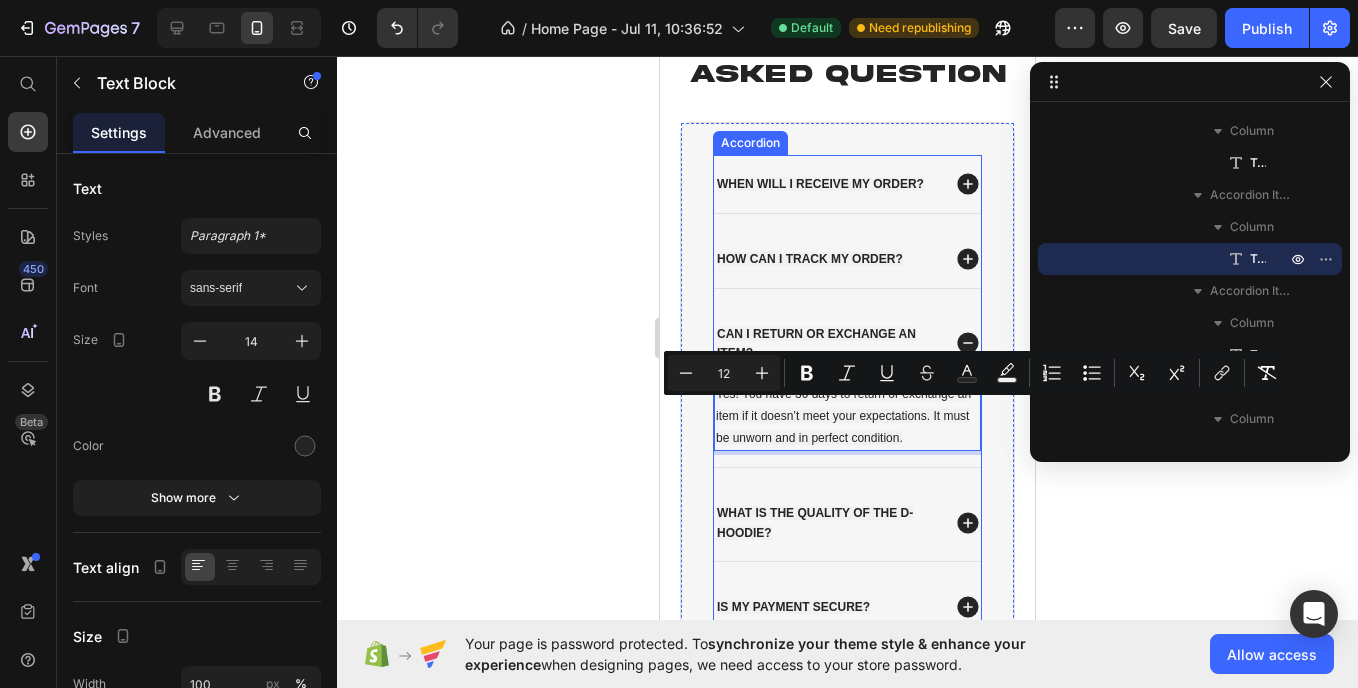 click on "What is the quality of the D-Hoodie?" at bounding box center [826, 522] 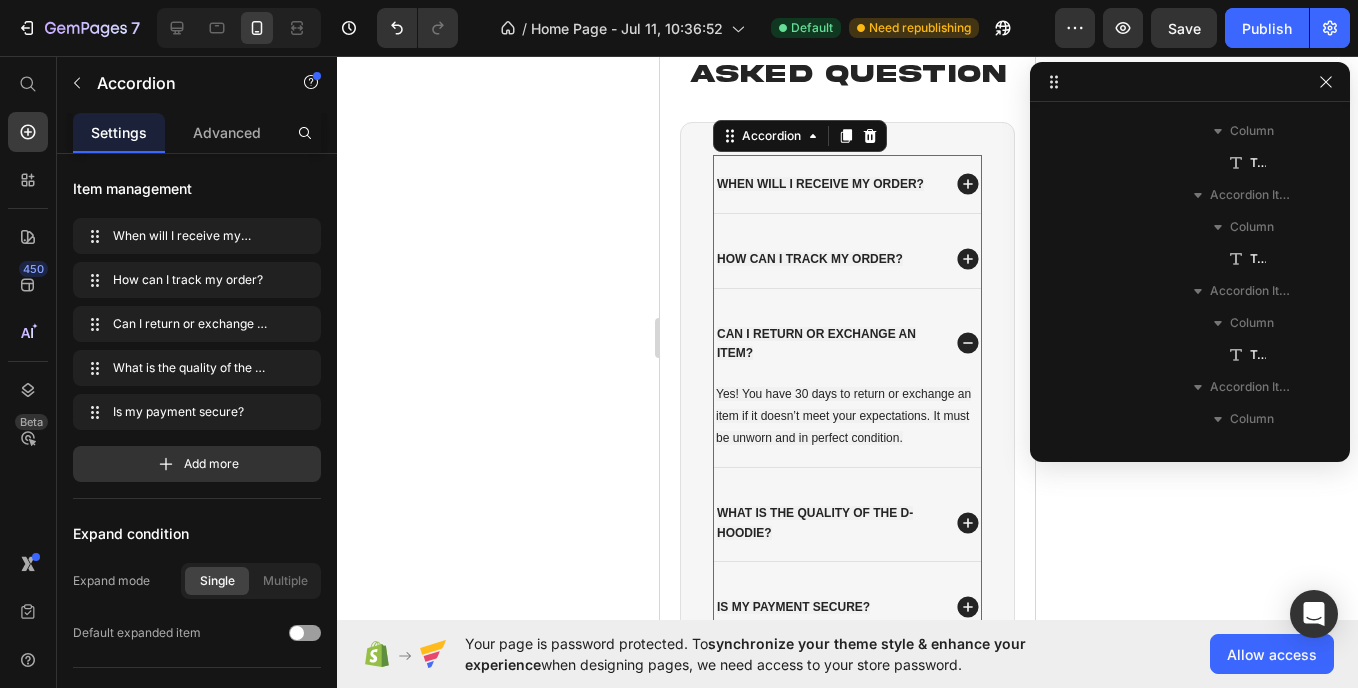 scroll, scrollTop: 475, scrollLeft: 0, axis: vertical 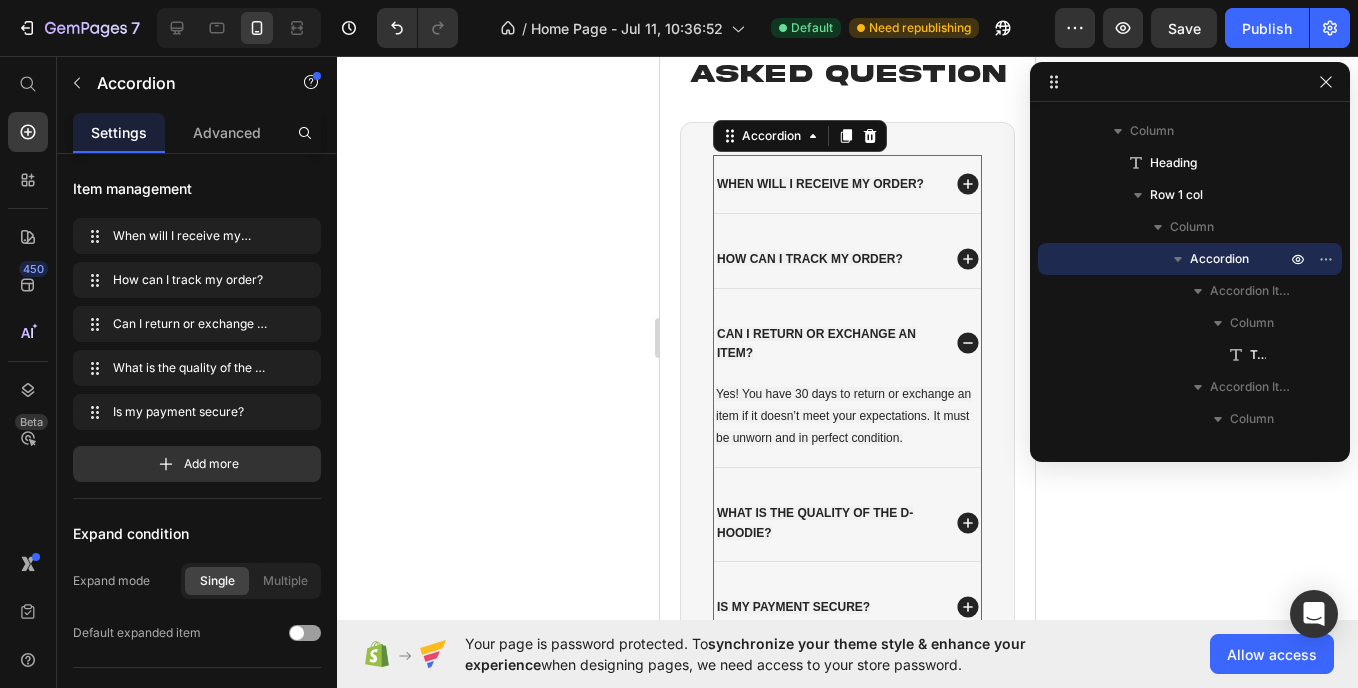 click 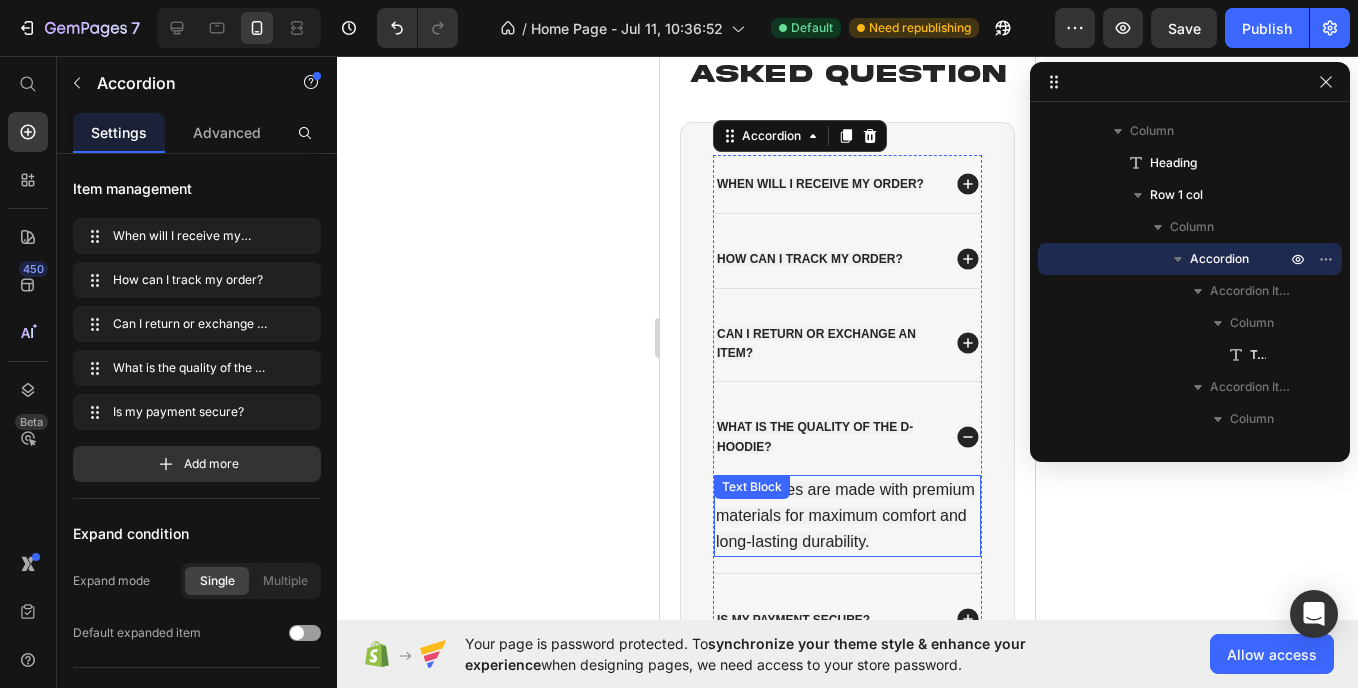click on "Our hoodies are made with premium materials for maximum comfort and long-lasting durability." at bounding box center [845, 515] 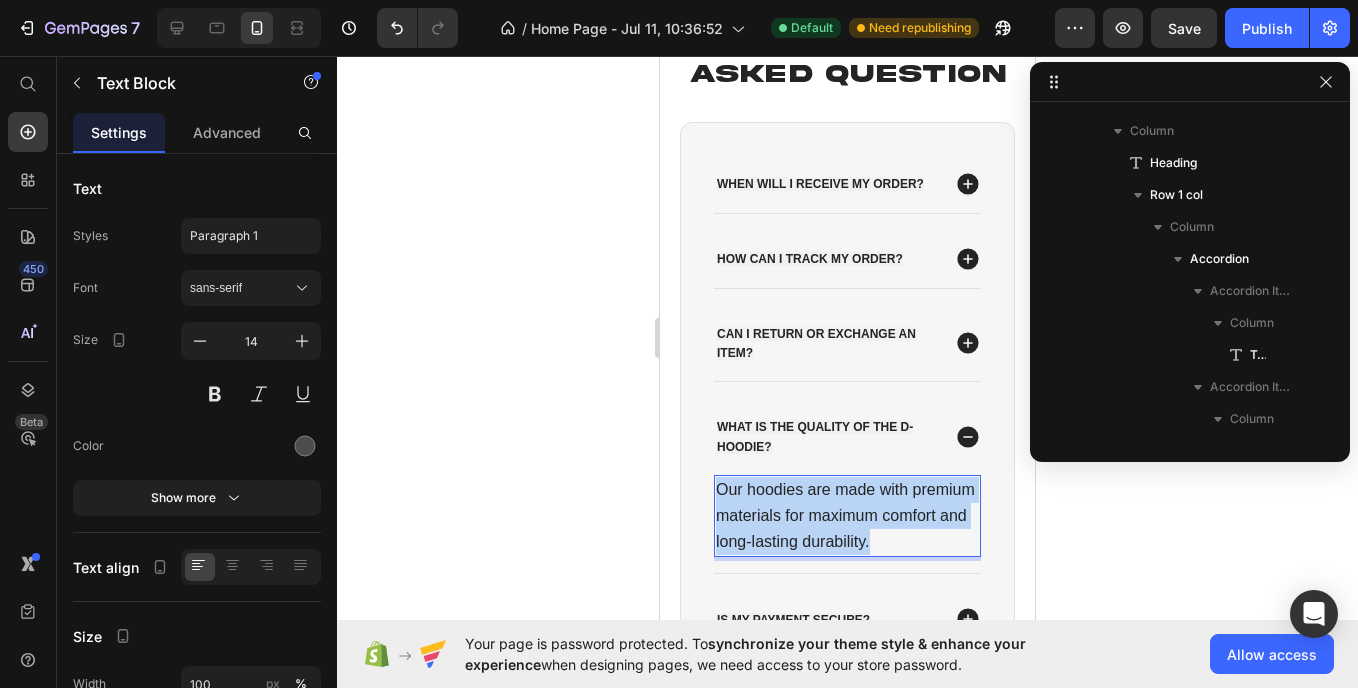 scroll, scrollTop: 859, scrollLeft: 0, axis: vertical 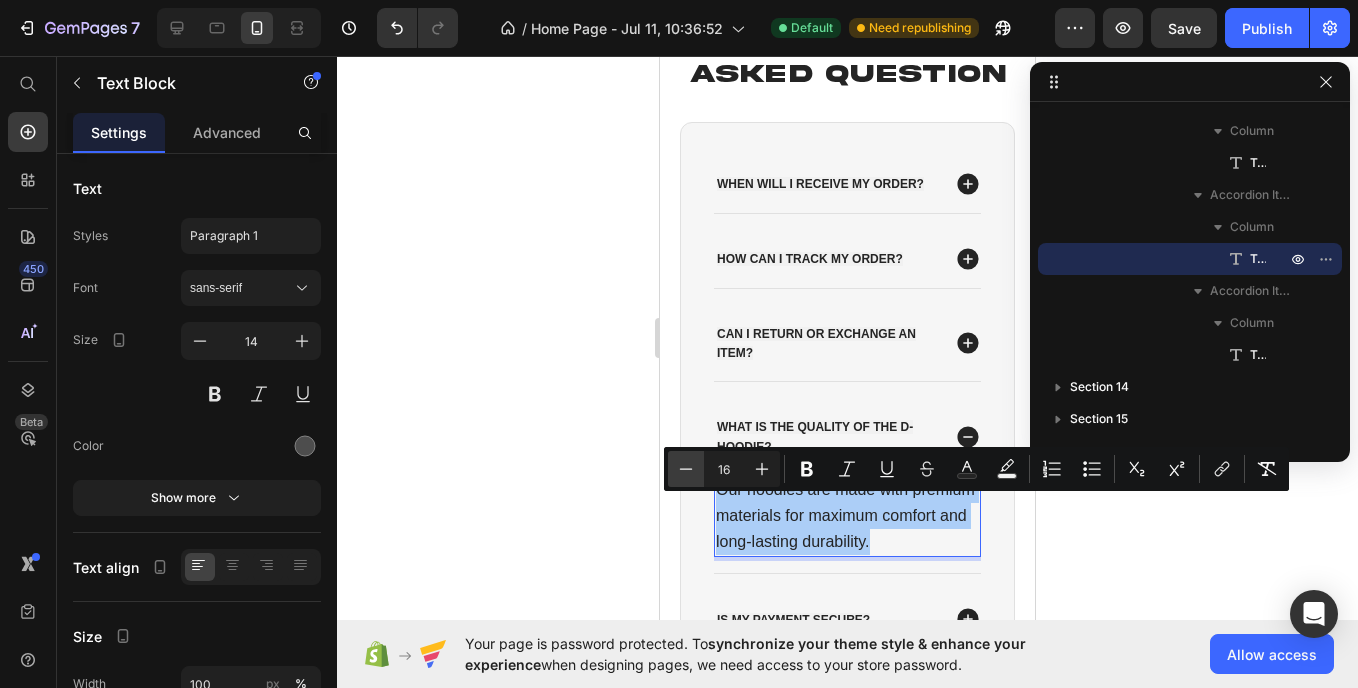 click 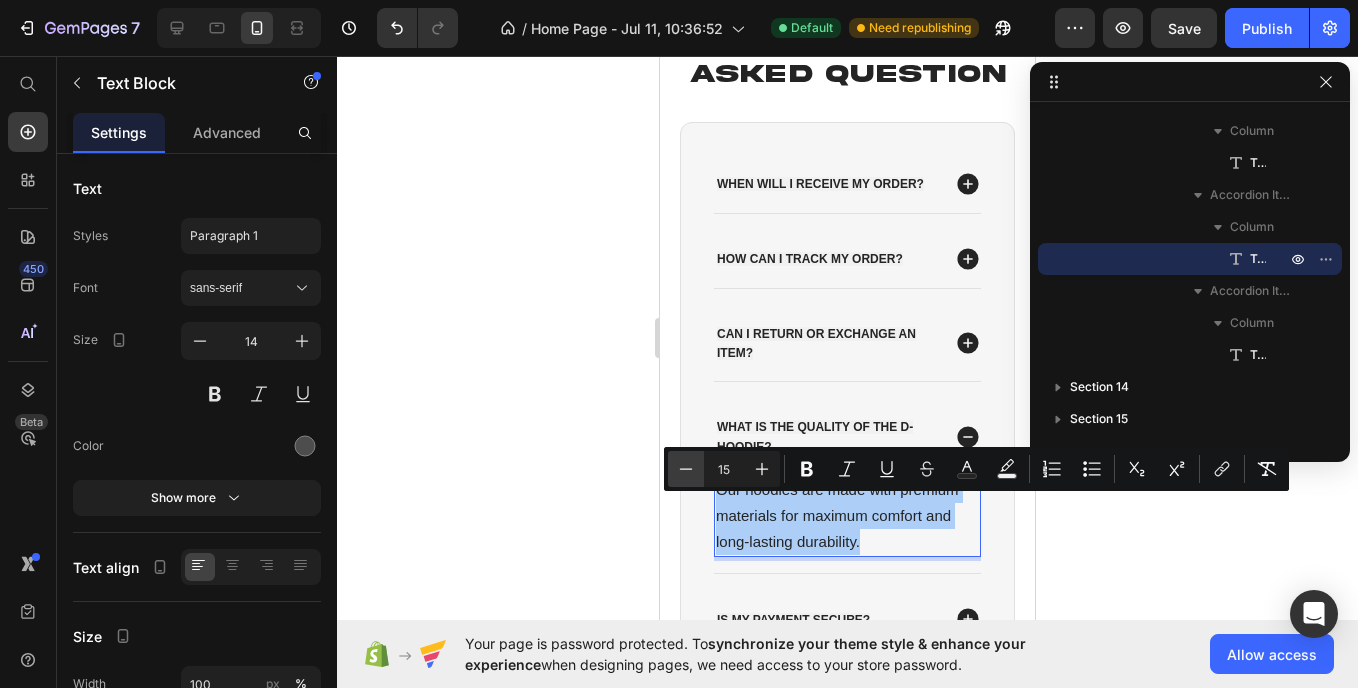 click 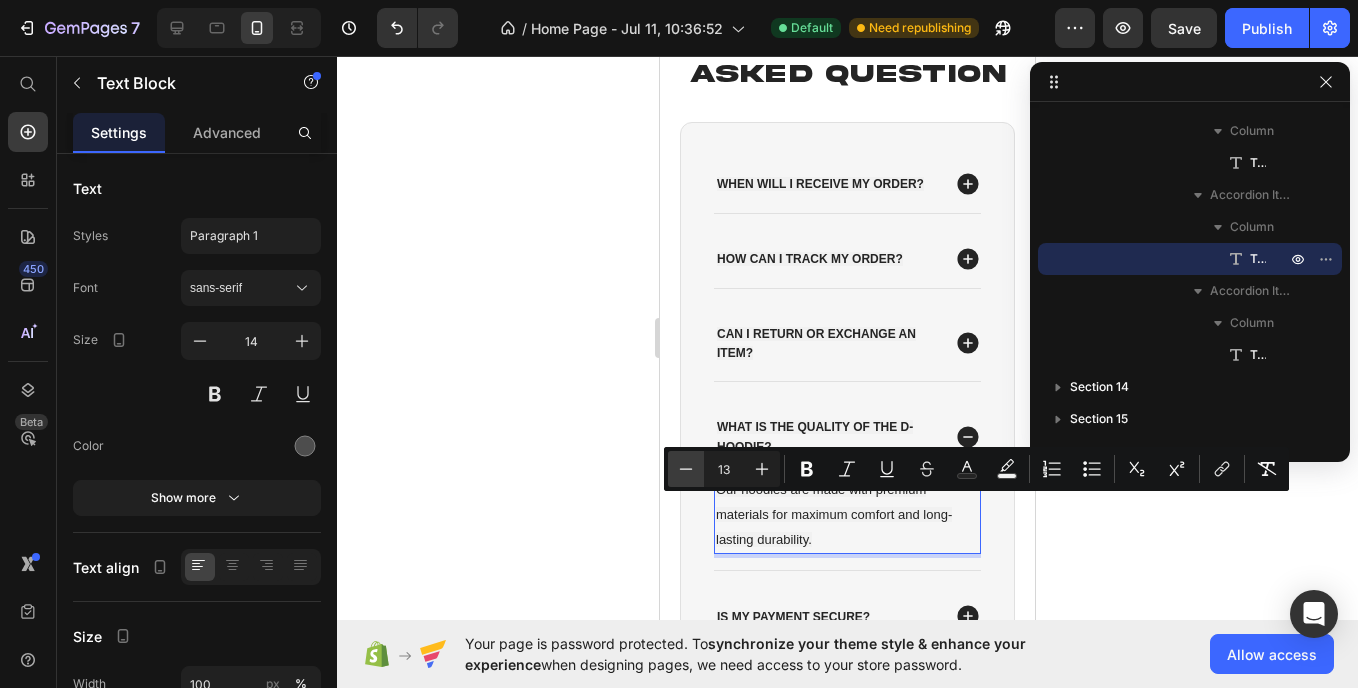 click 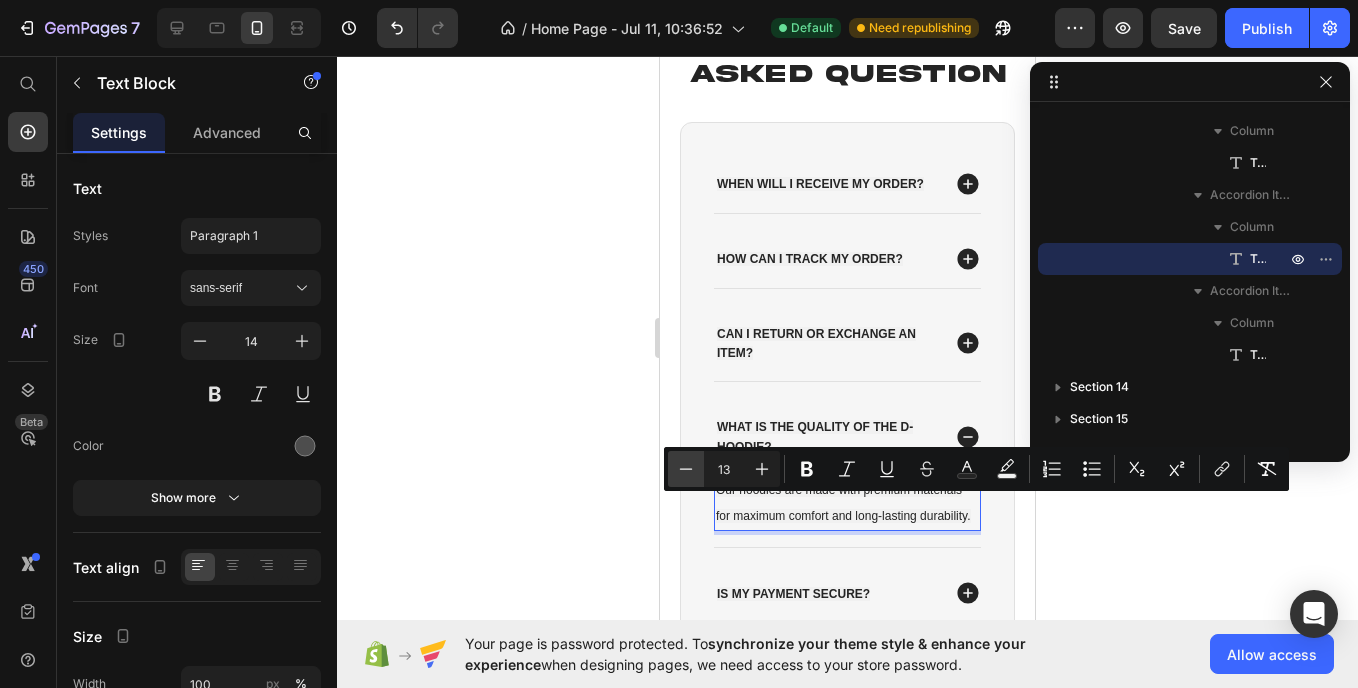 type on "12" 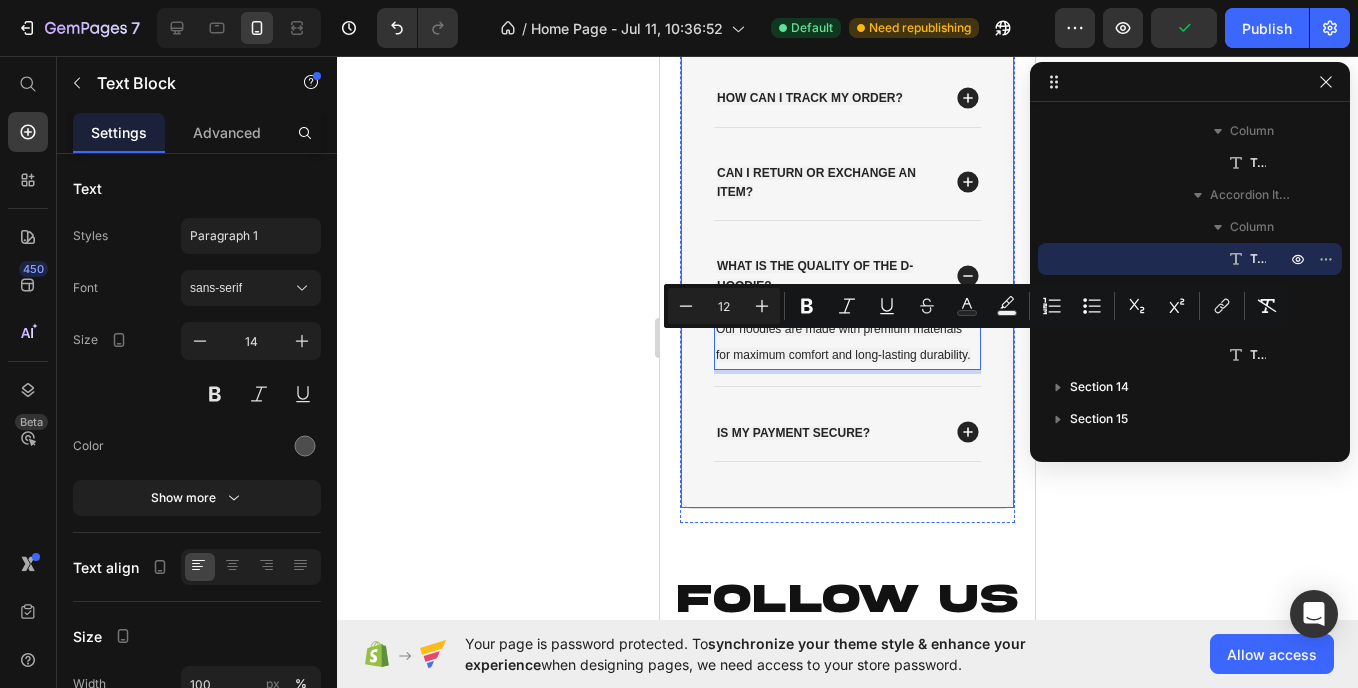 scroll, scrollTop: 4440, scrollLeft: 0, axis: vertical 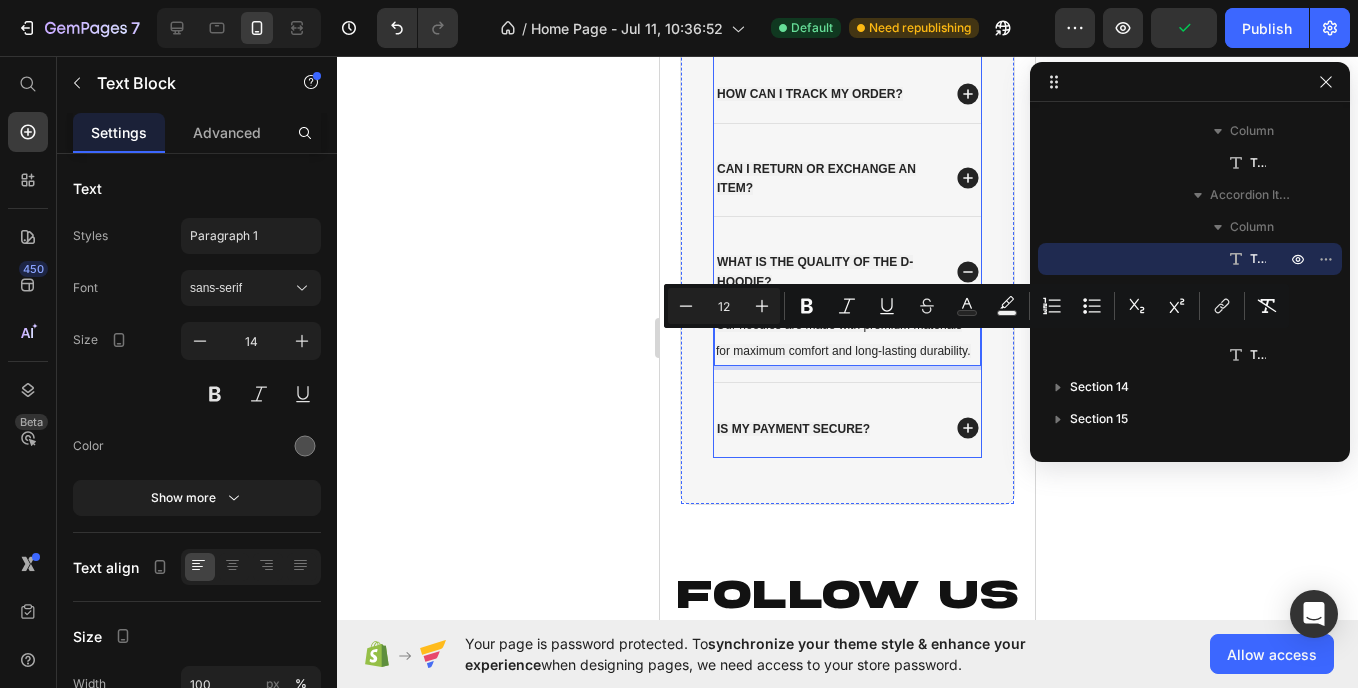 click on "Is my payment secure?" at bounding box center [793, 429] 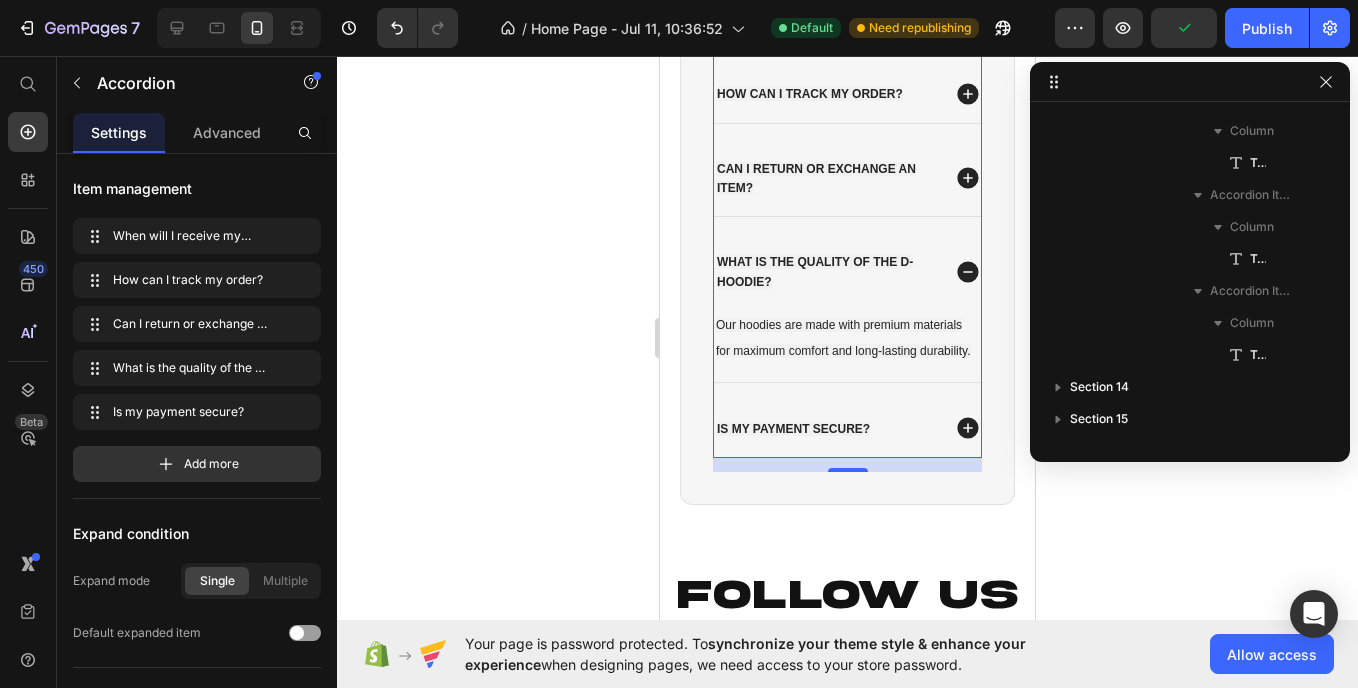 scroll, scrollTop: 475, scrollLeft: 0, axis: vertical 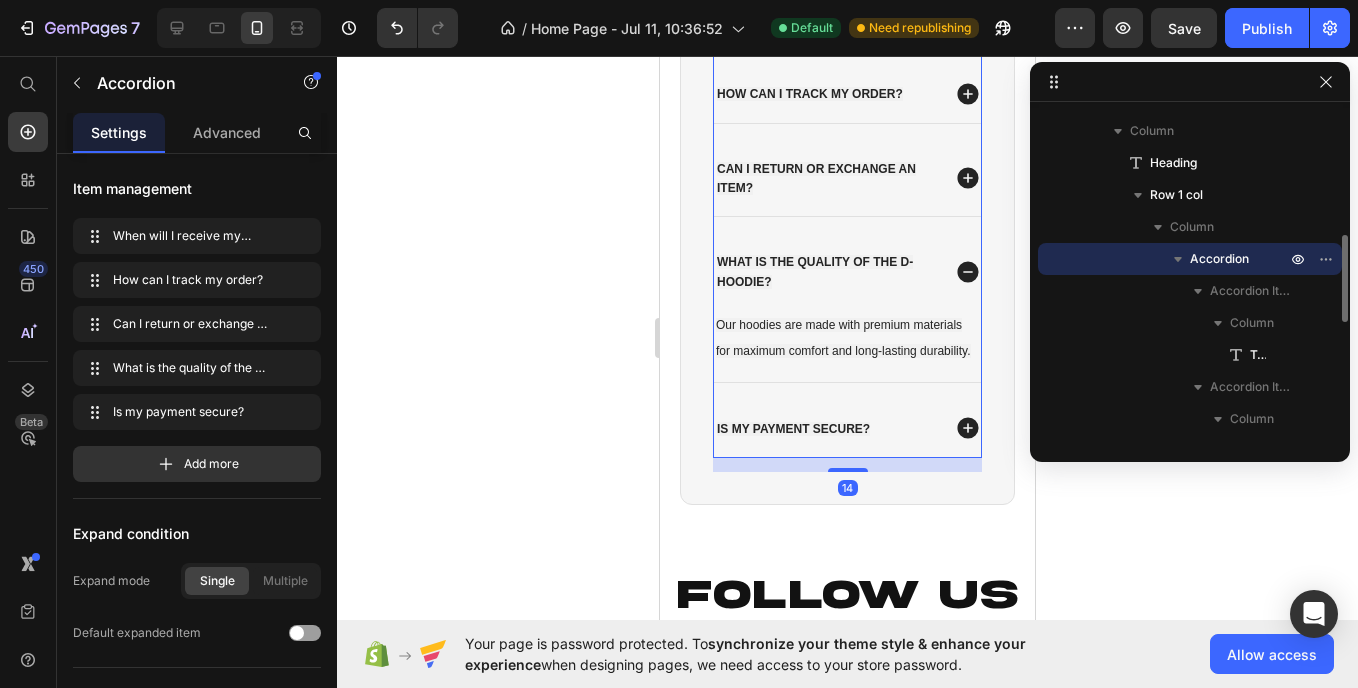 click 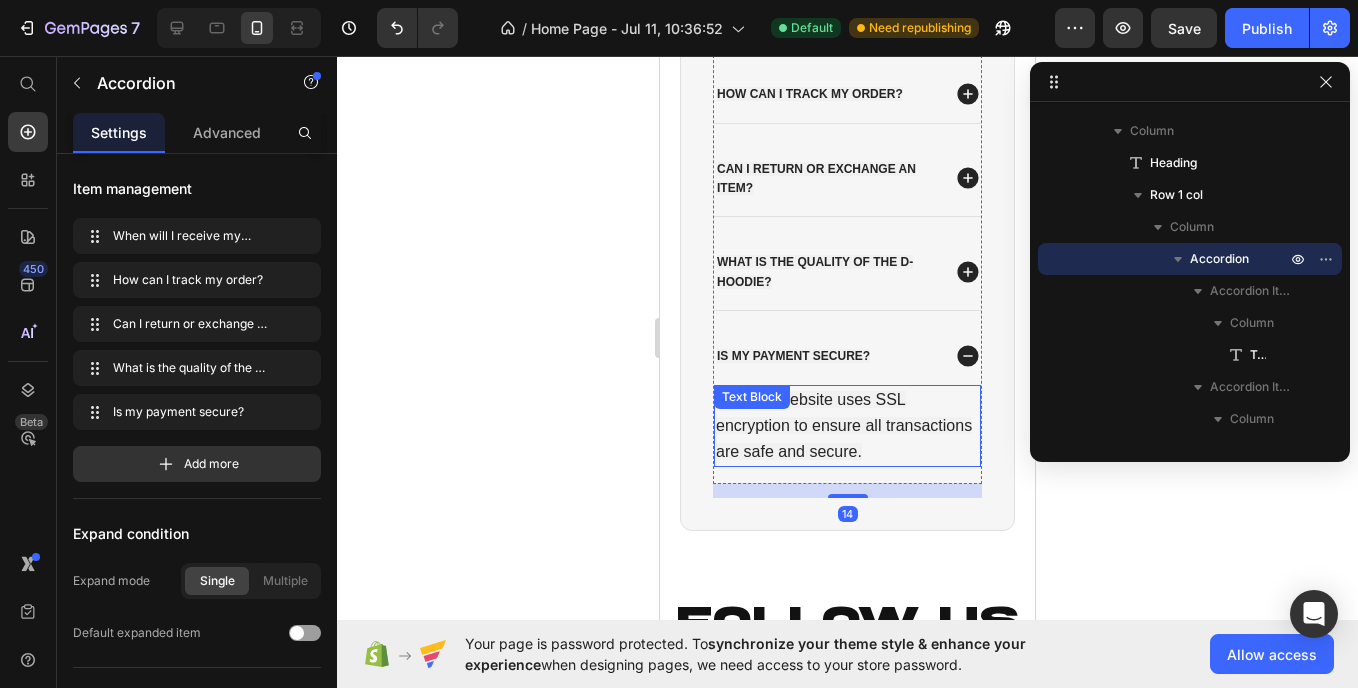 click on "Yes, our website uses SSL encryption to ensure all transactions are safe and secure." at bounding box center [847, 426] 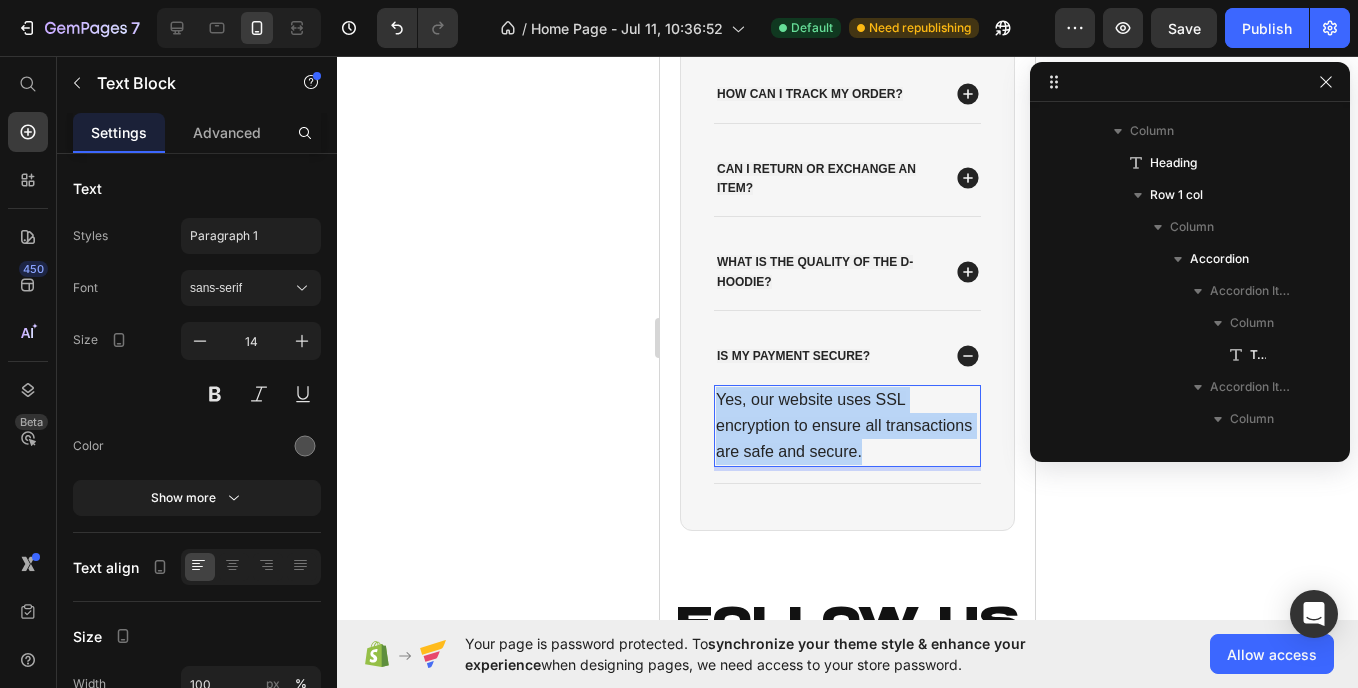 scroll, scrollTop: 918, scrollLeft: 0, axis: vertical 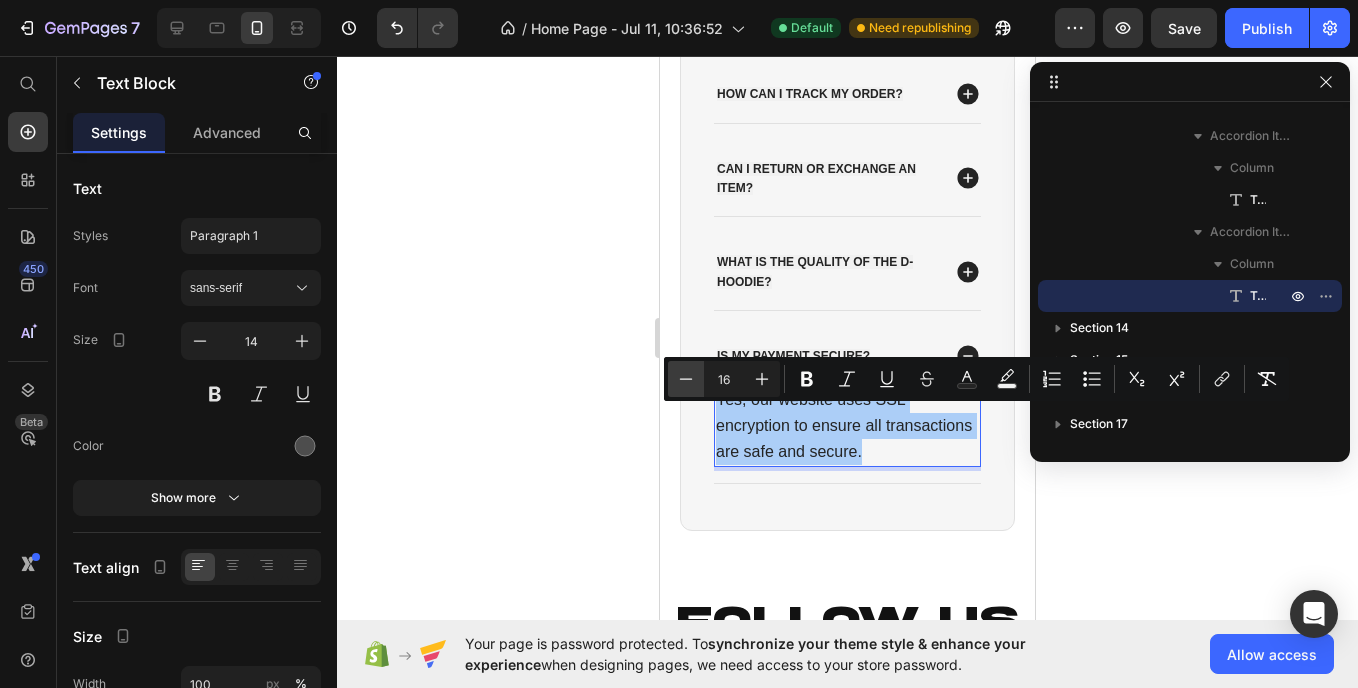 click 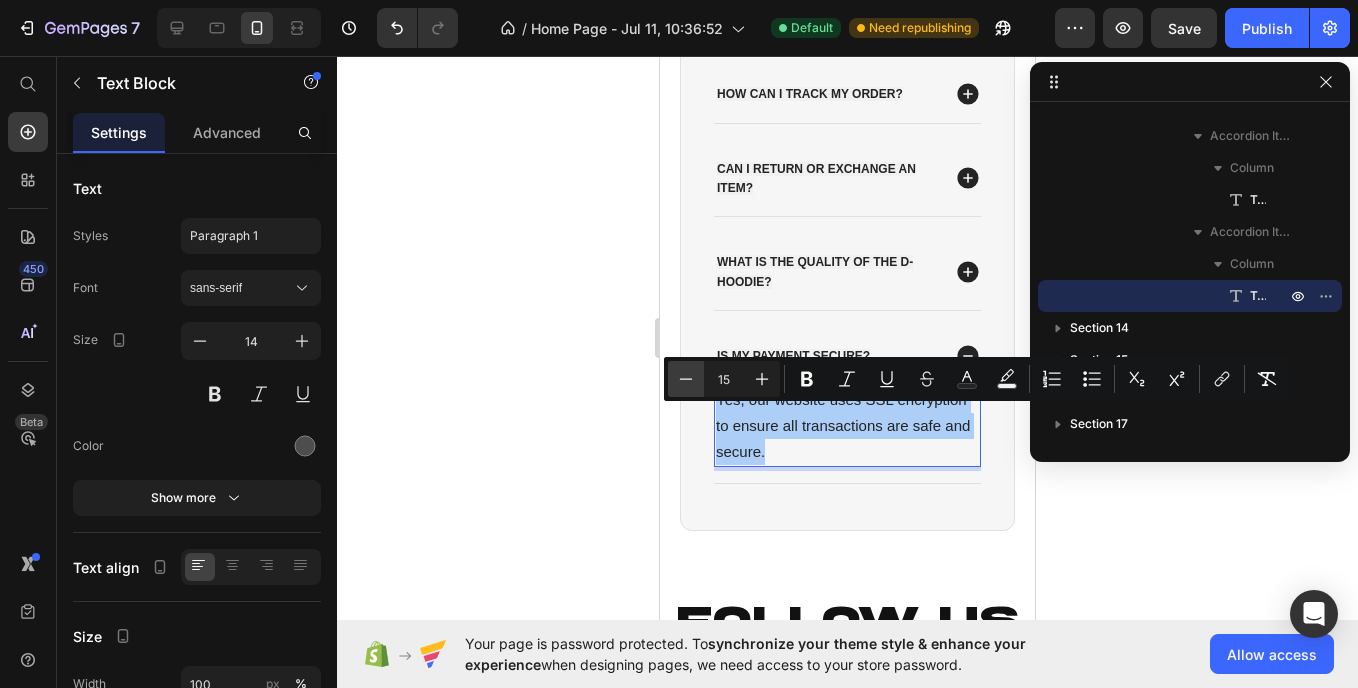 click 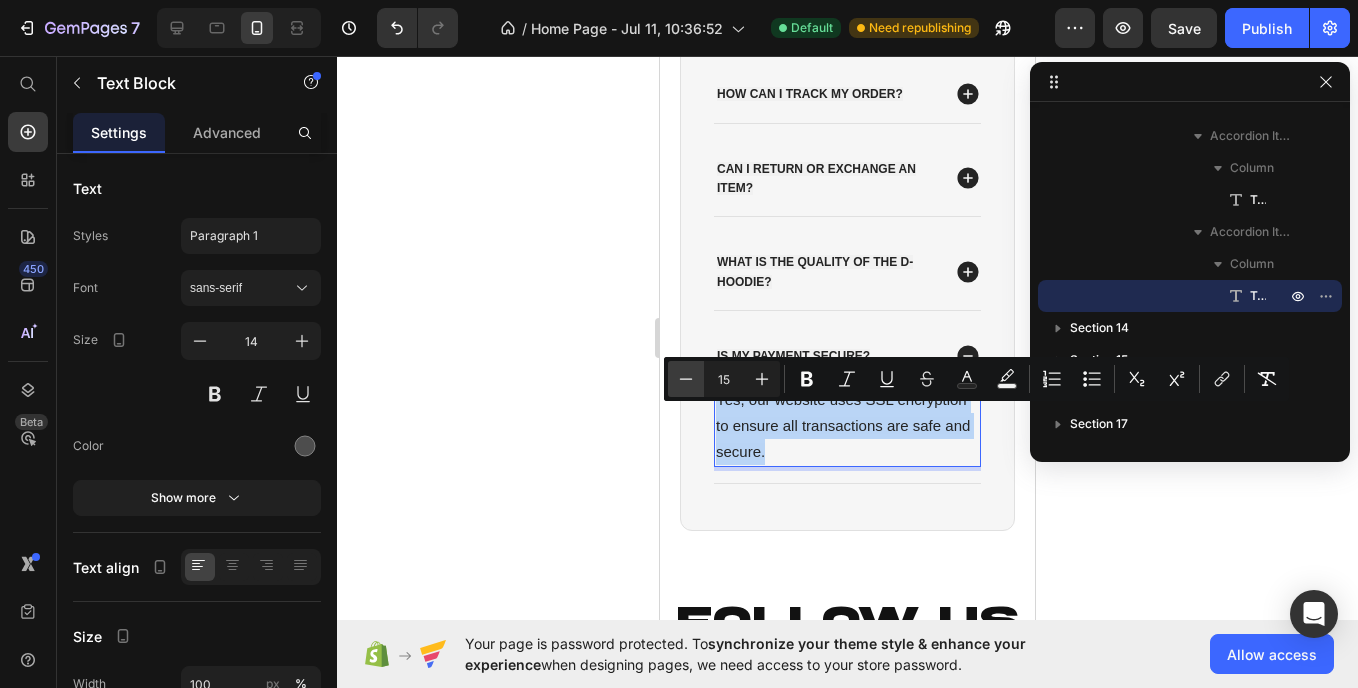 type on "12" 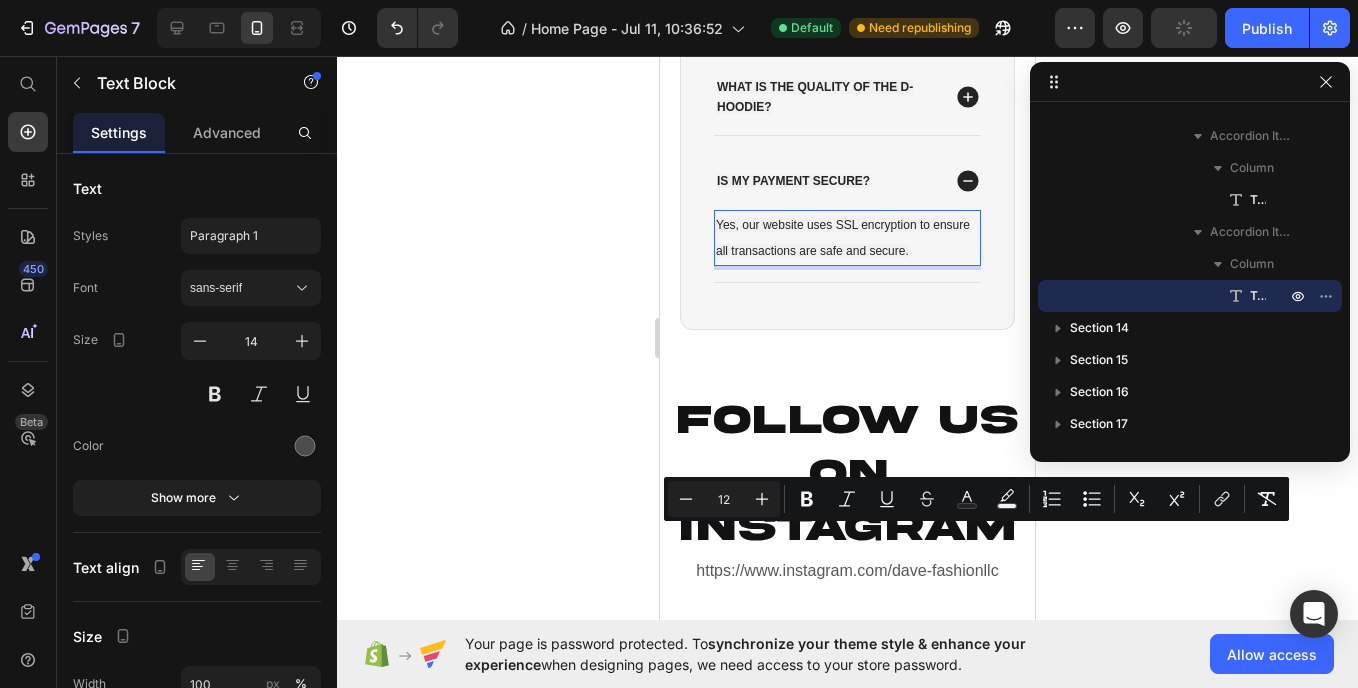 scroll, scrollTop: 4322, scrollLeft: 0, axis: vertical 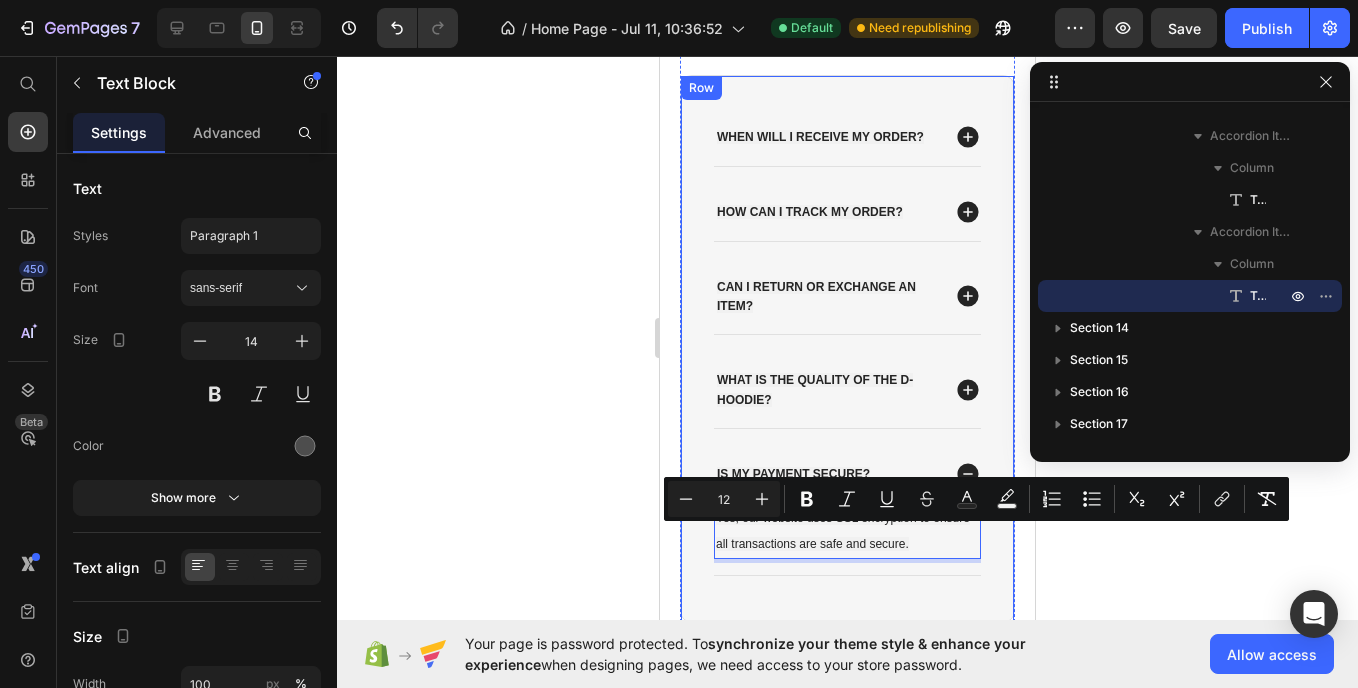 click on "When will I receive my order?
How can I track my order?
Can I return or exchange an item?
What is the quality of the D-Hoodie?
Is my payment secure? Yes, our website uses SSL encryption to ensure all transactions are safe and secure. Text Block   0 Accordion Row" at bounding box center [847, 349] 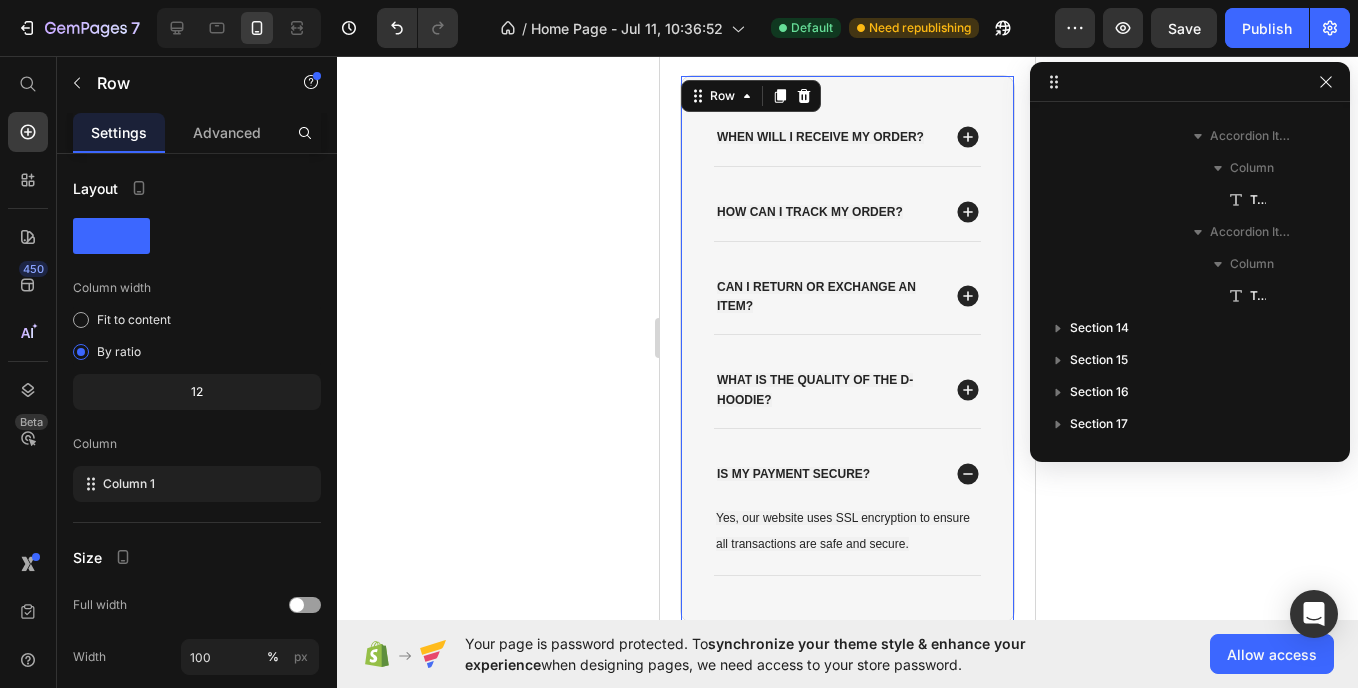 scroll, scrollTop: 411, scrollLeft: 0, axis: vertical 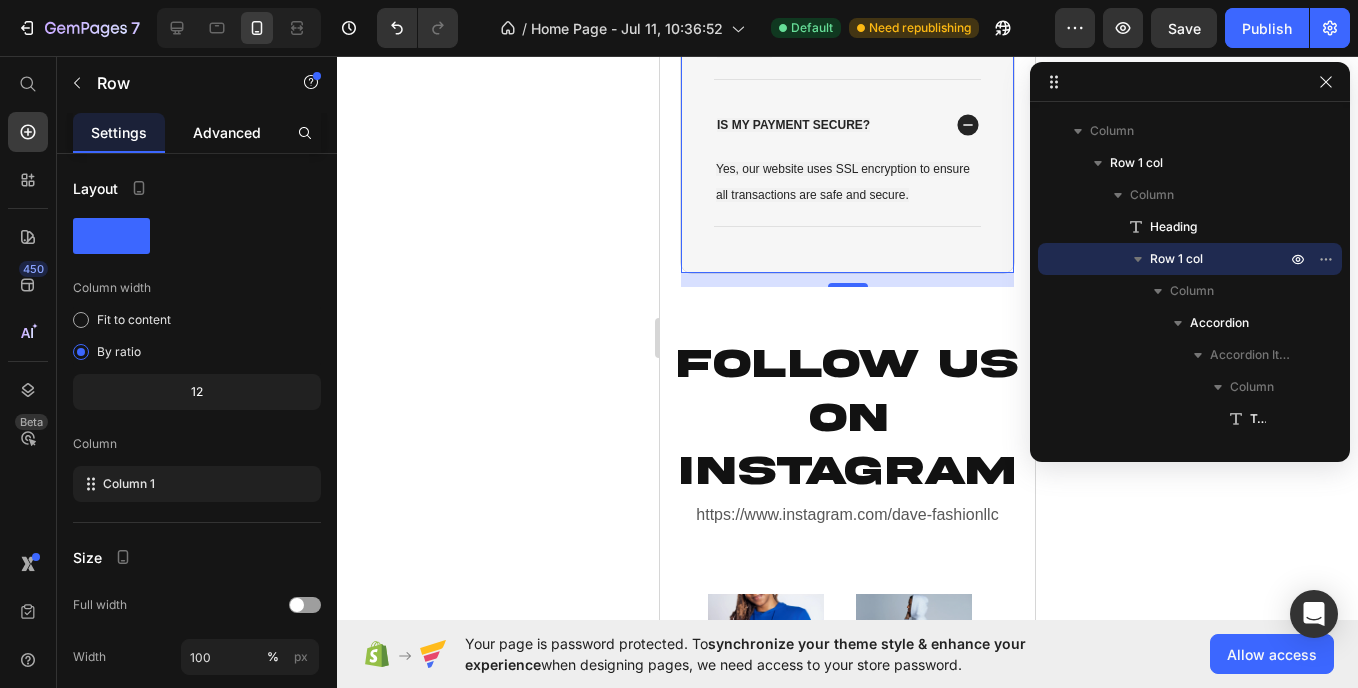 click on "Advanced" at bounding box center (227, 132) 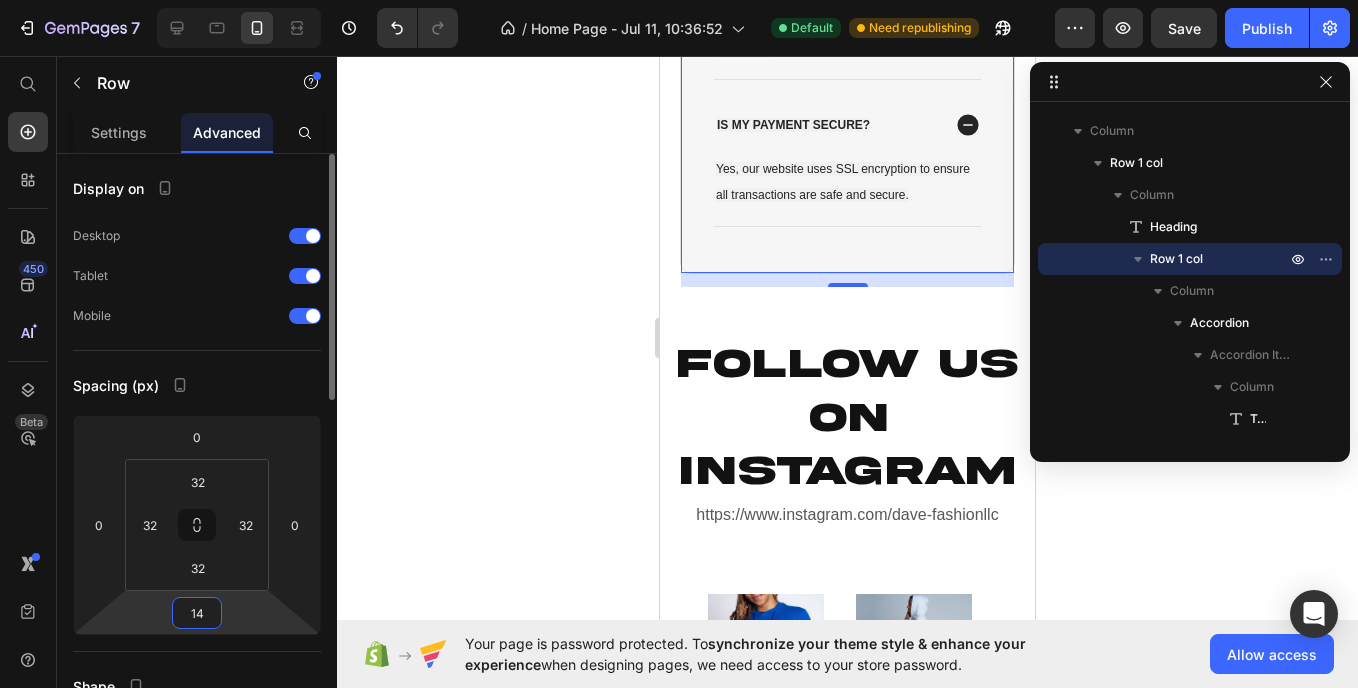 click on "14" at bounding box center [197, 613] 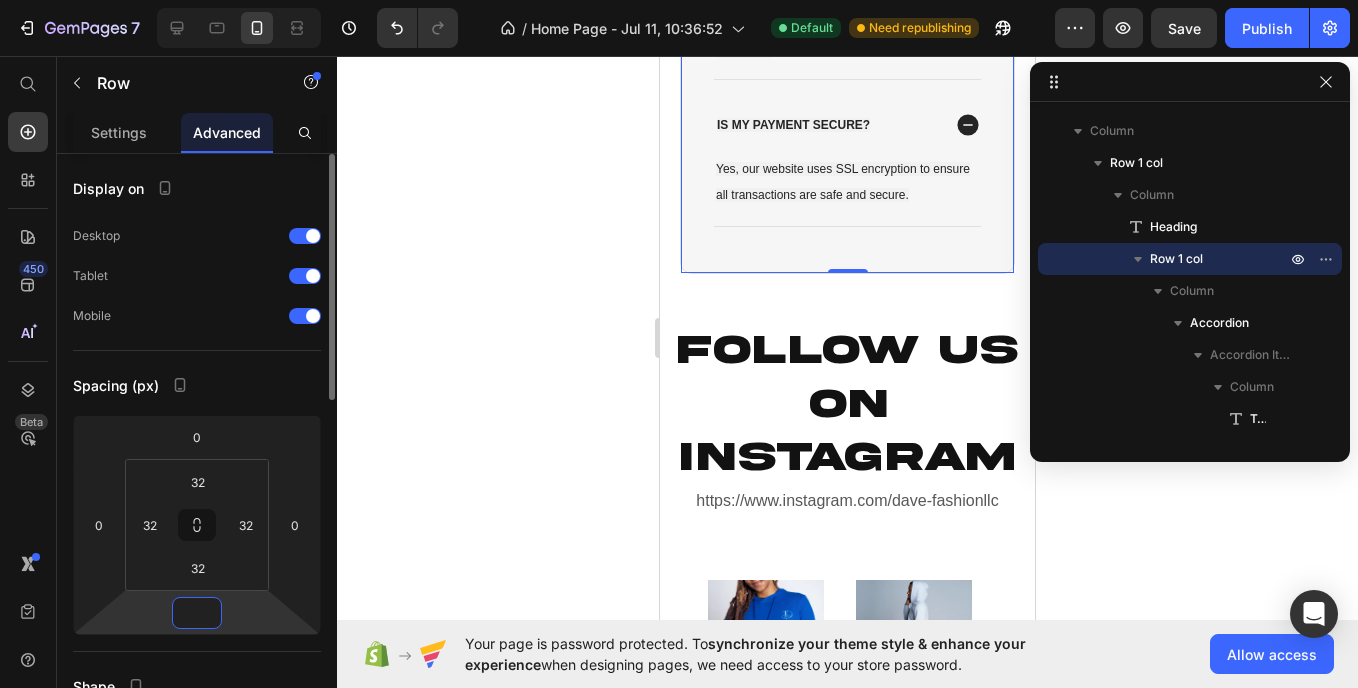 click at bounding box center [197, 613] 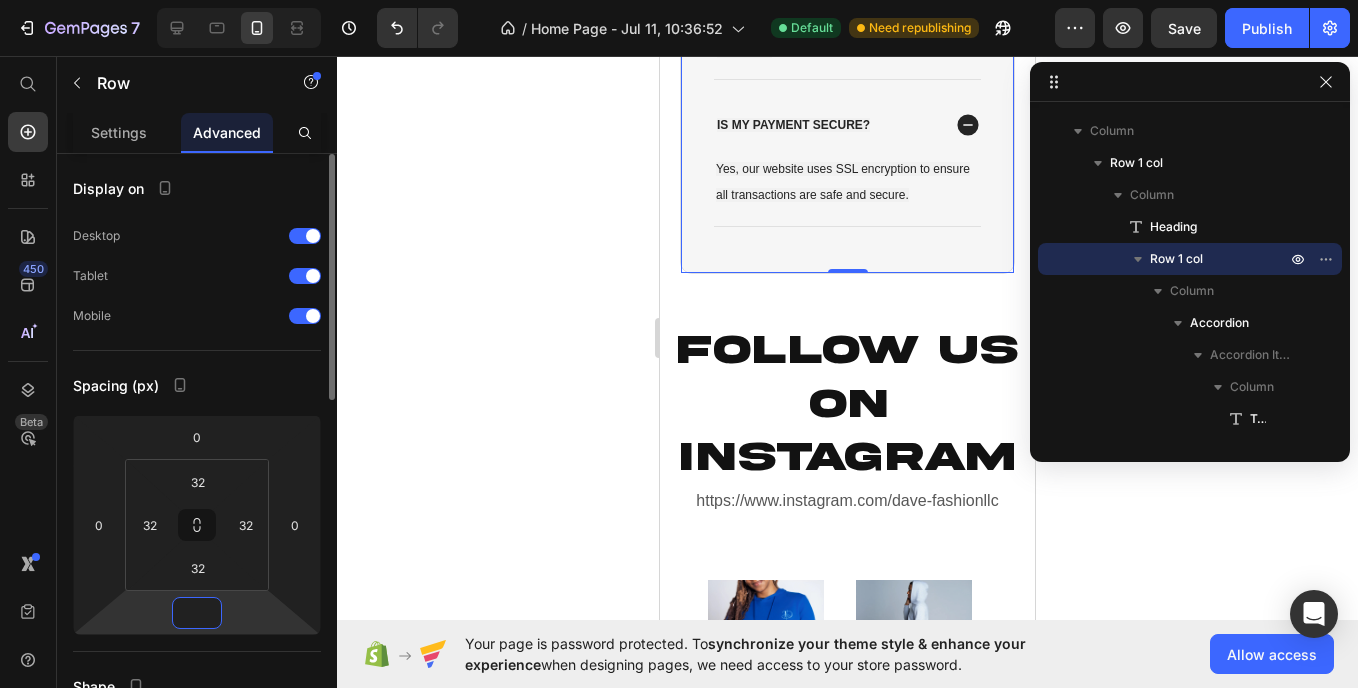 type on "0" 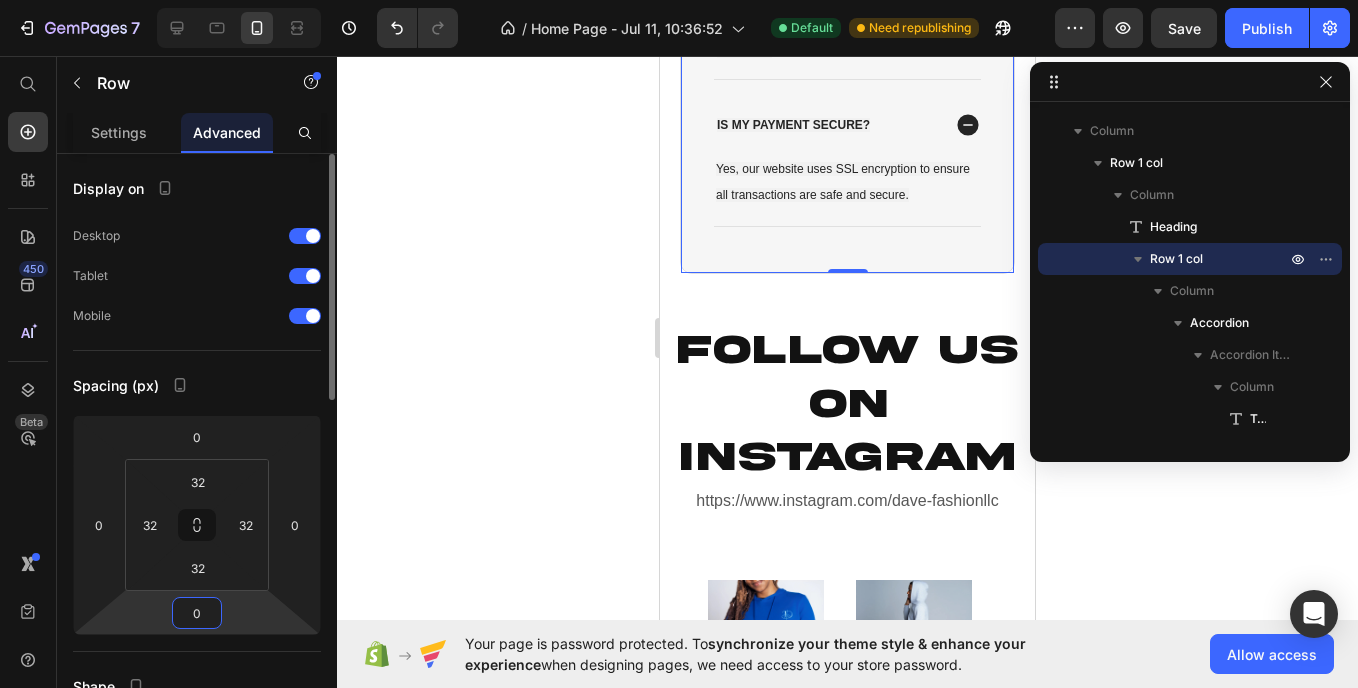 click on "0" at bounding box center (197, 613) 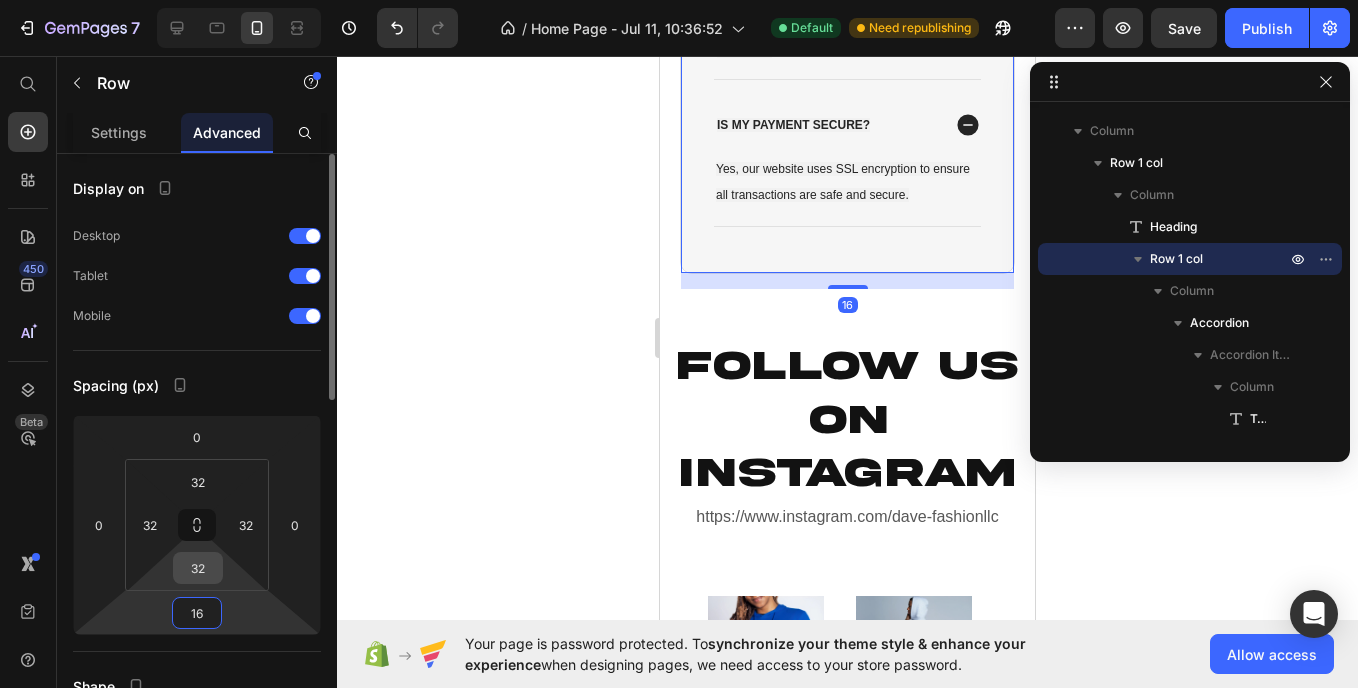 type on "16" 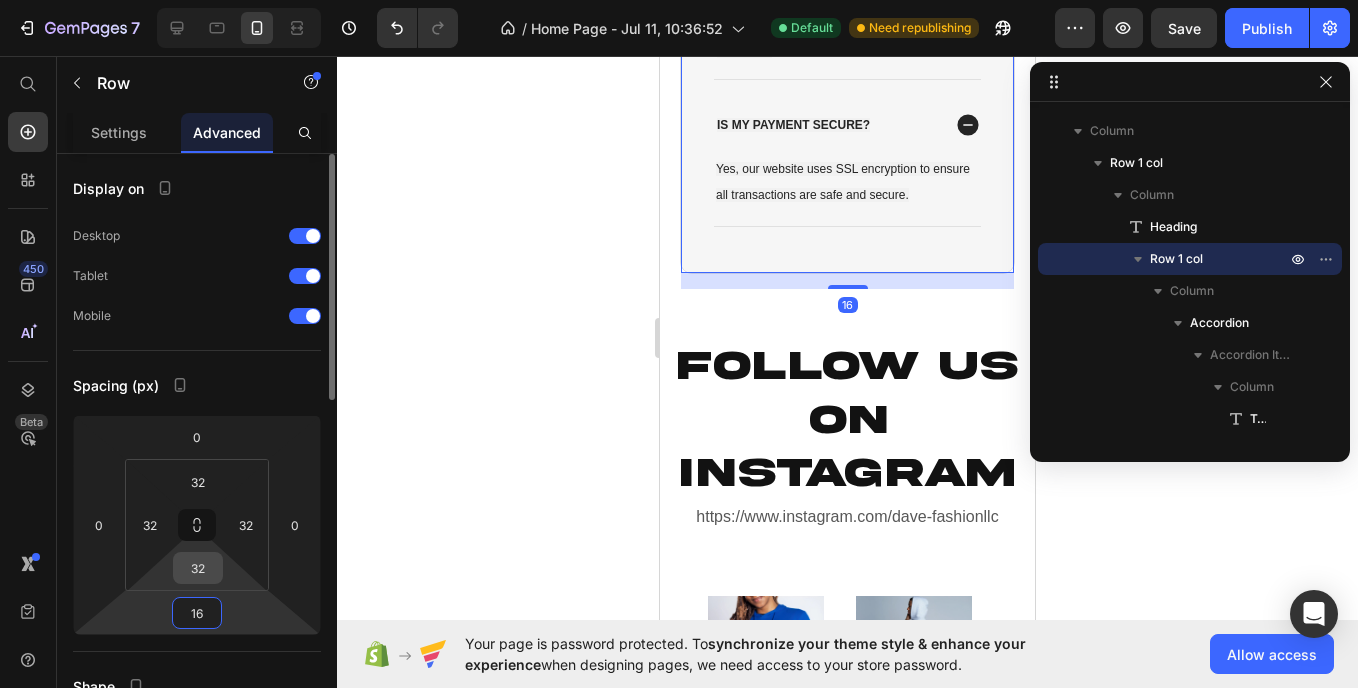 click on "32" at bounding box center (198, 568) 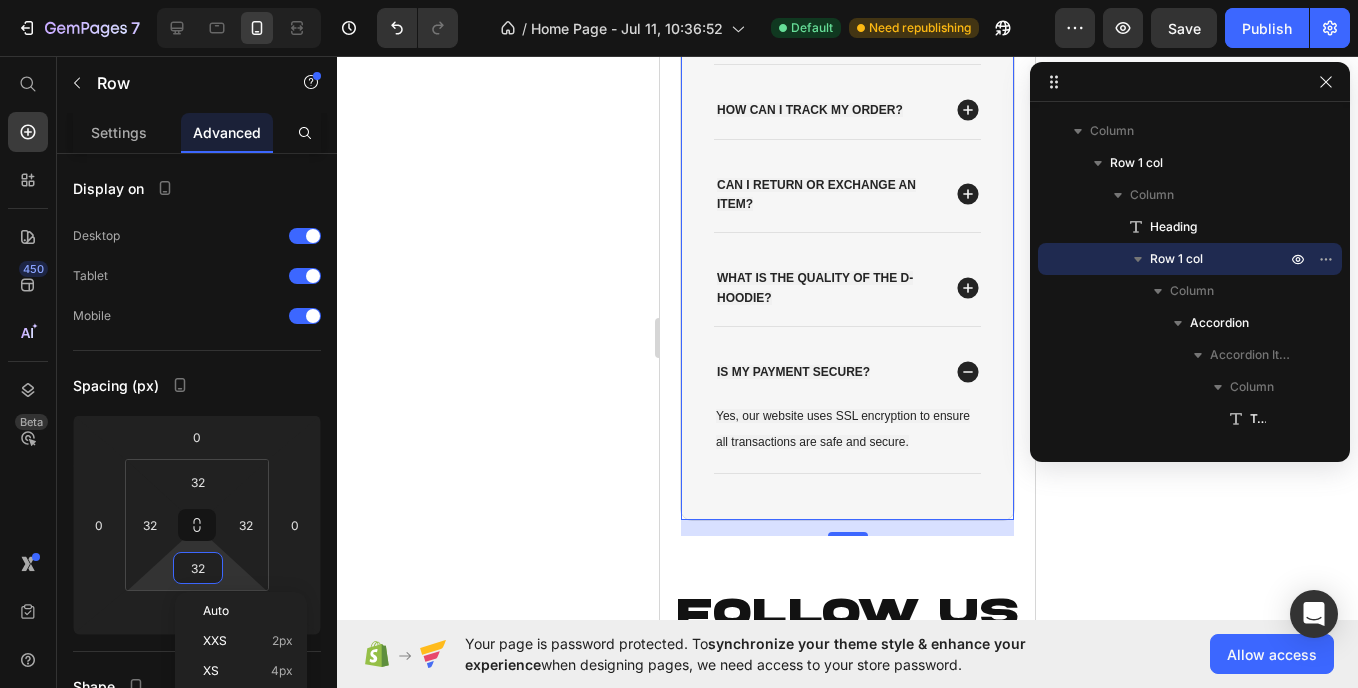 scroll, scrollTop: 4275, scrollLeft: 0, axis: vertical 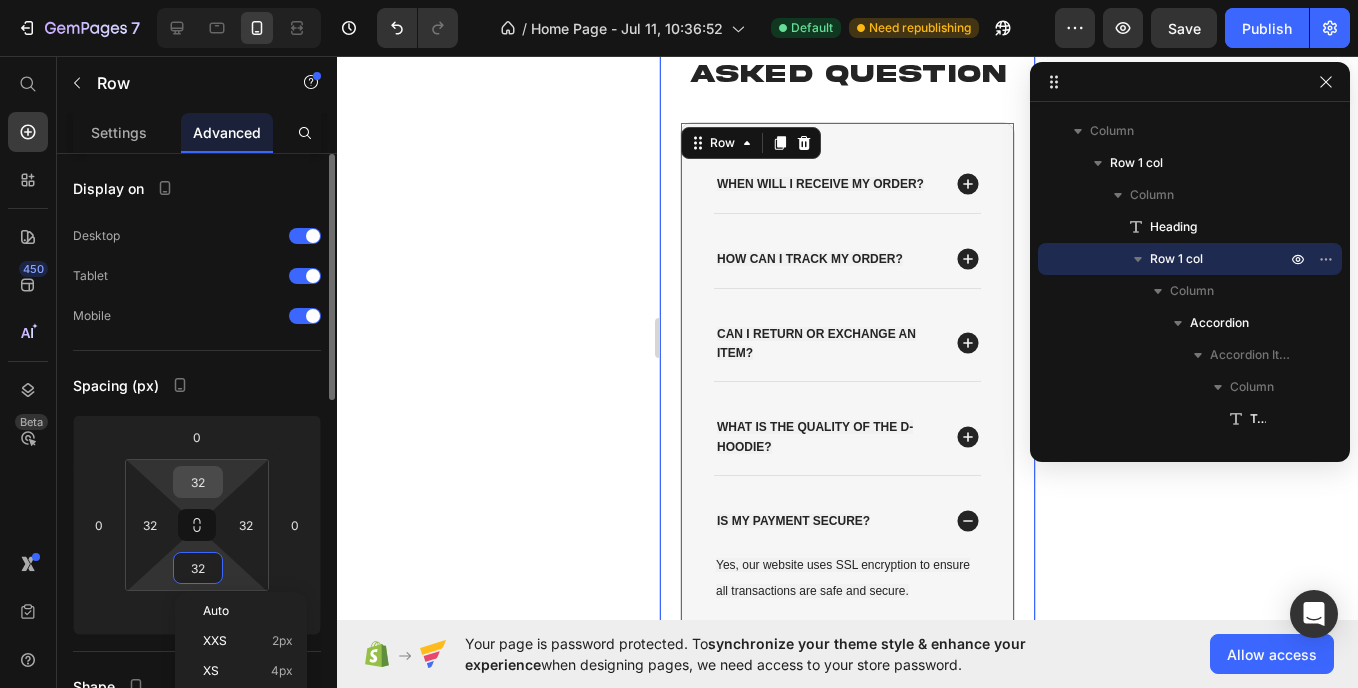 click on "32" at bounding box center (198, 482) 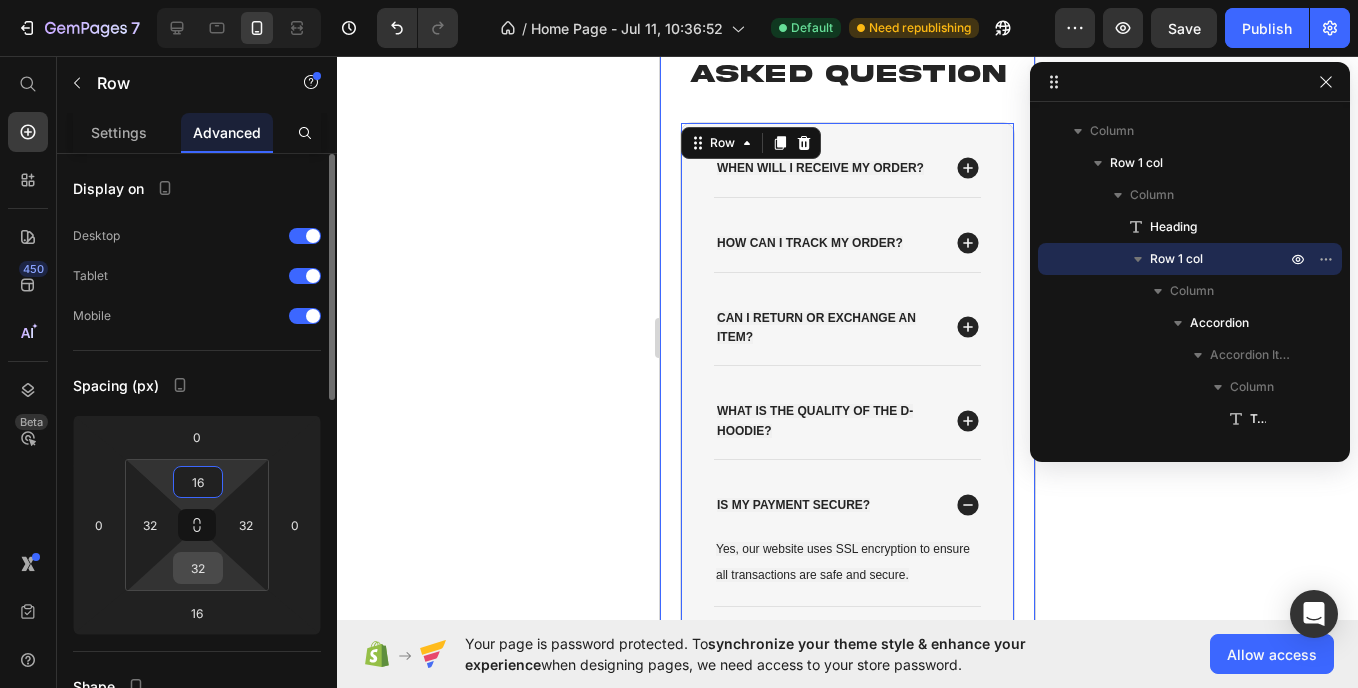 type on "16" 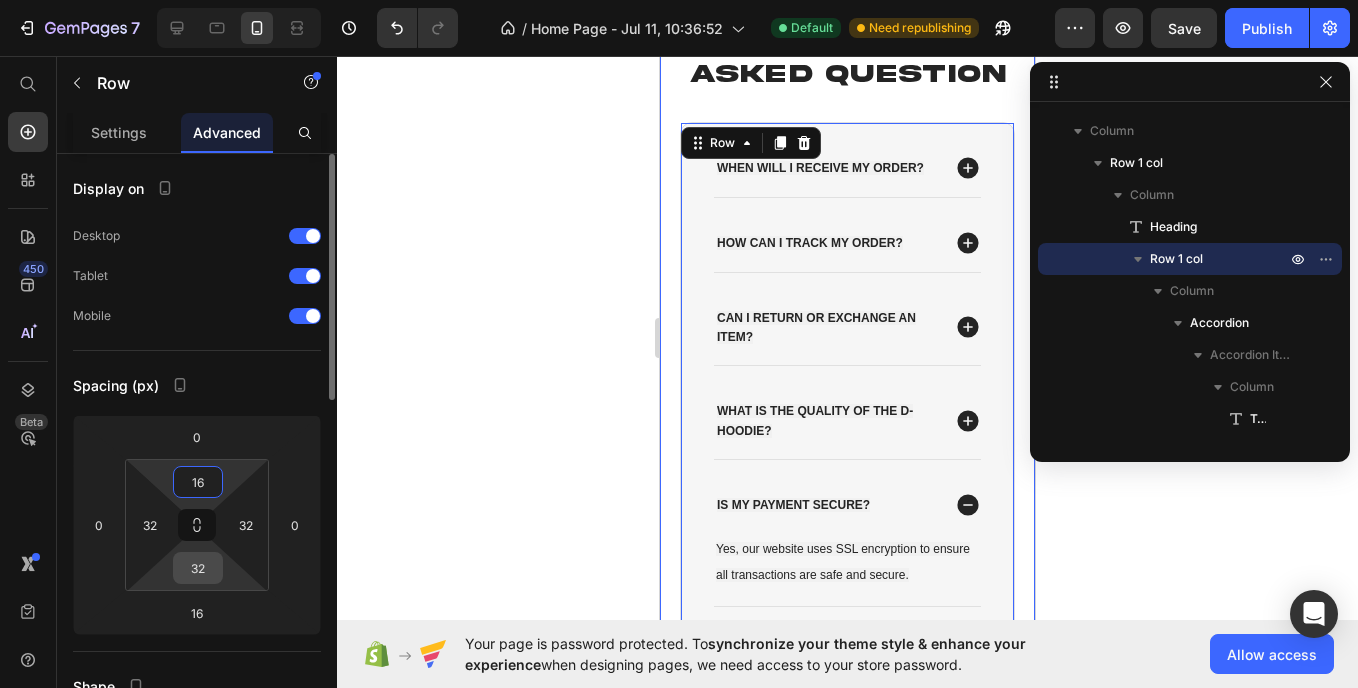 click on "32" at bounding box center [198, 568] 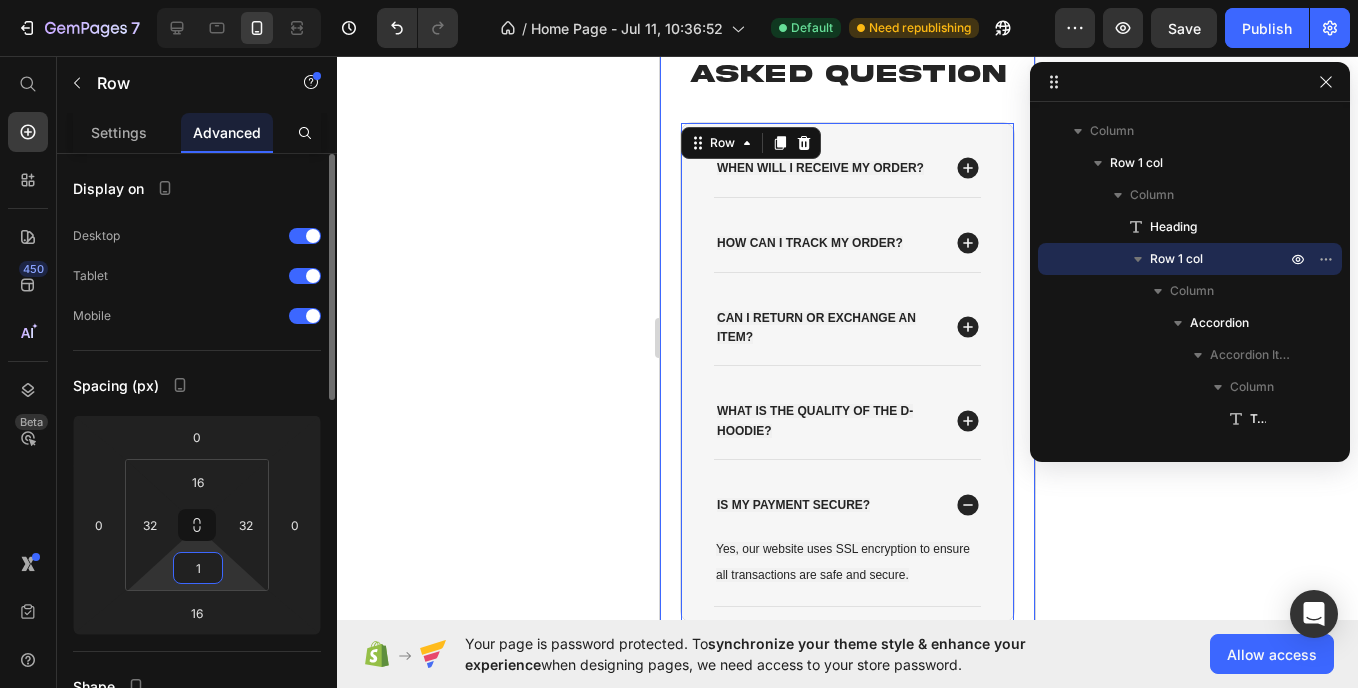 type on "6" 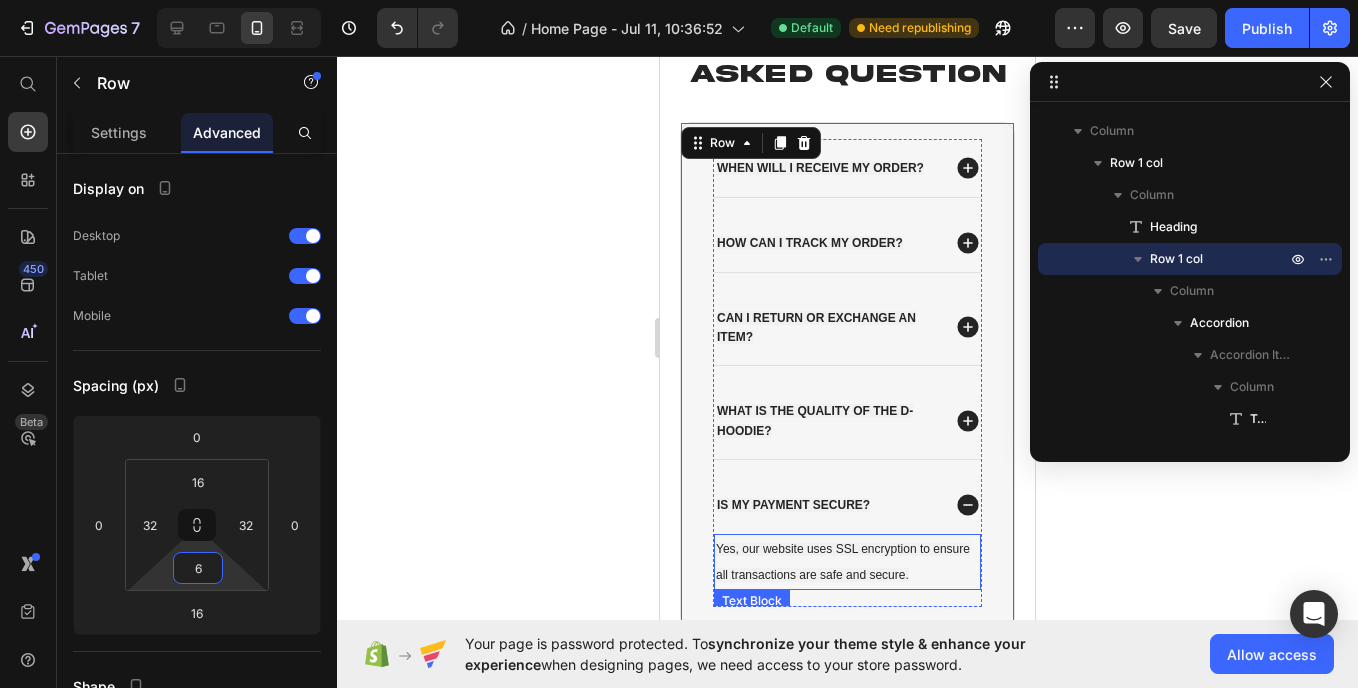 scroll, scrollTop: 4554, scrollLeft: 0, axis: vertical 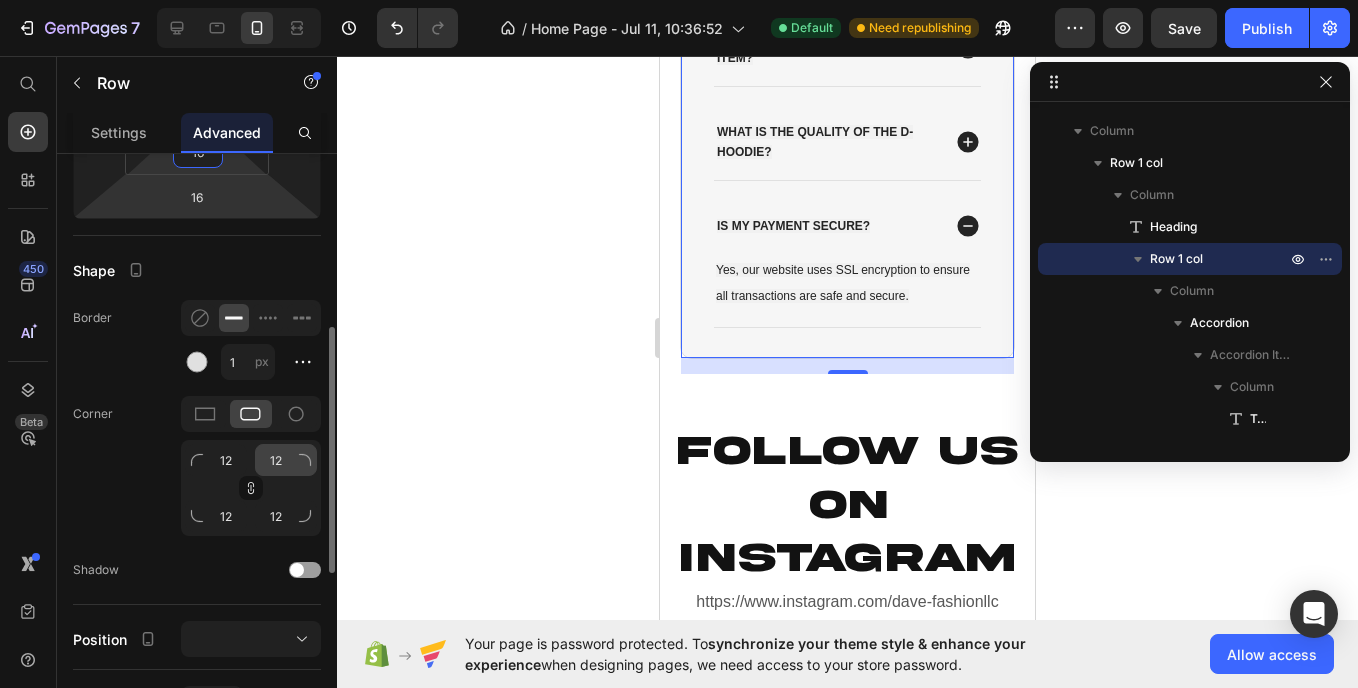 type on "16" 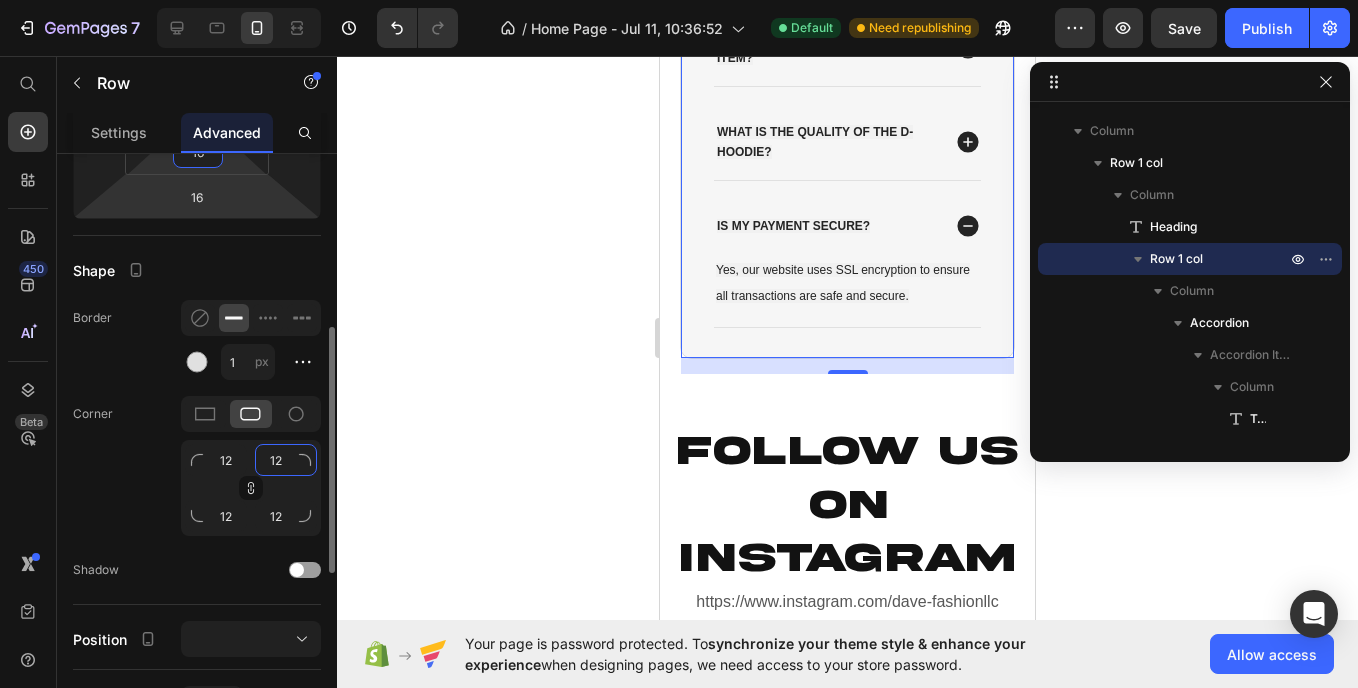 click on "12" 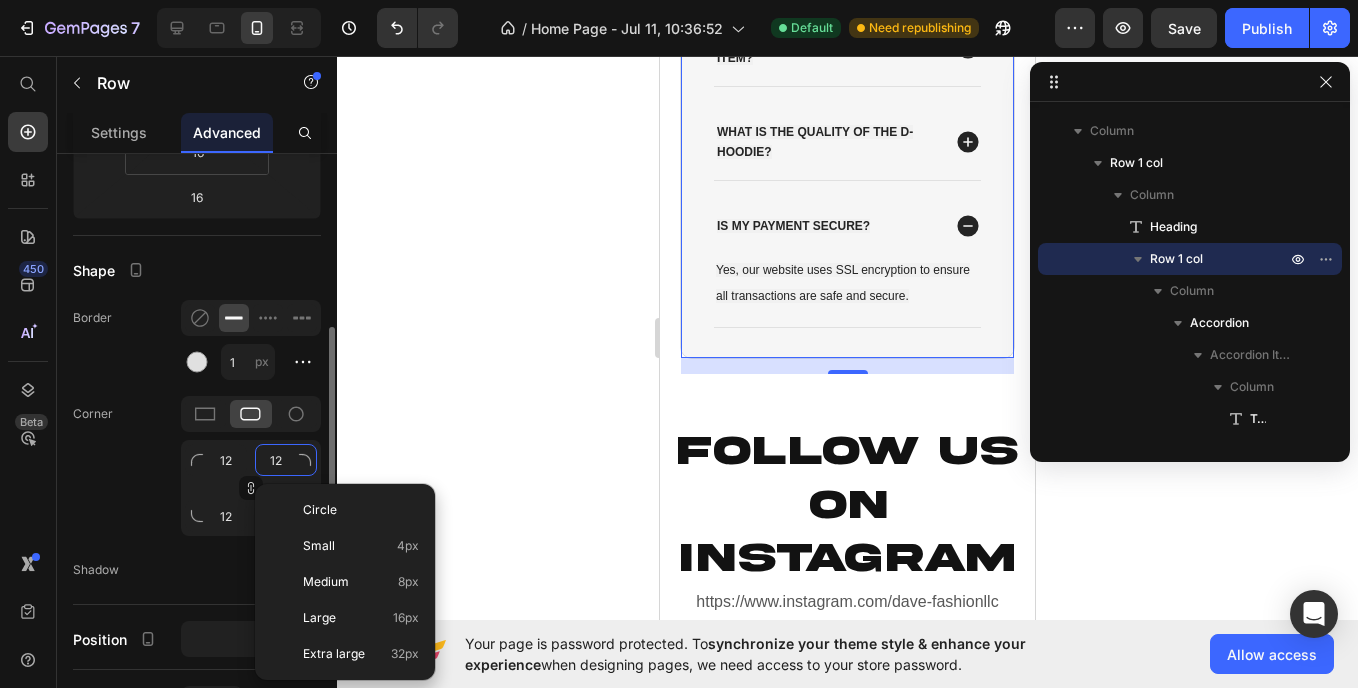 type on "1" 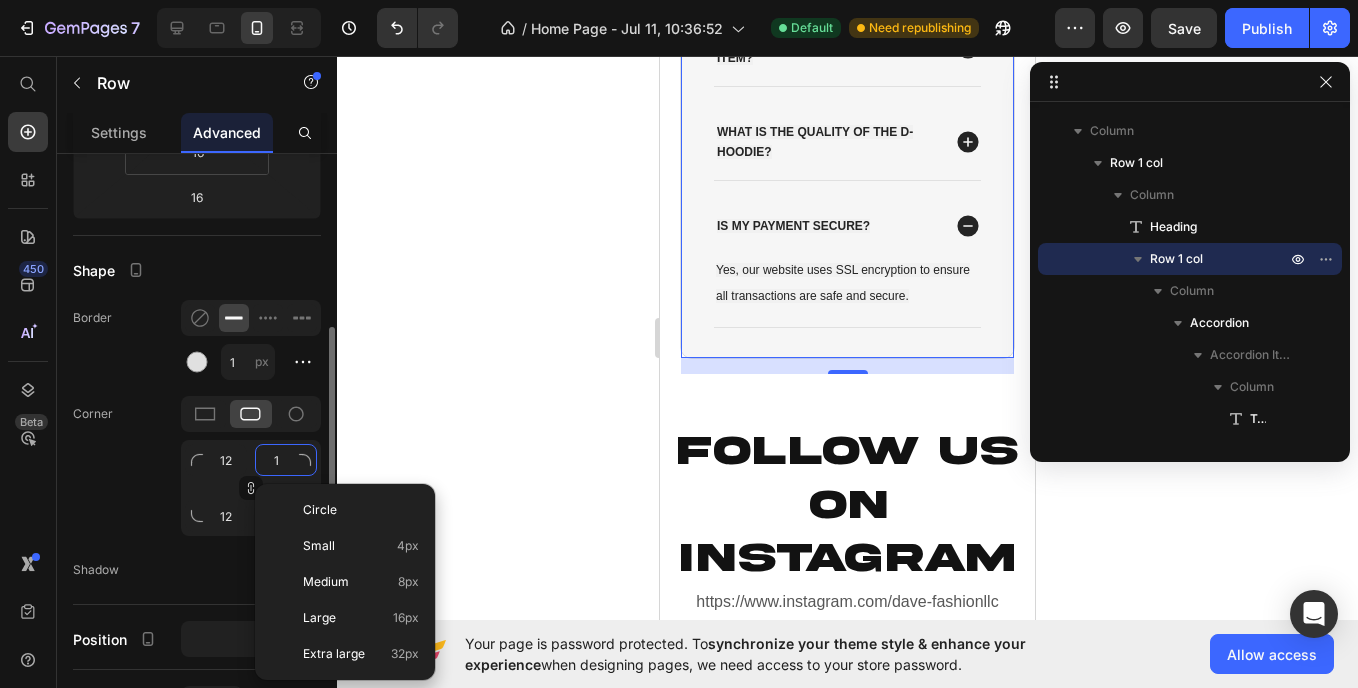 type on "1" 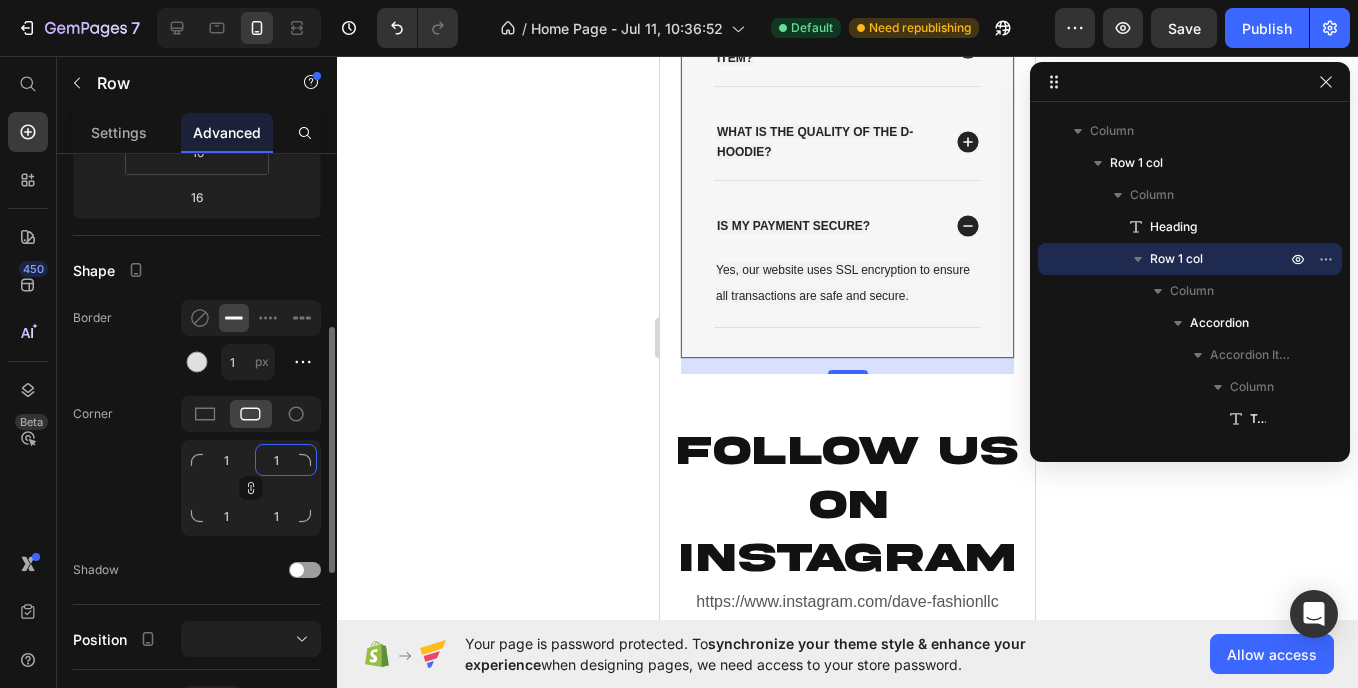 type on "16" 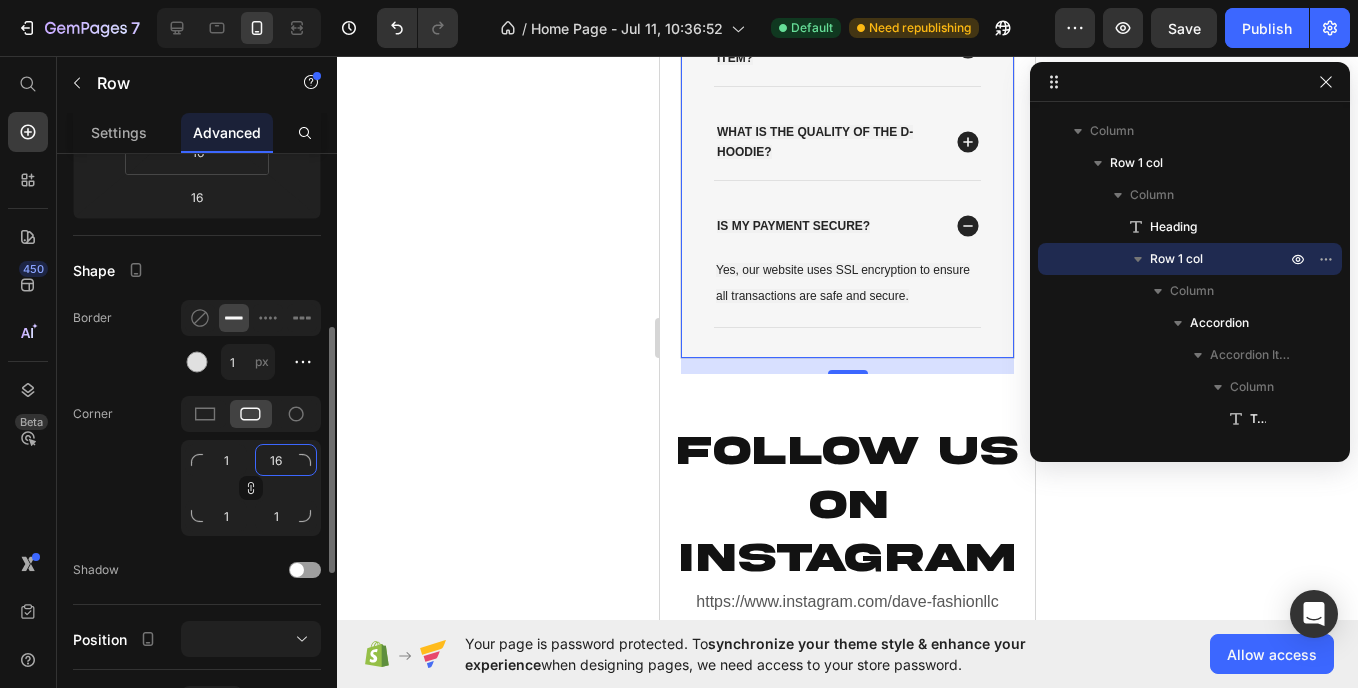 type on "16" 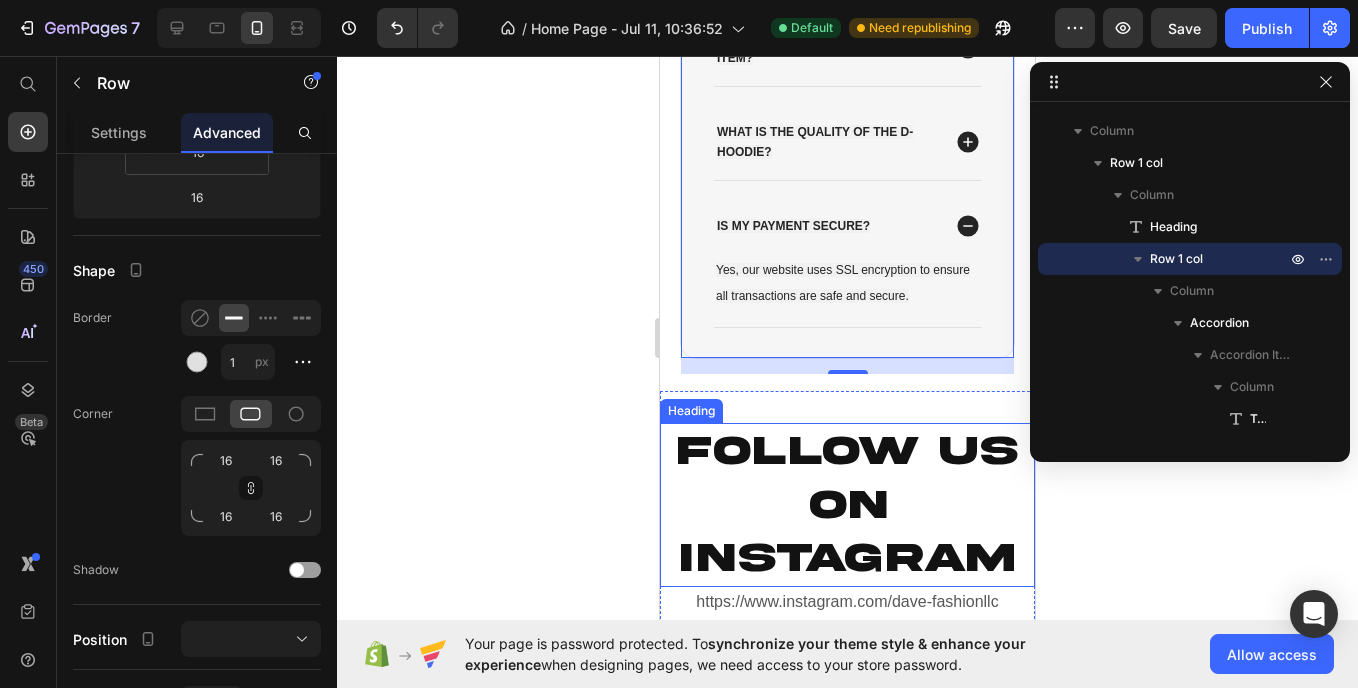 click on "FOLLOW US ON INSTAGRAM" at bounding box center [847, 505] 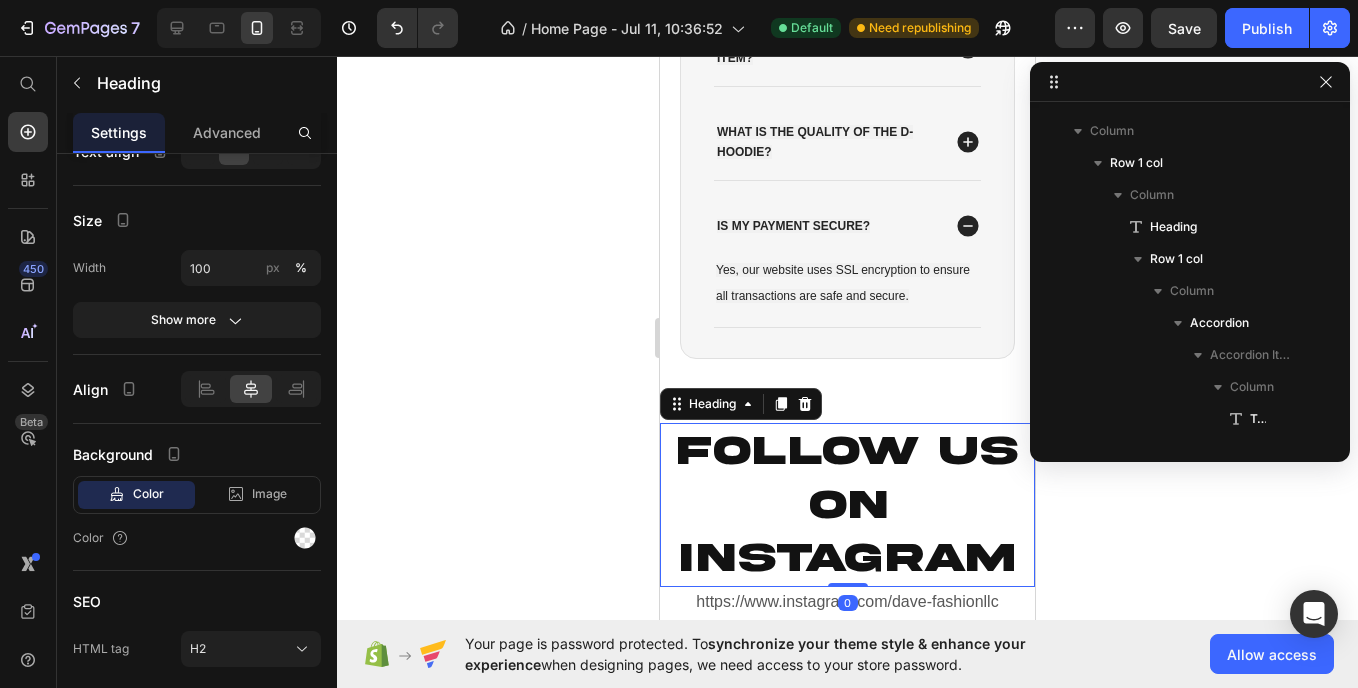 scroll, scrollTop: 1014, scrollLeft: 0, axis: vertical 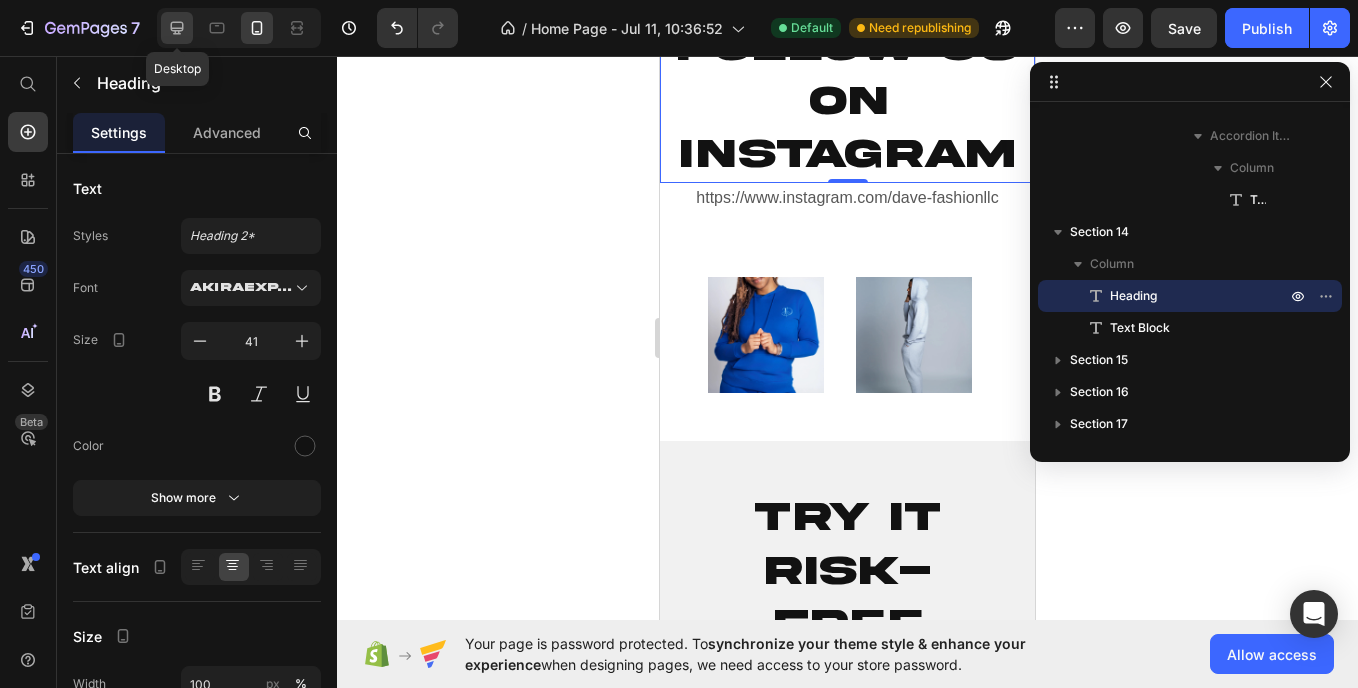 click 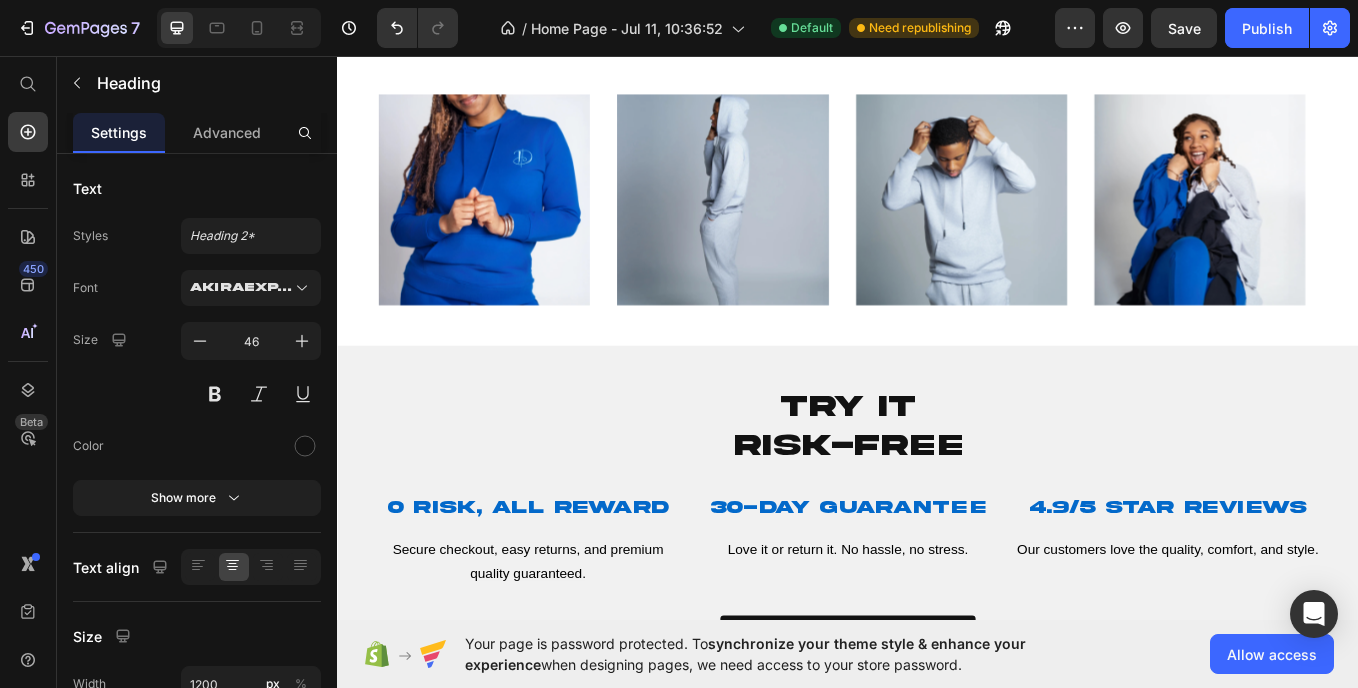 scroll, scrollTop: 4717, scrollLeft: 0, axis: vertical 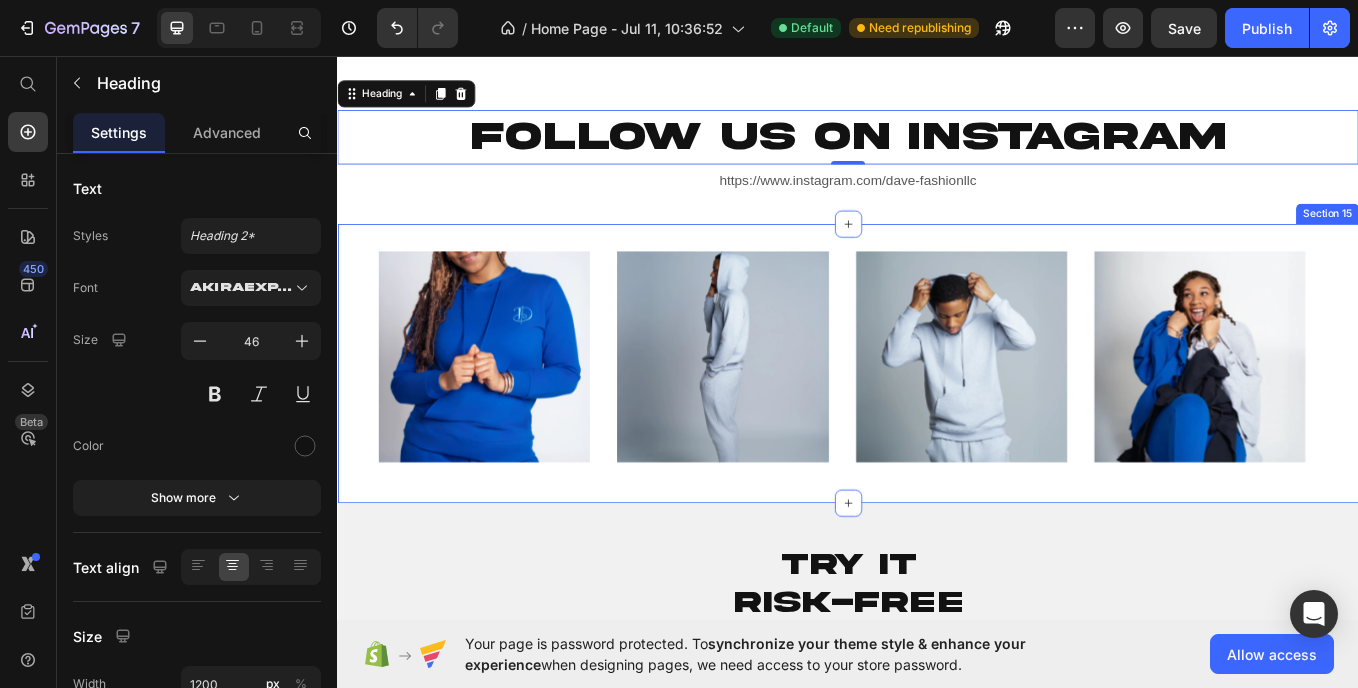 click on "Image Image Image Image Image Image
Carousel Section 15" at bounding box center (937, 417) 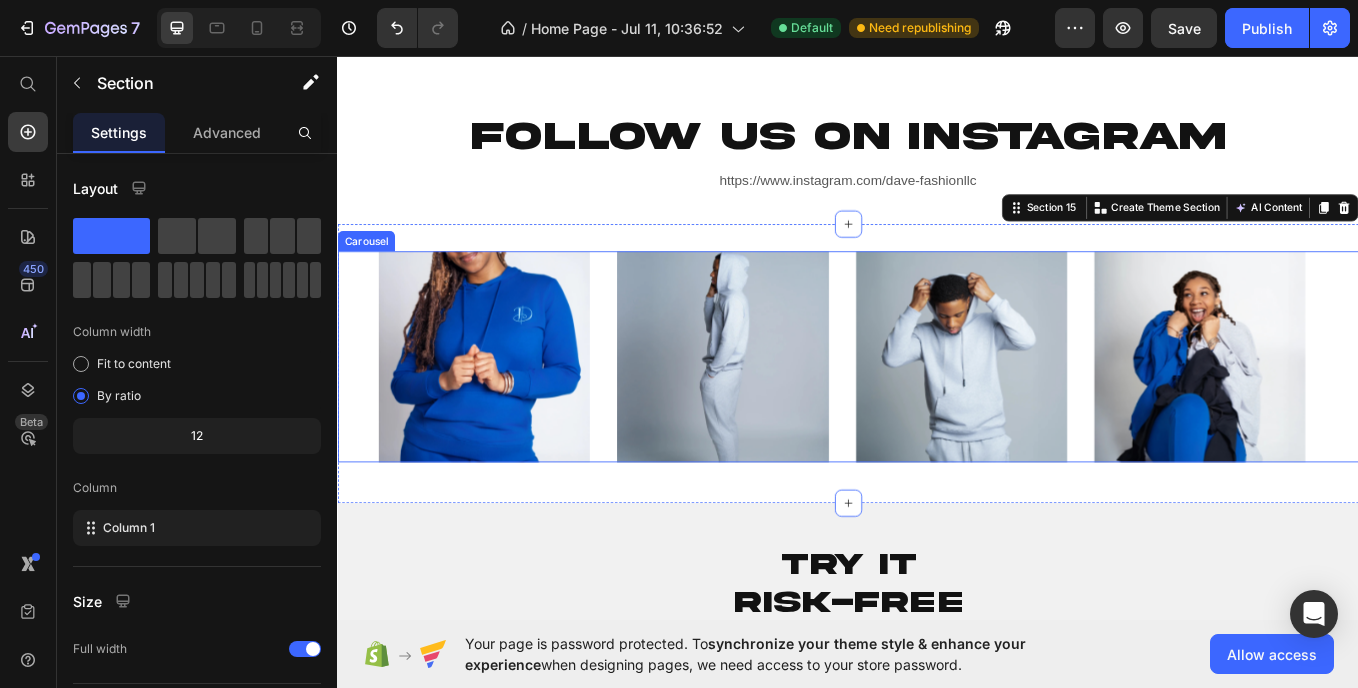 click on "Image Image Image Image Image Image" at bounding box center (937, 409) 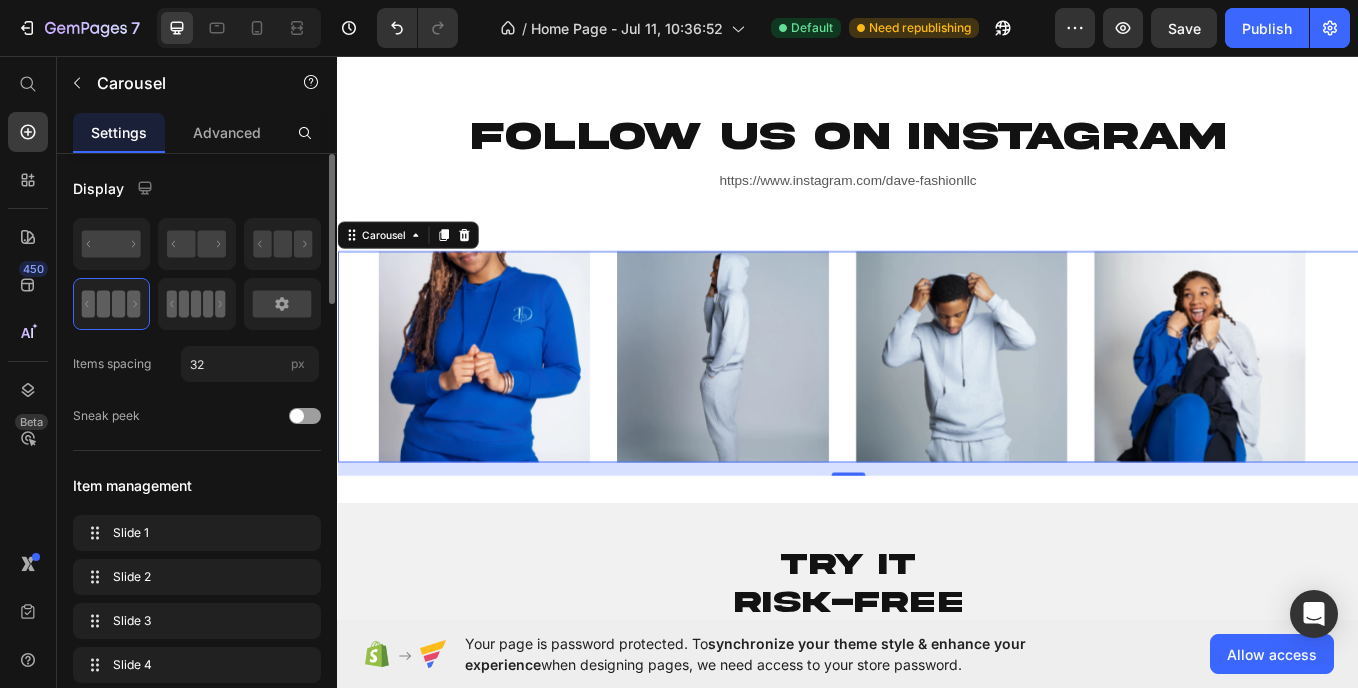 click 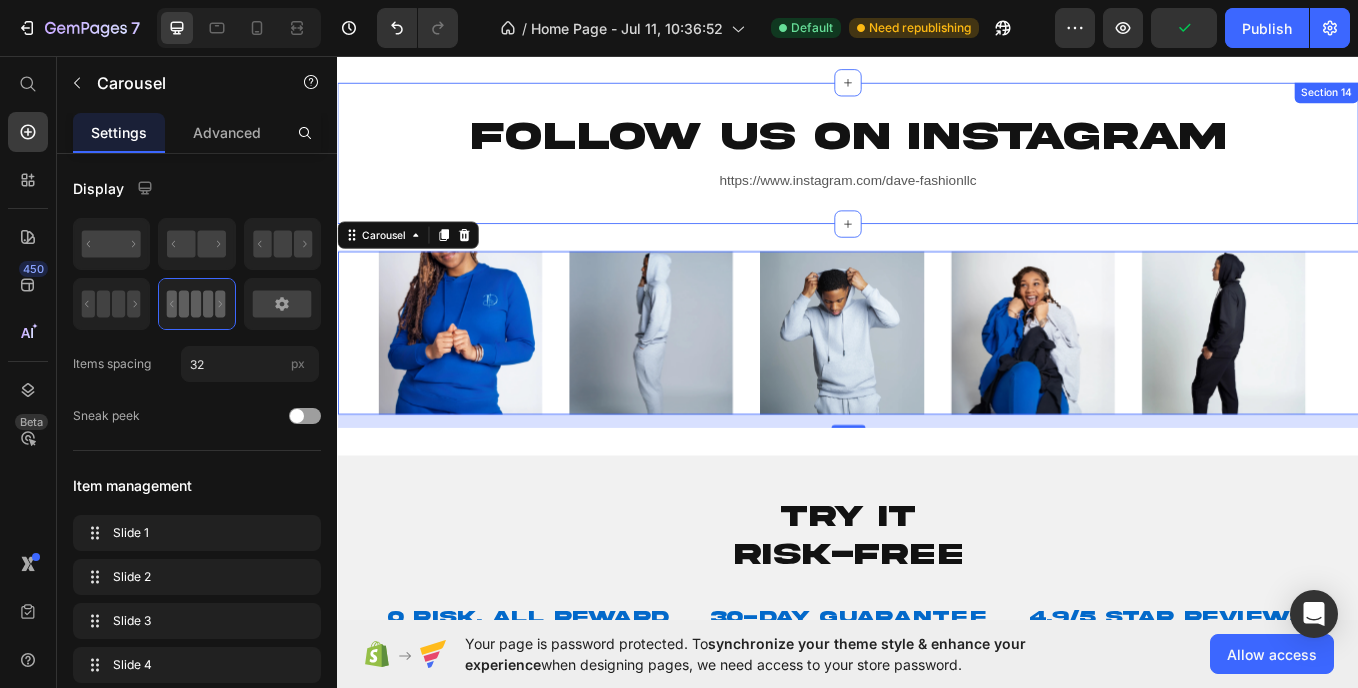 click on "FOLLOW US ON INSTAGRAM Heading https://www.instagram.com/dave-fashionllc Text Block Section 14" at bounding box center (937, 169) 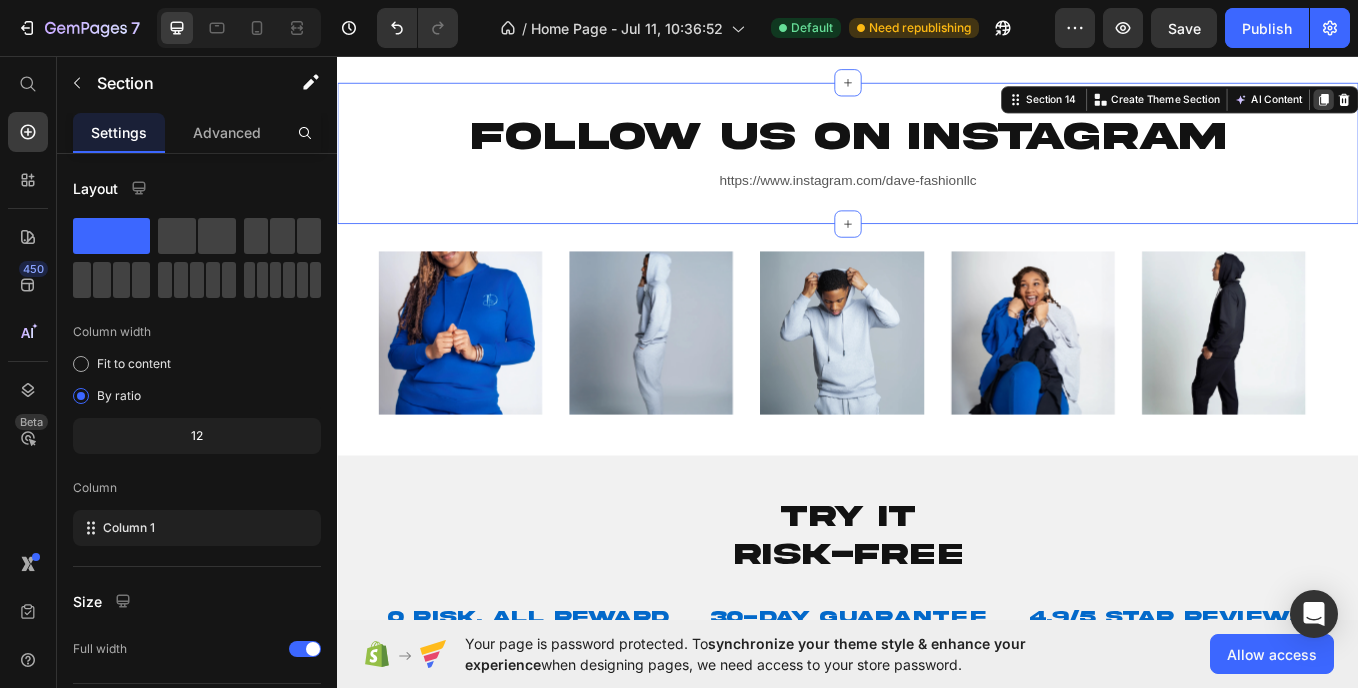 click 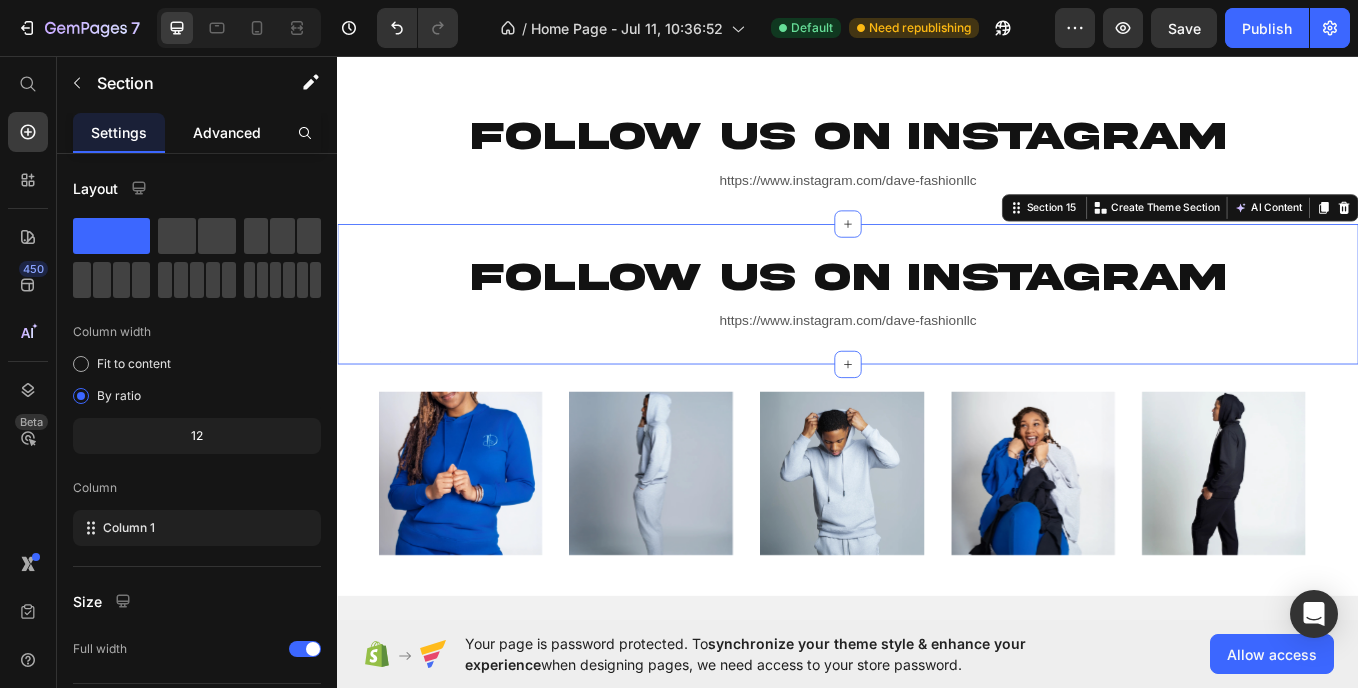 click on "Advanced" at bounding box center (227, 132) 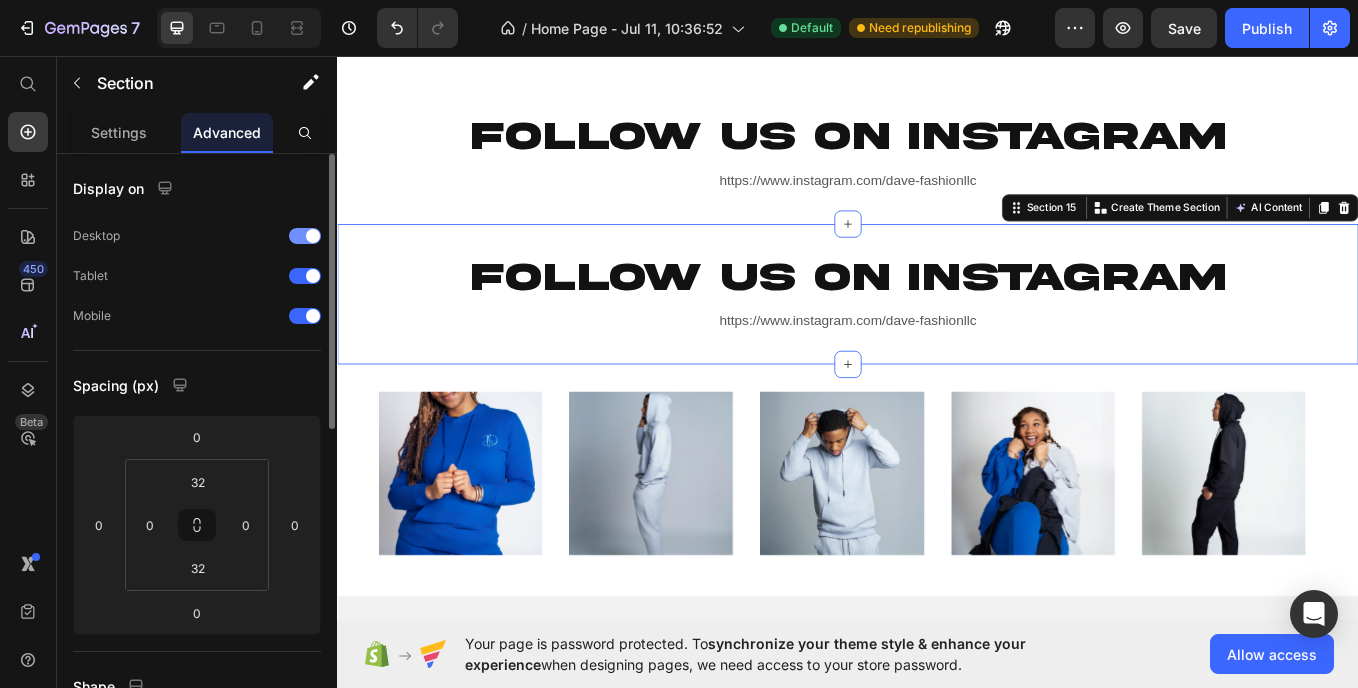 click at bounding box center (305, 236) 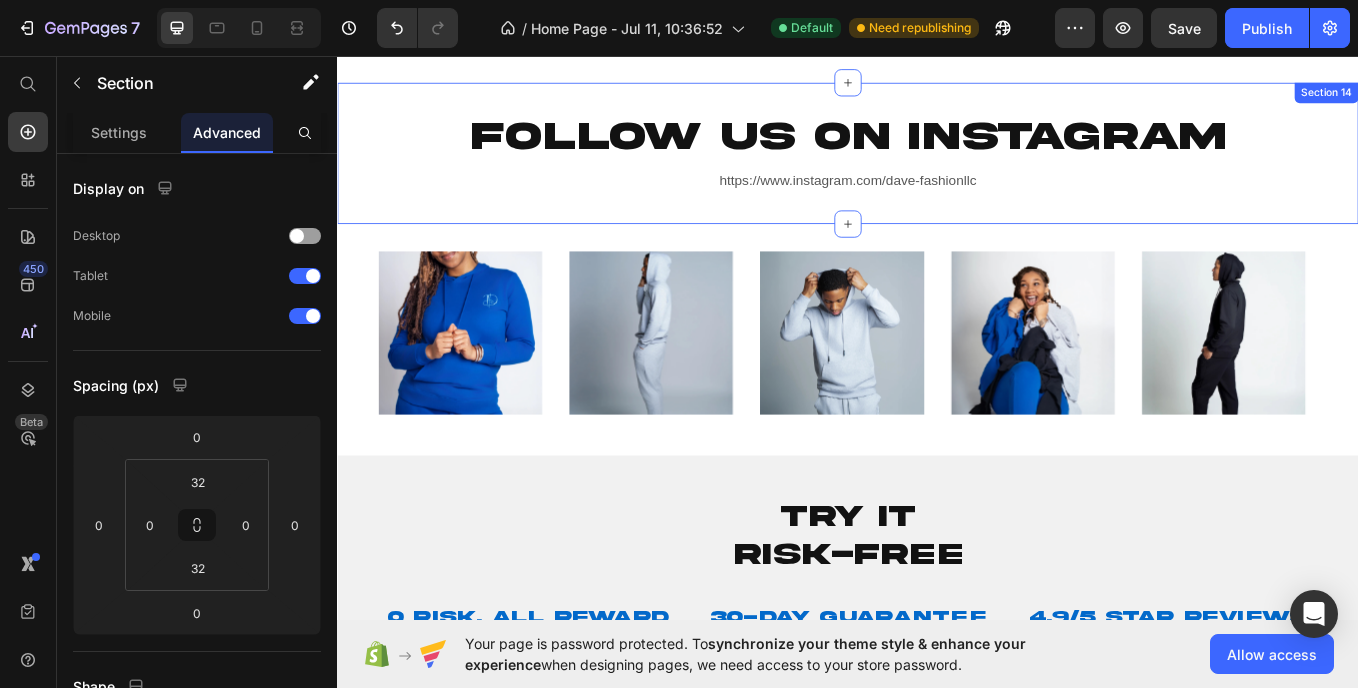 click on "FOLLOW US ON INSTAGRAM Heading https://www.instagram.com/dave-fashionllc Text Block Section 14" at bounding box center (937, 169) 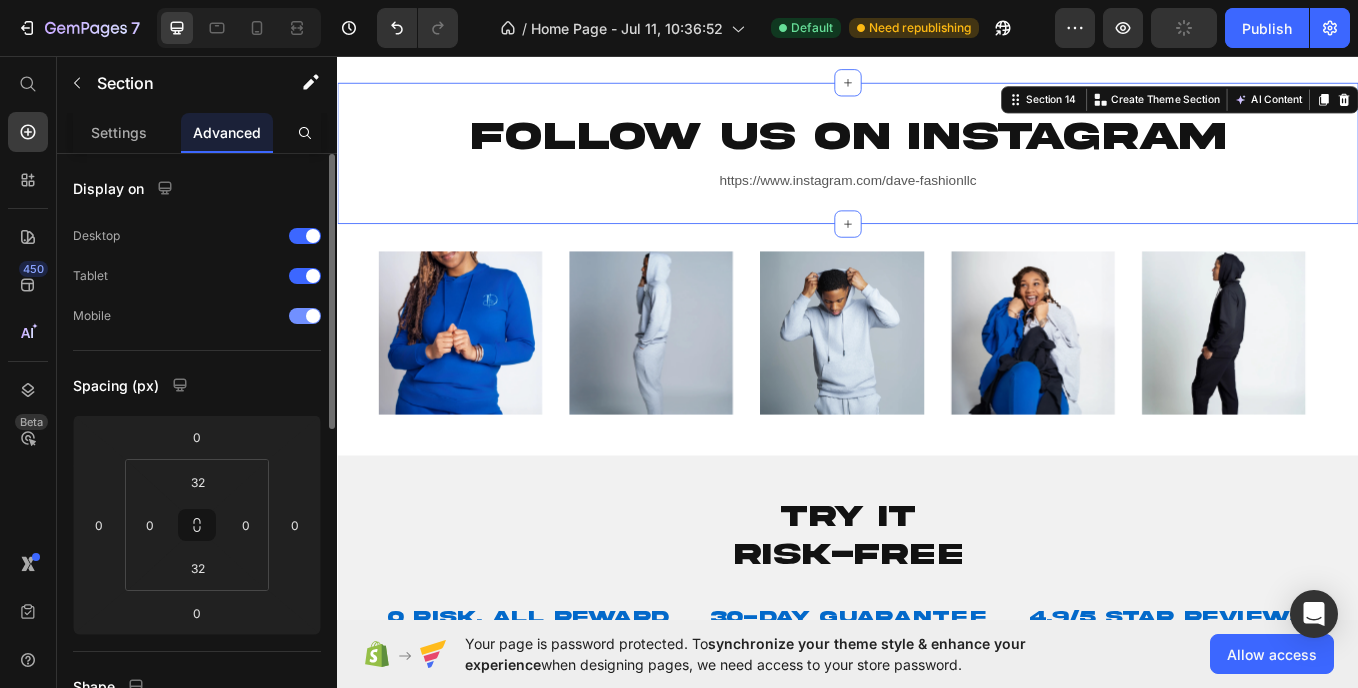 click at bounding box center [305, 316] 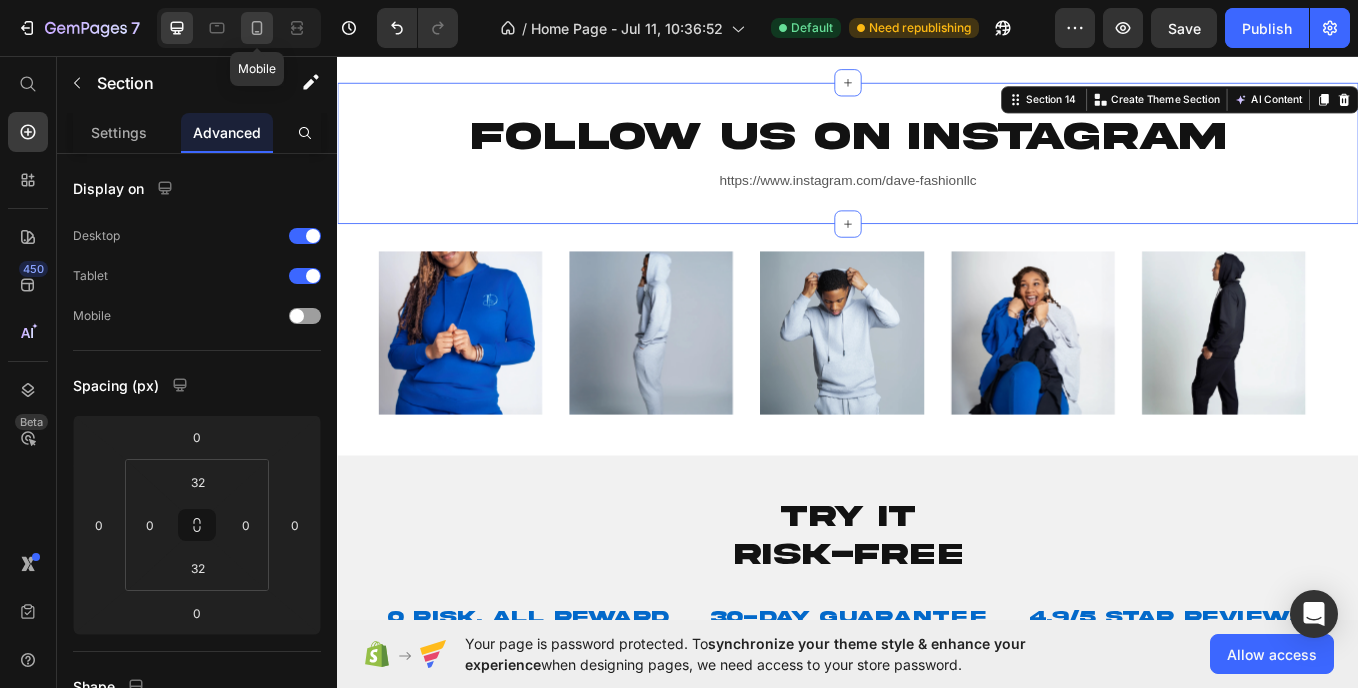 drag, startPoint x: 255, startPoint y: 32, endPoint x: 234, endPoint y: 356, distance: 324.67984 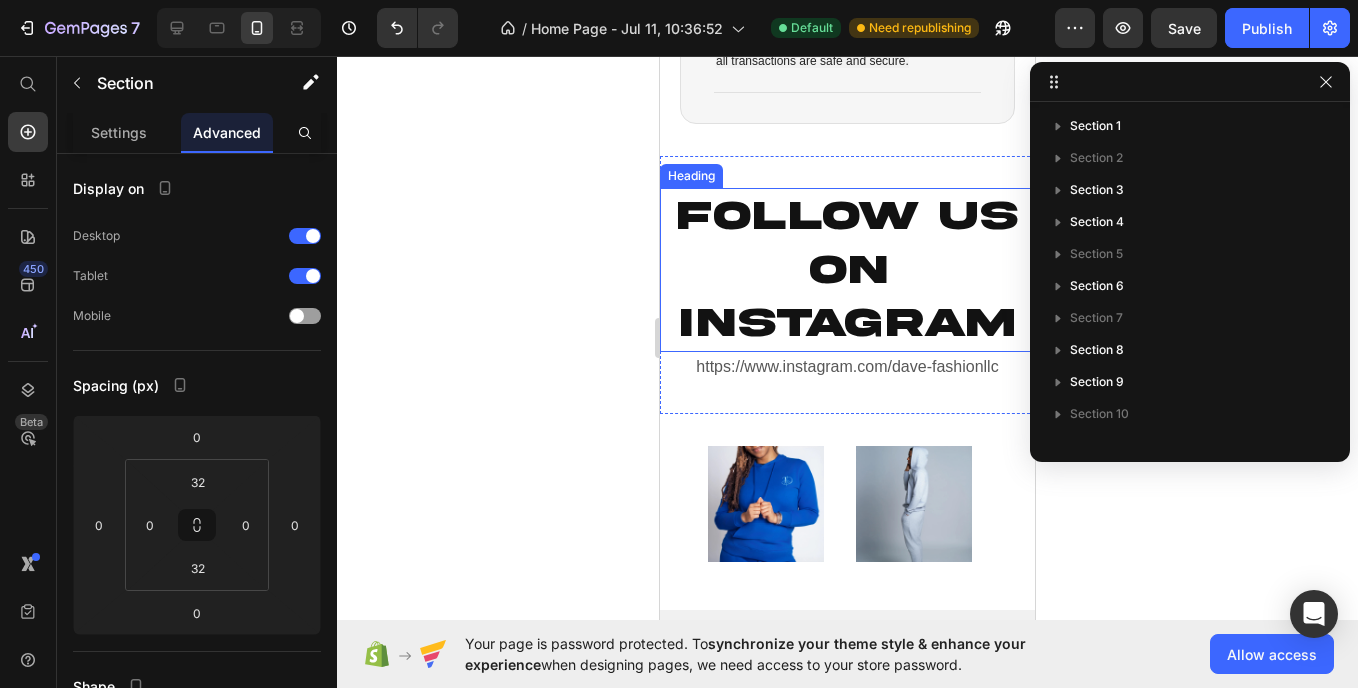 scroll, scrollTop: 4719, scrollLeft: 0, axis: vertical 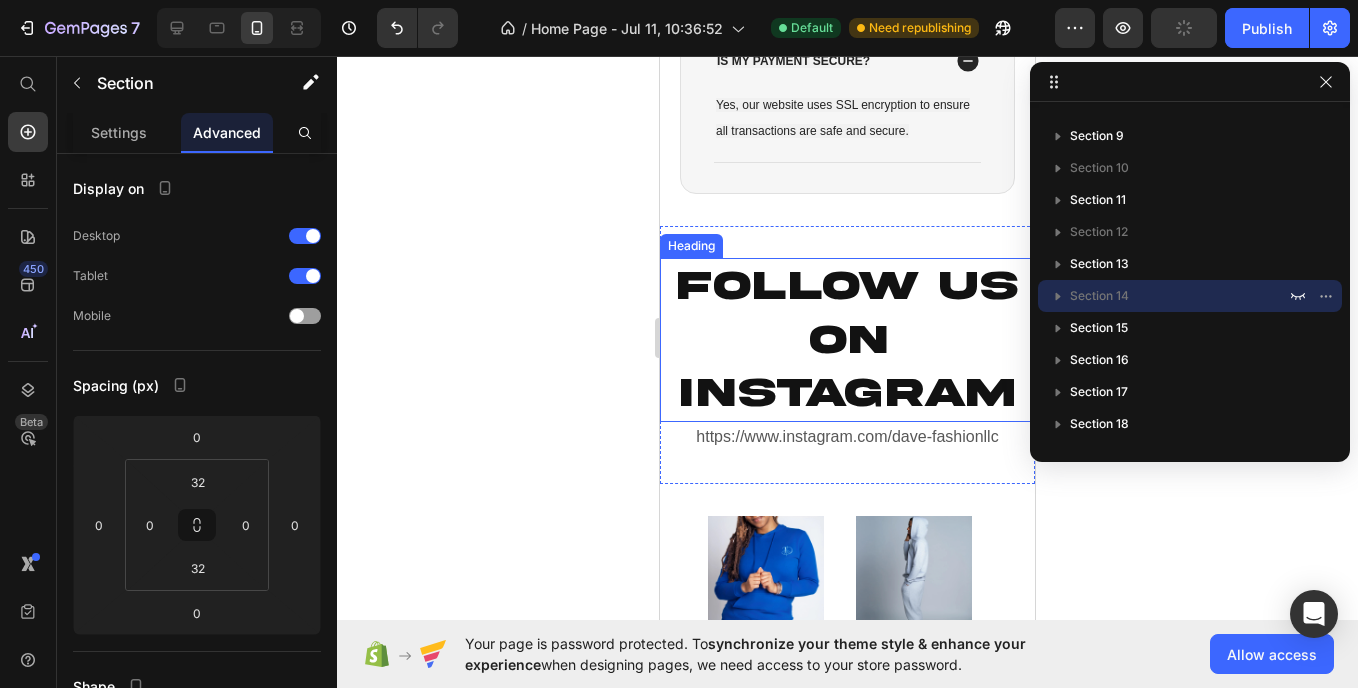 click on "FOLLOW US ON INSTAGRAM" at bounding box center (847, 340) 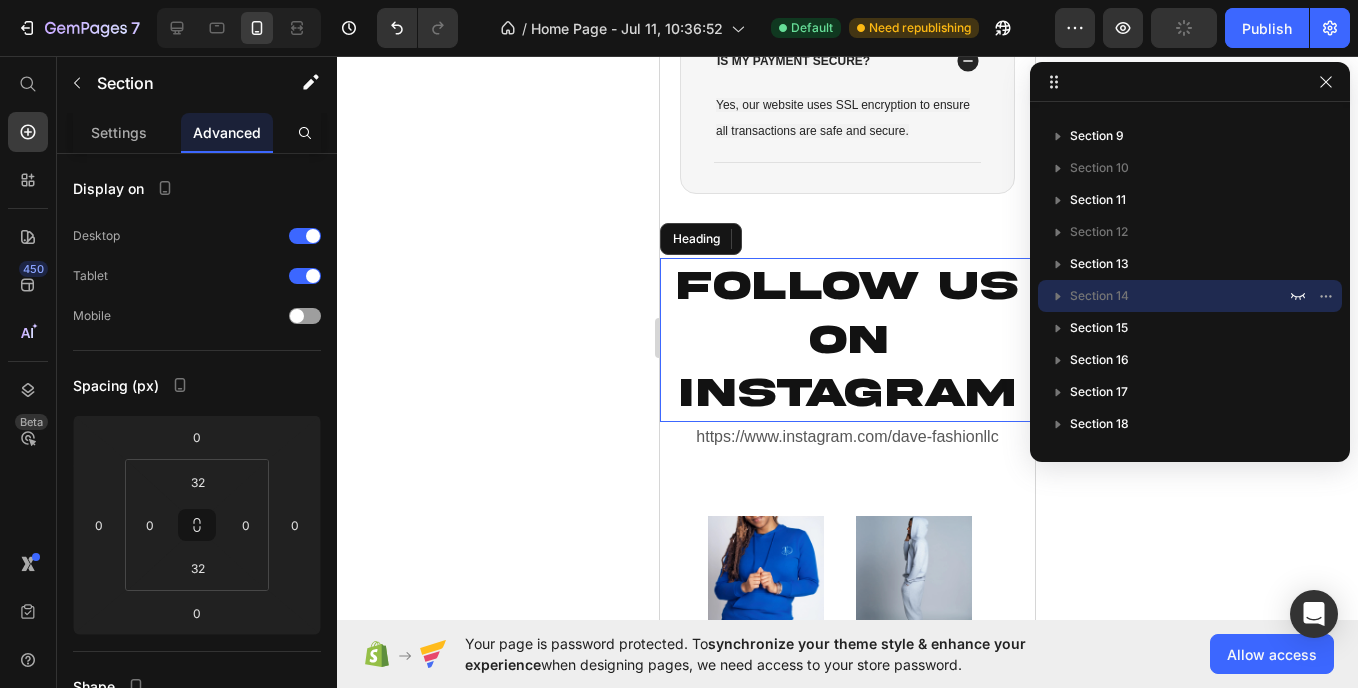 click on "FOLLOW US ON INSTAGRAM" at bounding box center [847, 340] 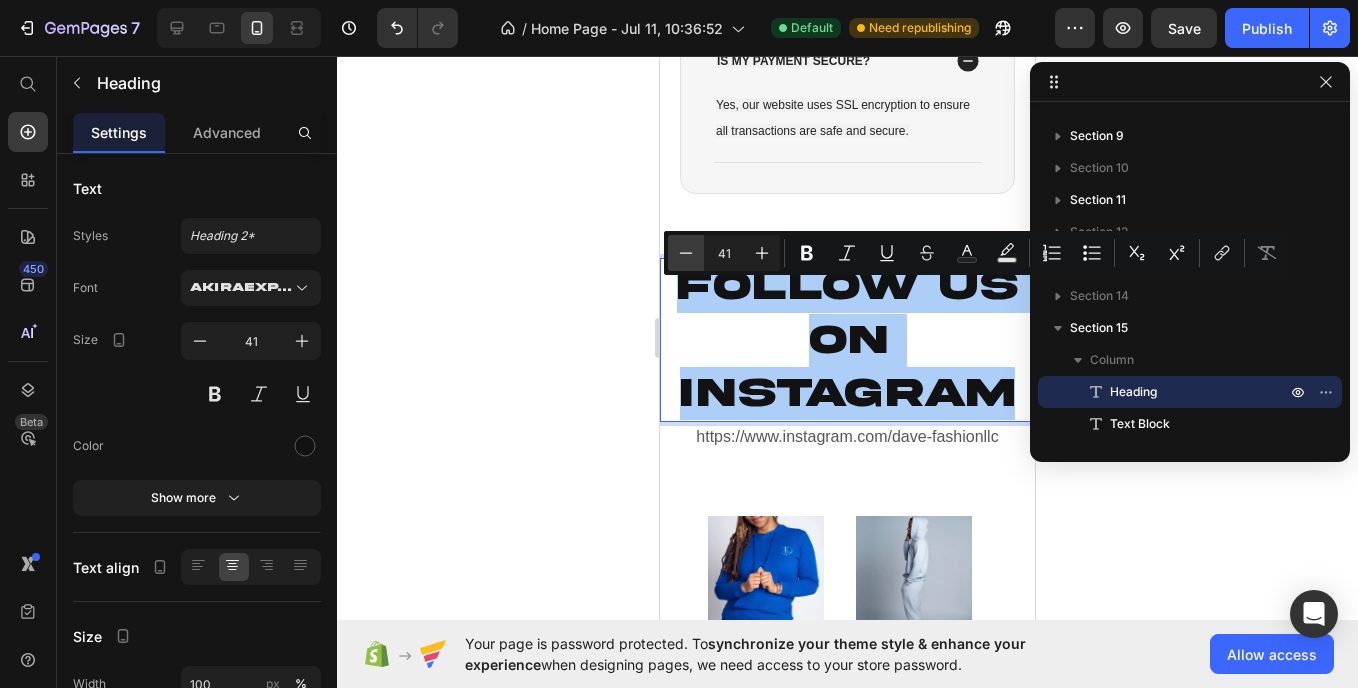 click 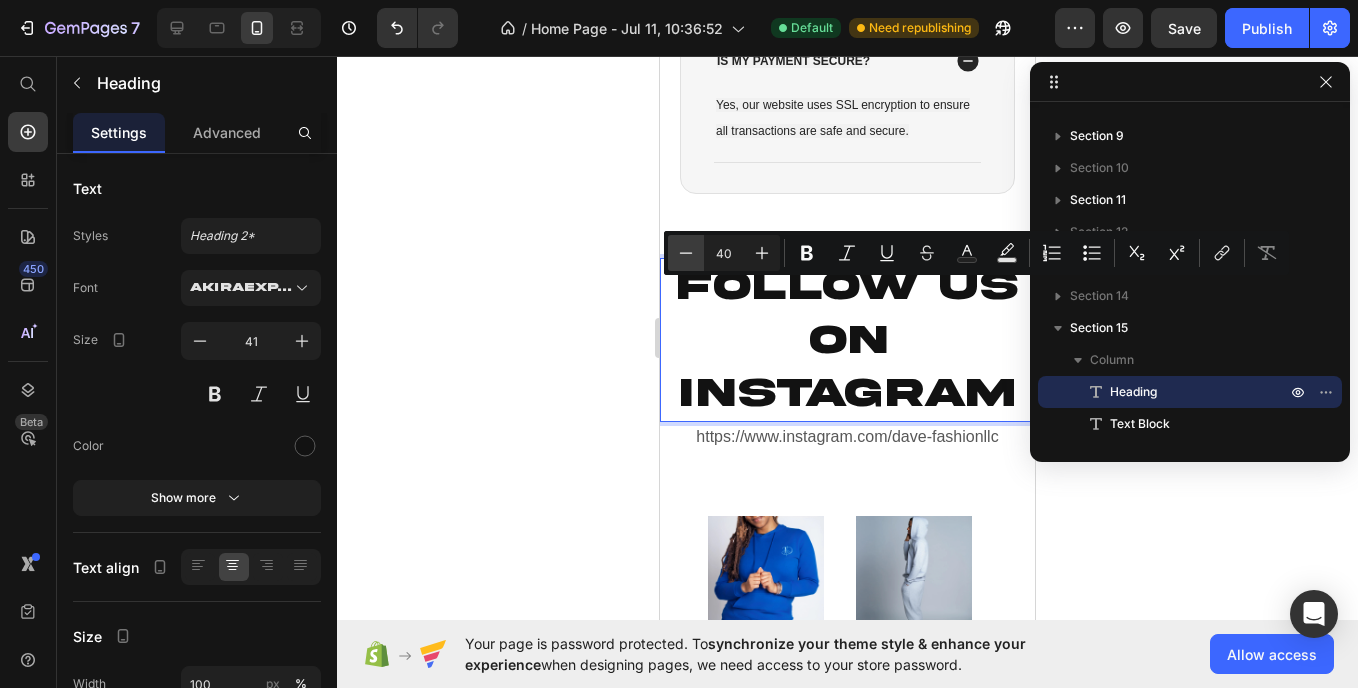 click 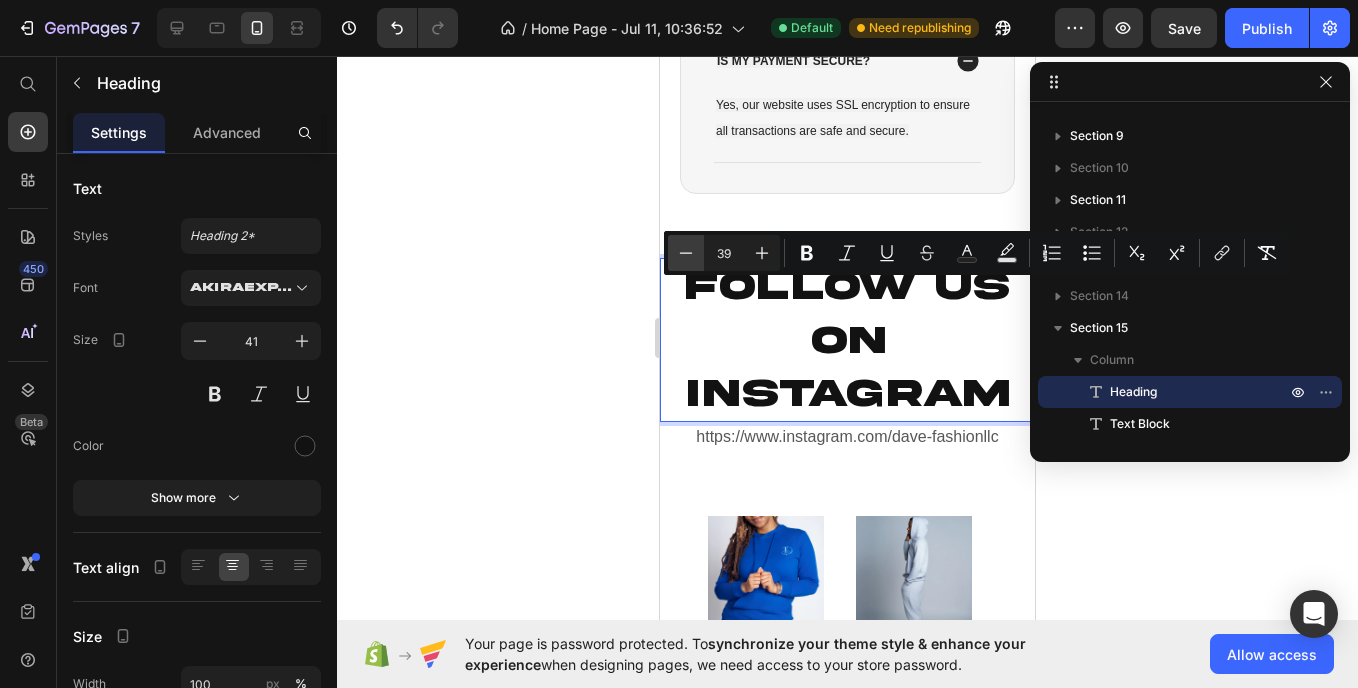 click 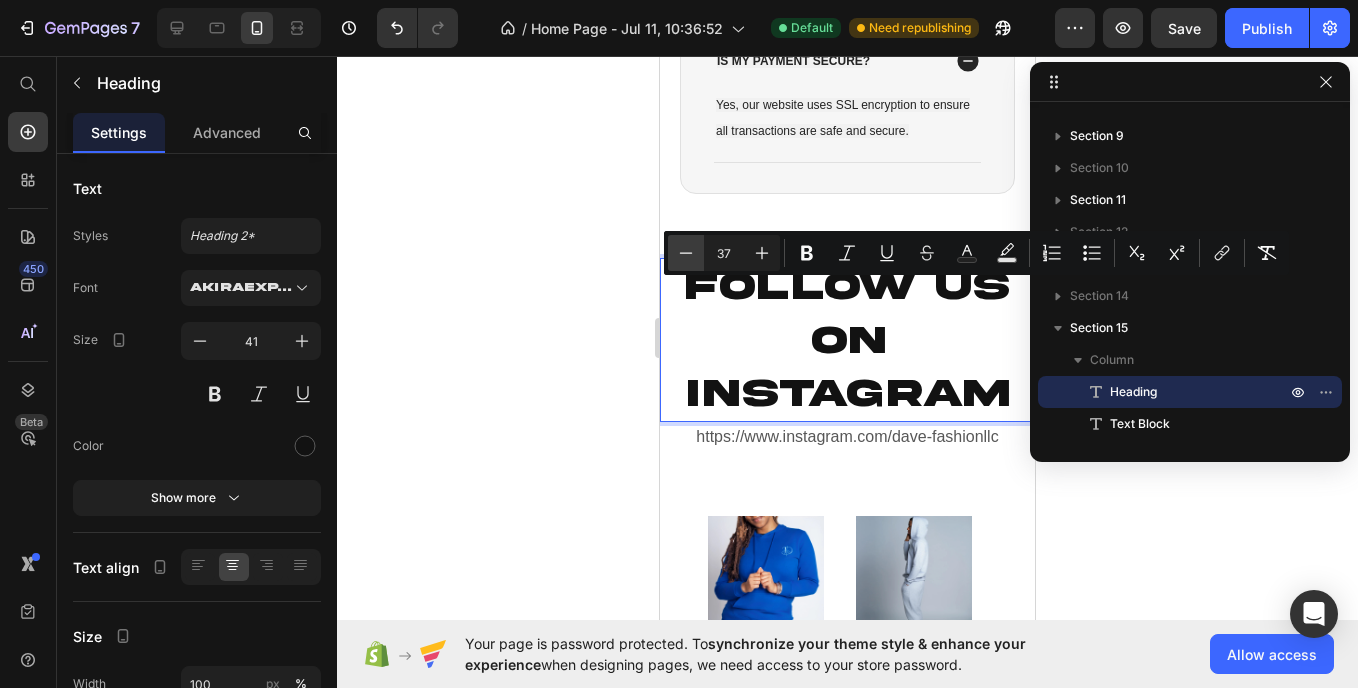 click 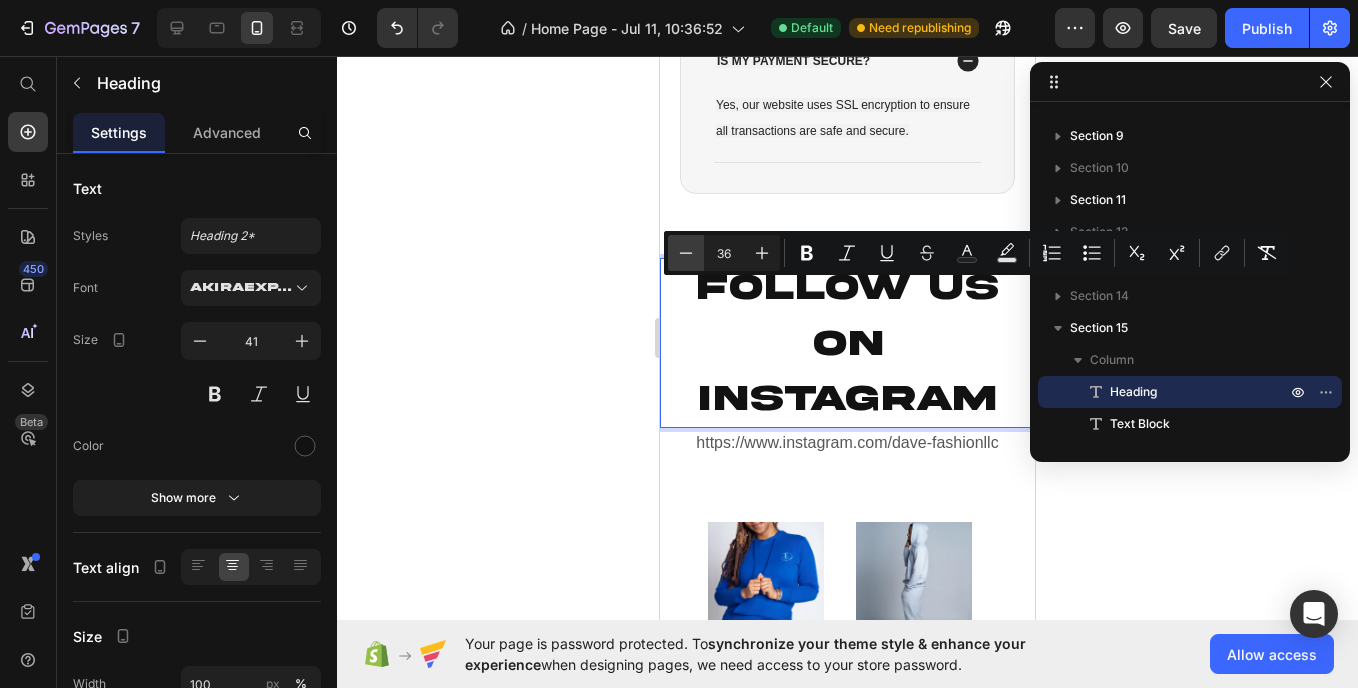 click 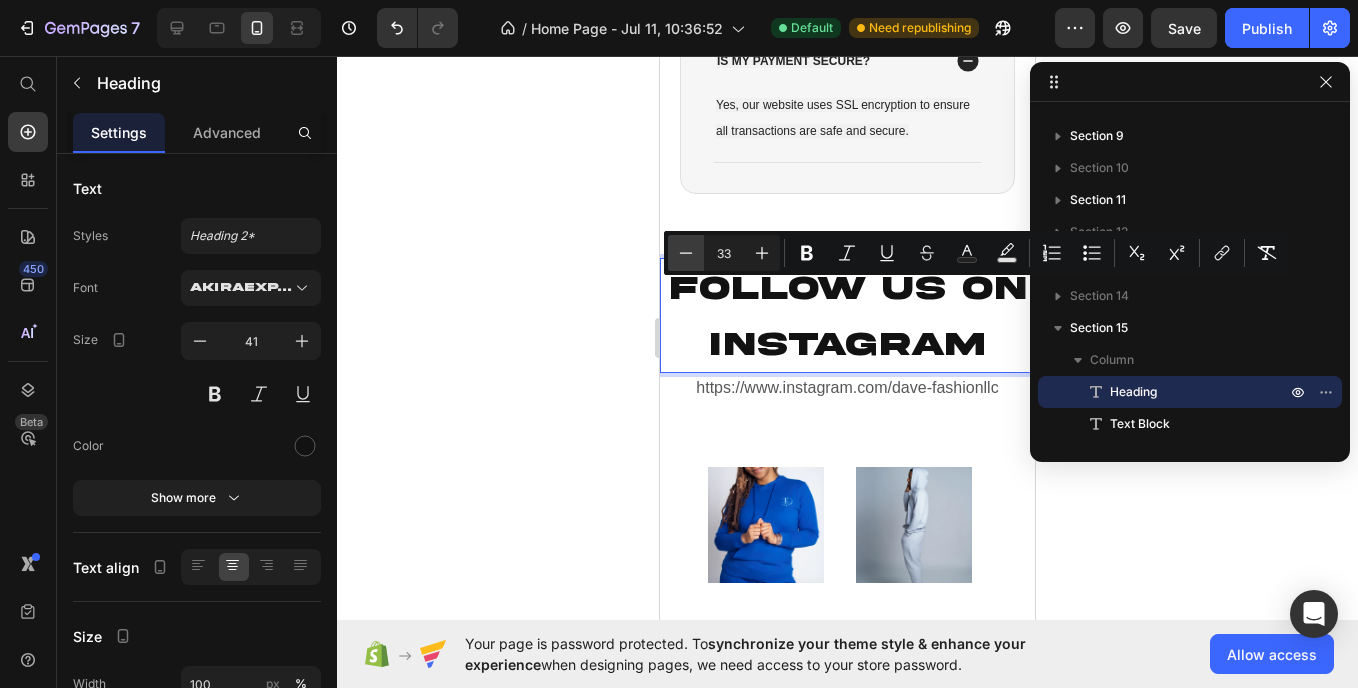 click 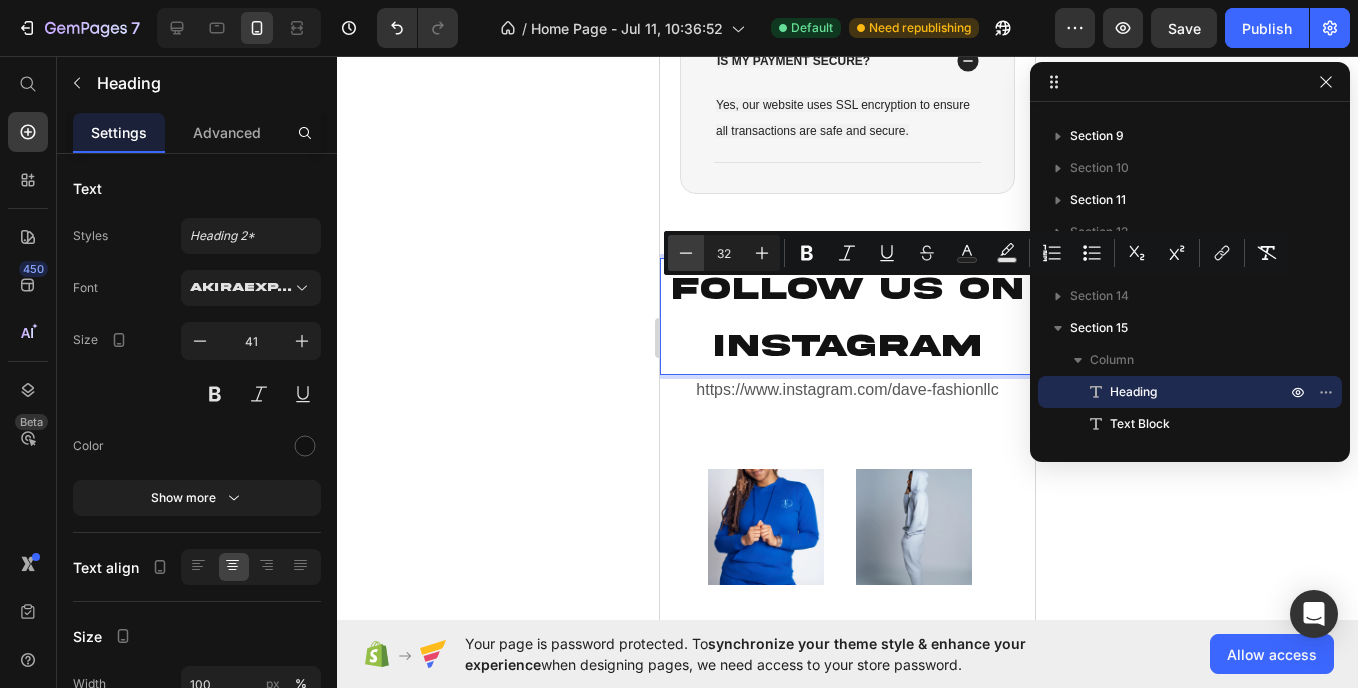 click 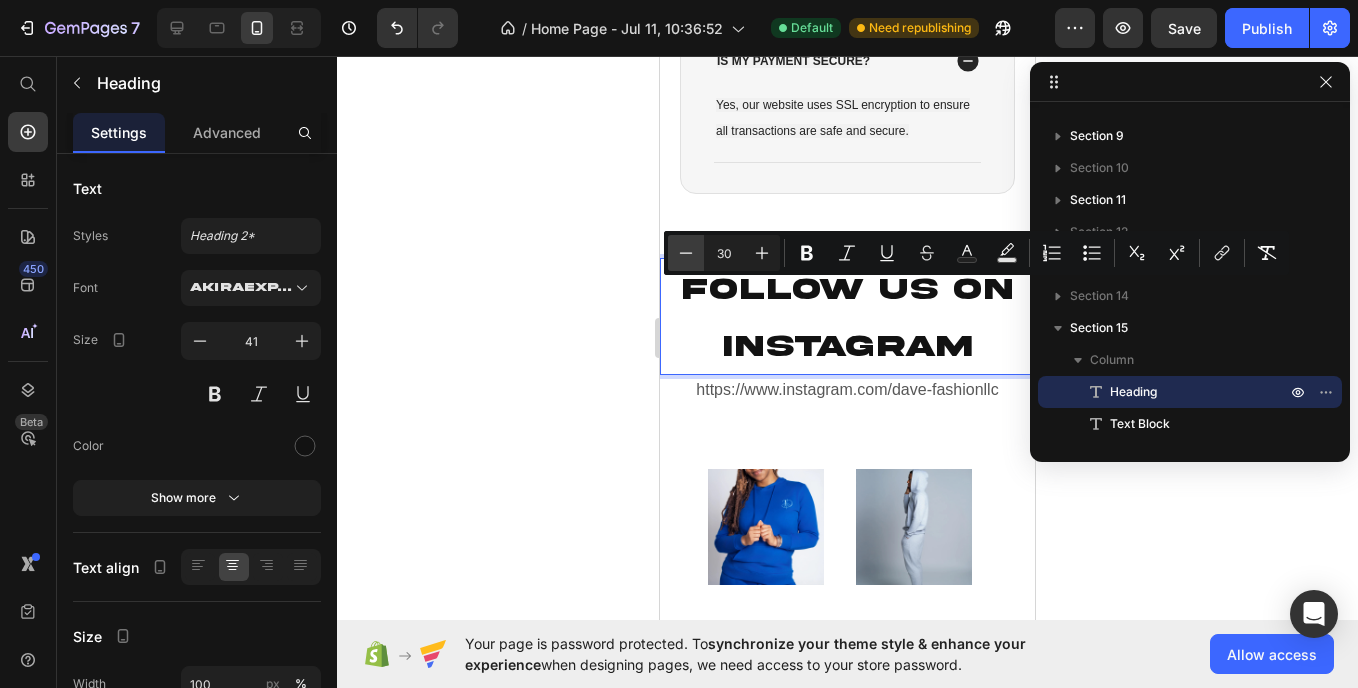 click 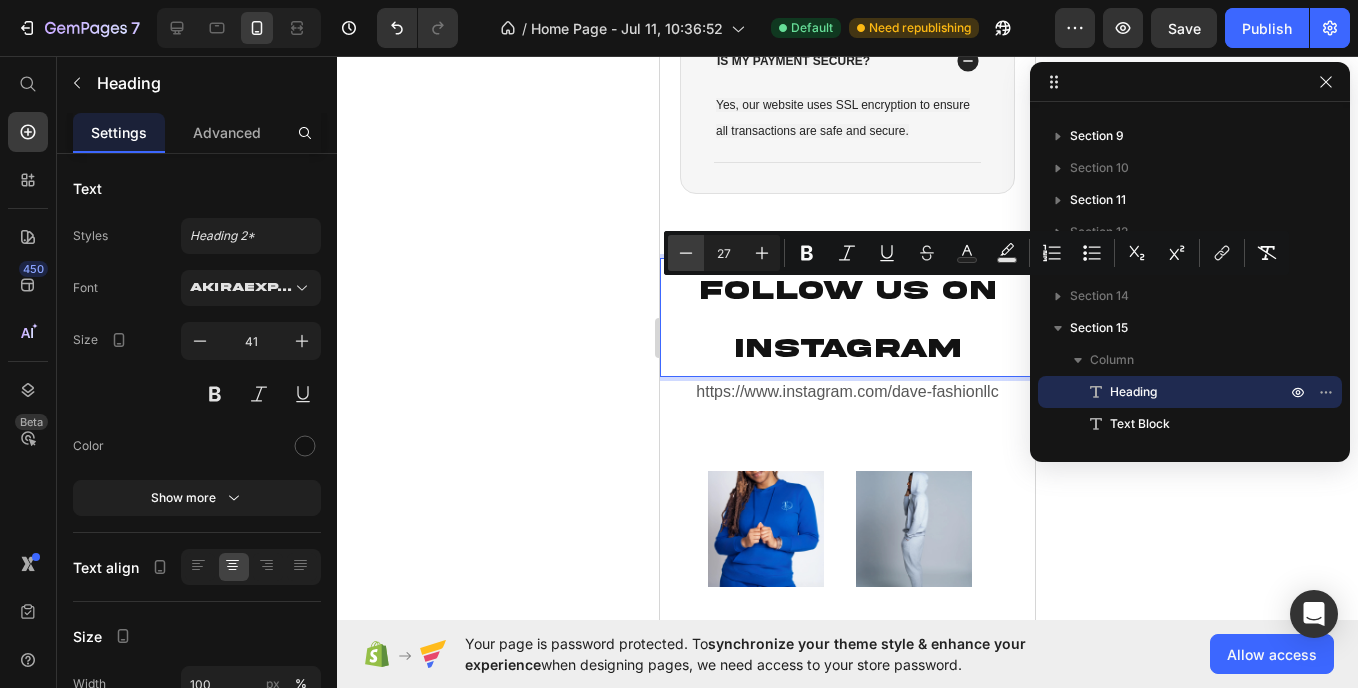 click 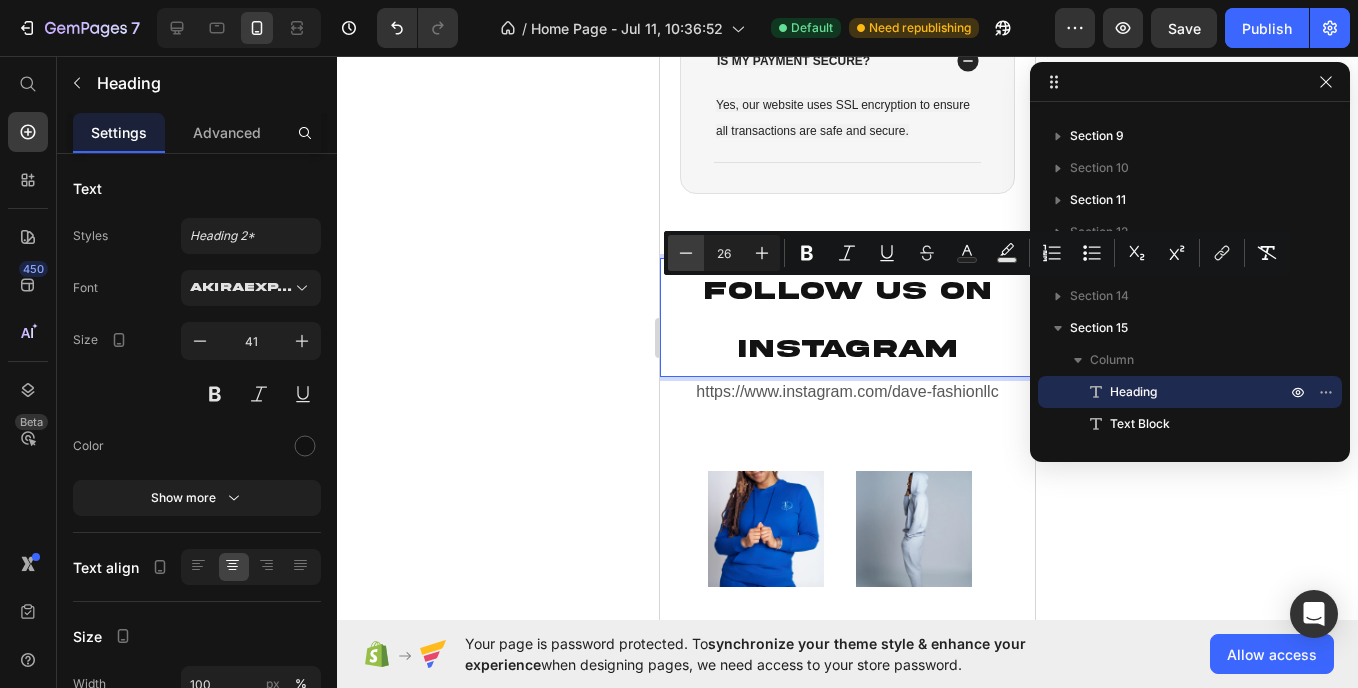 click 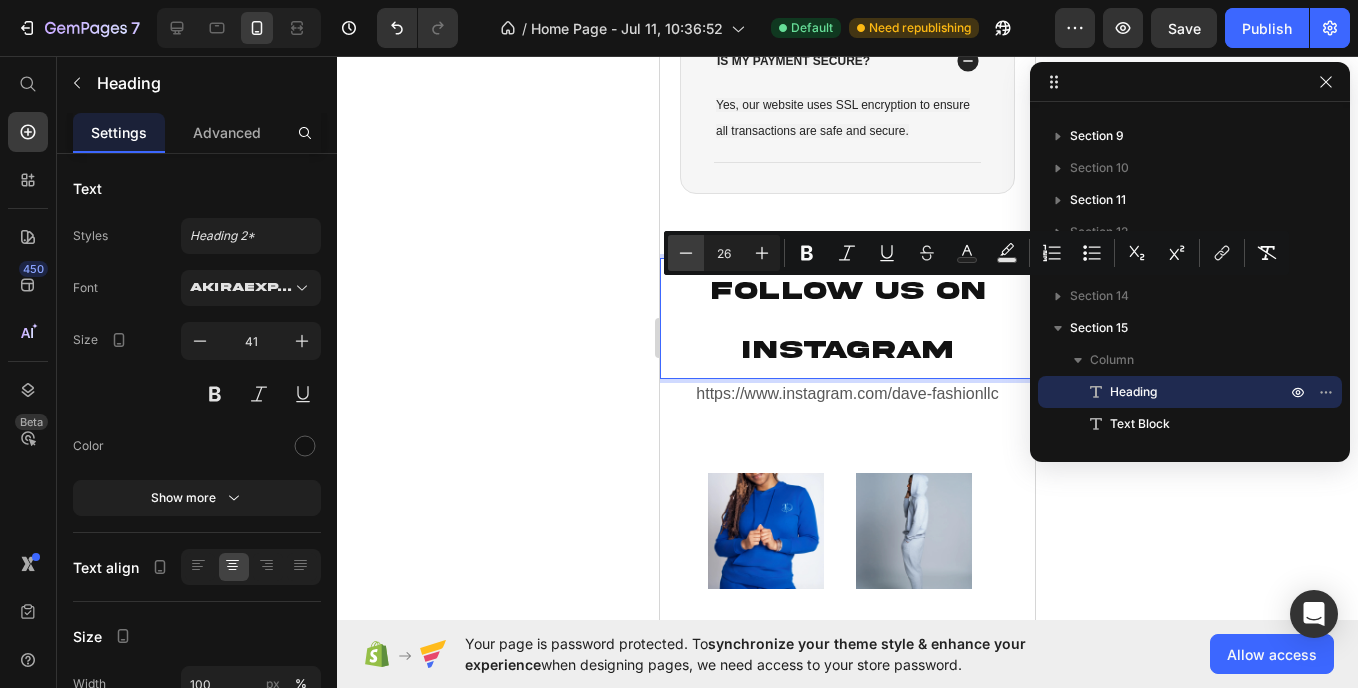type on "25" 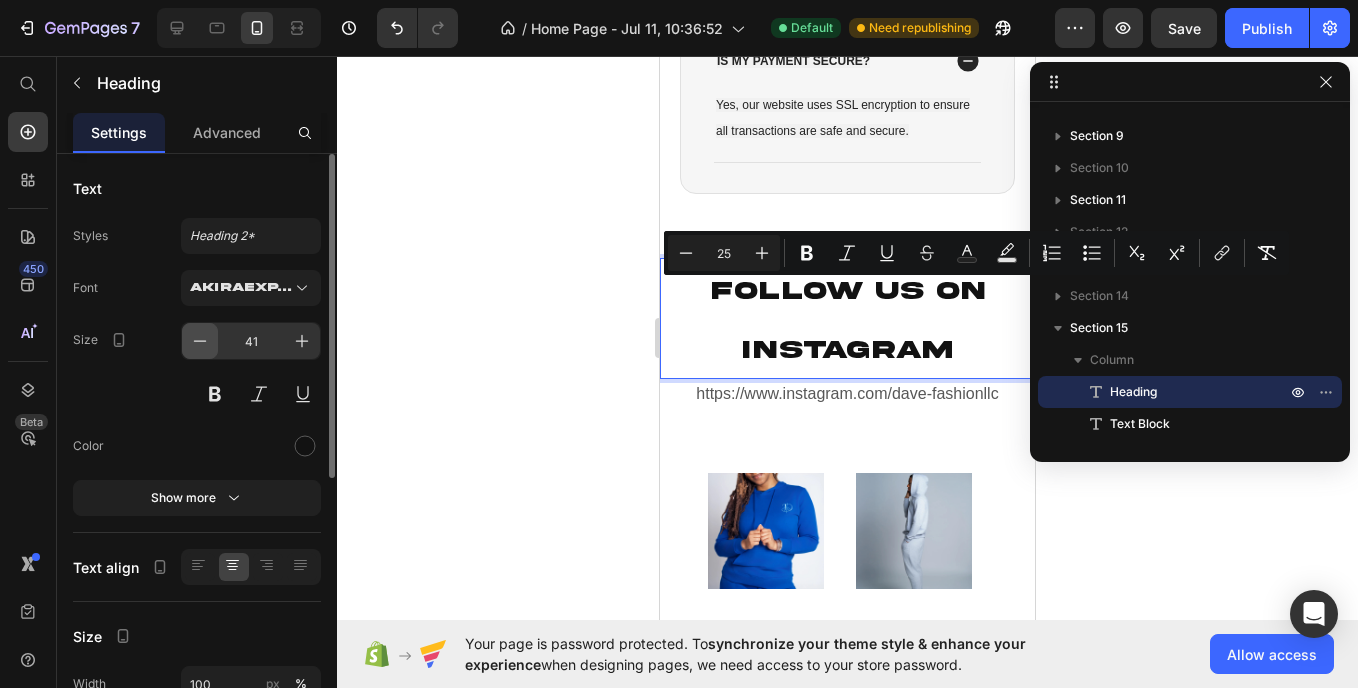 click 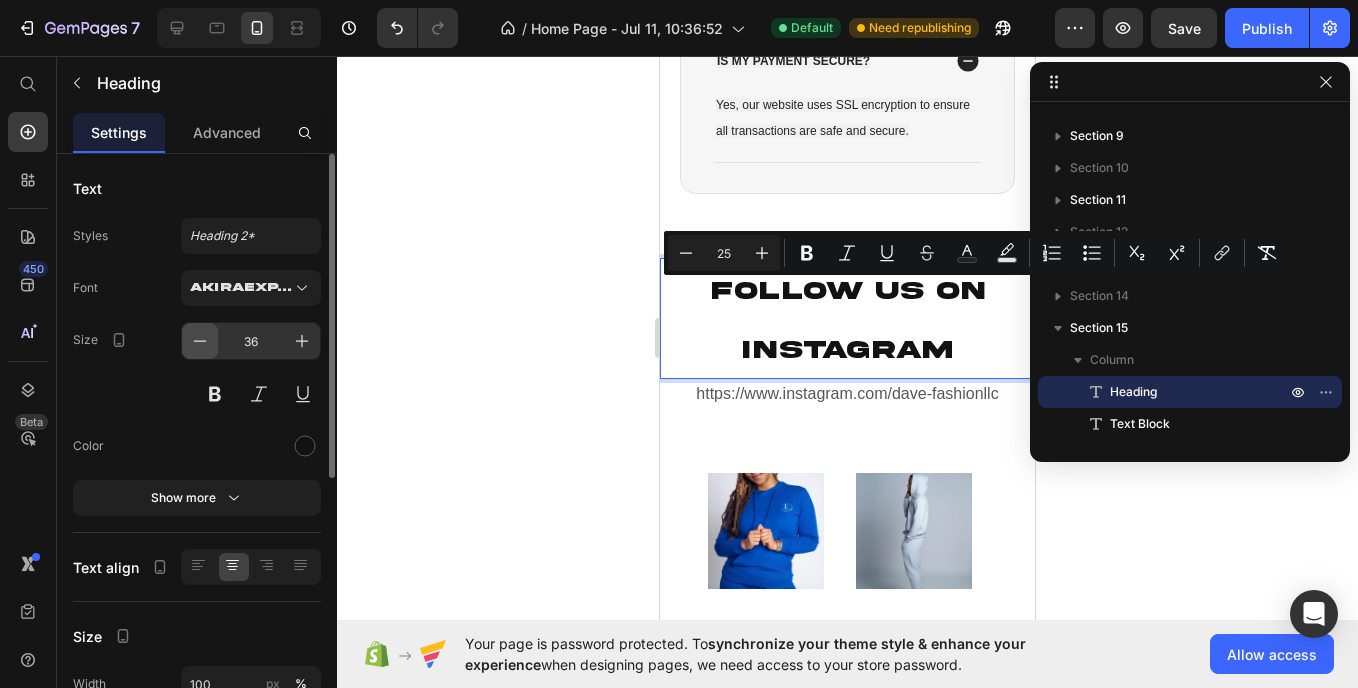 click 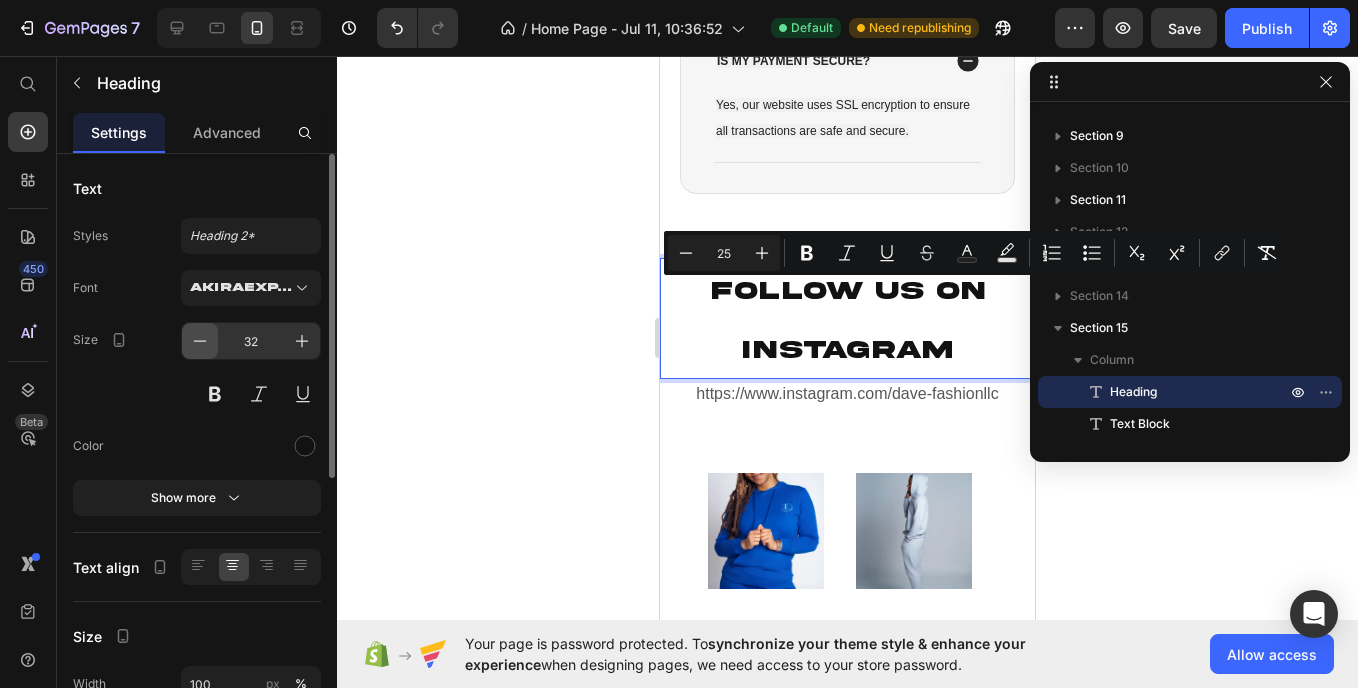click 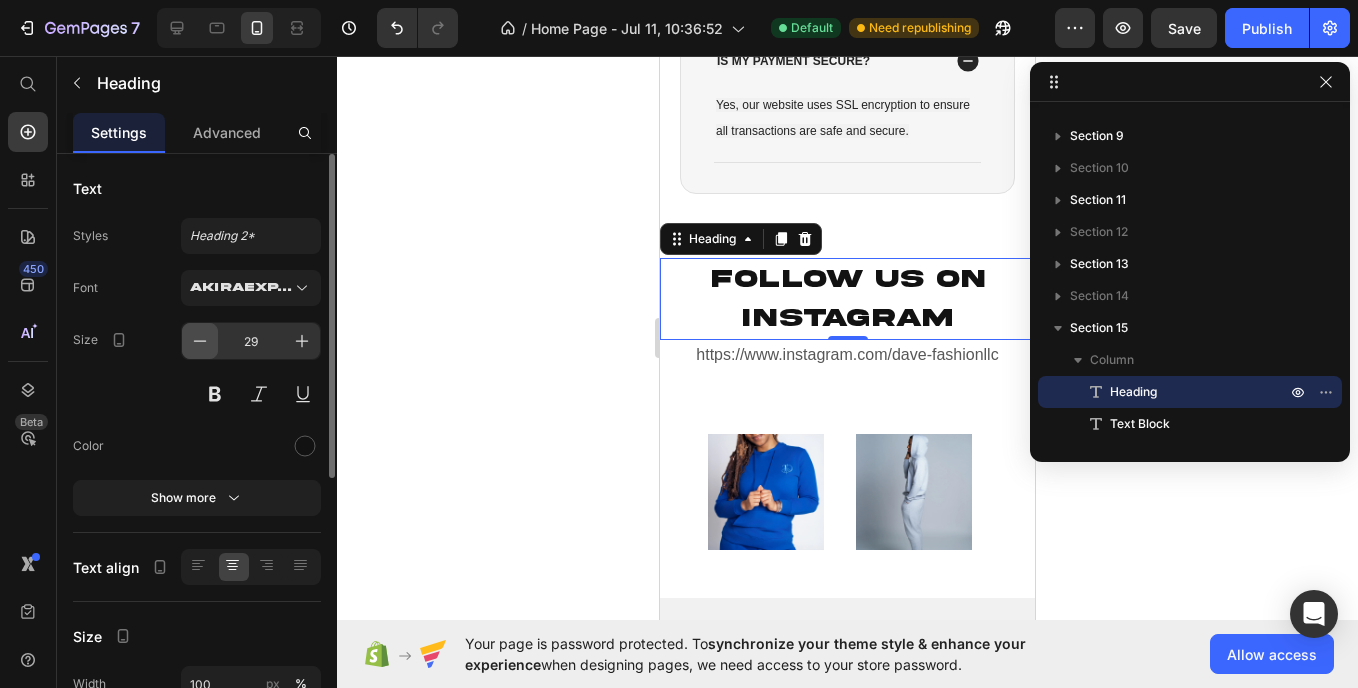 click 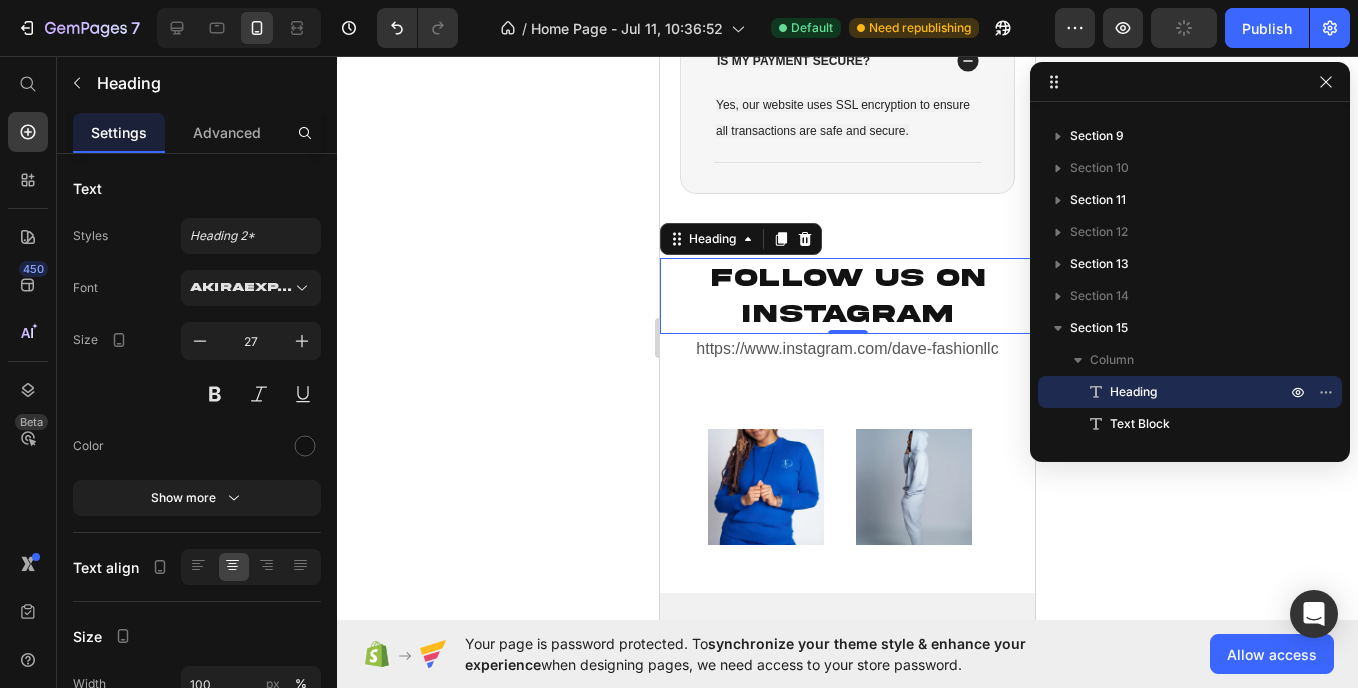 click on "FOLLOW US ON INSTAGRAM" at bounding box center [848, 296] 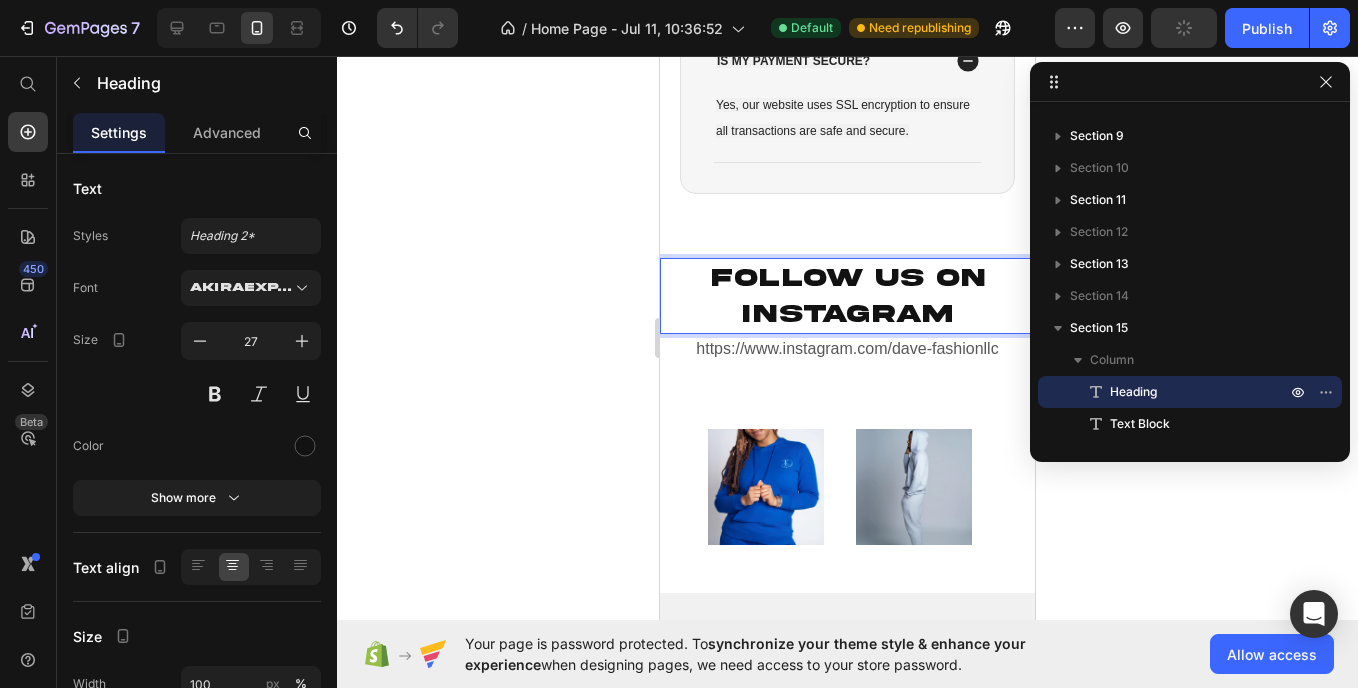 click on "FOLLOW US ON INSTAGRAM" at bounding box center (848, 296) 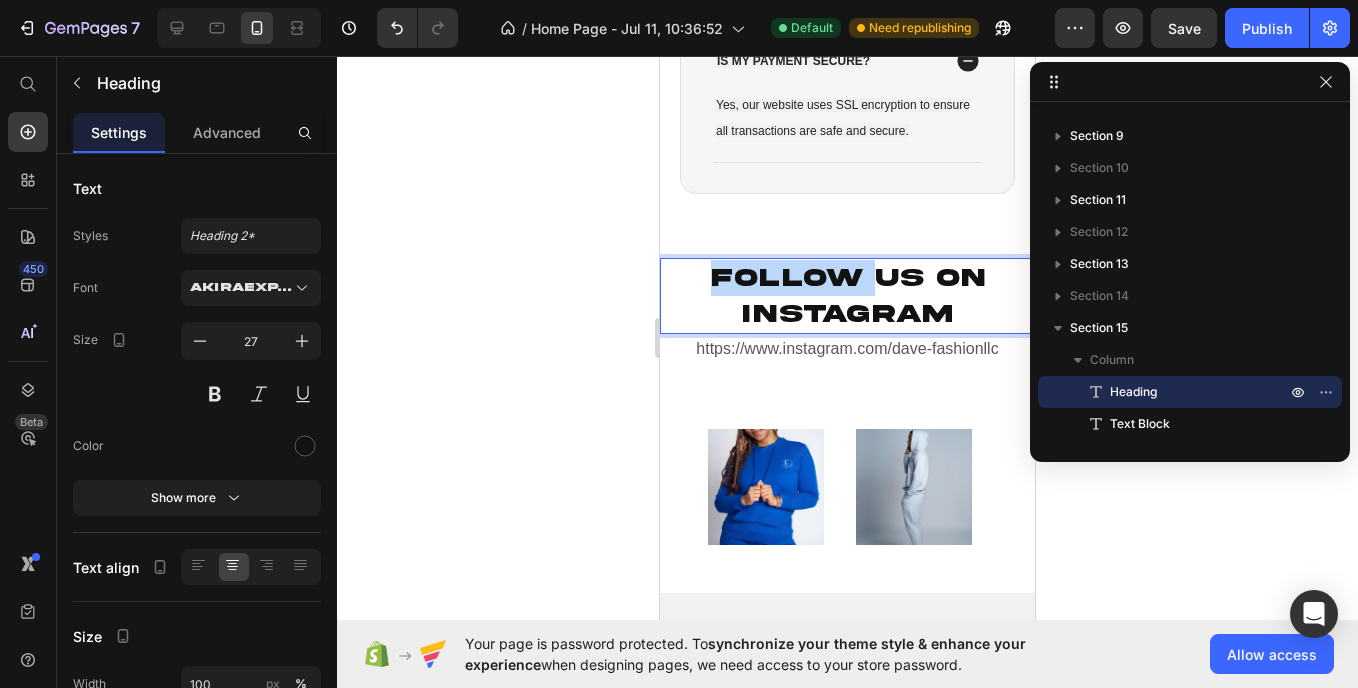 click on "FOLLOW US ON INSTAGRAM" at bounding box center (848, 296) 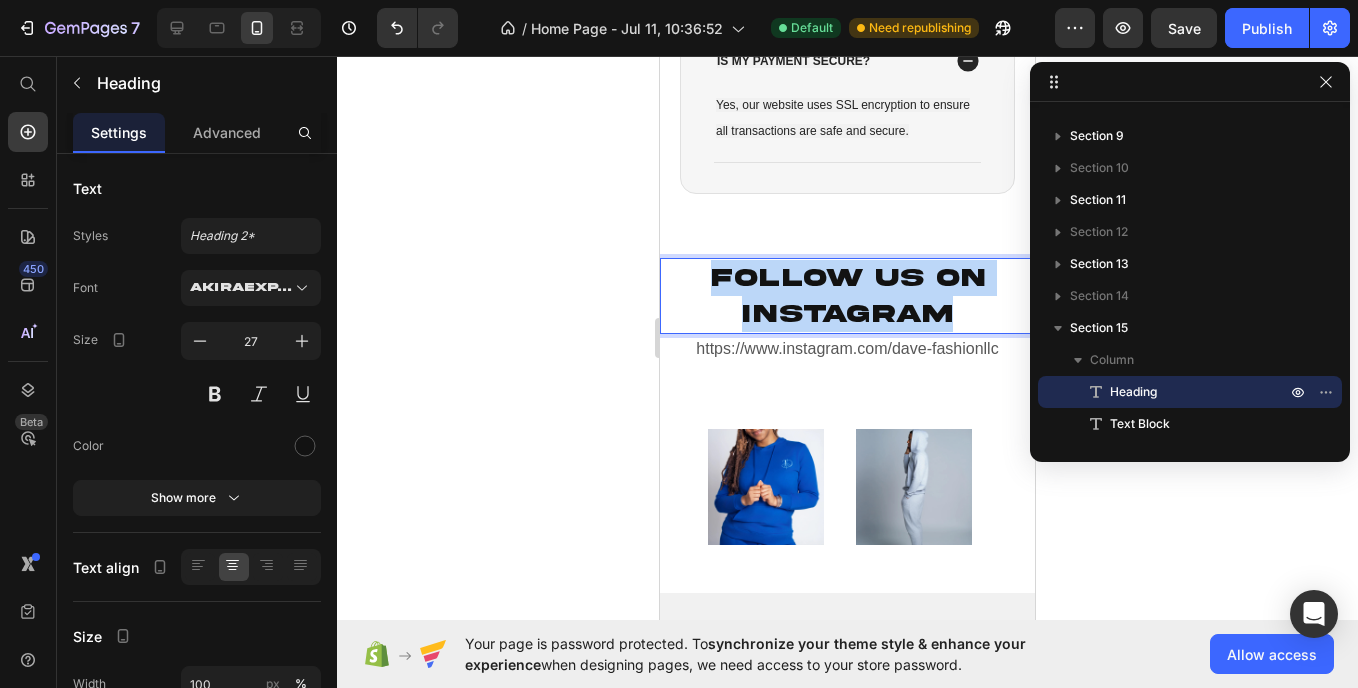 click on "FOLLOW US ON INSTAGRAM" at bounding box center (848, 296) 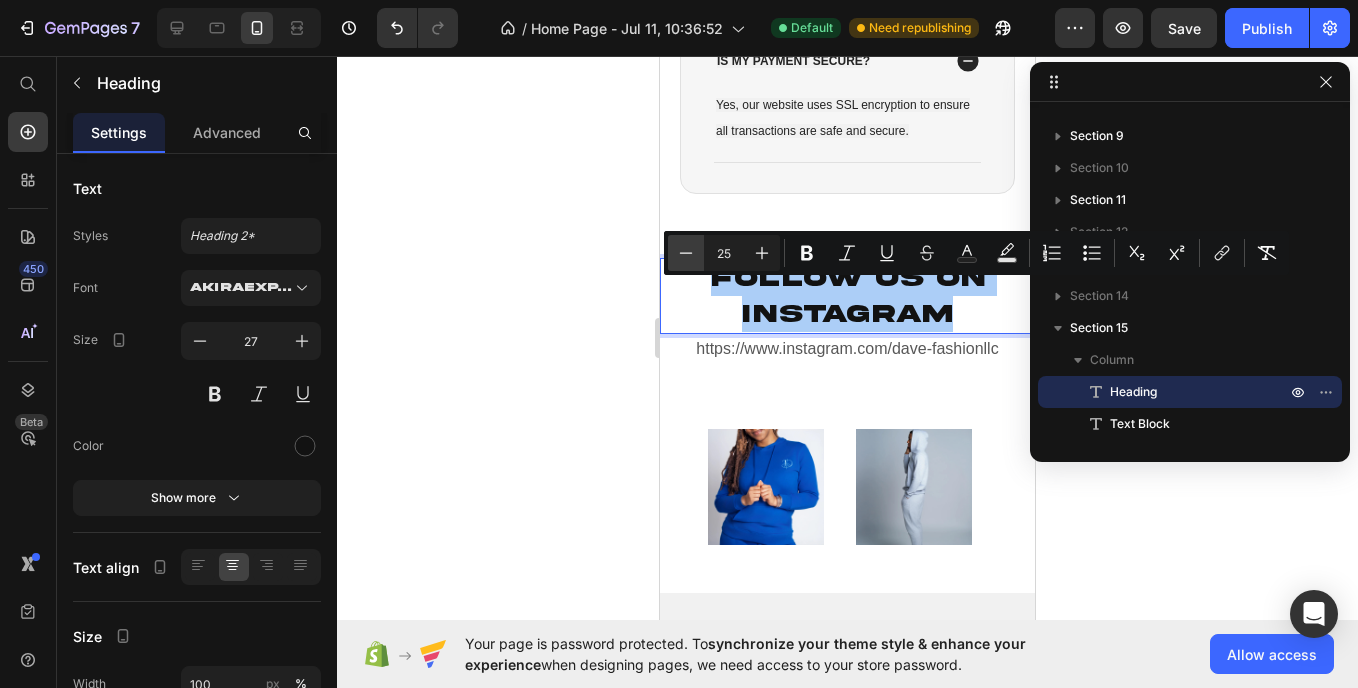 click 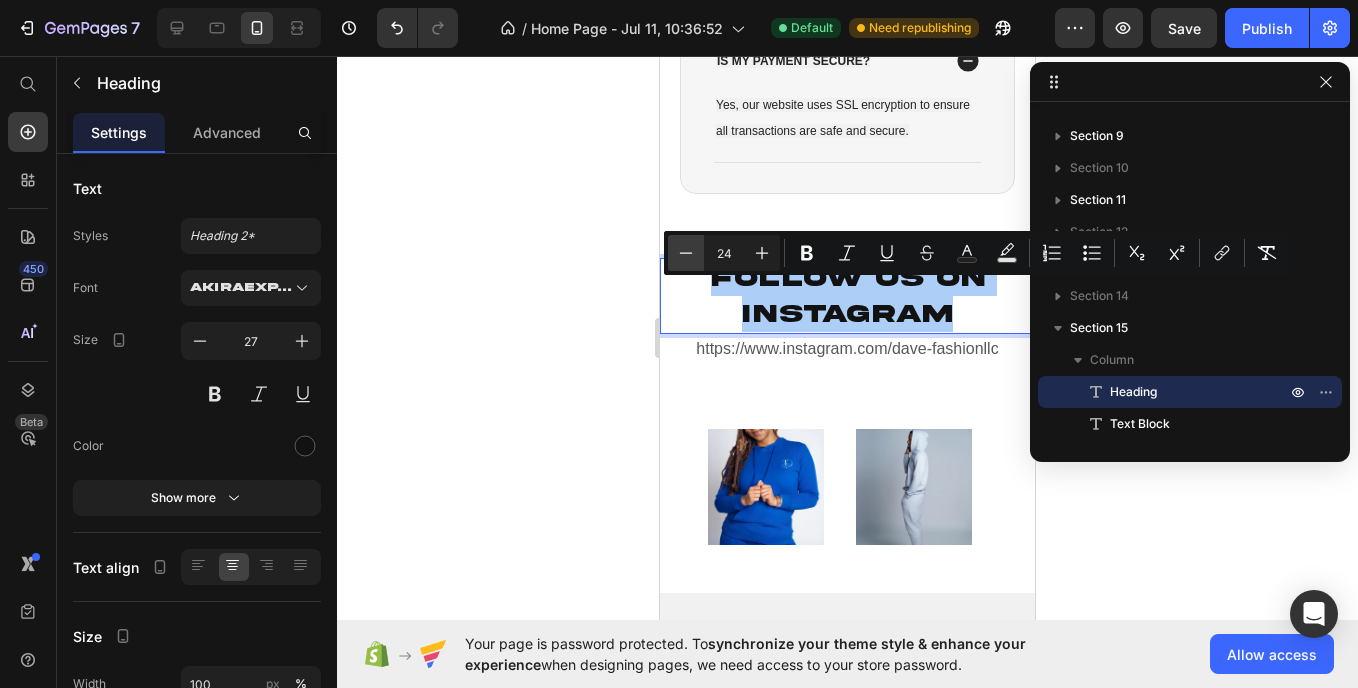 click 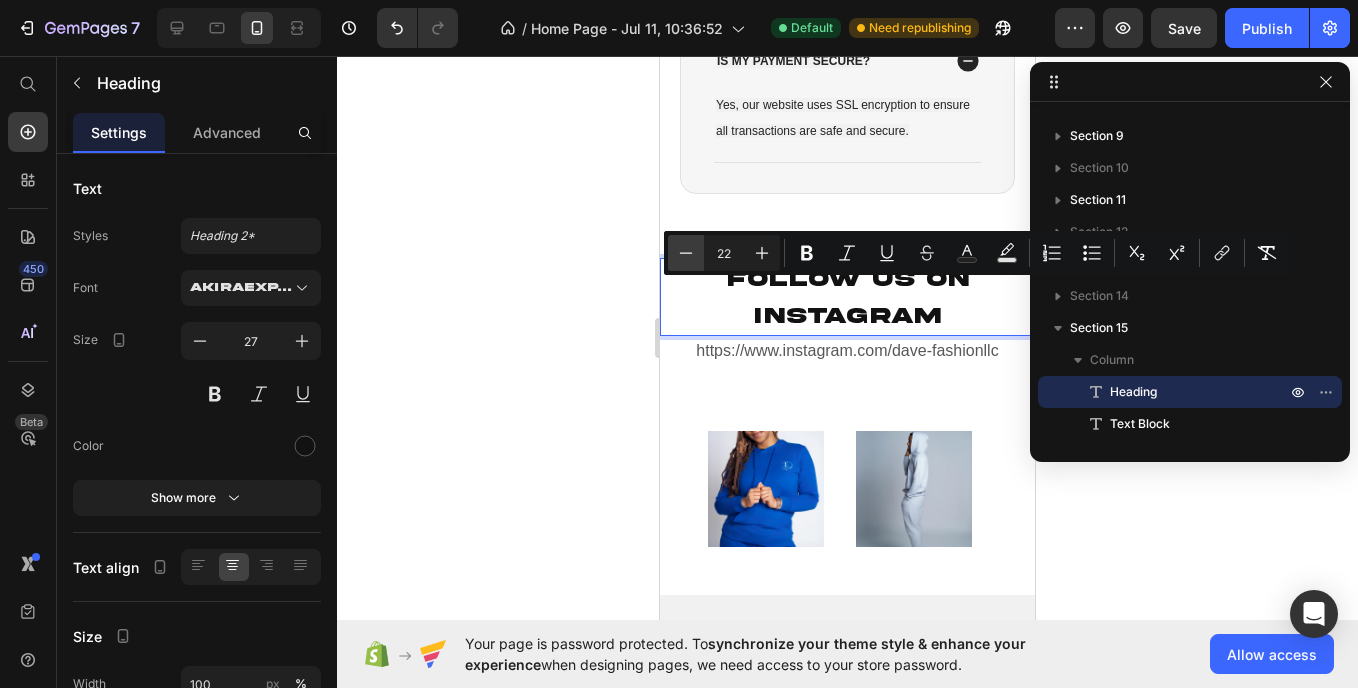 click 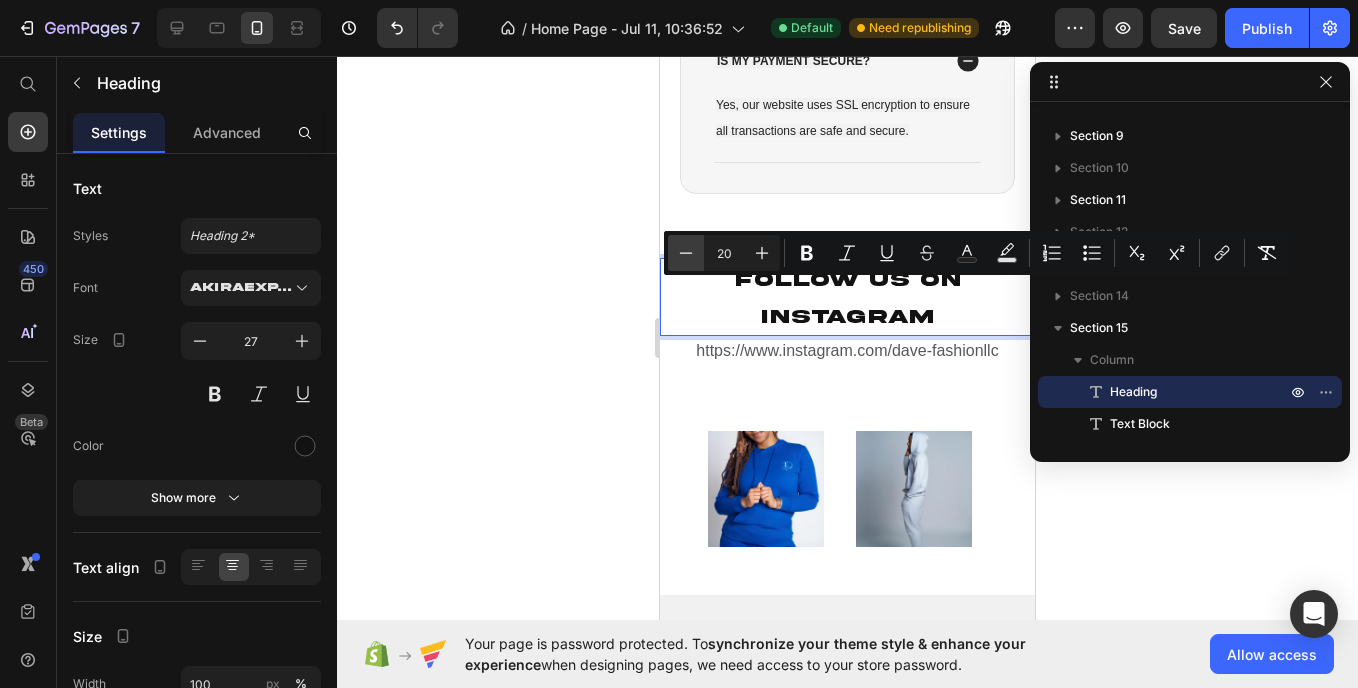 click 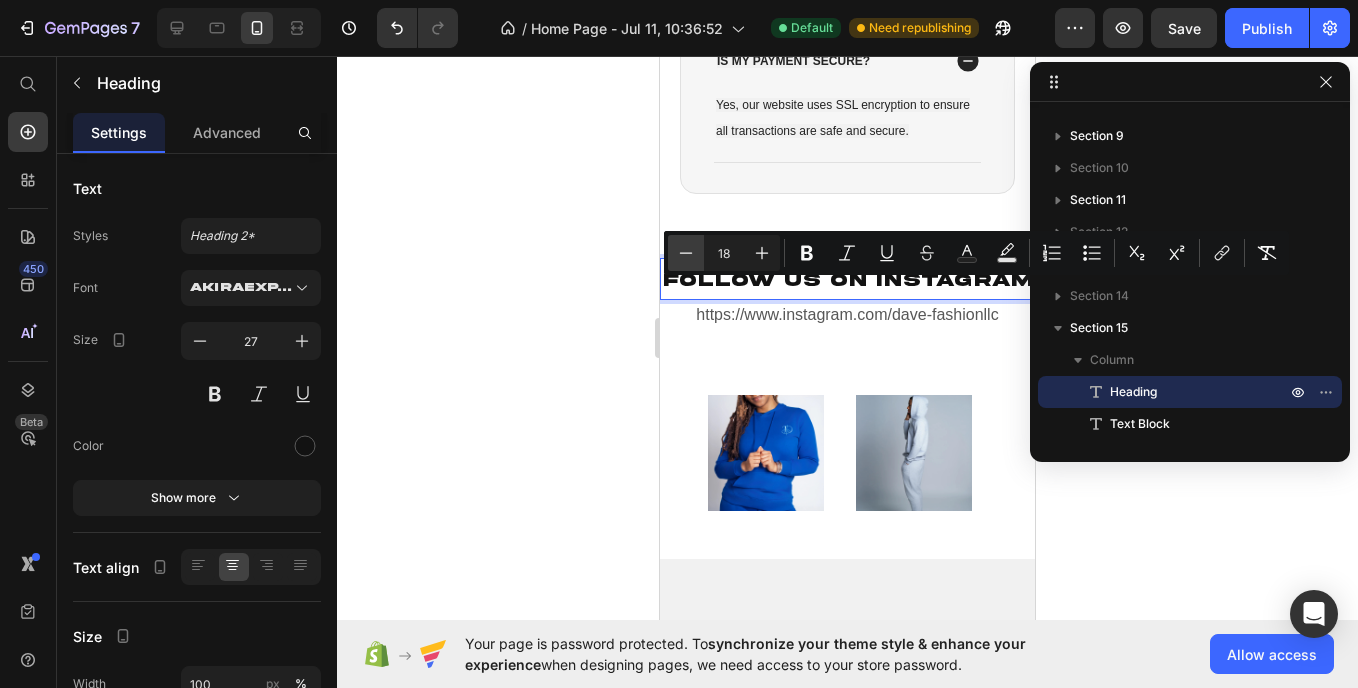 click 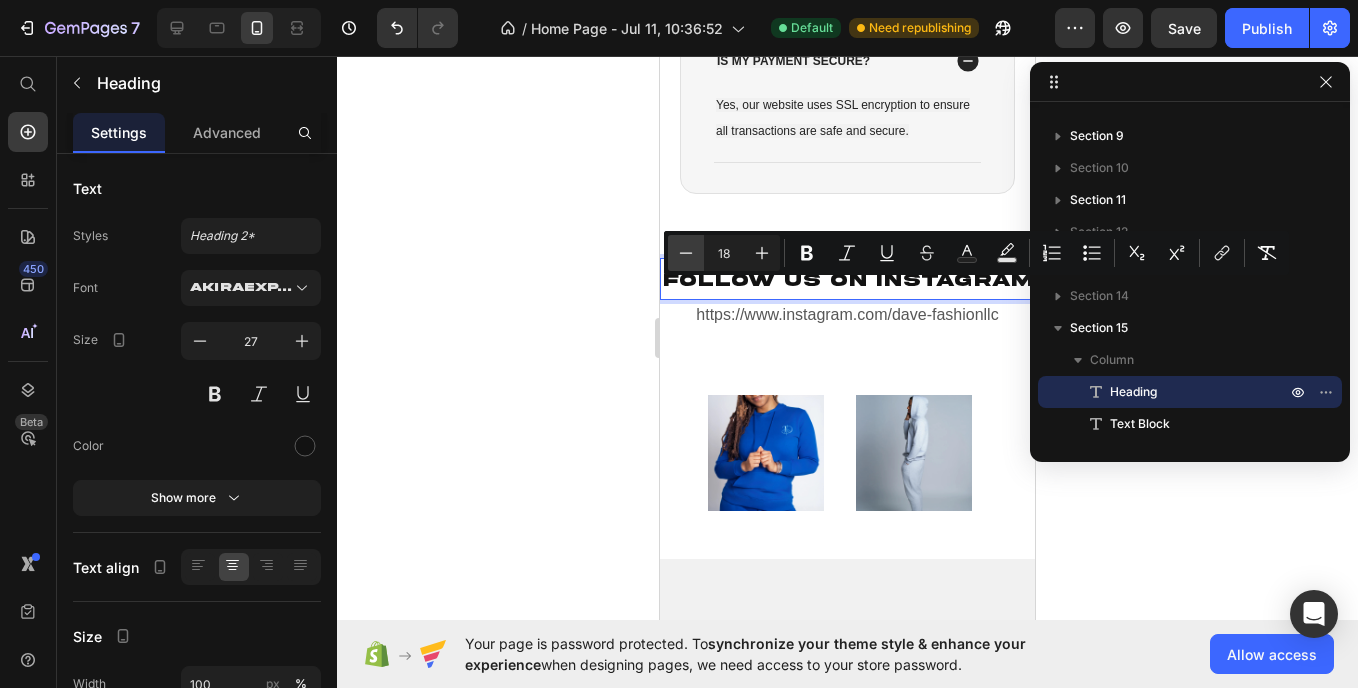 type on "17" 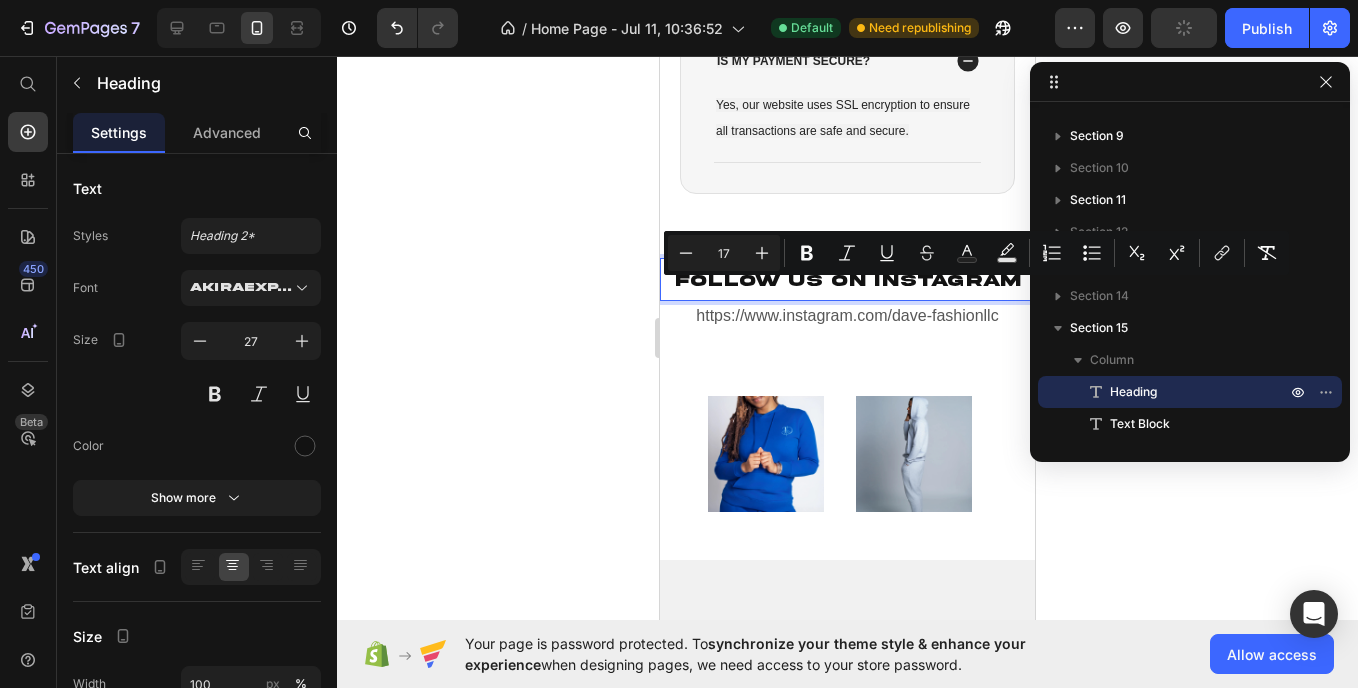 click on "FOLLOW US ON INSTAGRAM" at bounding box center (848, 281) 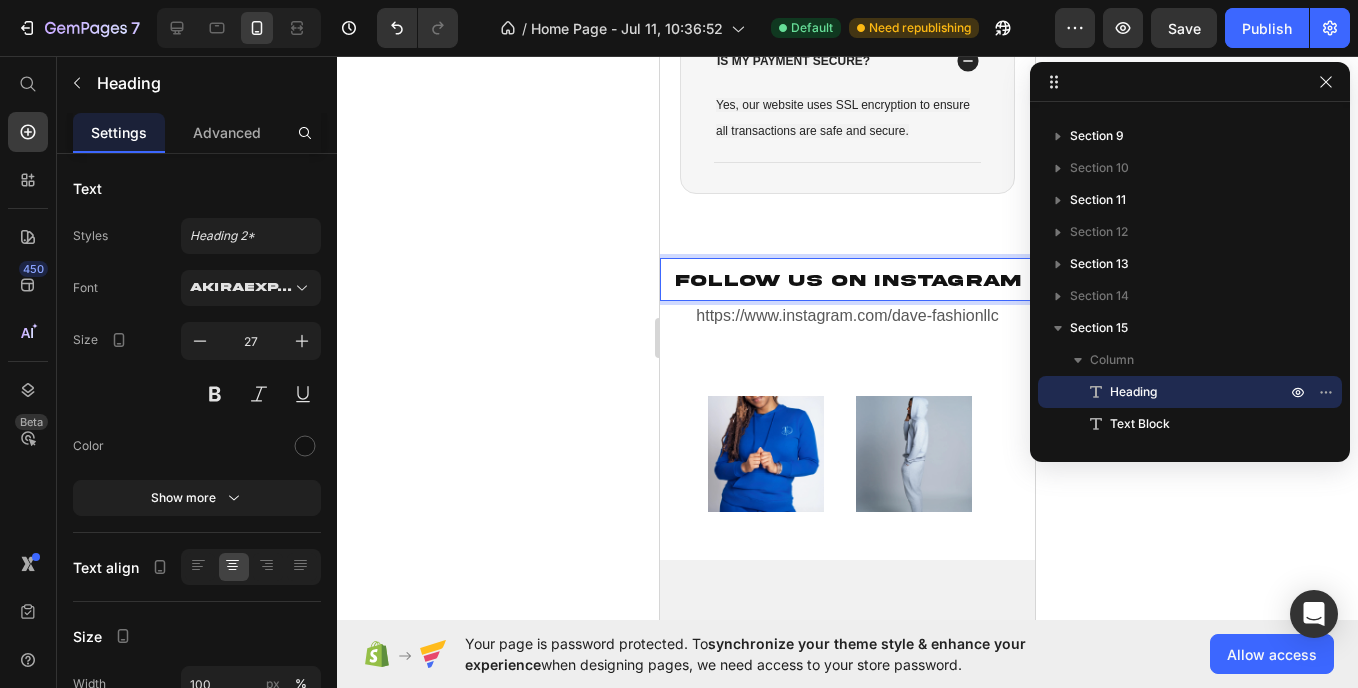 click on "FOLLOW US ON INSTAGRAM" at bounding box center [848, 281] 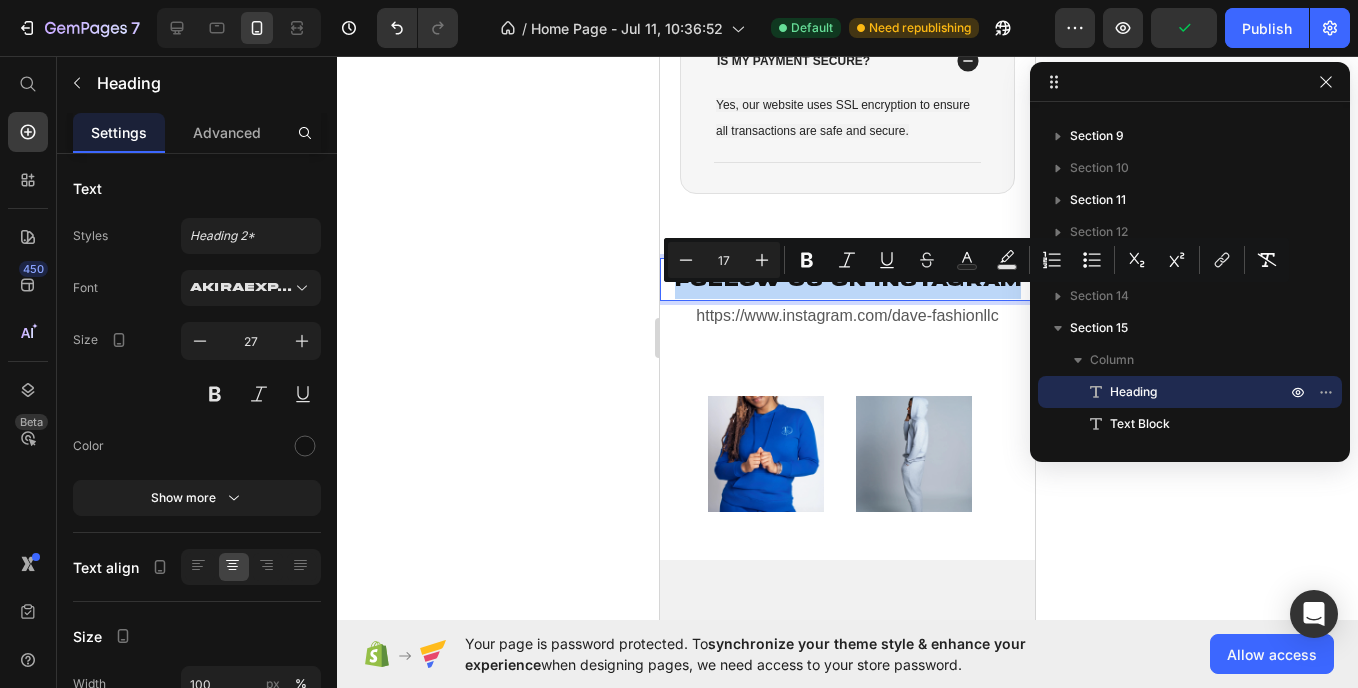click on "FOLLOW US ON INSTAGRAM" at bounding box center [848, 281] 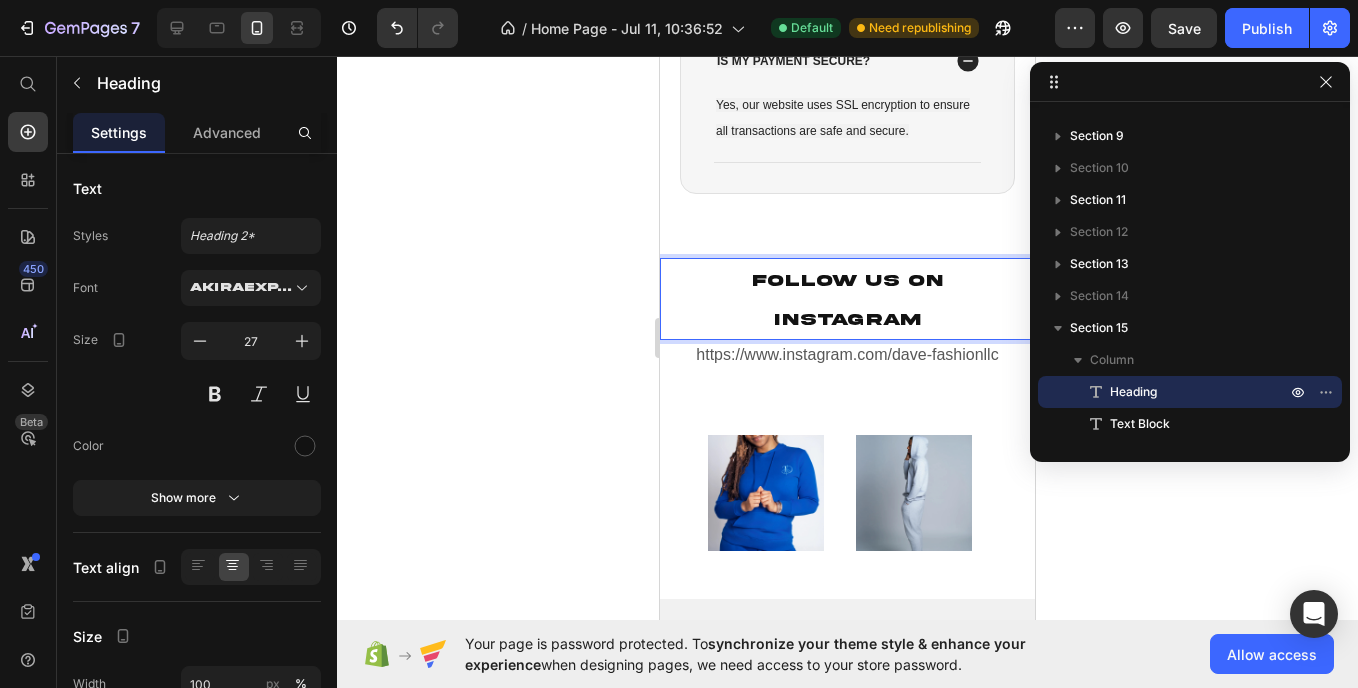 click on "FOLLOW US ON  INSTAGRAM" at bounding box center [847, 299] 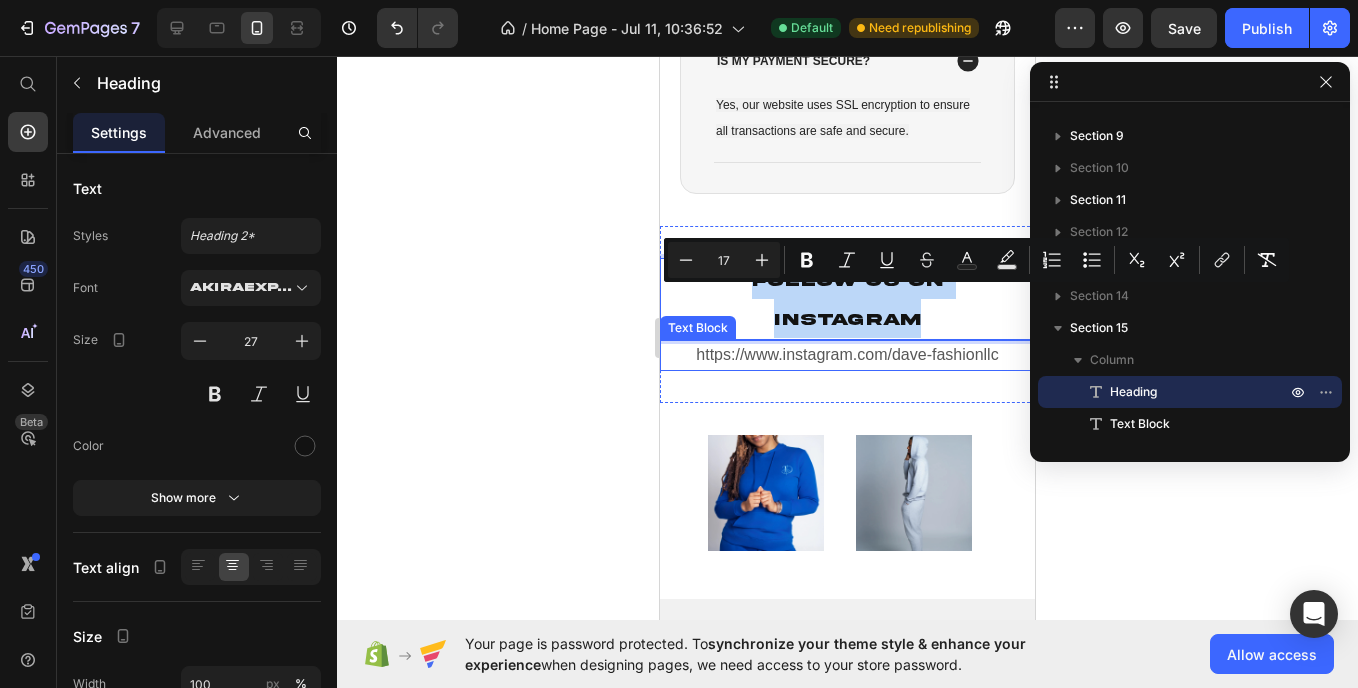 drag, startPoint x: 745, startPoint y: 297, endPoint x: 957, endPoint y: 367, distance: 223.2577 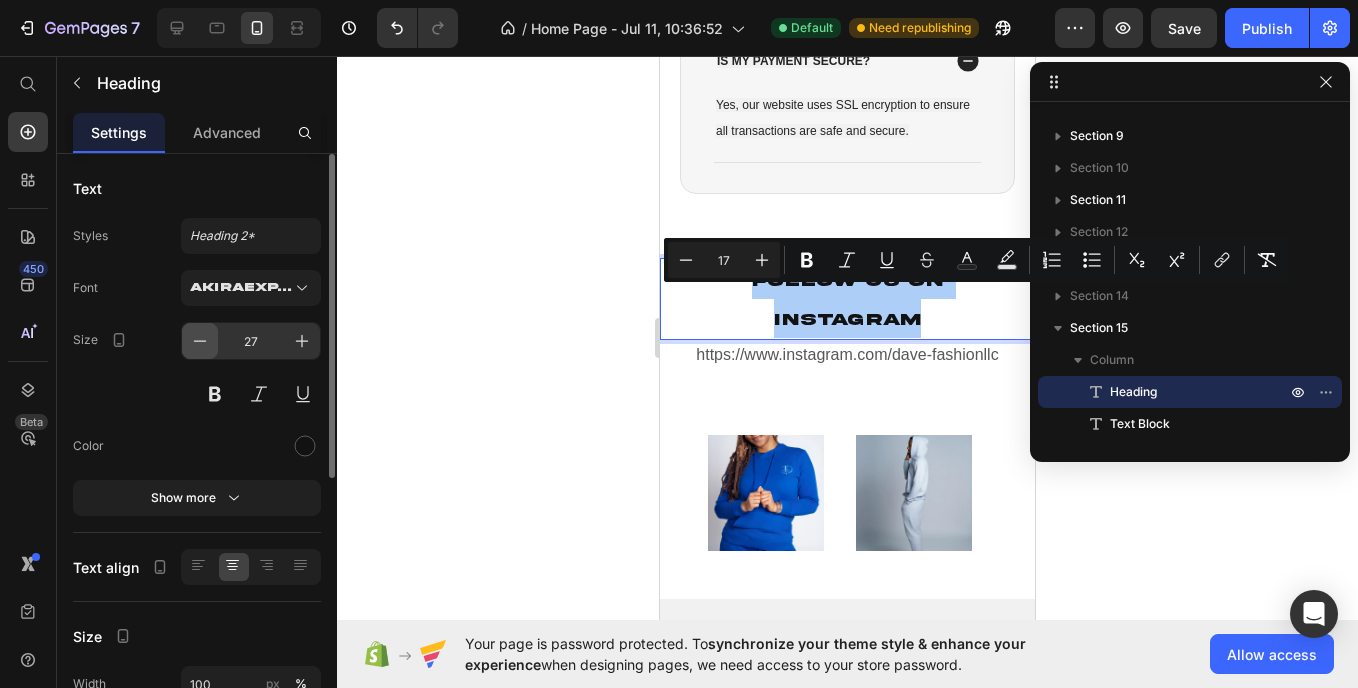 click 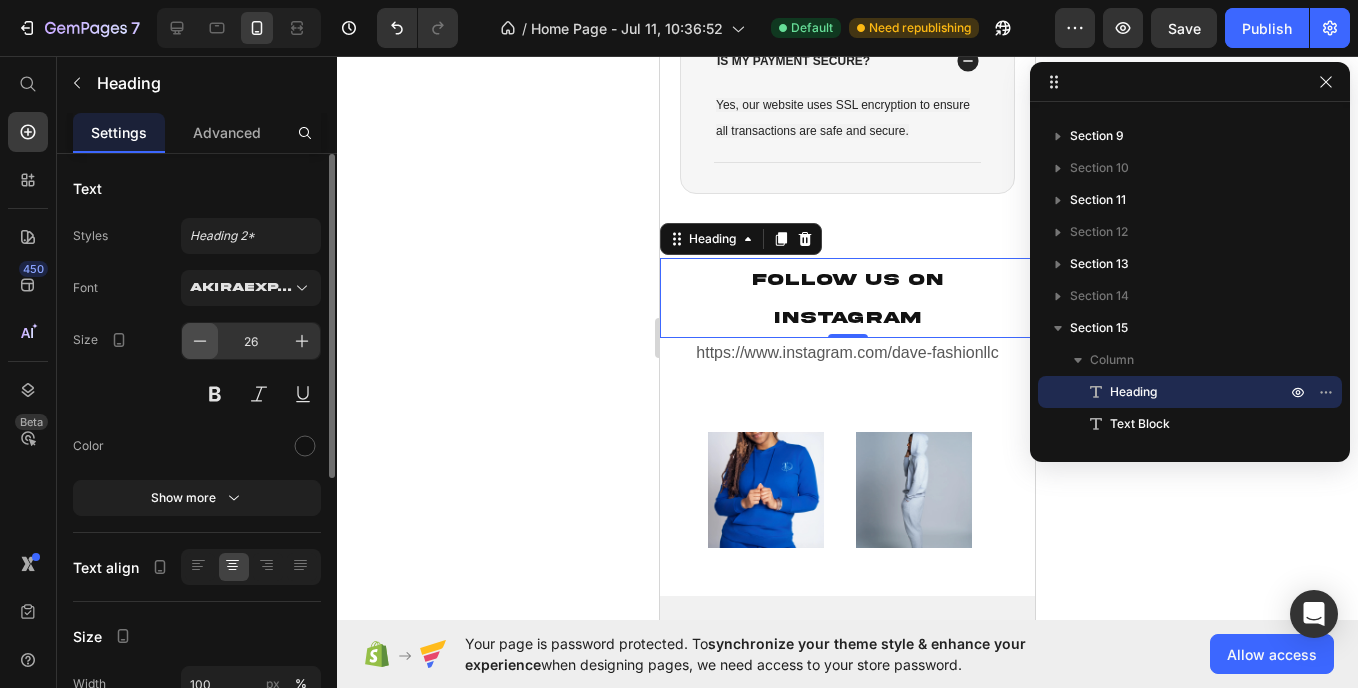 click 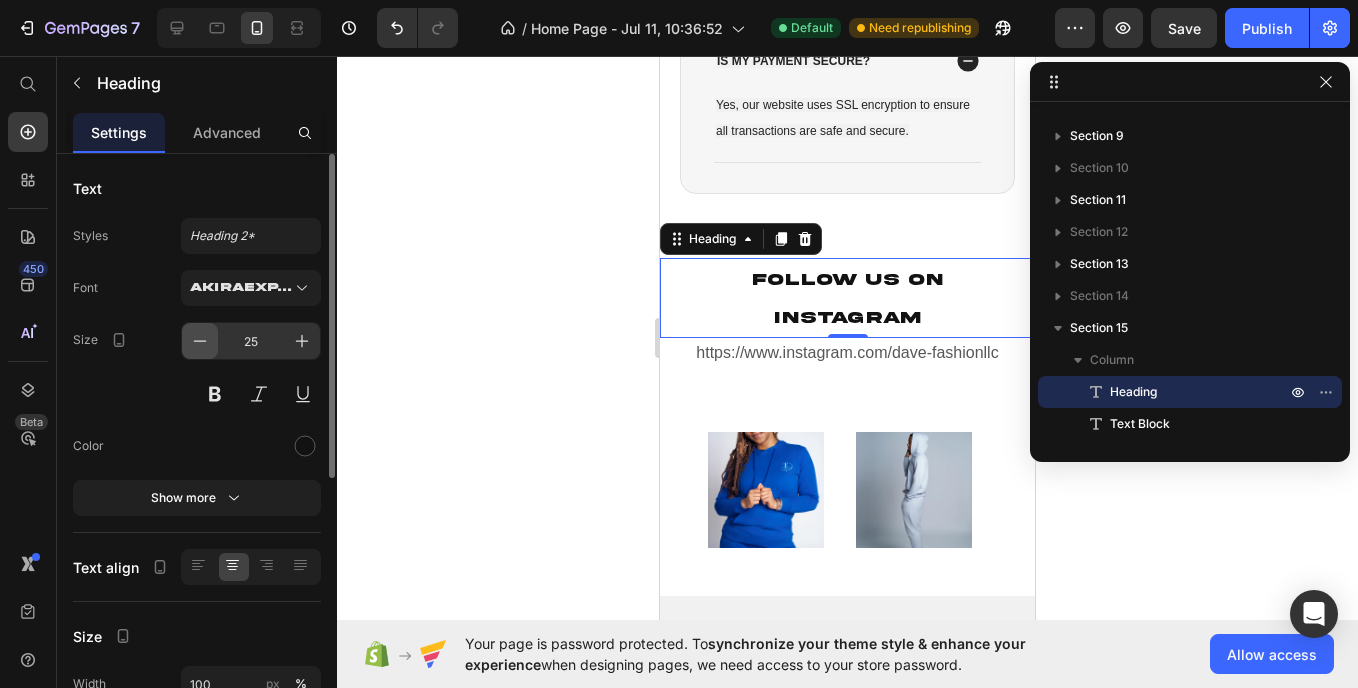 click 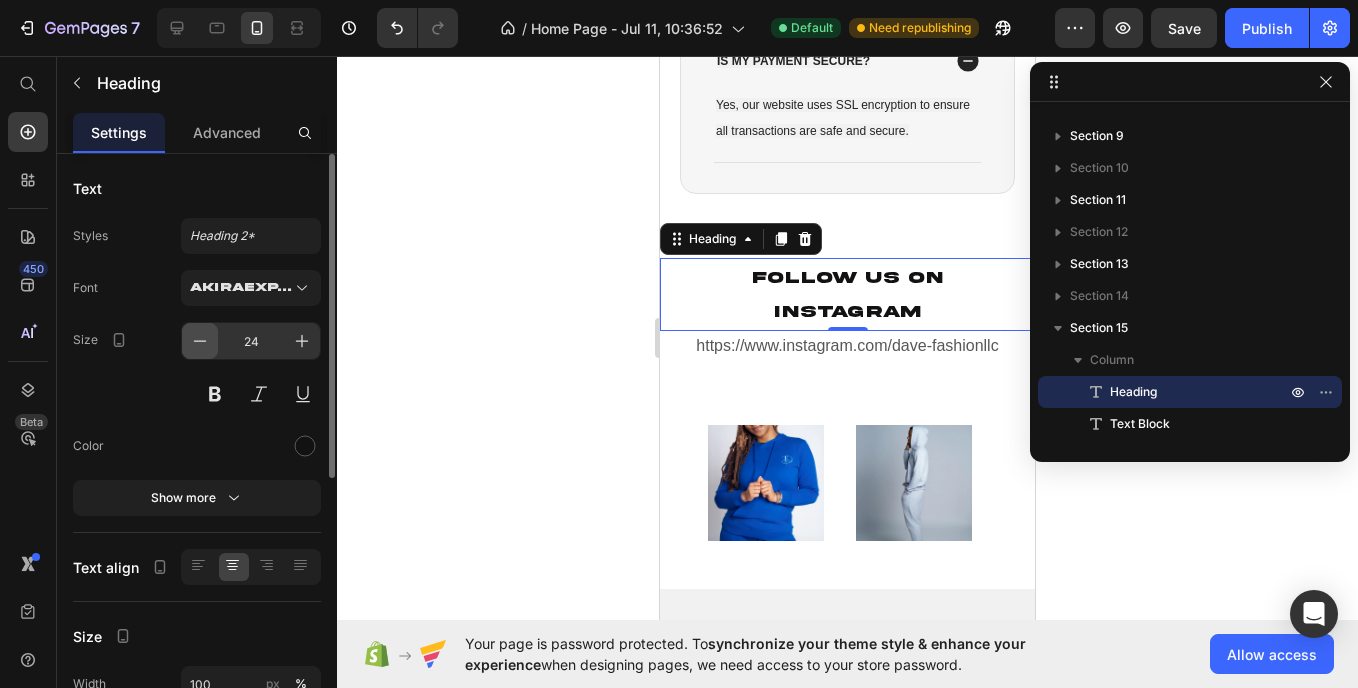 click 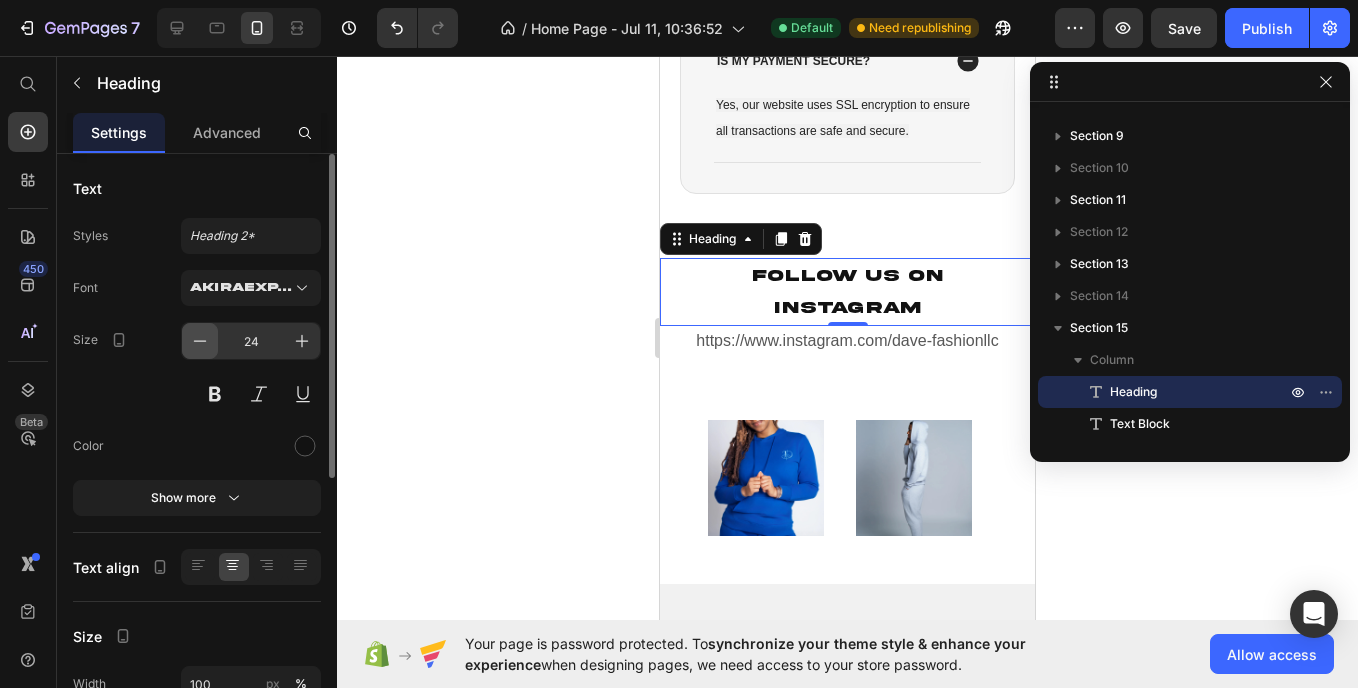 click 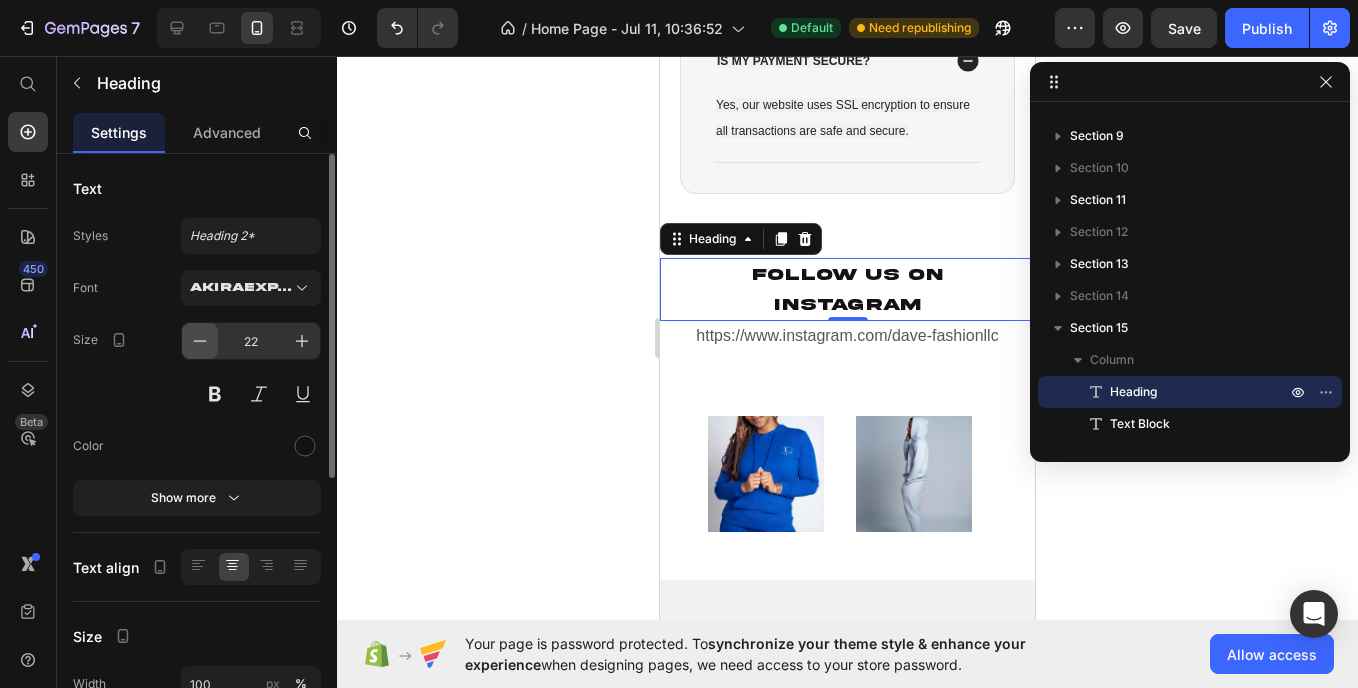 click 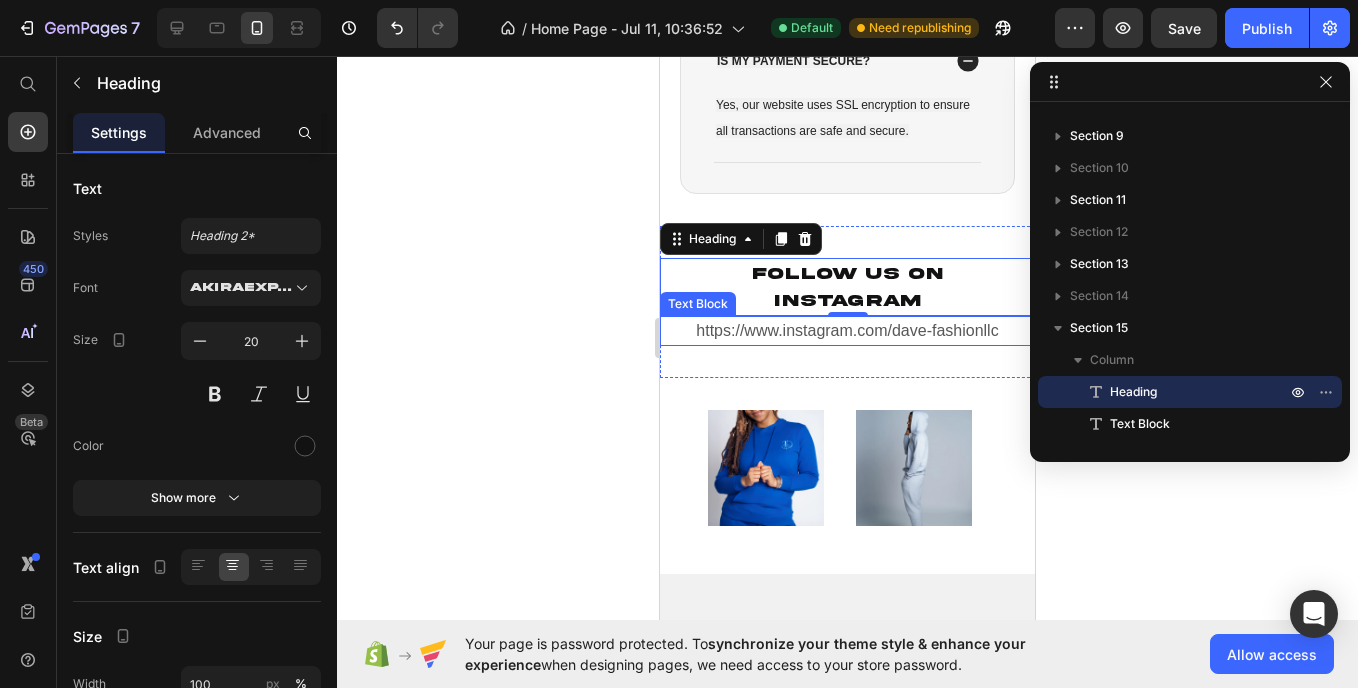 click on "https://www.instagram.com/dave-fashionllc" at bounding box center [847, 331] 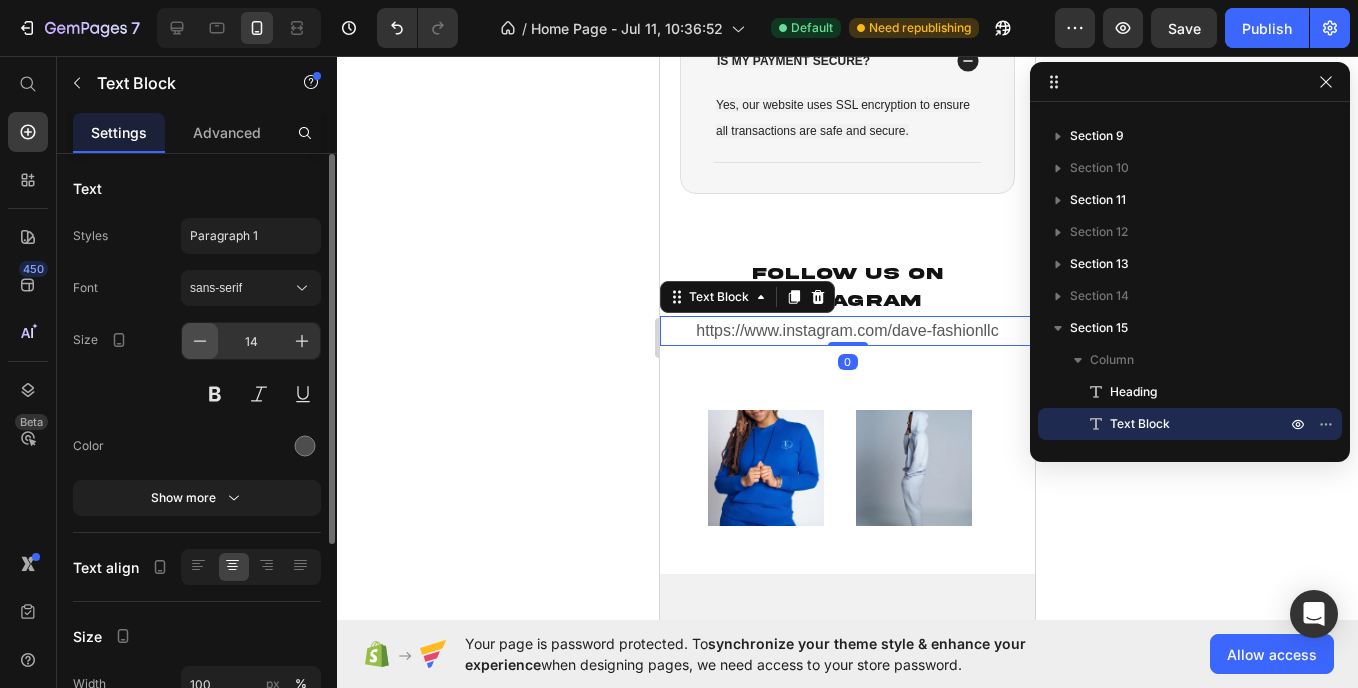 click at bounding box center (200, 341) 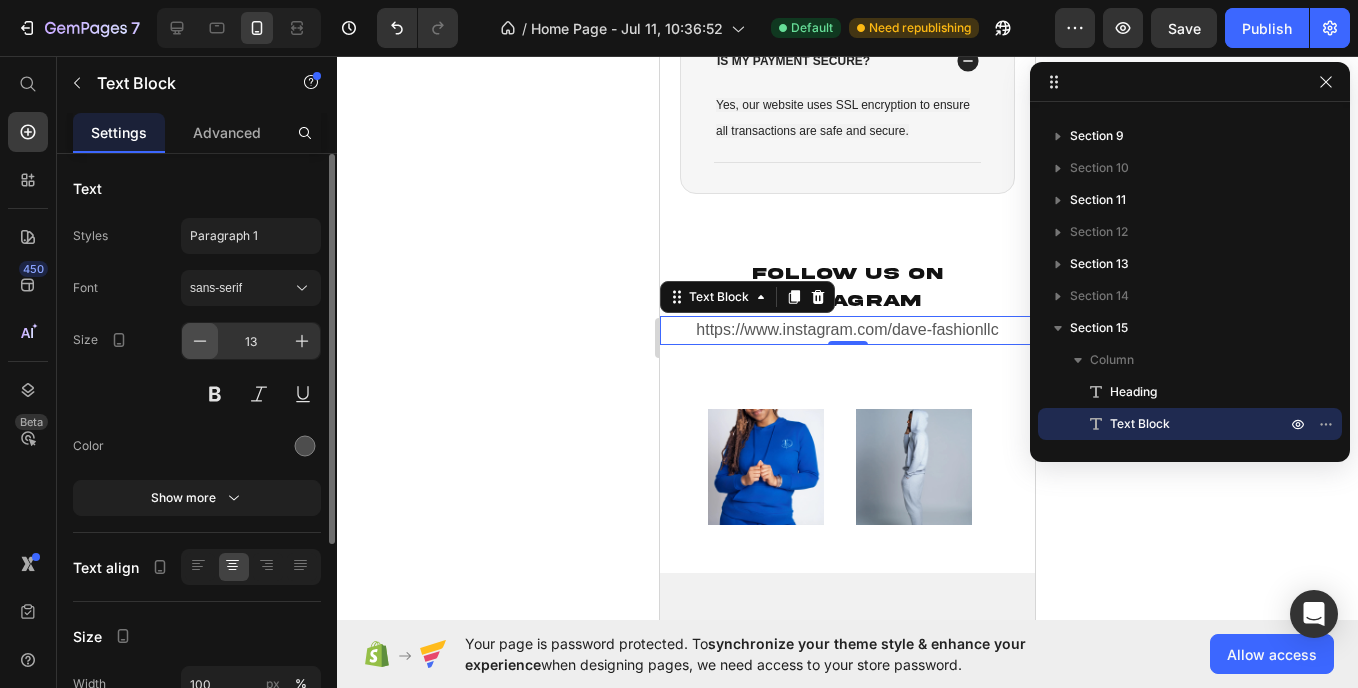click at bounding box center [200, 341] 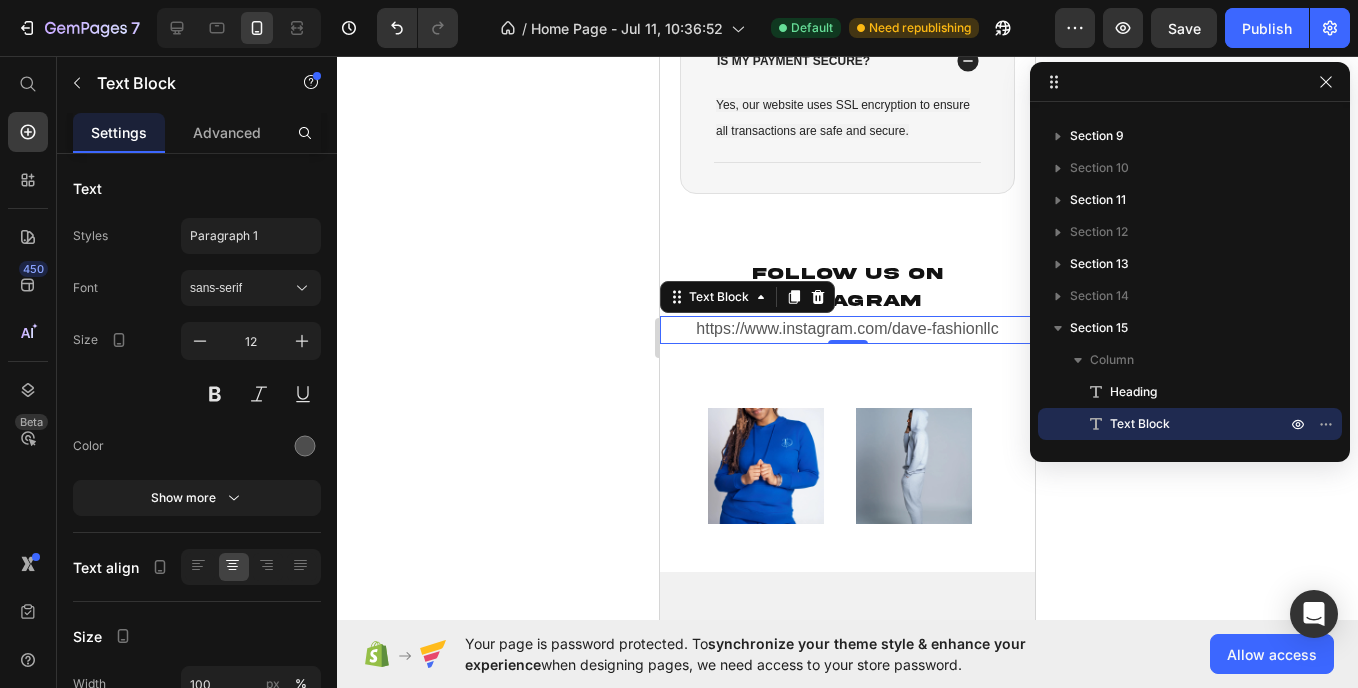 click on "https://www.instagram.com/dave-fashionllc" at bounding box center (847, 328) 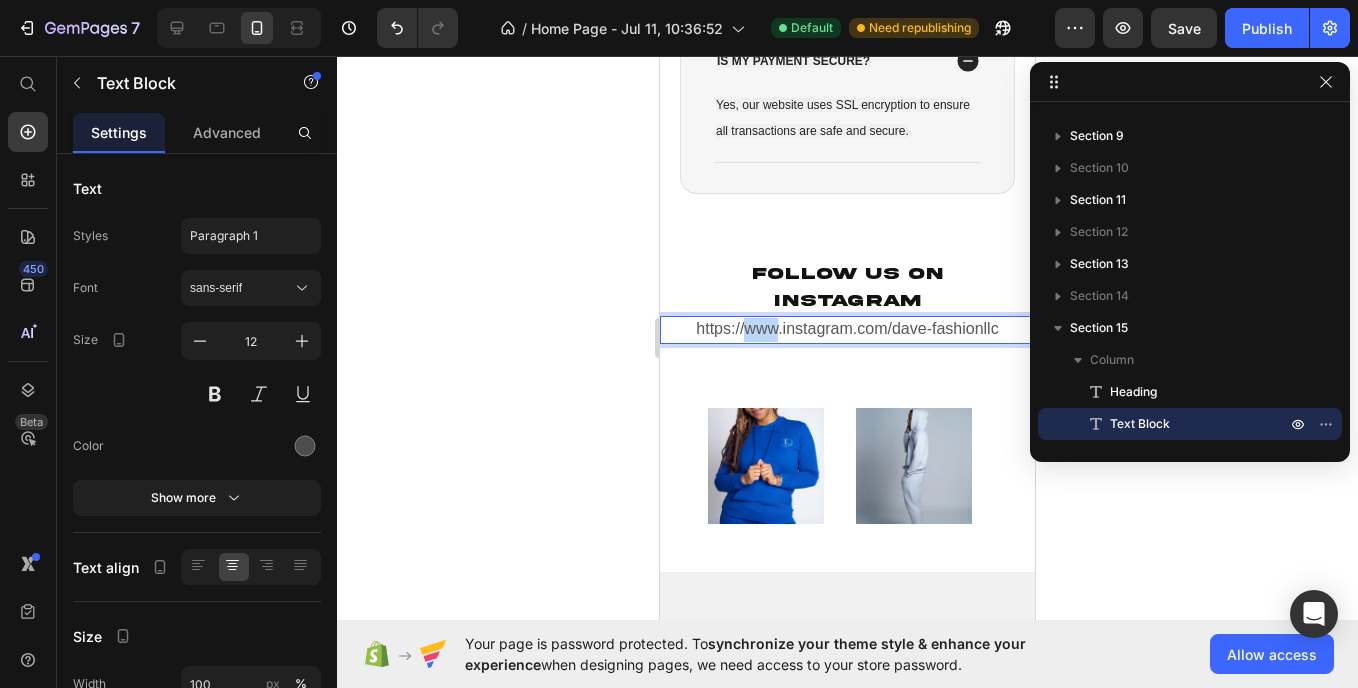 click on "https://www.instagram.com/dave-fashionllc" at bounding box center [847, 328] 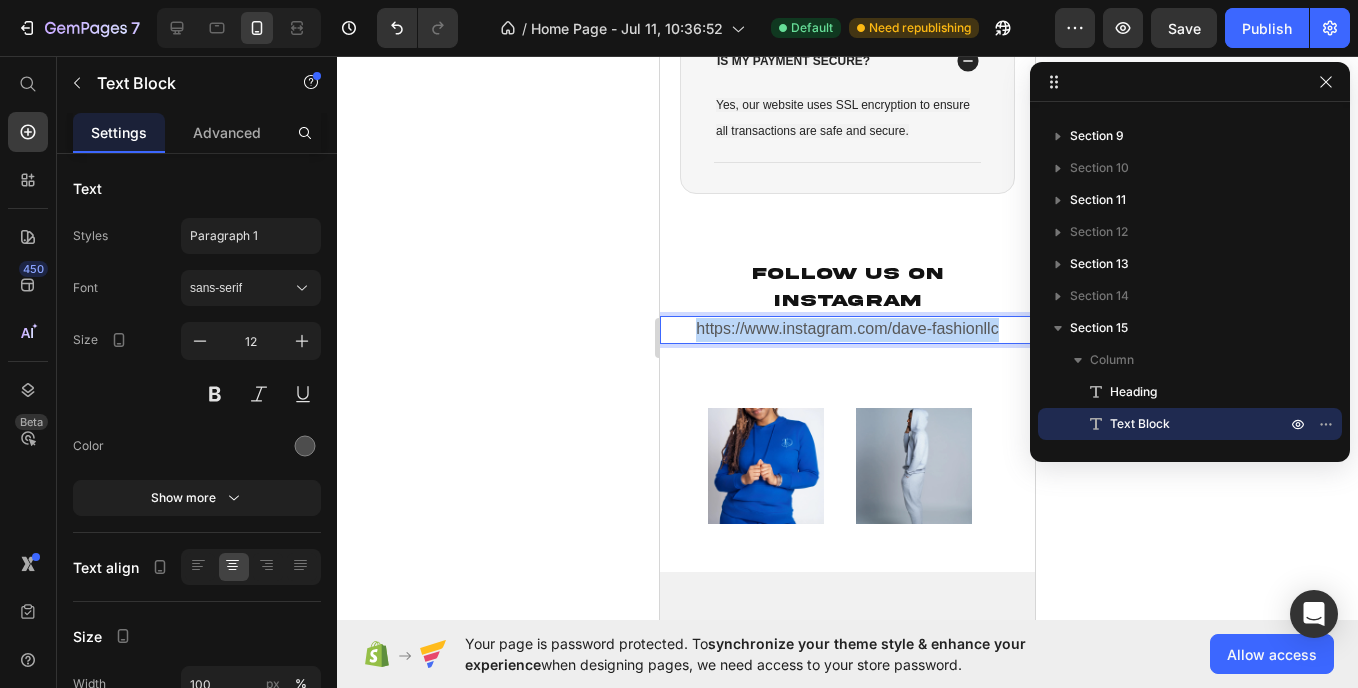 click on "https://www.instagram.com/dave-fashionllc" at bounding box center [847, 328] 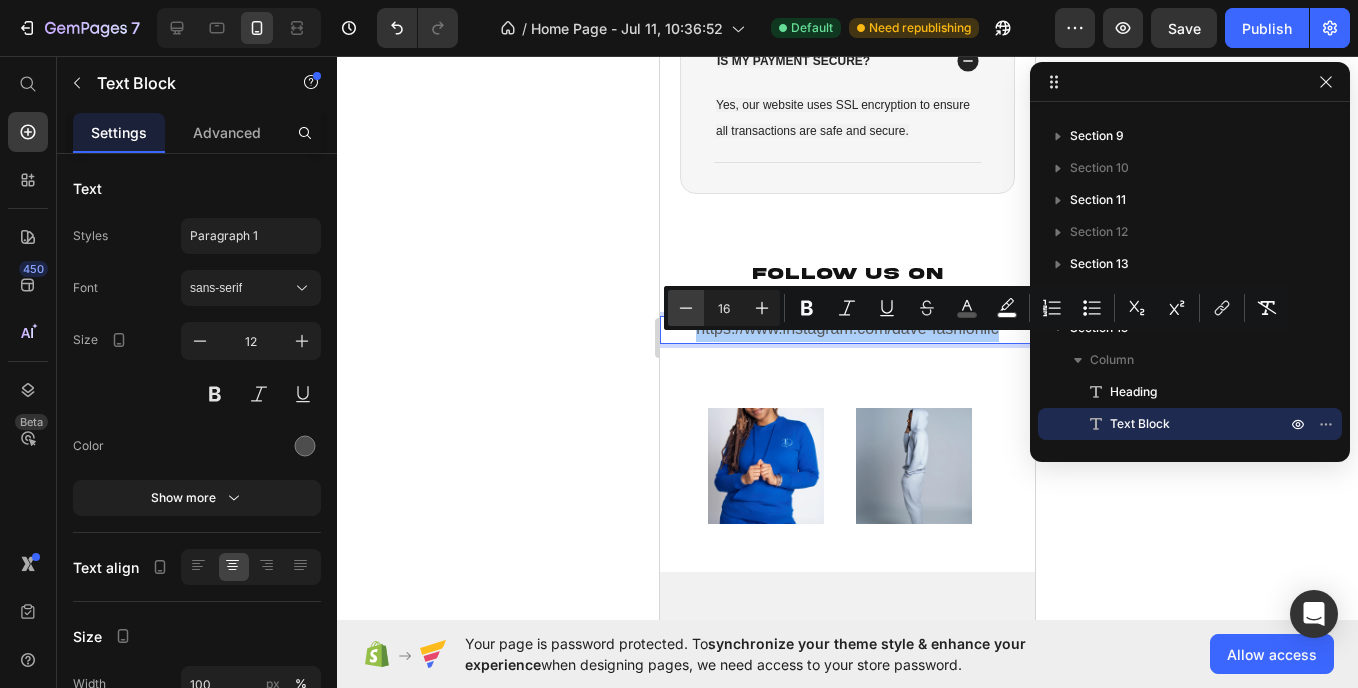 click on "Minus" at bounding box center (686, 308) 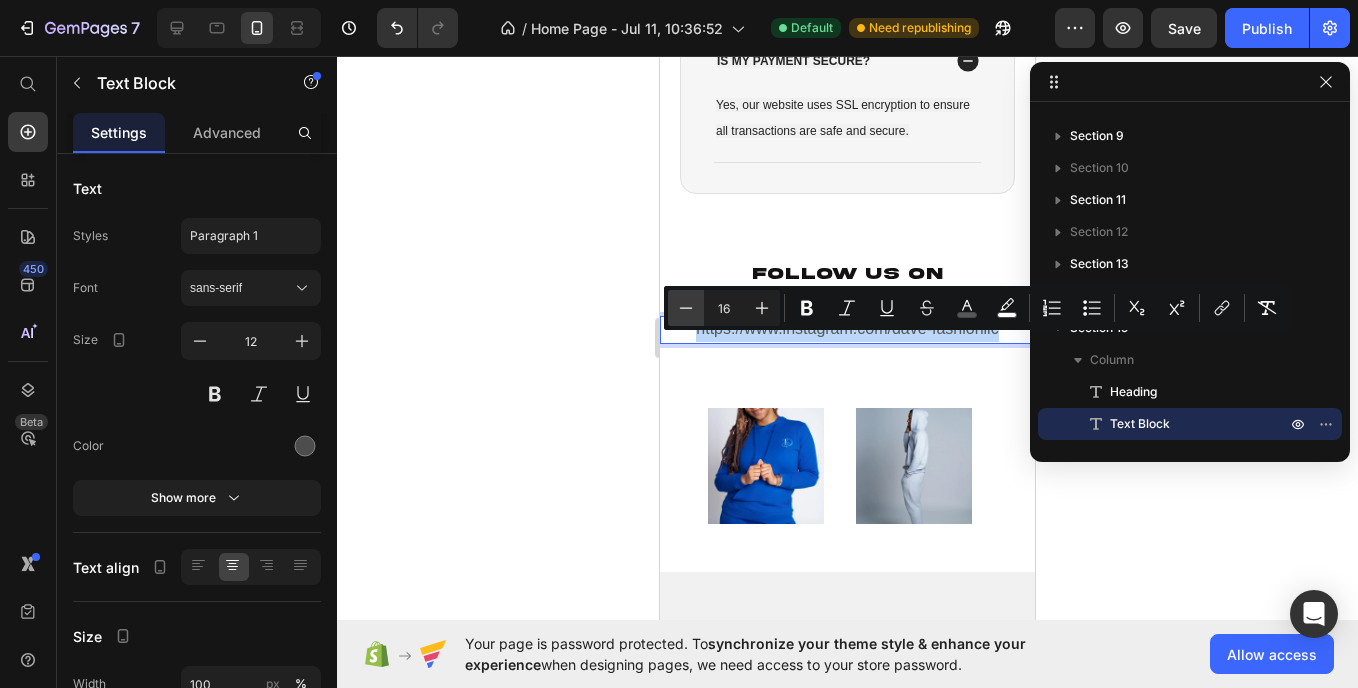 type on "15" 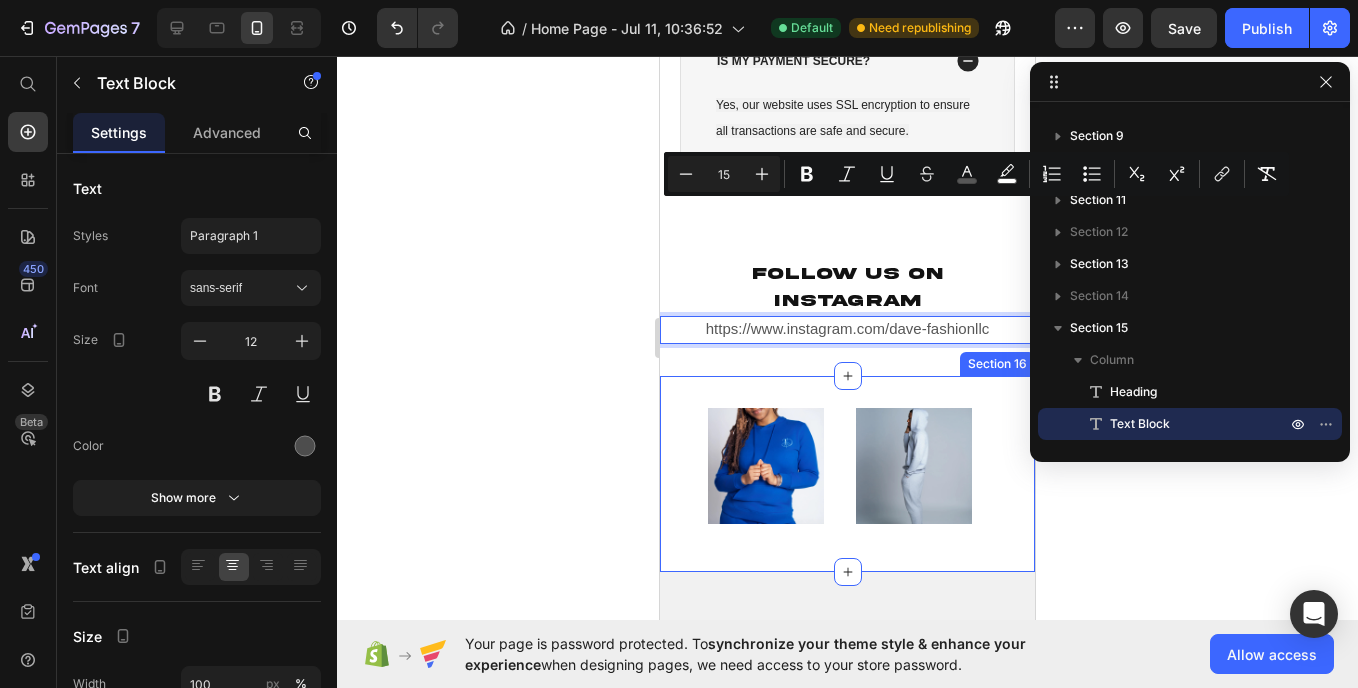 scroll, scrollTop: 4853, scrollLeft: 0, axis: vertical 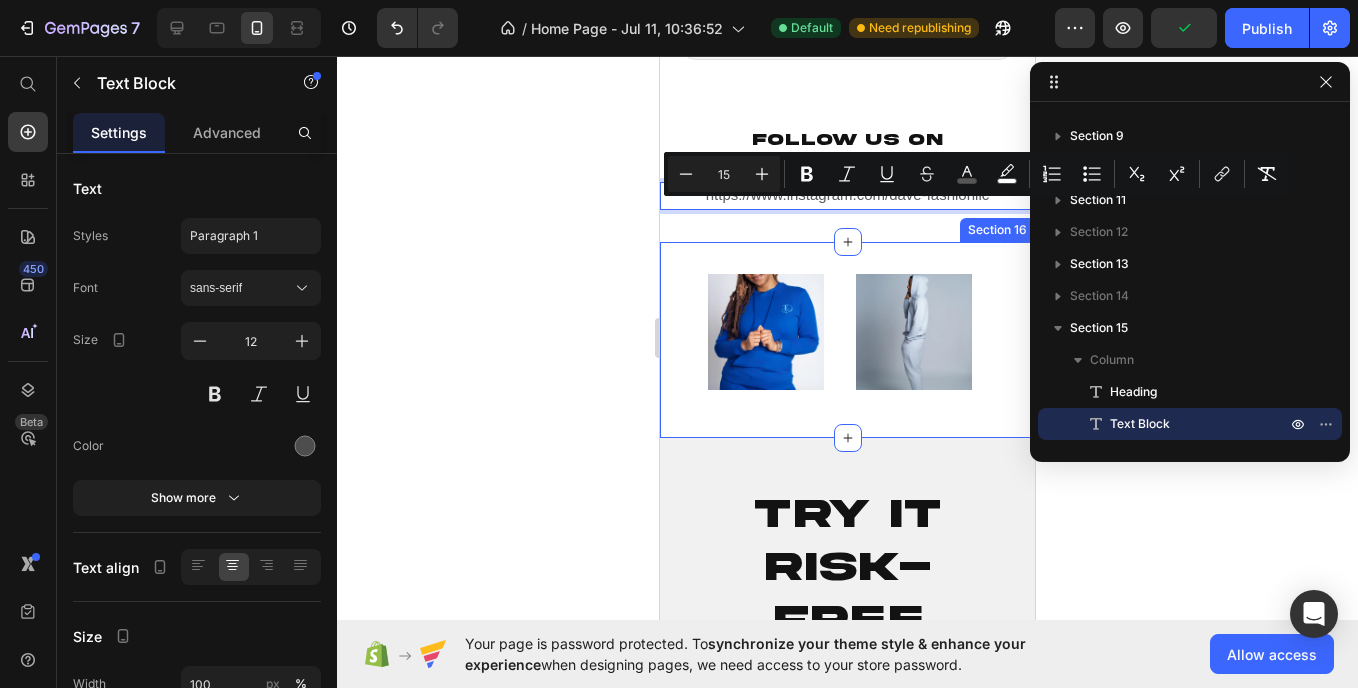 click on "Image Image Image Image Image Image
Carousel" at bounding box center [847, 340] 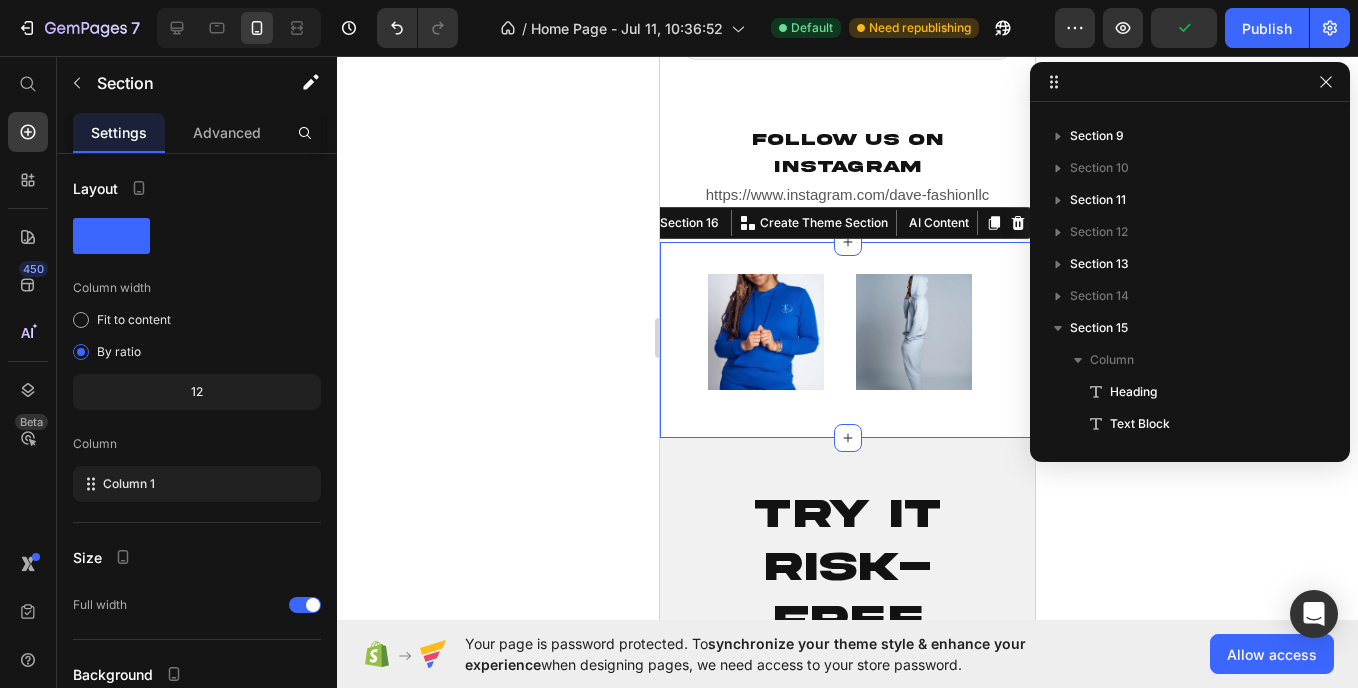 scroll, scrollTop: 406, scrollLeft: 0, axis: vertical 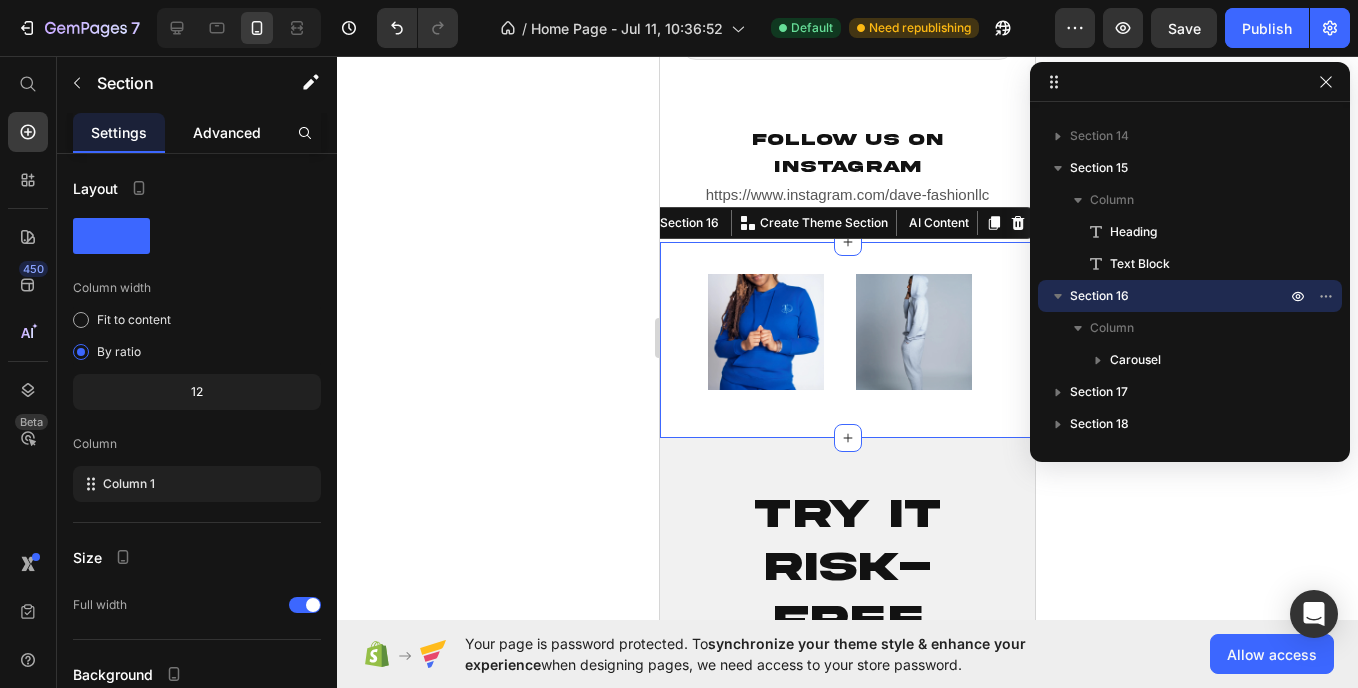 click on "Advanced" at bounding box center [227, 132] 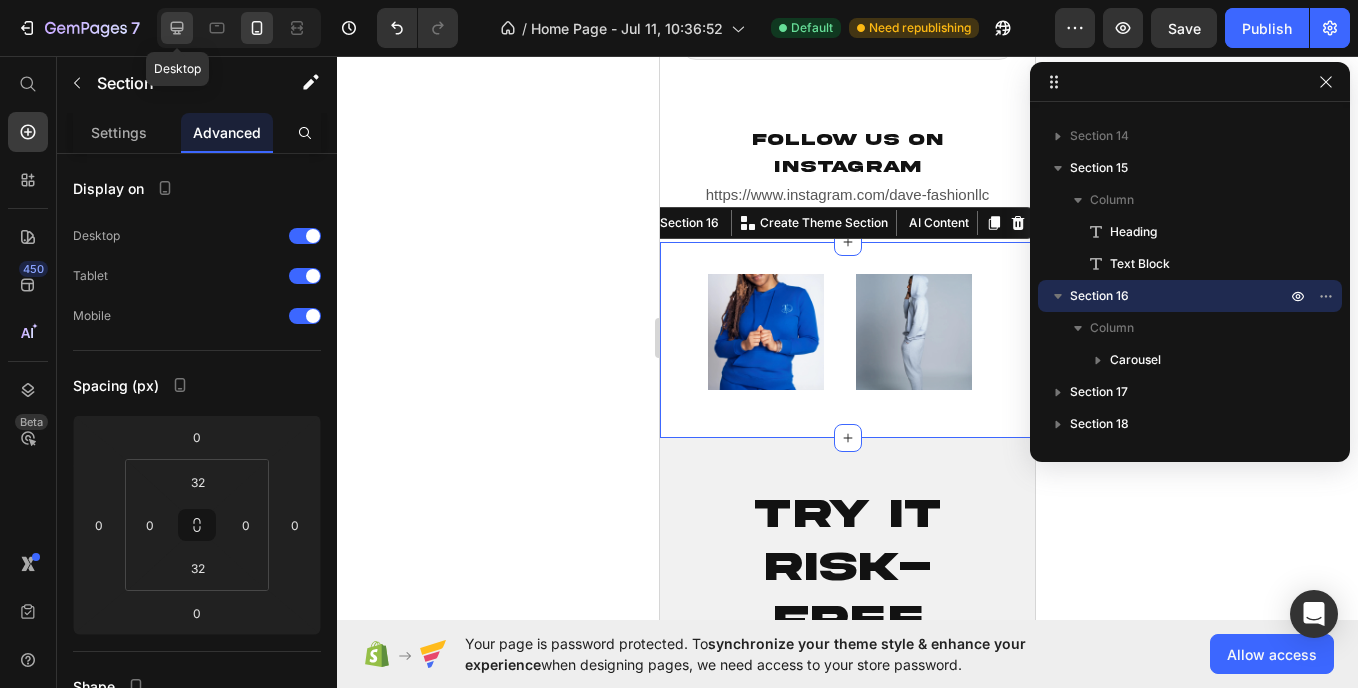 drag, startPoint x: 177, startPoint y: 30, endPoint x: 606, endPoint y: 122, distance: 438.7539 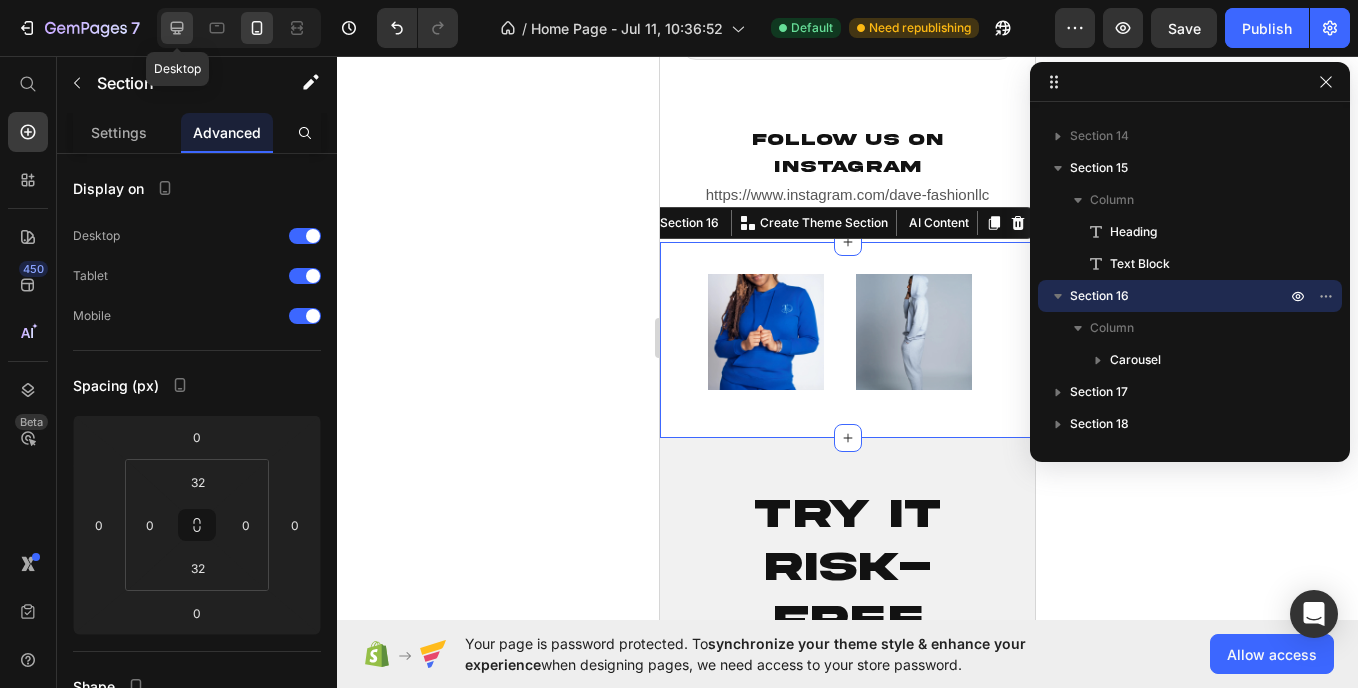 click 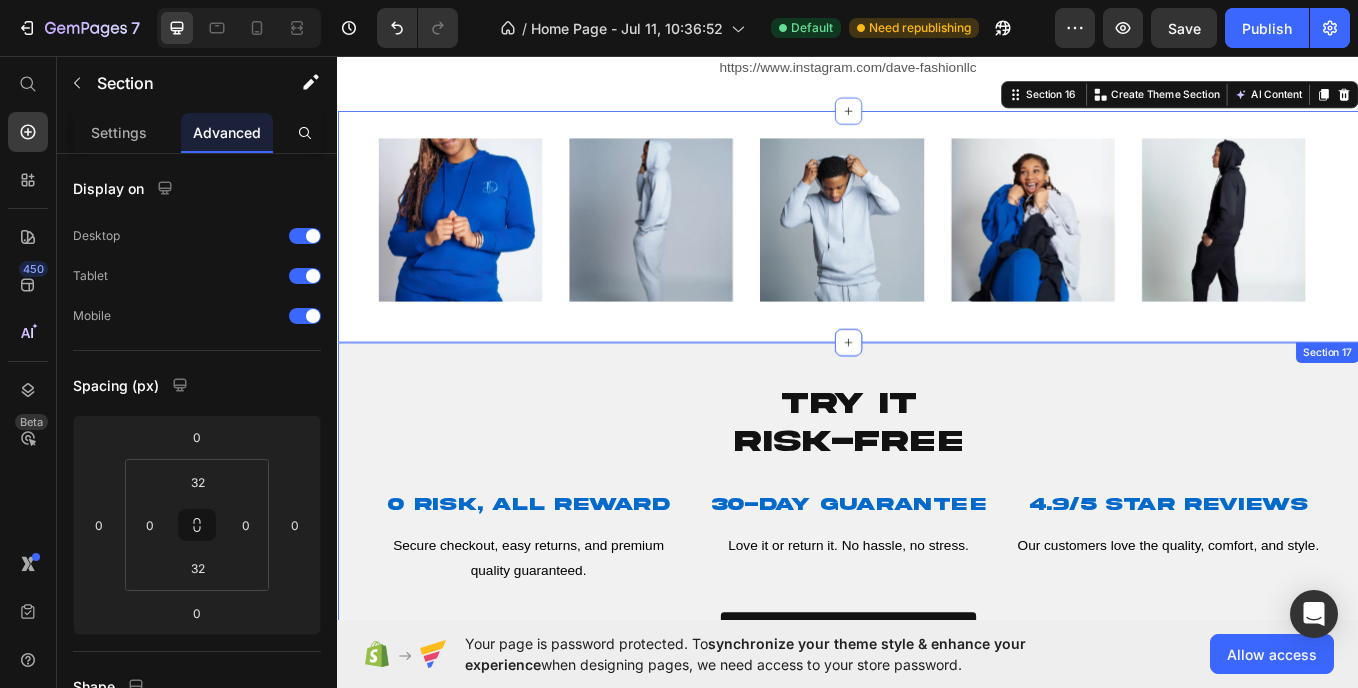 scroll, scrollTop: 4580, scrollLeft: 0, axis: vertical 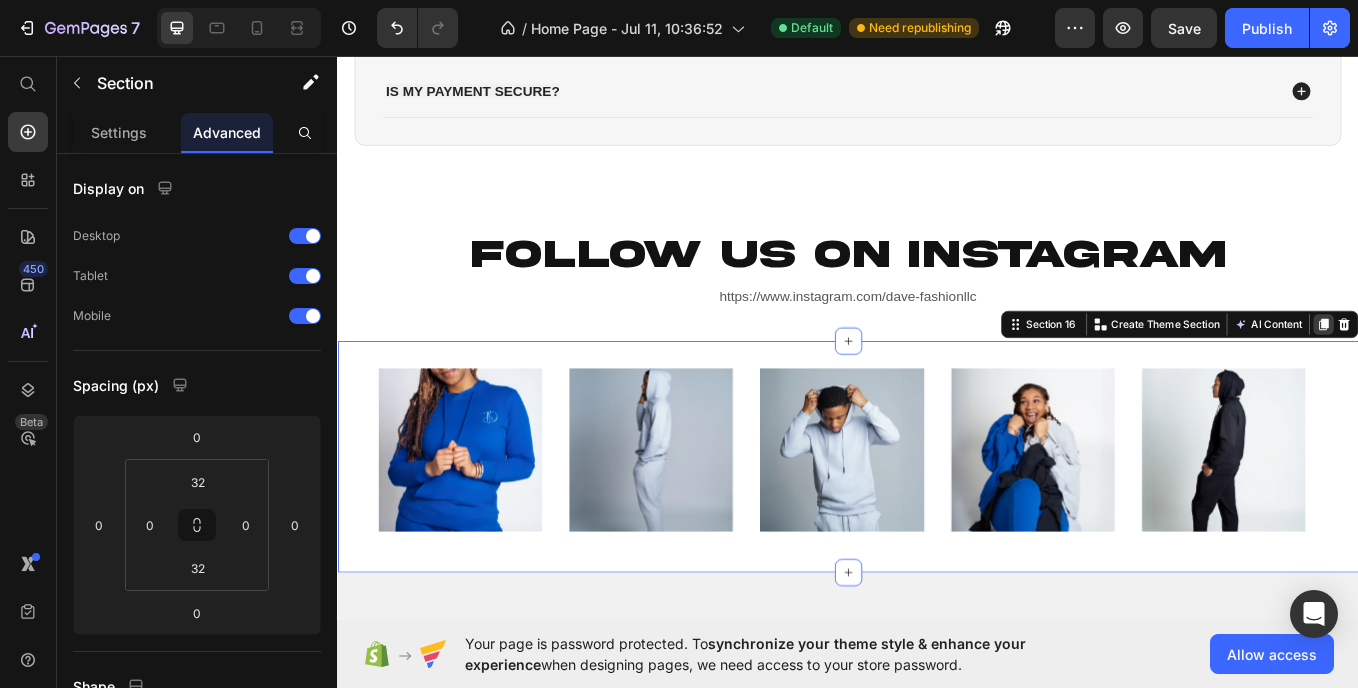 click 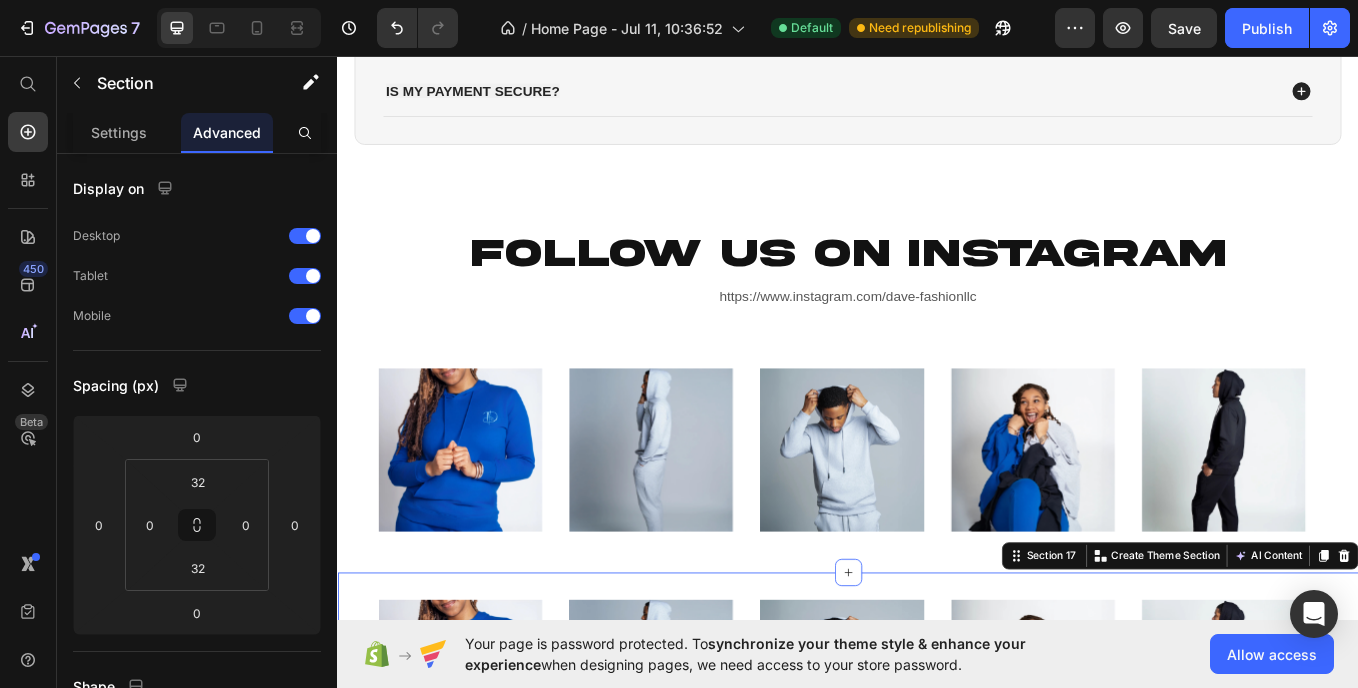 scroll, scrollTop: 5122, scrollLeft: 0, axis: vertical 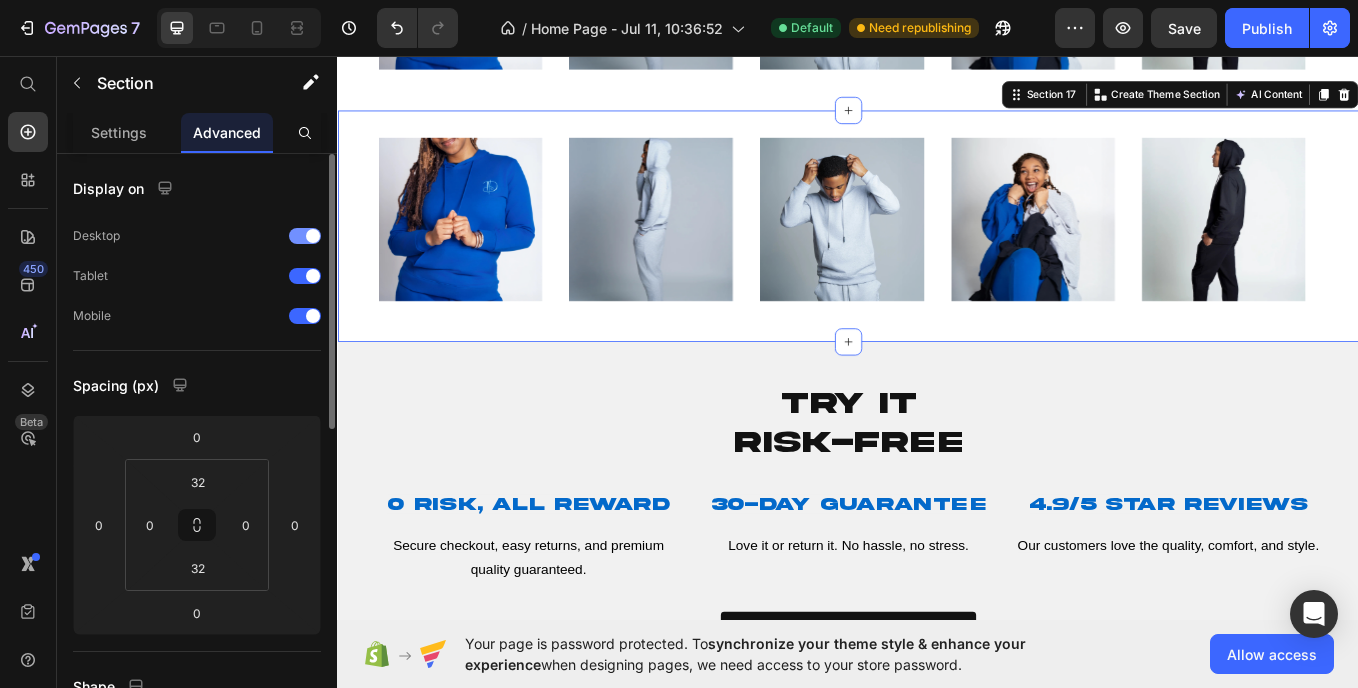 click at bounding box center (305, 236) 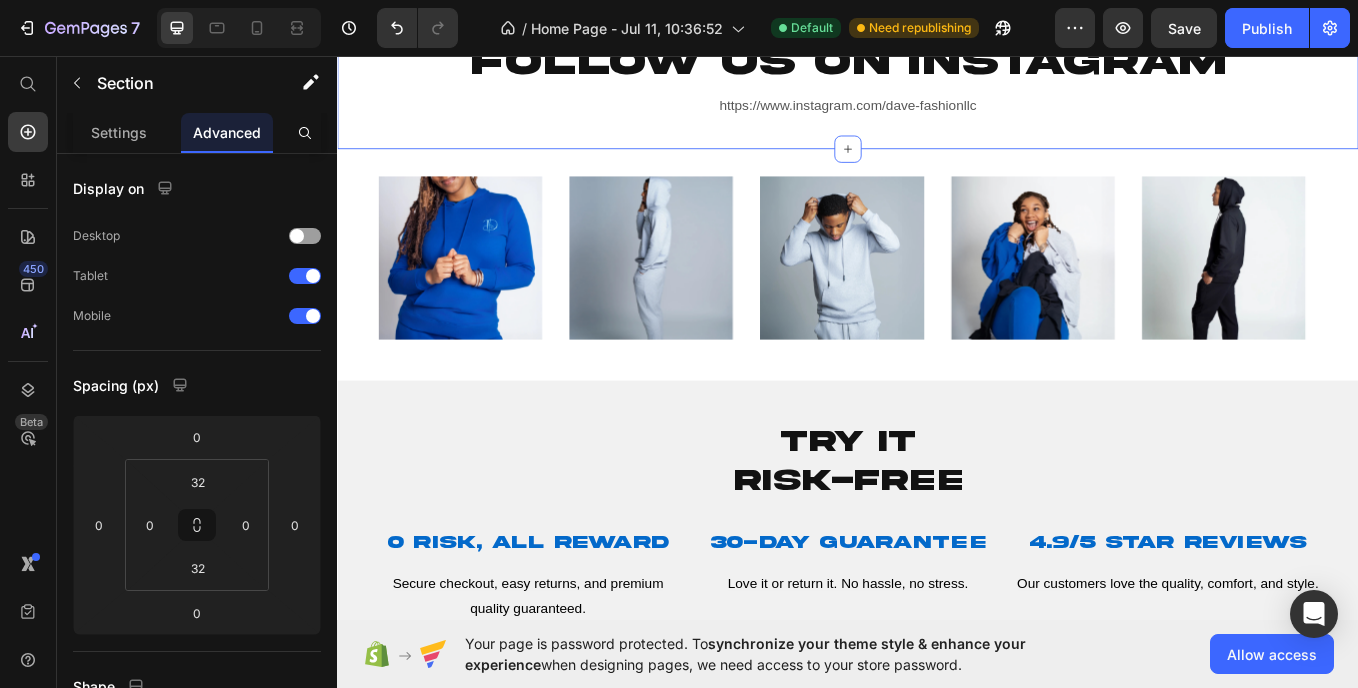 scroll, scrollTop: 4779, scrollLeft: 0, axis: vertical 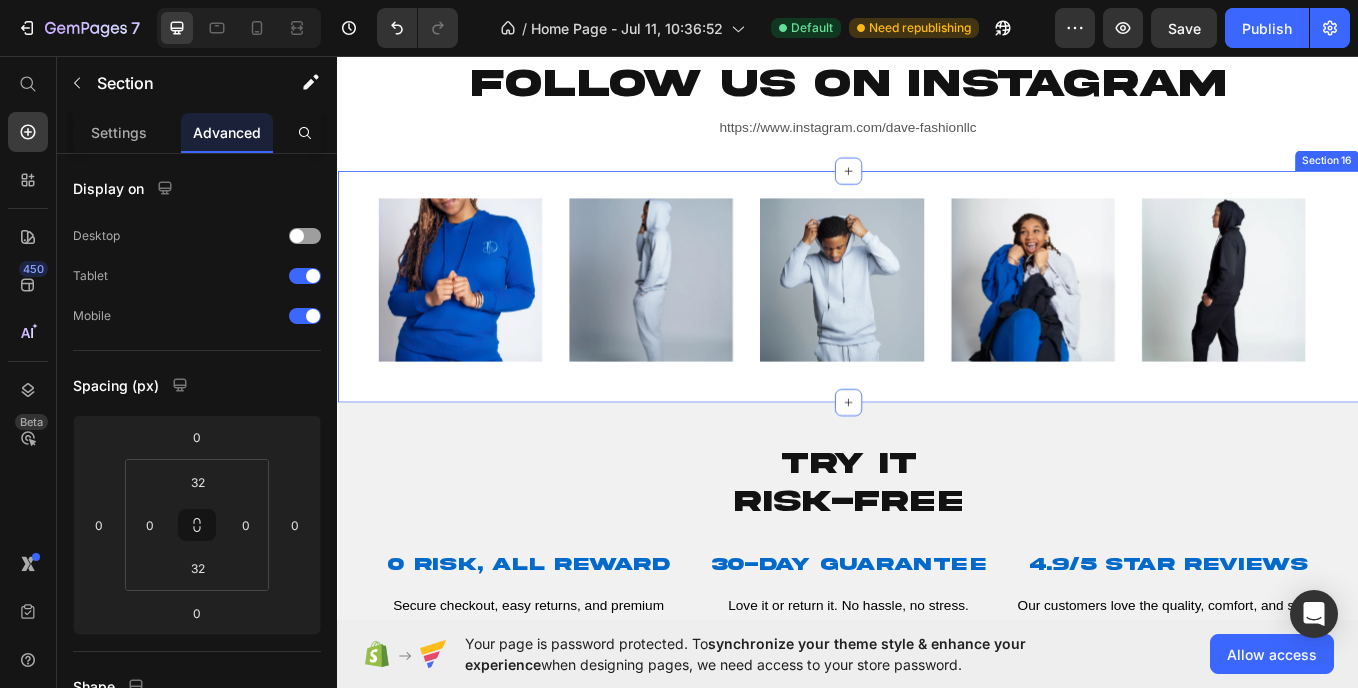 click on "Image Image Image Image Image Image
Carousel Section 16" at bounding box center [937, 327] 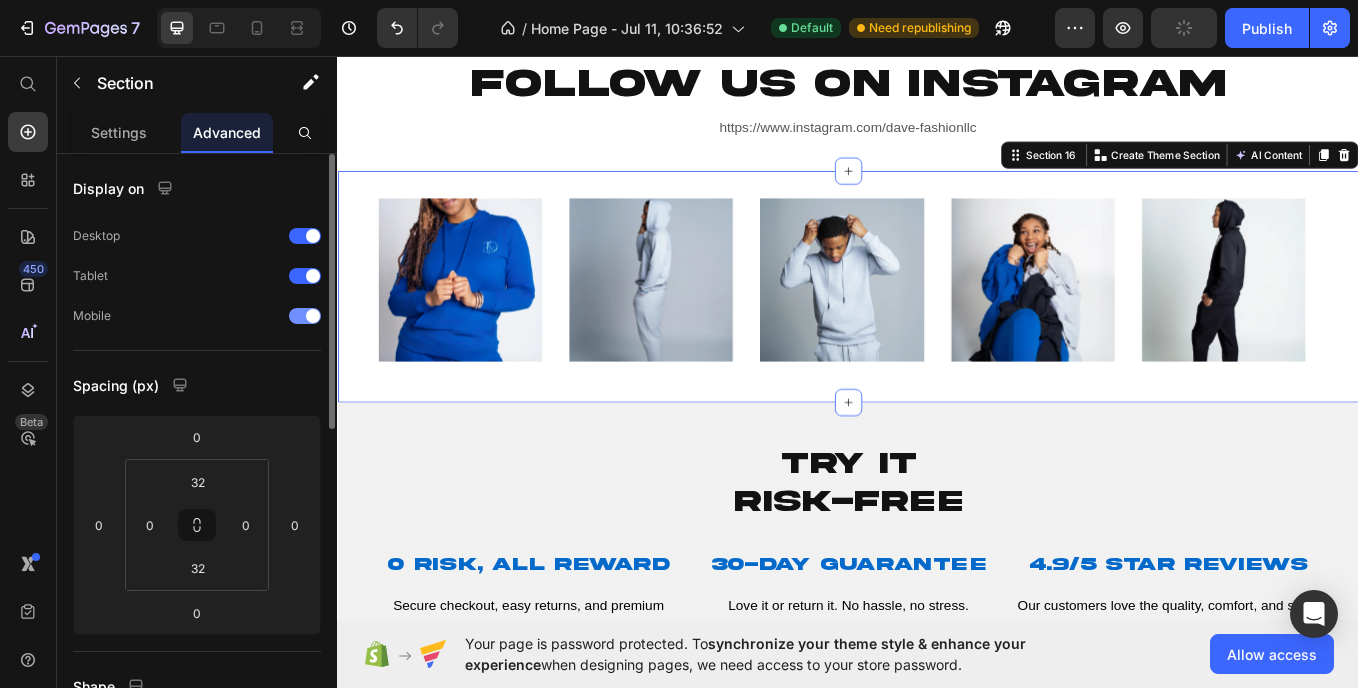 click at bounding box center (305, 316) 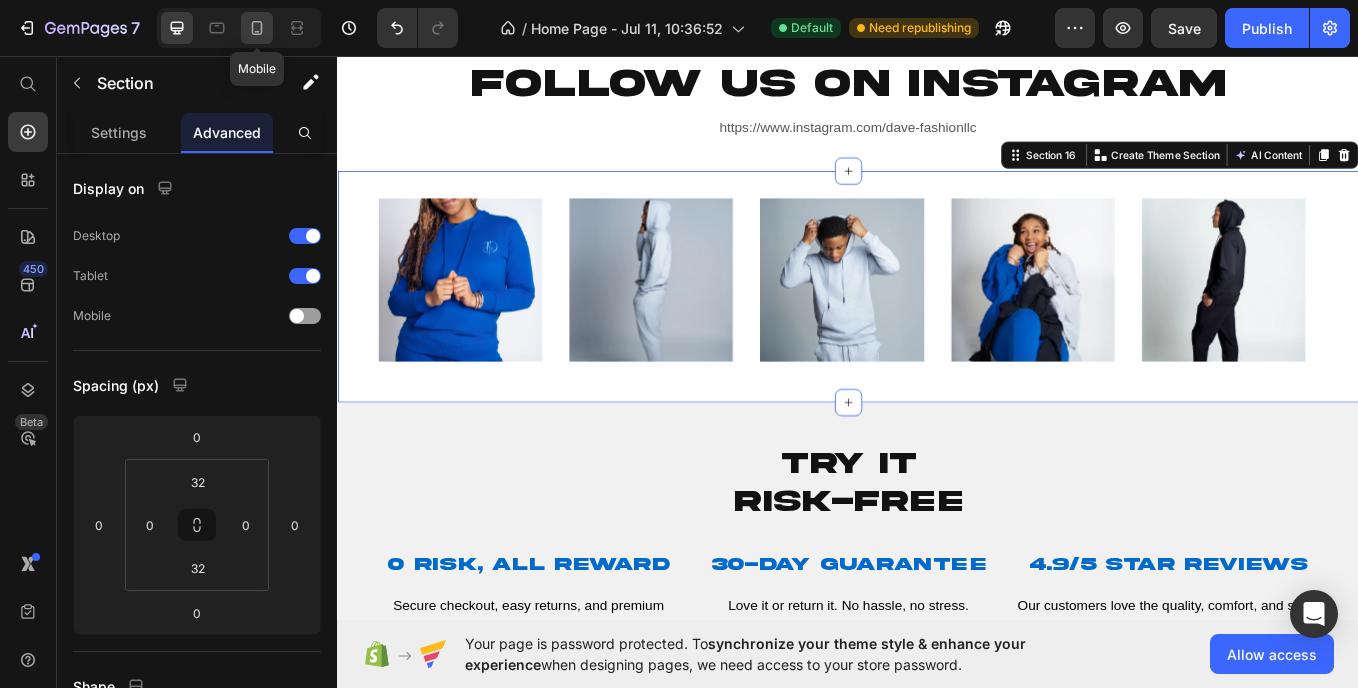 drag, startPoint x: 260, startPoint y: 24, endPoint x: 178, endPoint y: 282, distance: 270.71756 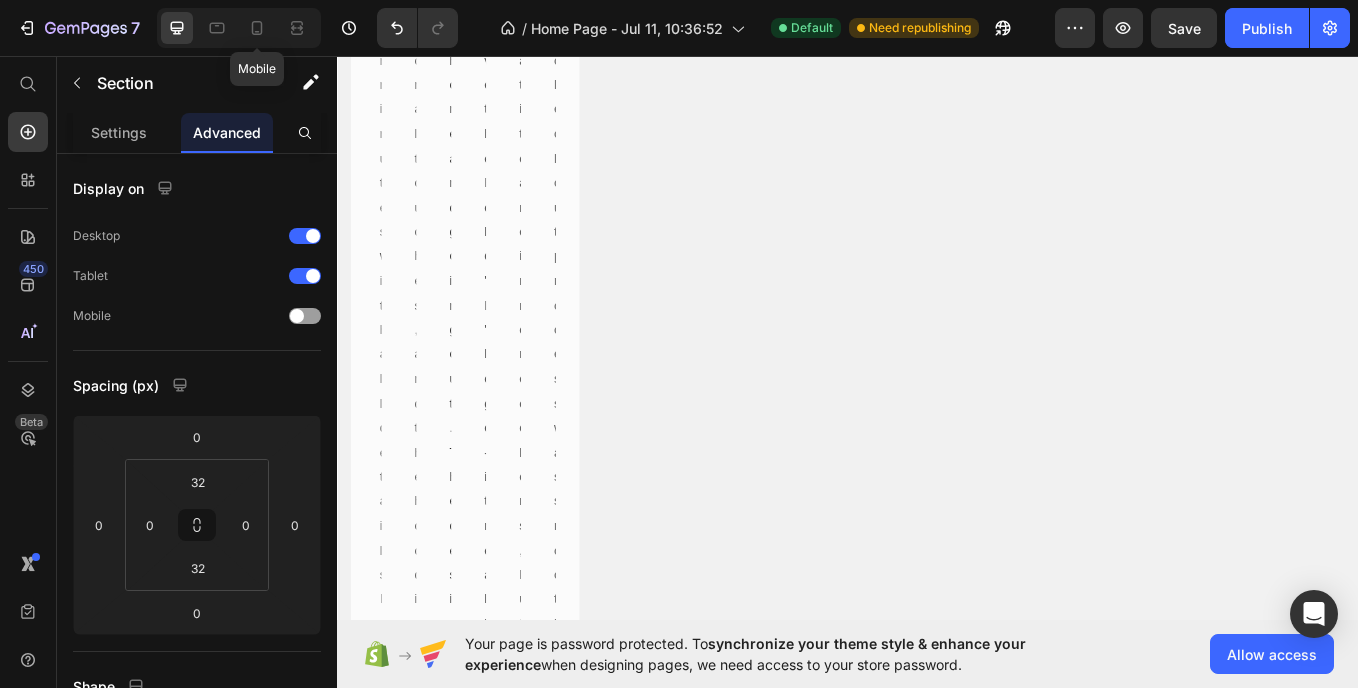 scroll, scrollTop: 4932, scrollLeft: 0, axis: vertical 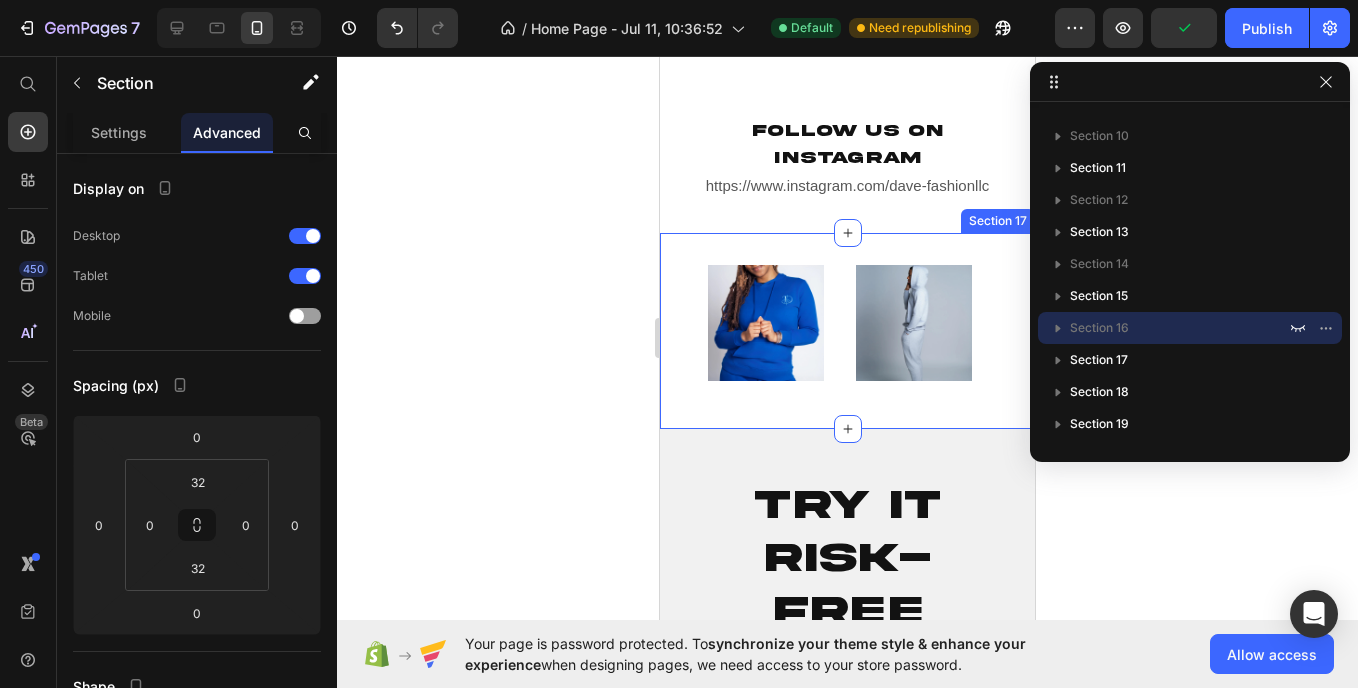 click on "Image Image Image Image Image Image
Carousel" at bounding box center (847, 331) 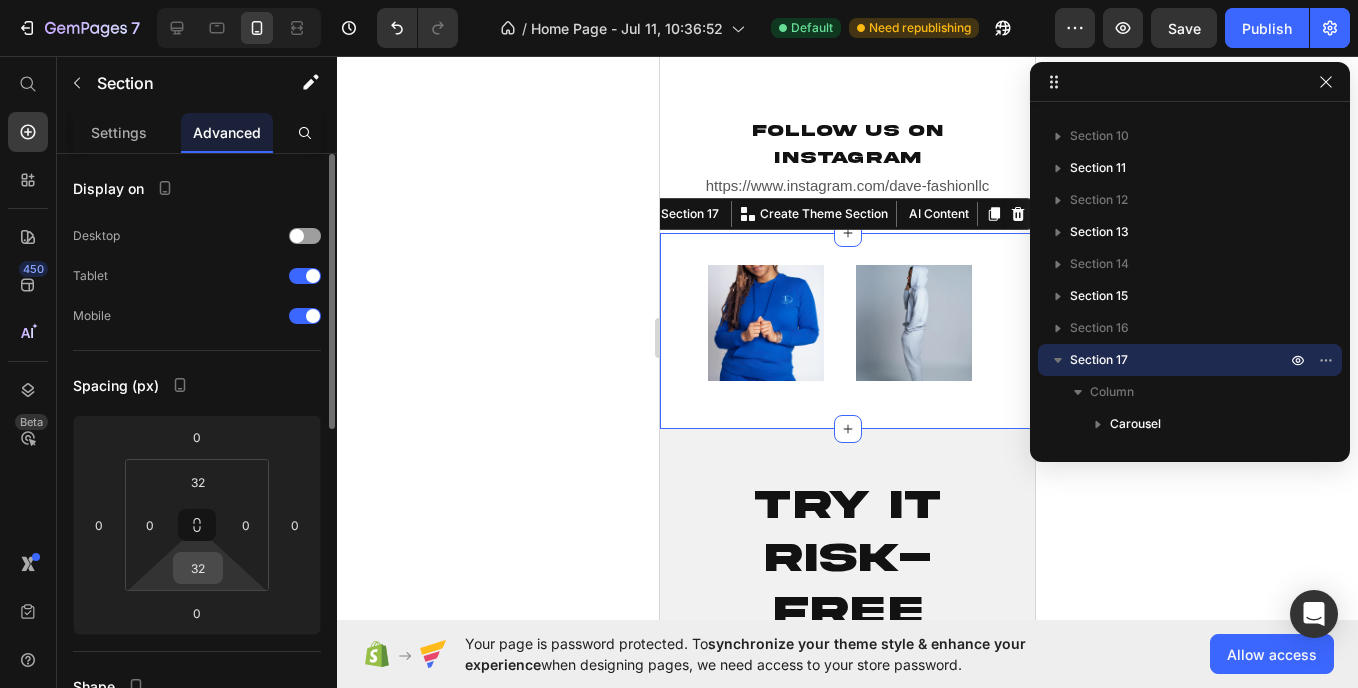 click on "32" at bounding box center [198, 568] 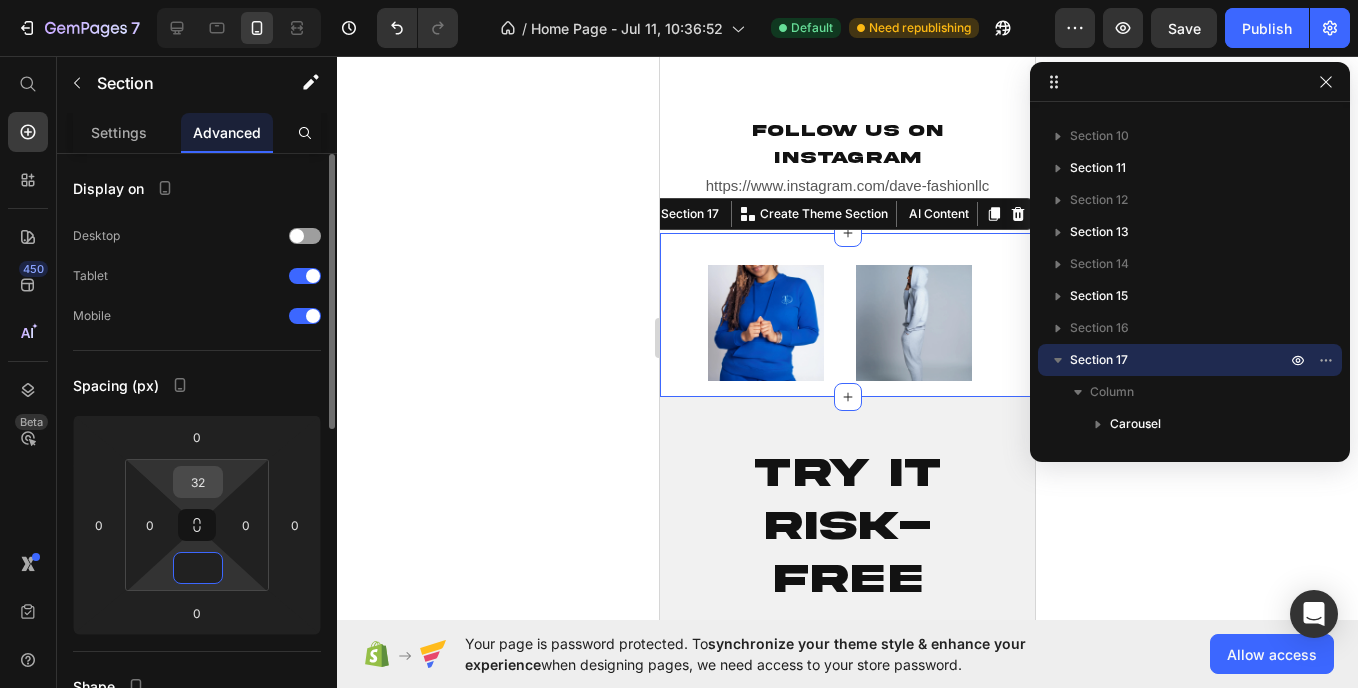 type on "0" 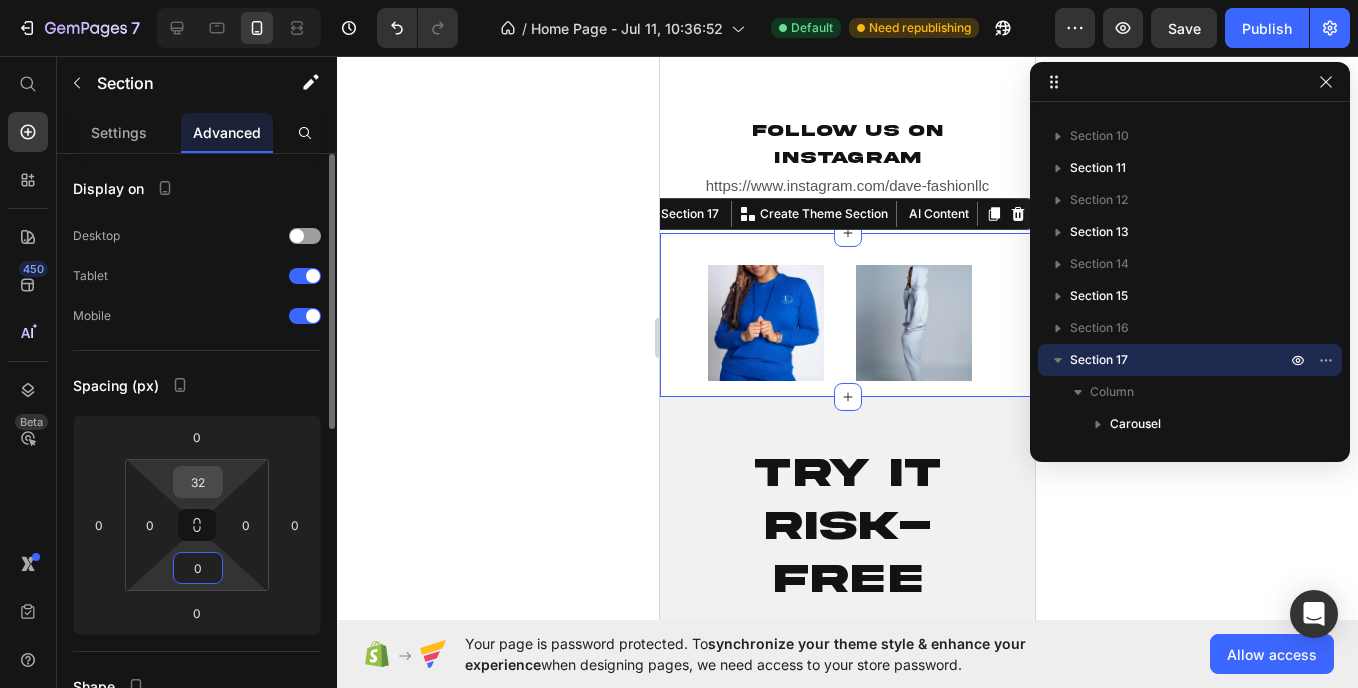 click on "32" at bounding box center (198, 482) 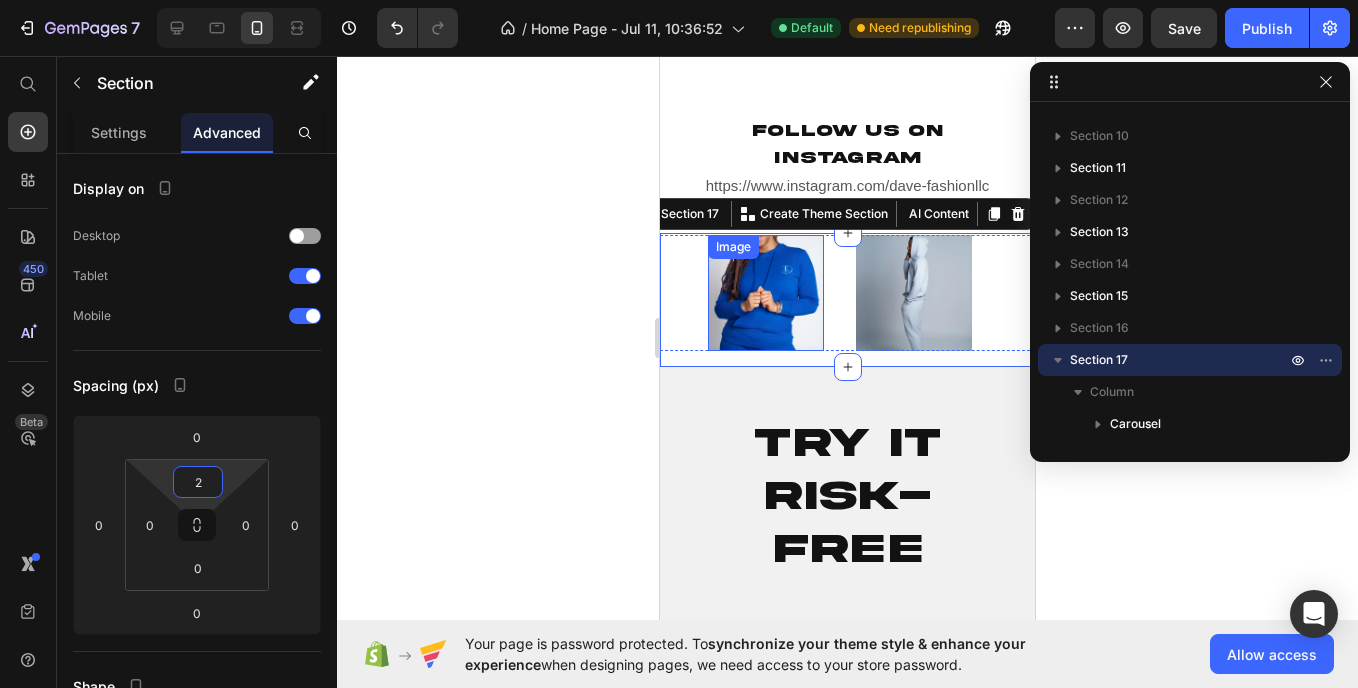 click at bounding box center (766, 293) 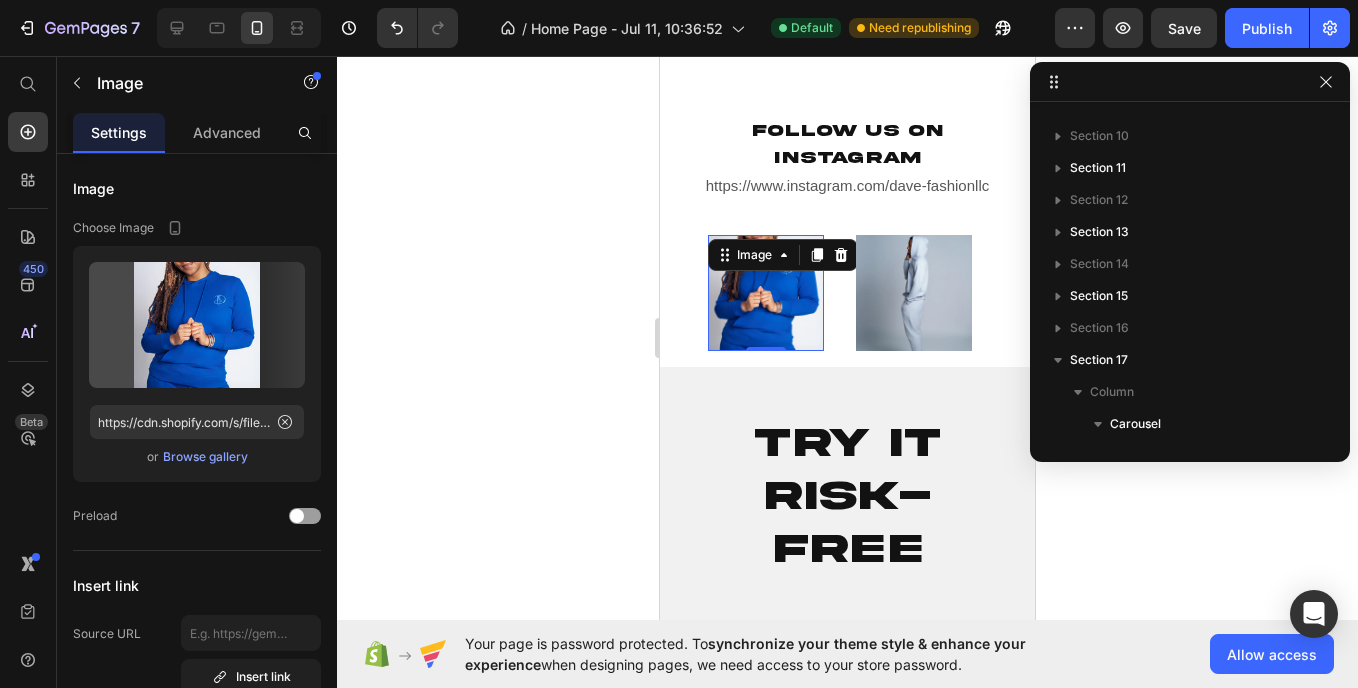 scroll, scrollTop: 507, scrollLeft: 0, axis: vertical 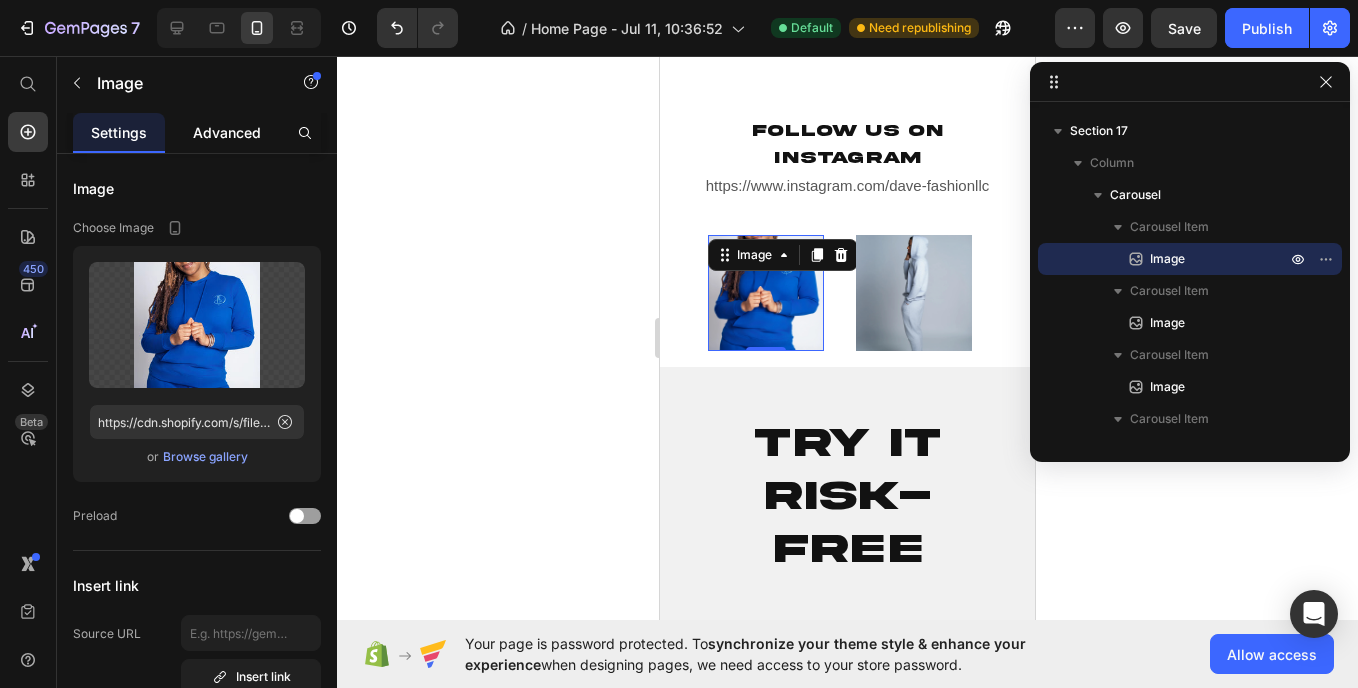 click on "Advanced" at bounding box center (227, 132) 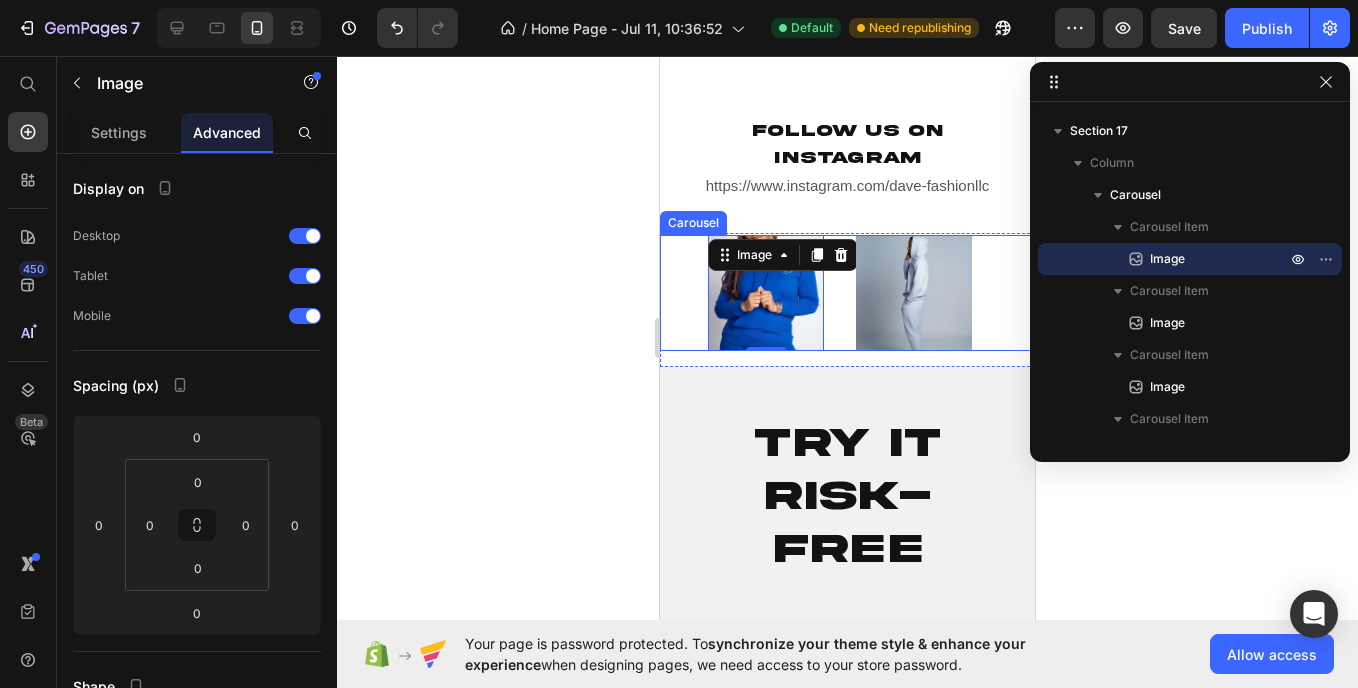 click on "Image   0 Image Image Image Image Image" at bounding box center (847, 293) 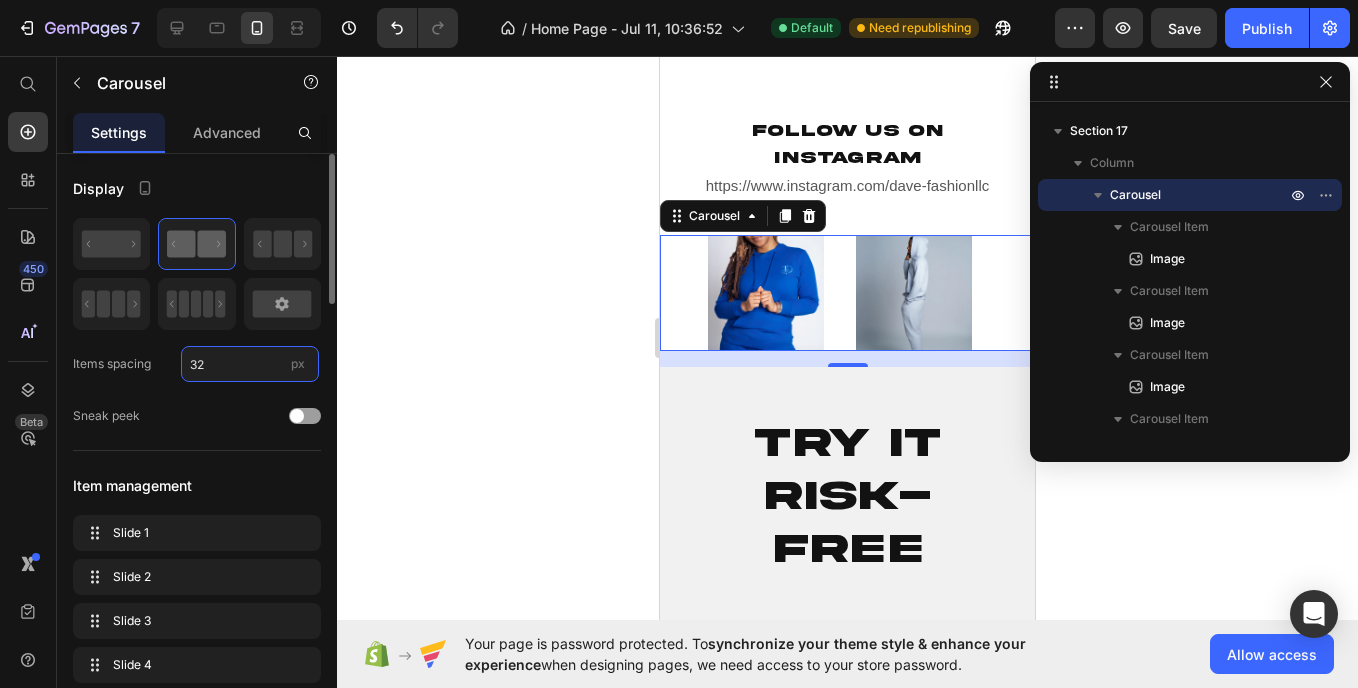 click on "32" at bounding box center [250, 364] 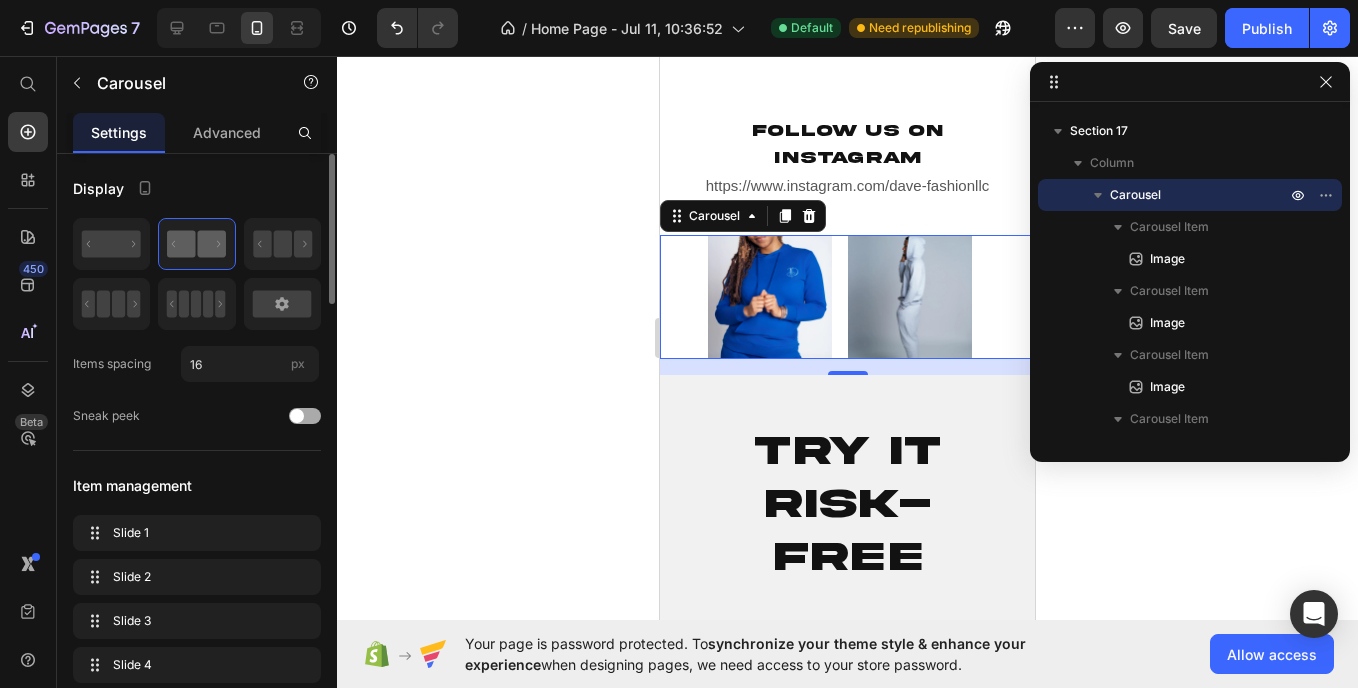 click at bounding box center [305, 416] 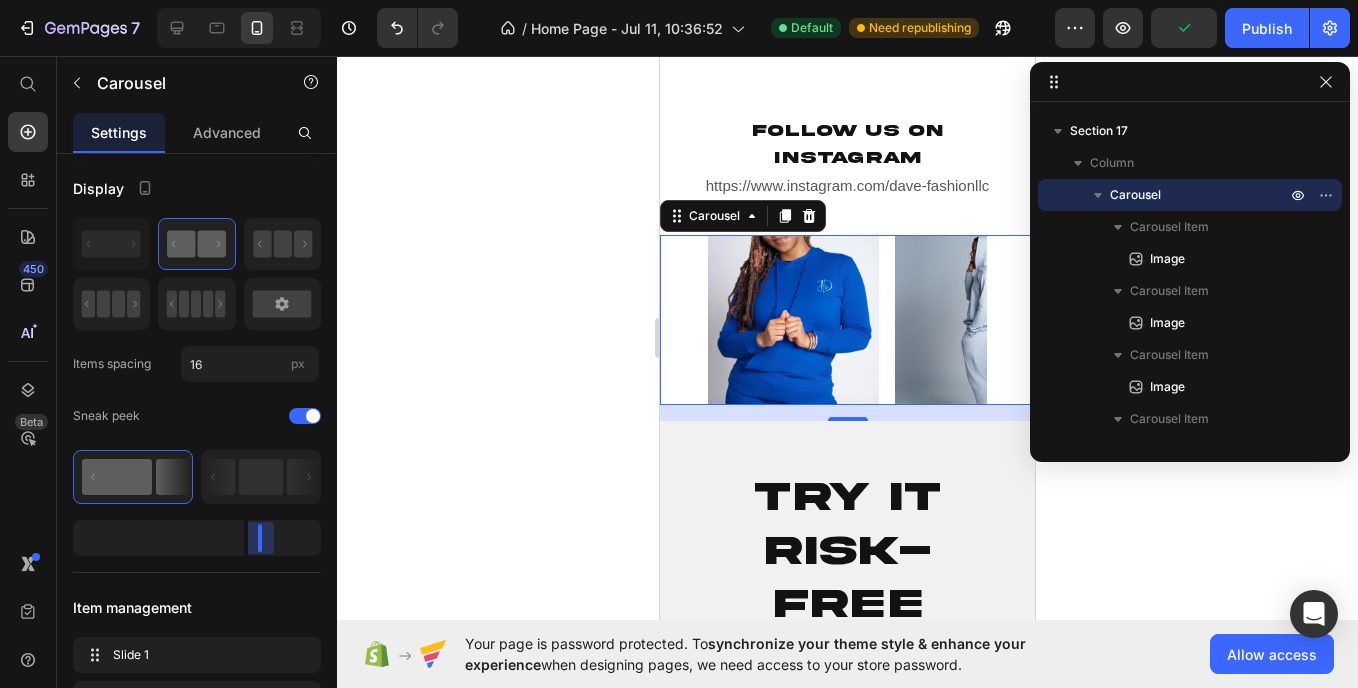 drag, startPoint x: 289, startPoint y: 543, endPoint x: 236, endPoint y: 544, distance: 53.009434 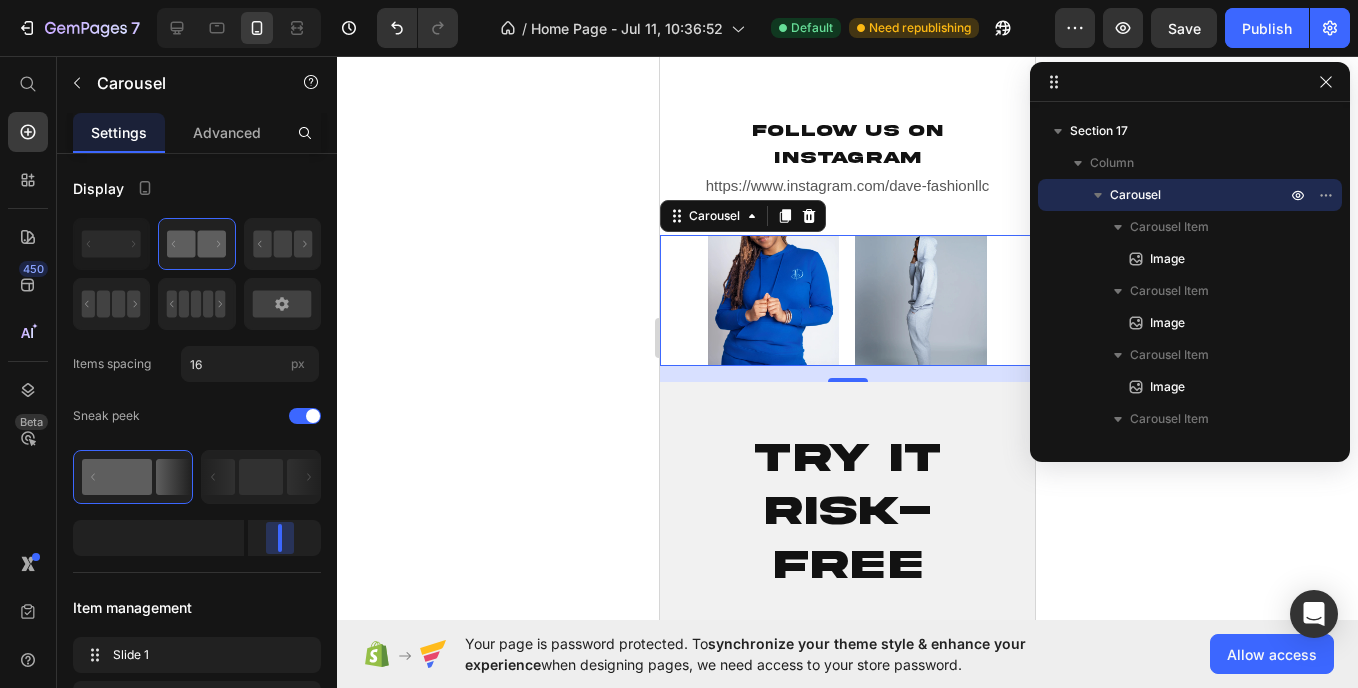 drag, startPoint x: 261, startPoint y: 543, endPoint x: 278, endPoint y: 541, distance: 17.117243 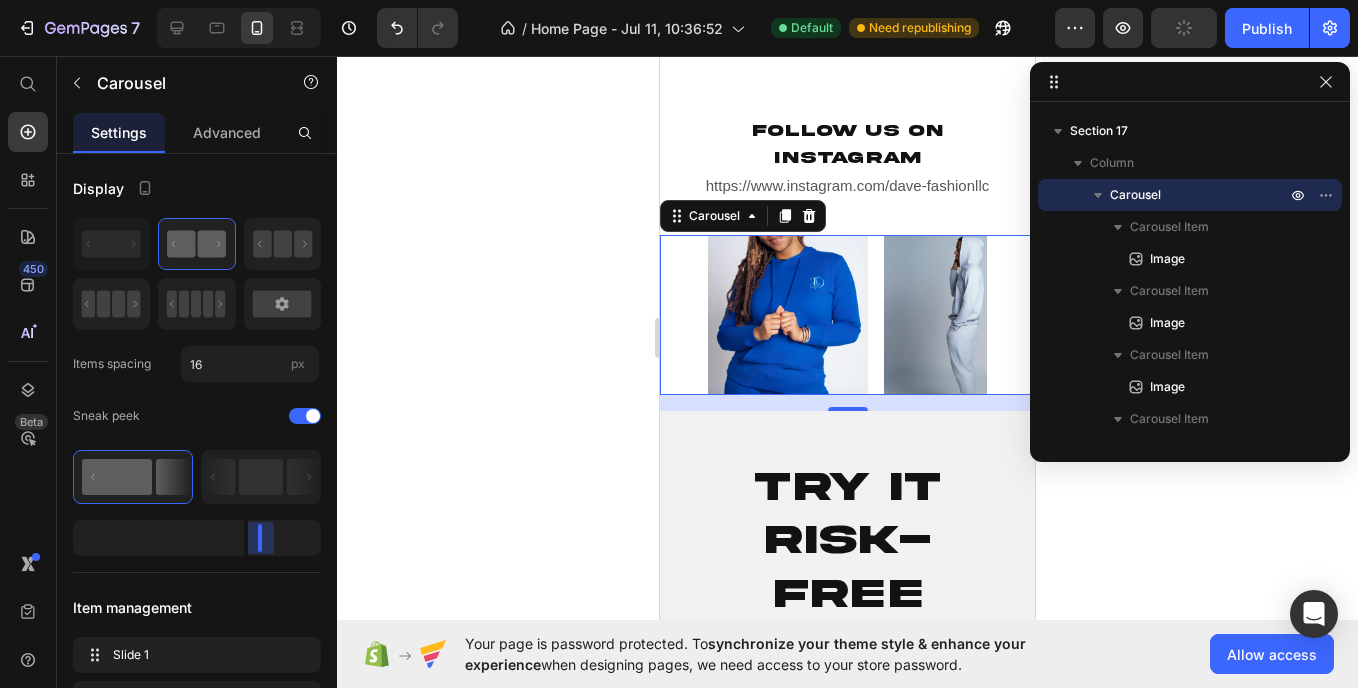 drag, startPoint x: 285, startPoint y: 542, endPoint x: 250, endPoint y: 542, distance: 35 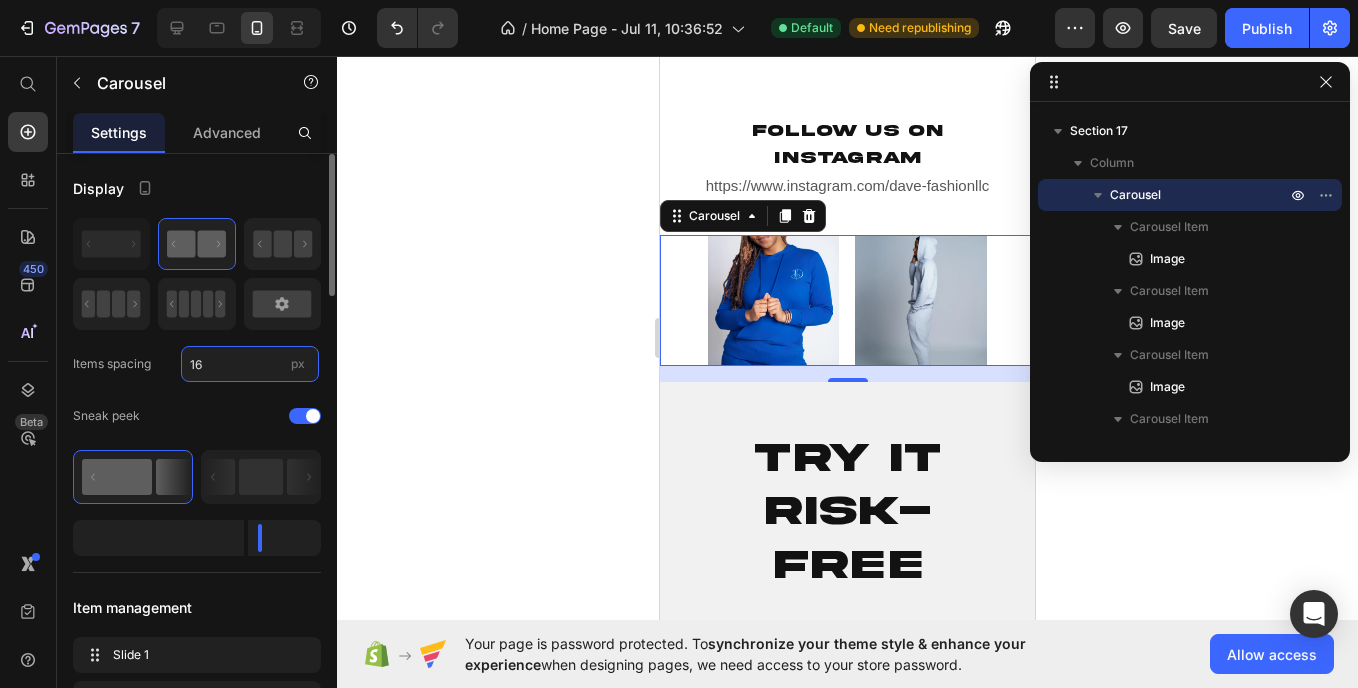 click on "16" at bounding box center [250, 364] 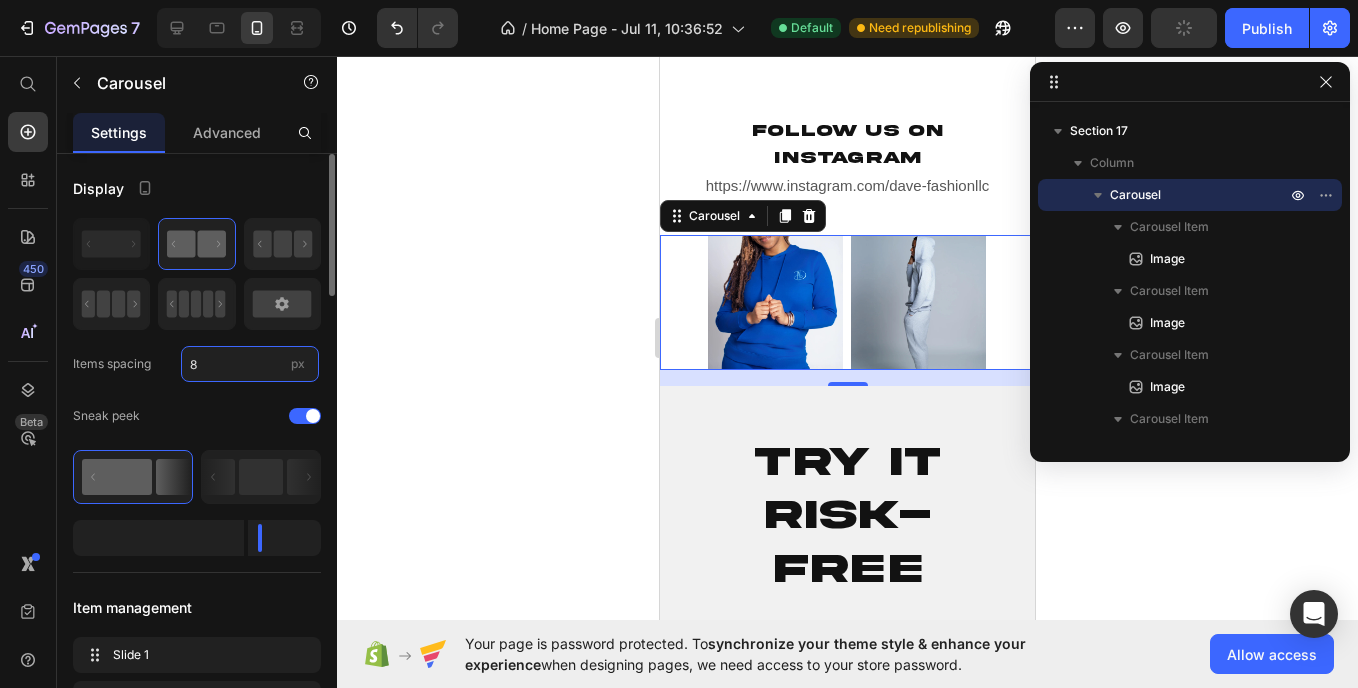type on "16" 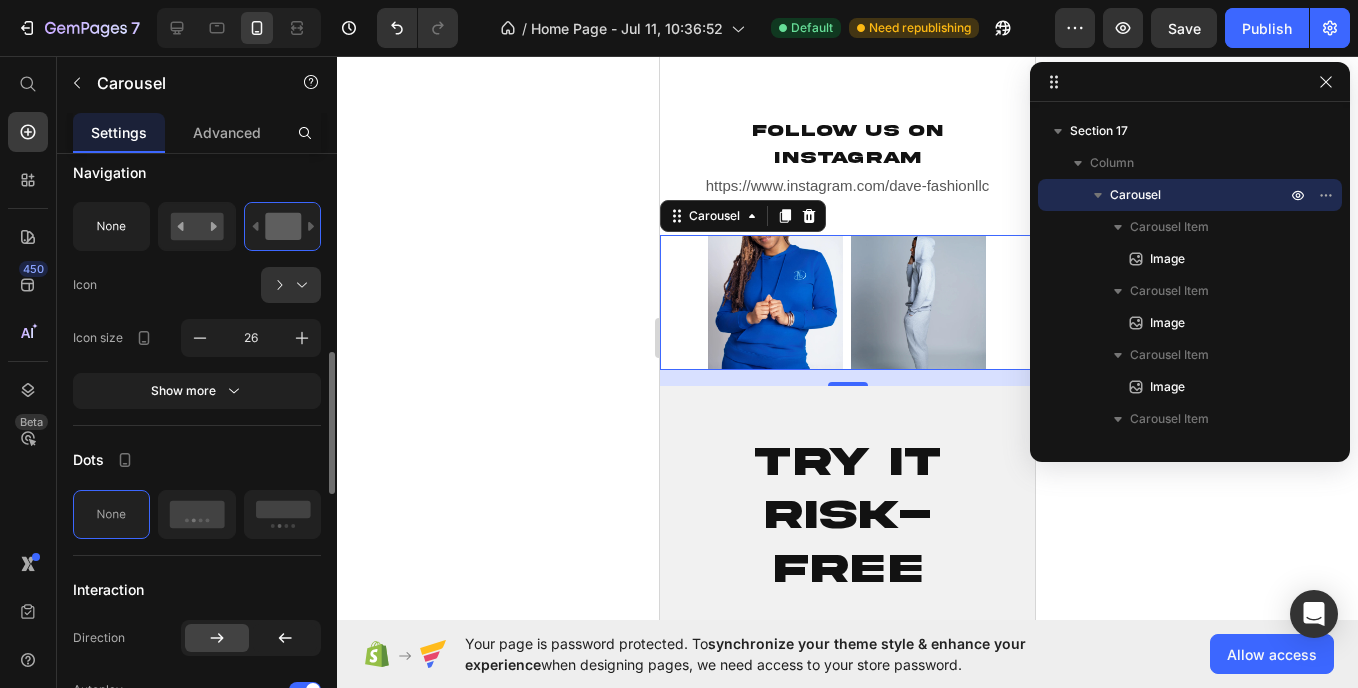 scroll, scrollTop: 823, scrollLeft: 0, axis: vertical 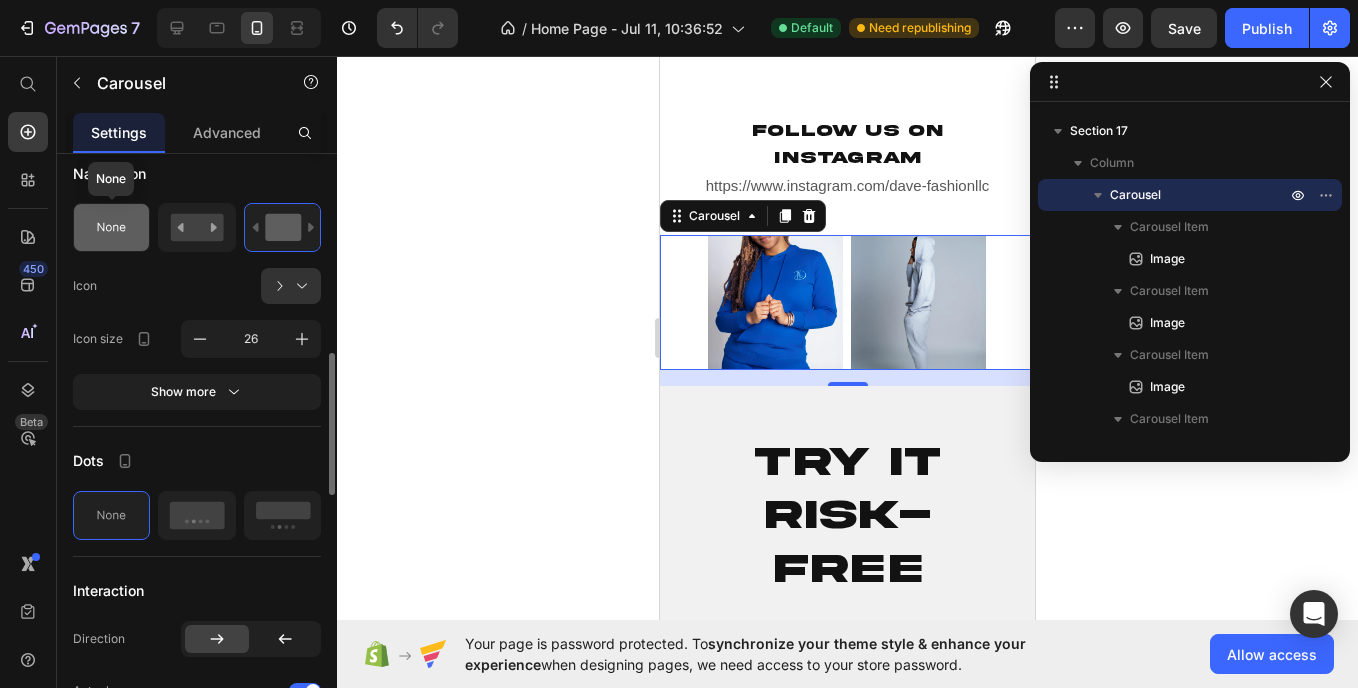 click 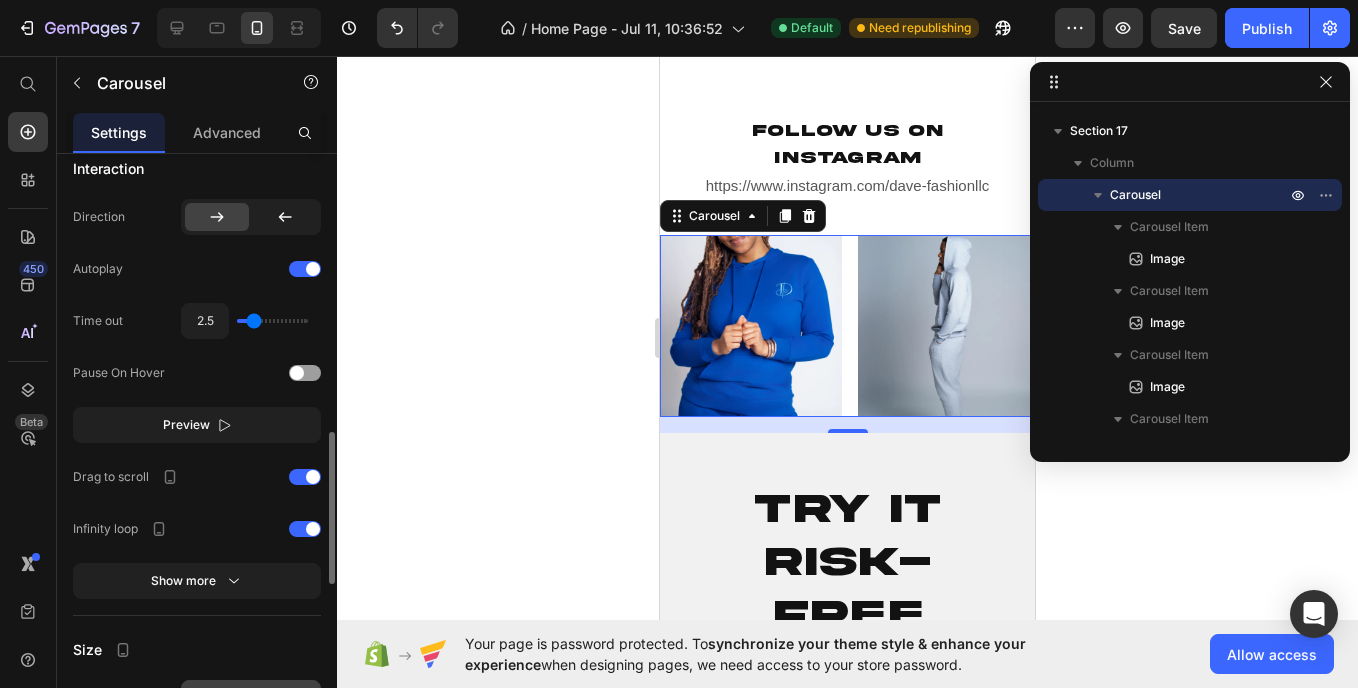 scroll, scrollTop: 1079, scrollLeft: 0, axis: vertical 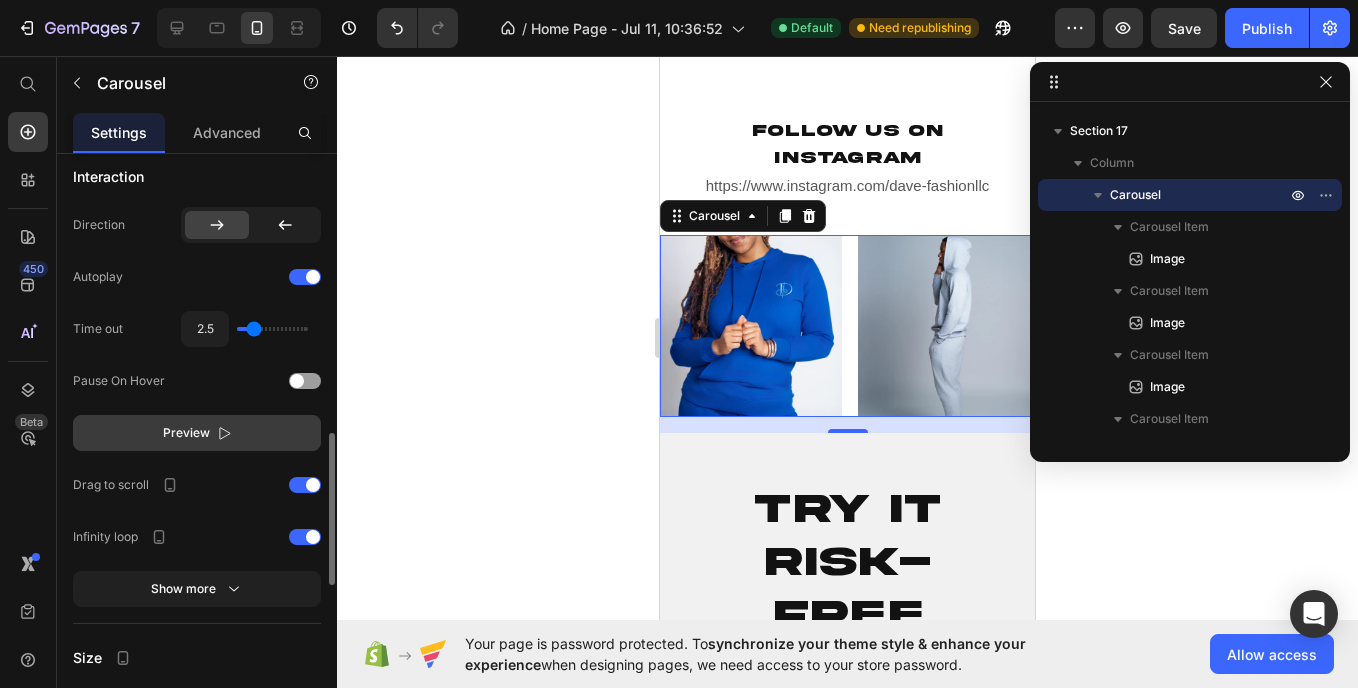 click on "Preview" 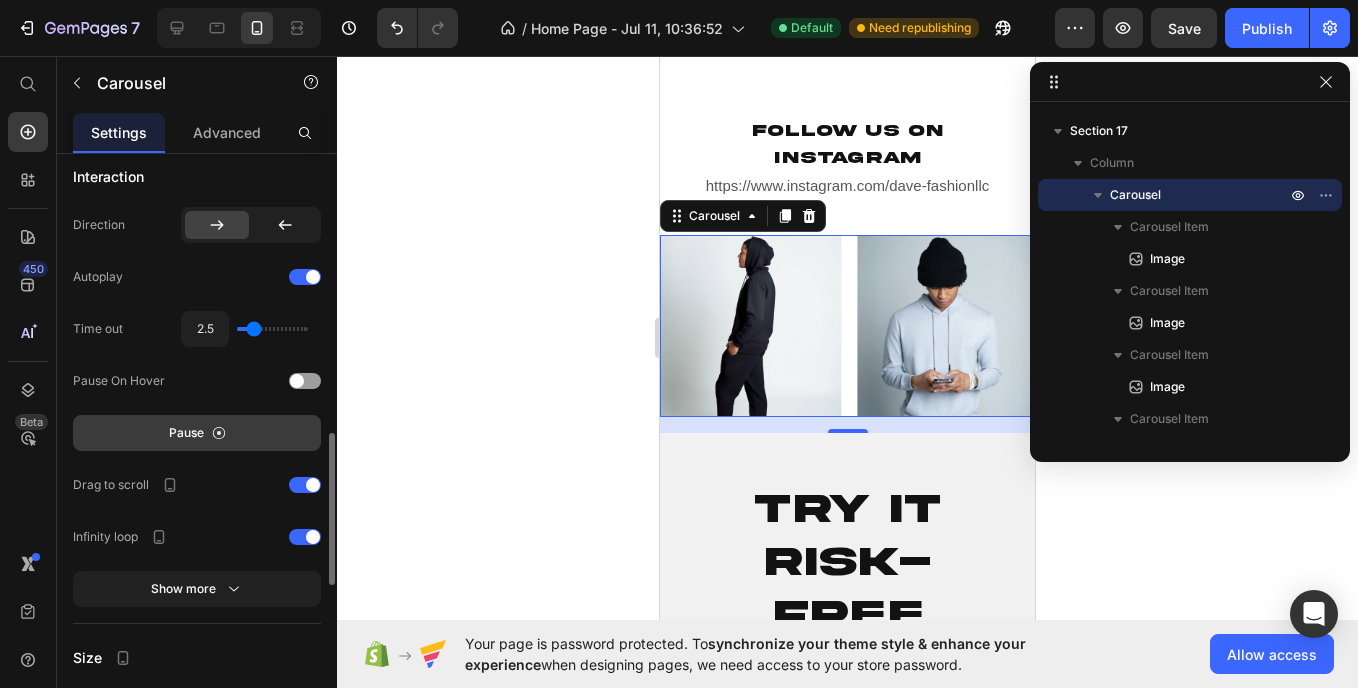 click on "Pause" 